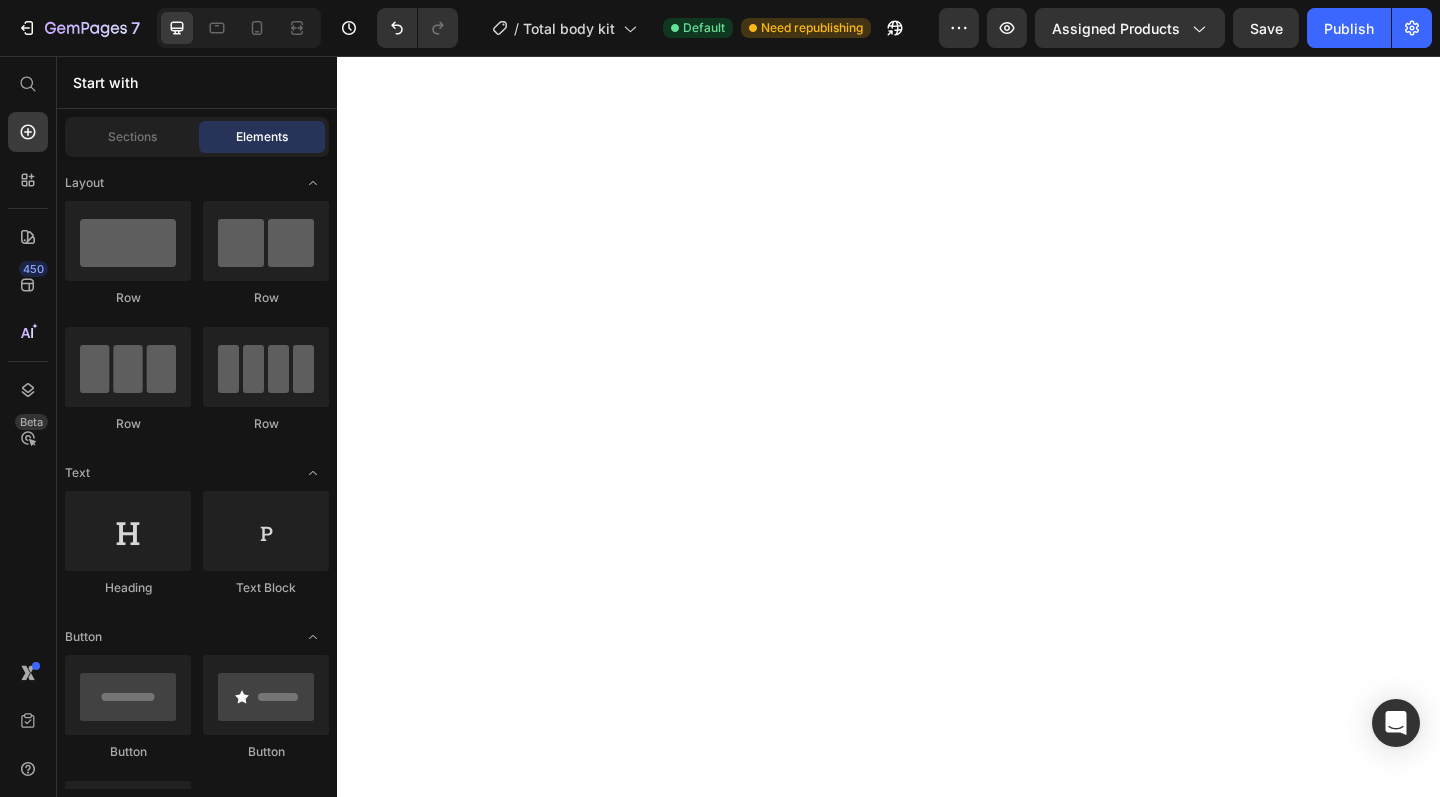 scroll, scrollTop: 0, scrollLeft: 0, axis: both 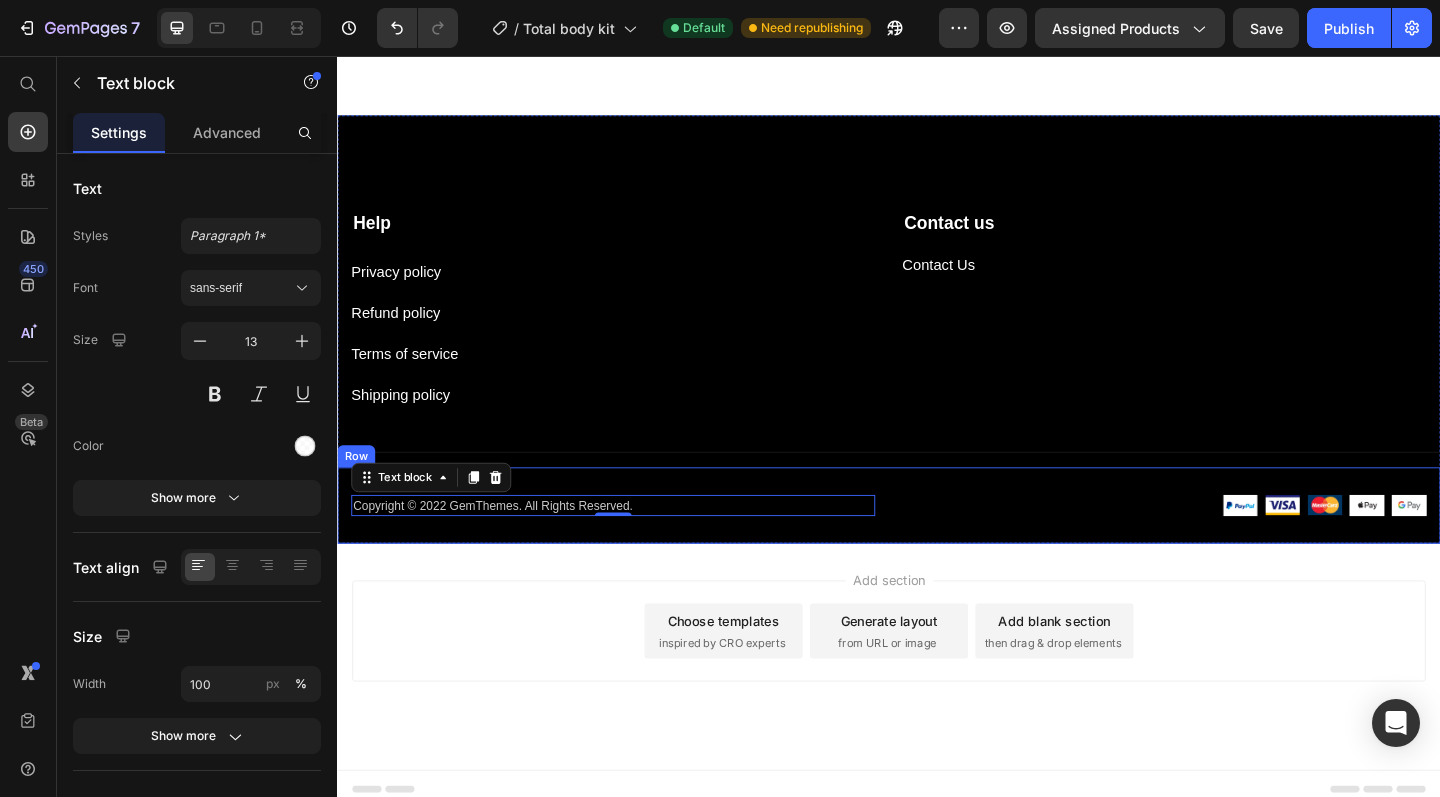 click on "Copyright © 2022 GemThemes. All Rights Reserved. Text block   0 Image Image Image Image Image Row Row" at bounding box center [937, 546] 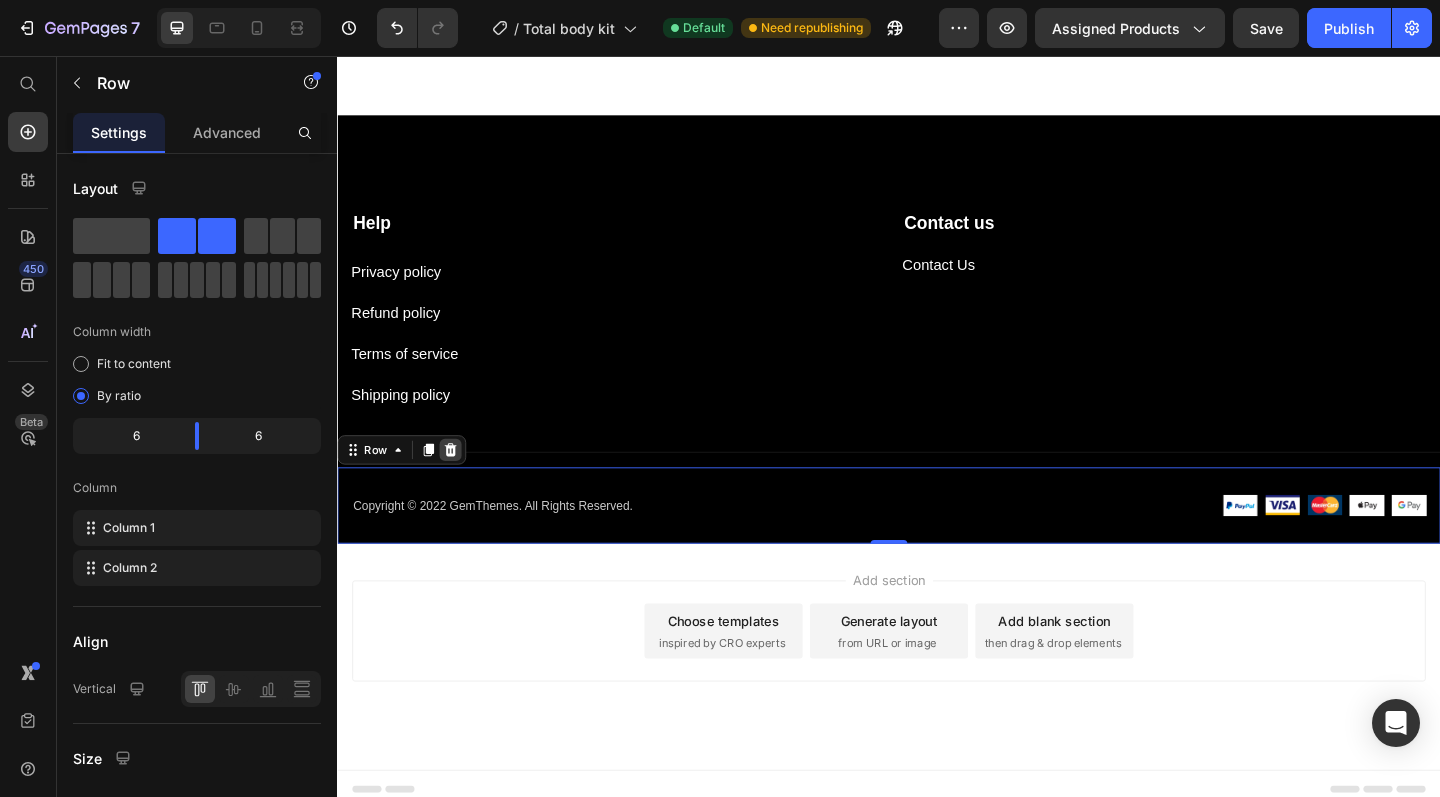 click 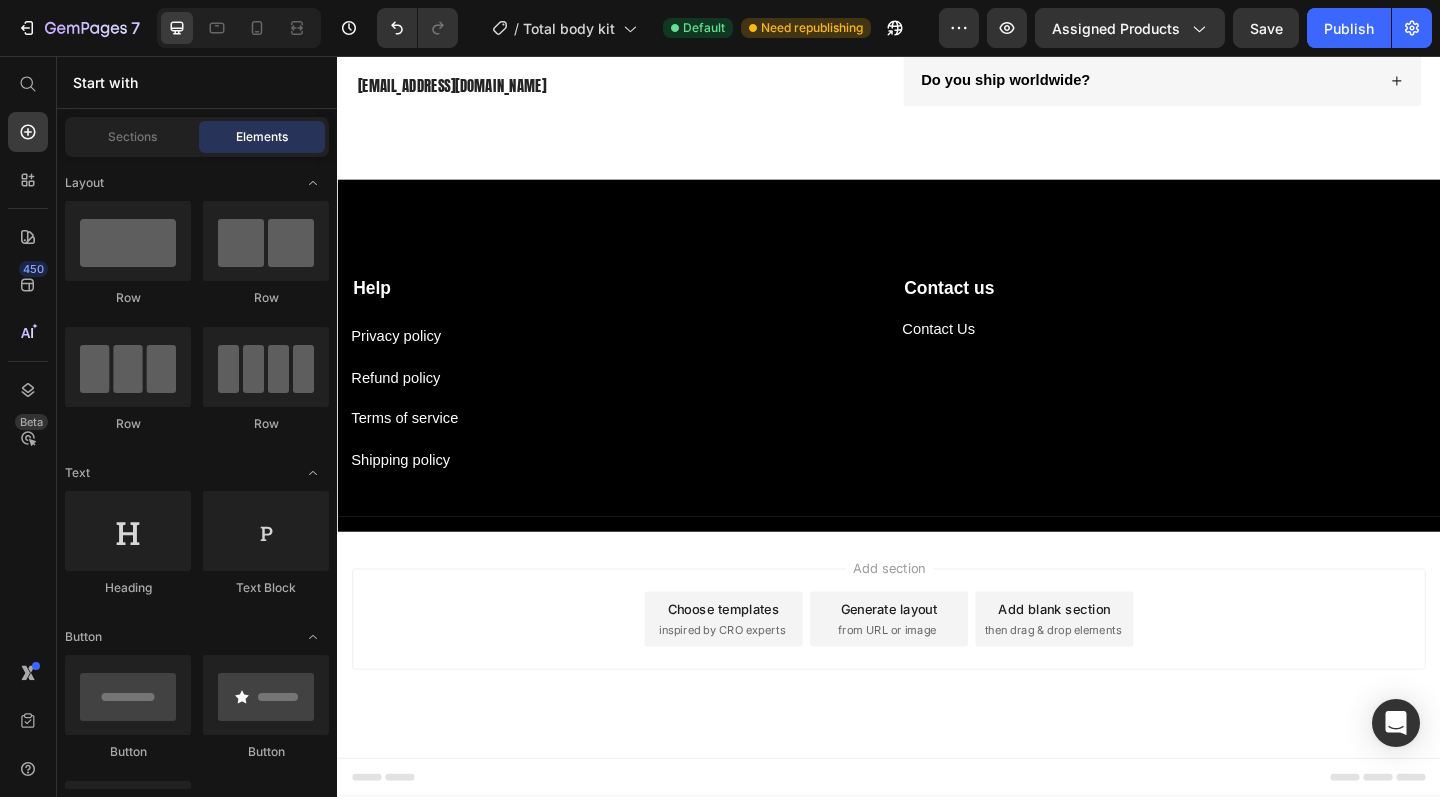 scroll, scrollTop: 4445, scrollLeft: 0, axis: vertical 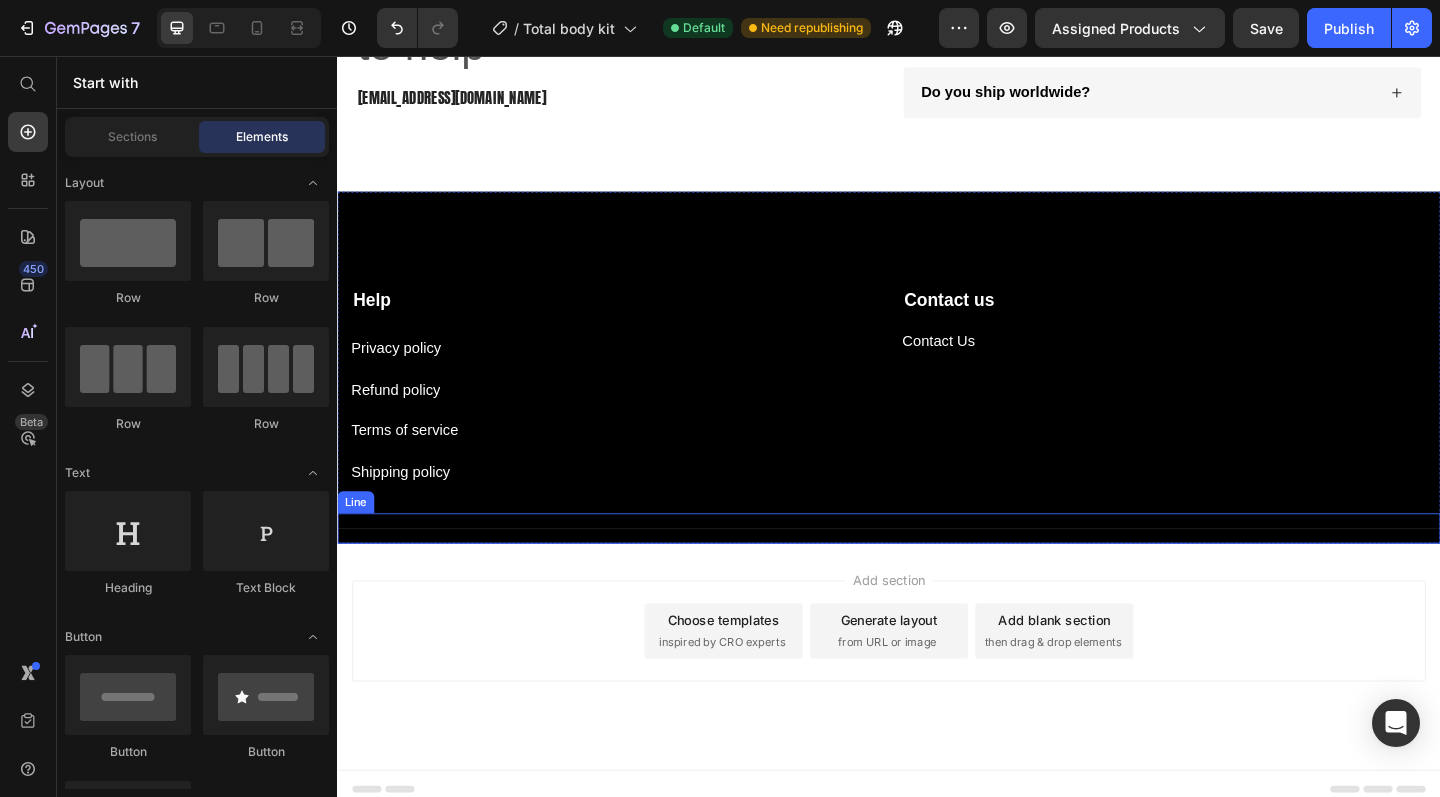 click on "Title Line" at bounding box center [937, 570] 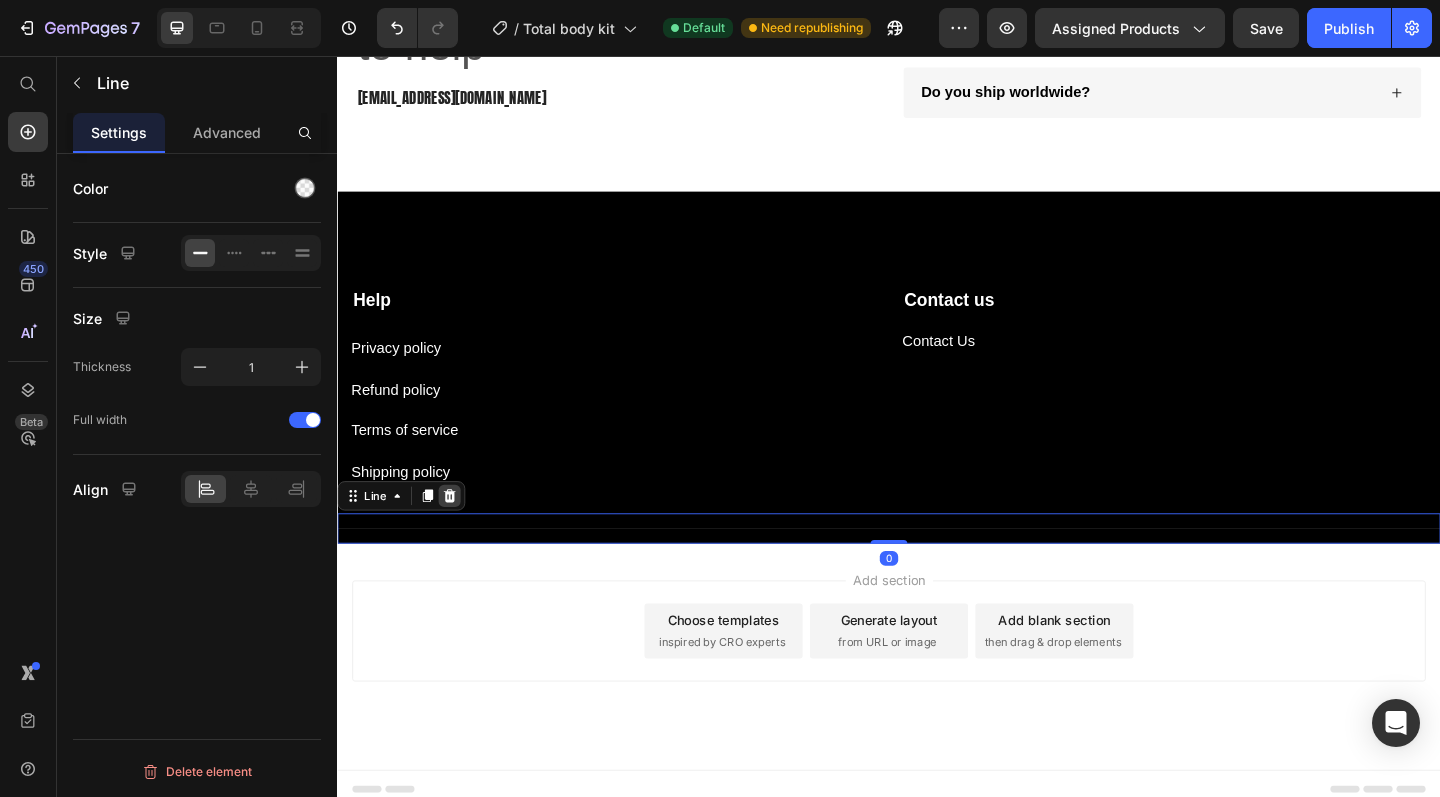 click at bounding box center (459, 535) 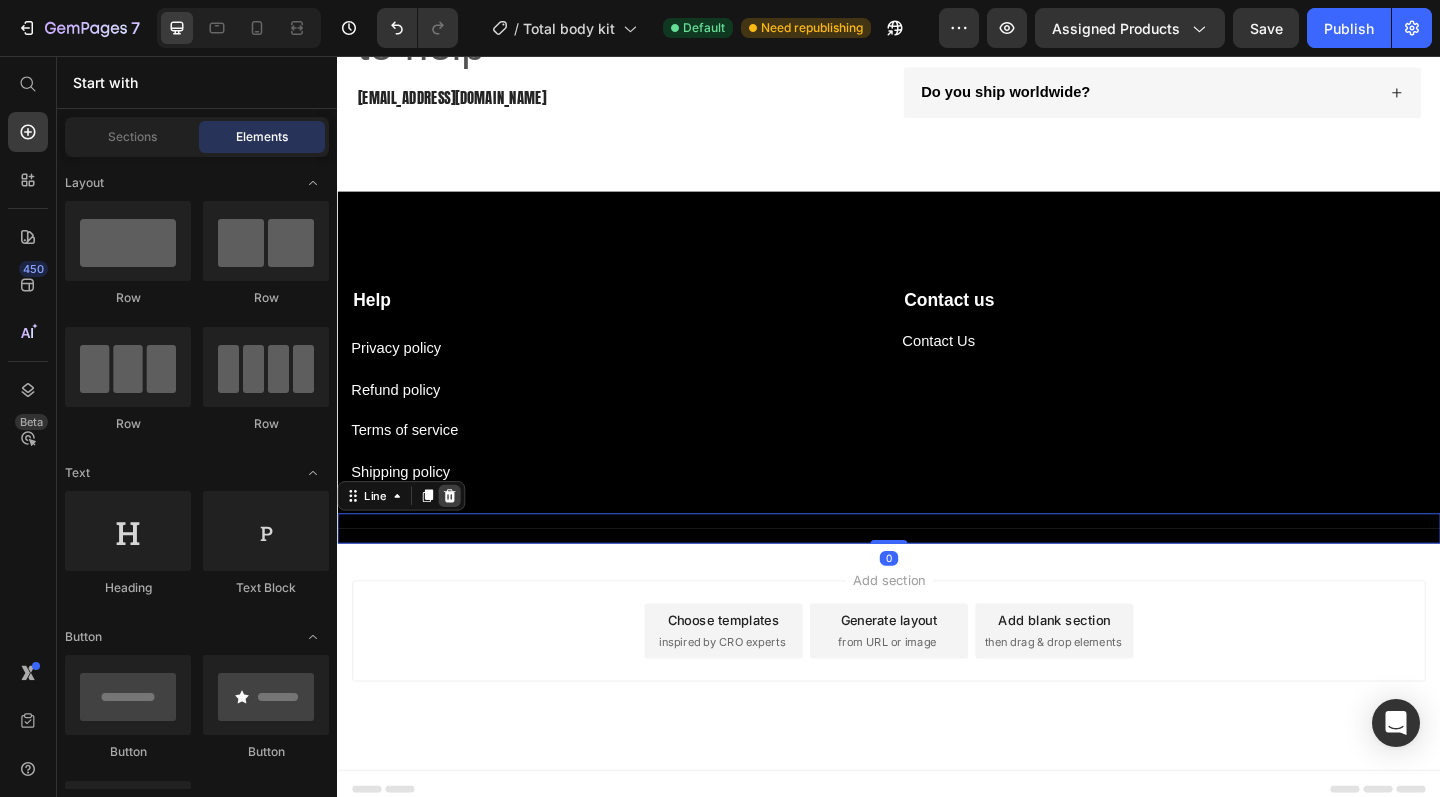 scroll, scrollTop: 4412, scrollLeft: 0, axis: vertical 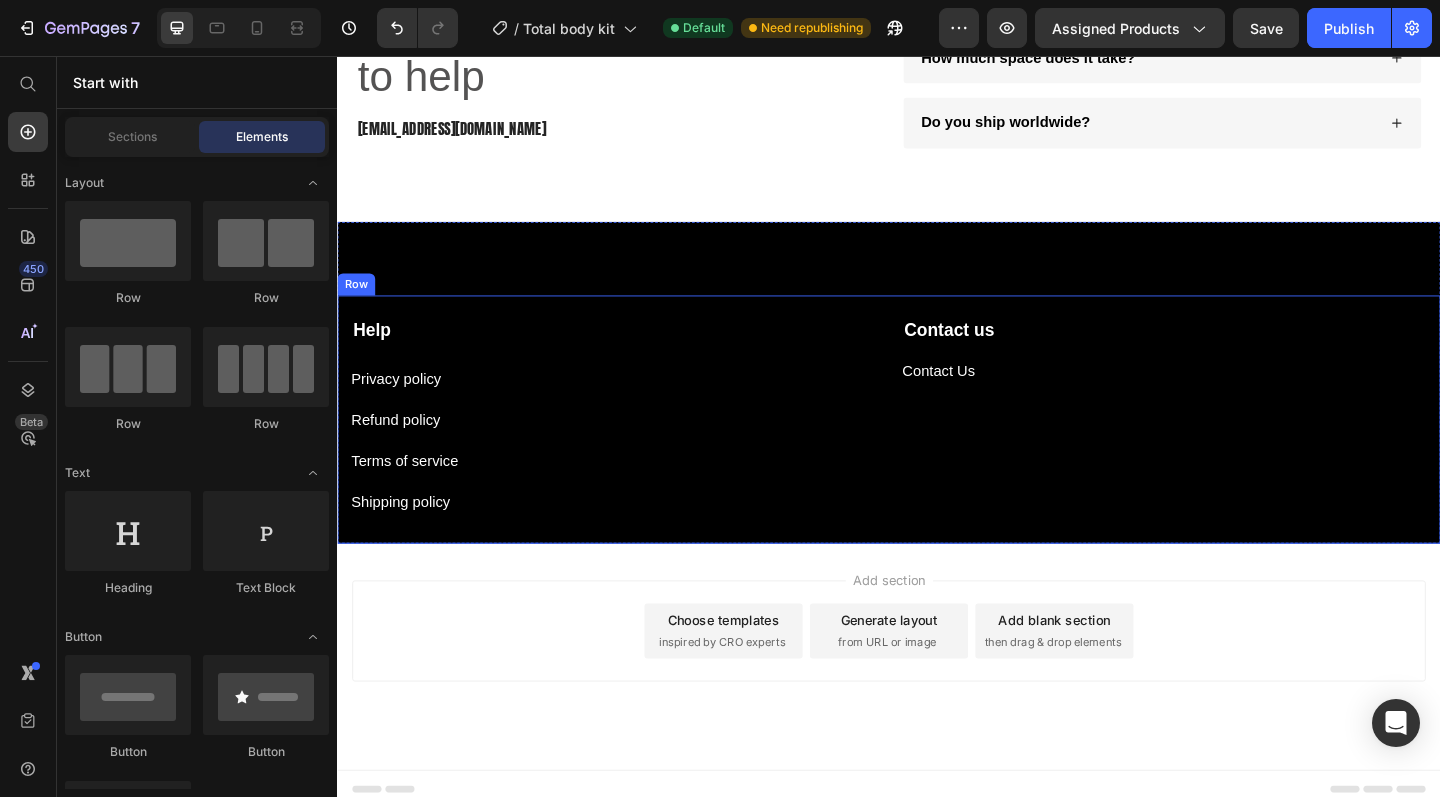 click on "Help Text block Privacy policy Button Refund policy Button Terms of service Button Shipping policy Button Contact us  Text block Contact Us Button Row" at bounding box center (937, 452) 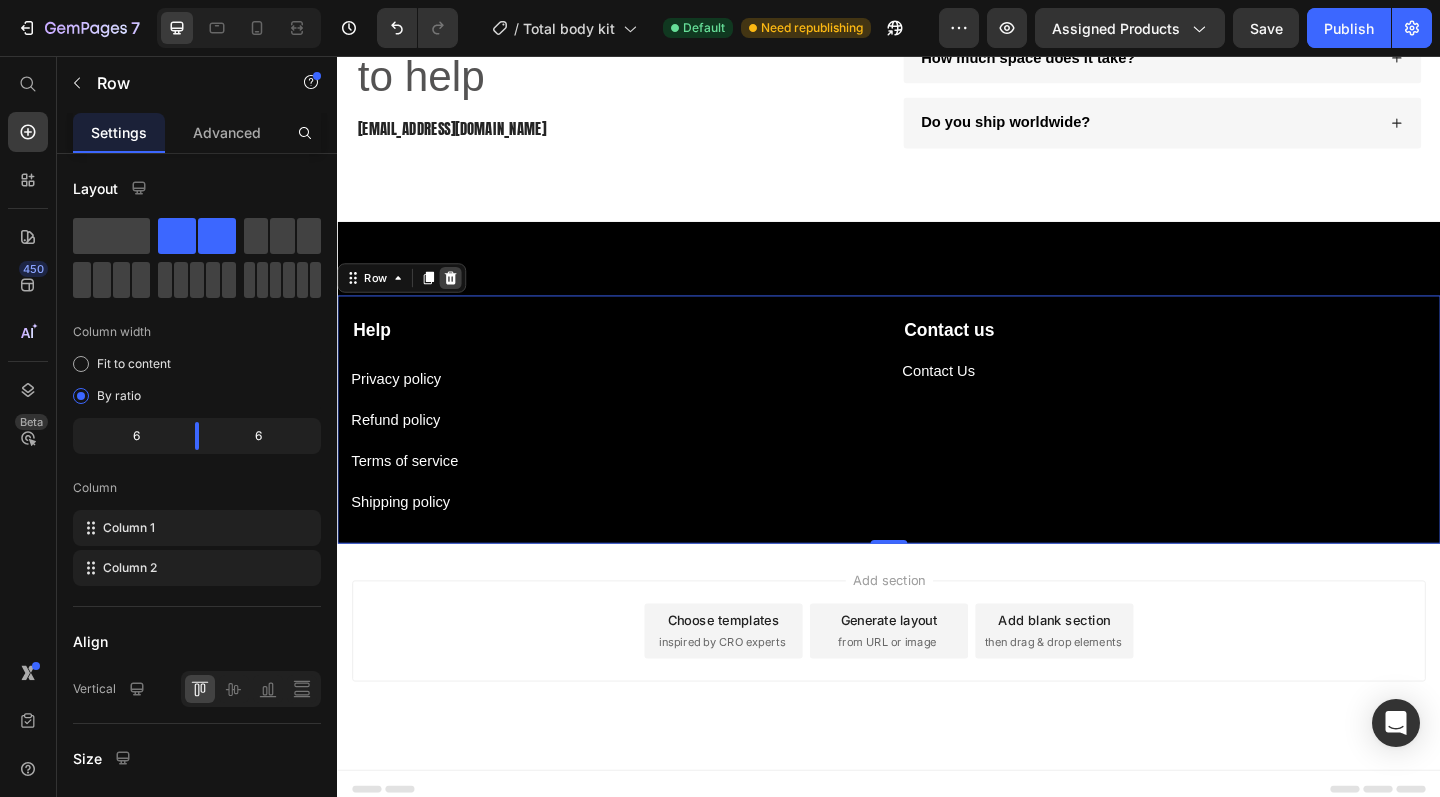 click 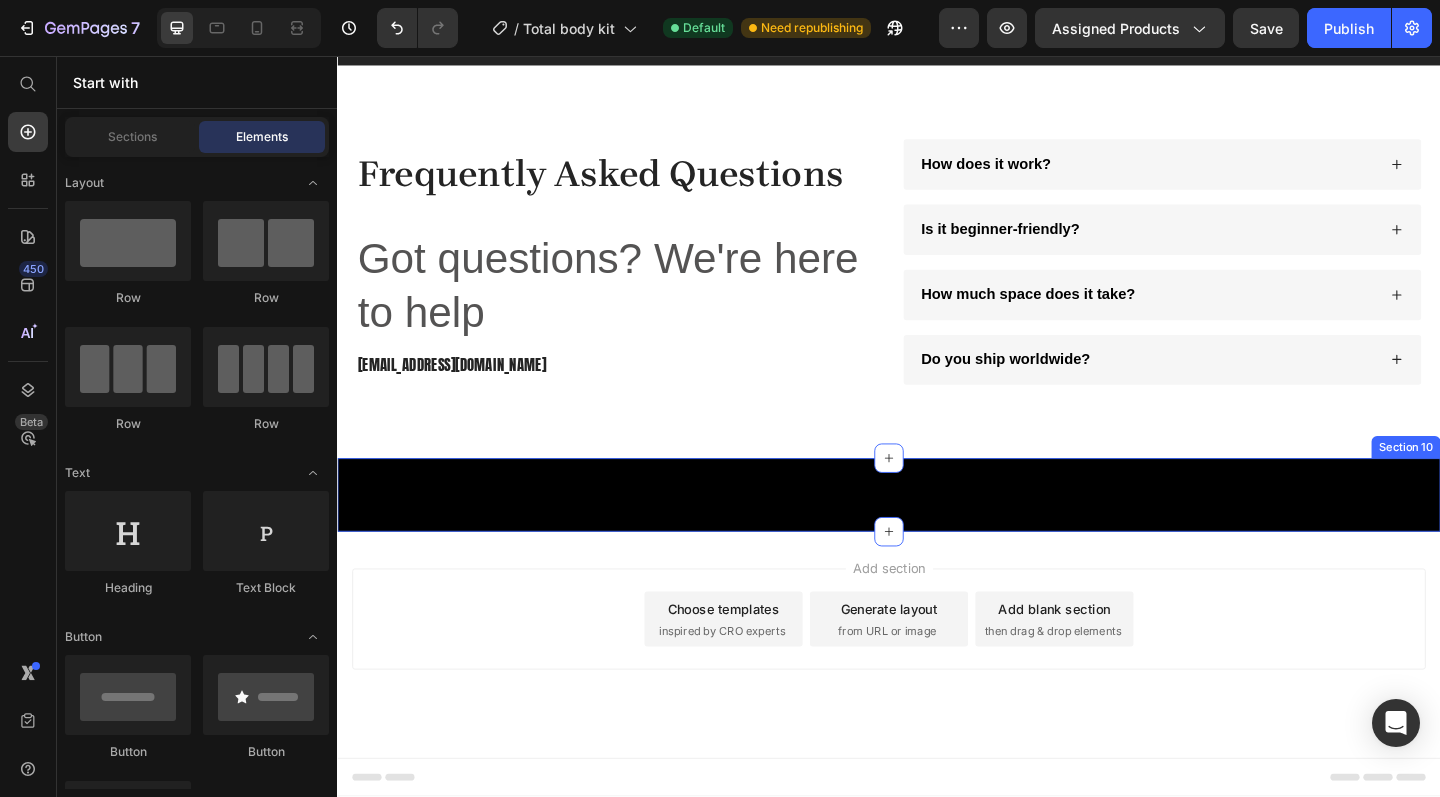 scroll, scrollTop: 4146, scrollLeft: 0, axis: vertical 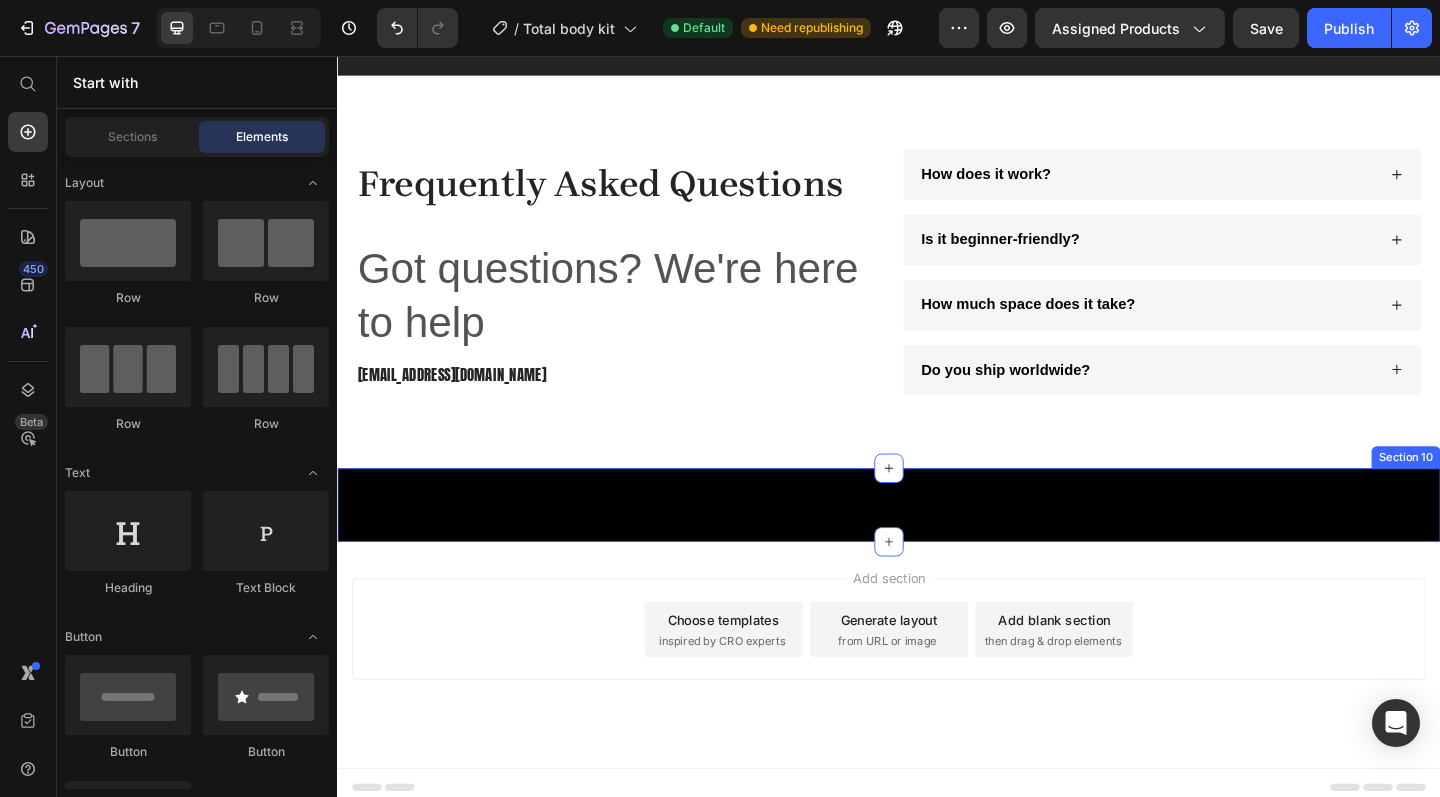 click on "Company
Shop
Help
Visit Accordion Row Section 10" at bounding box center (937, 545) 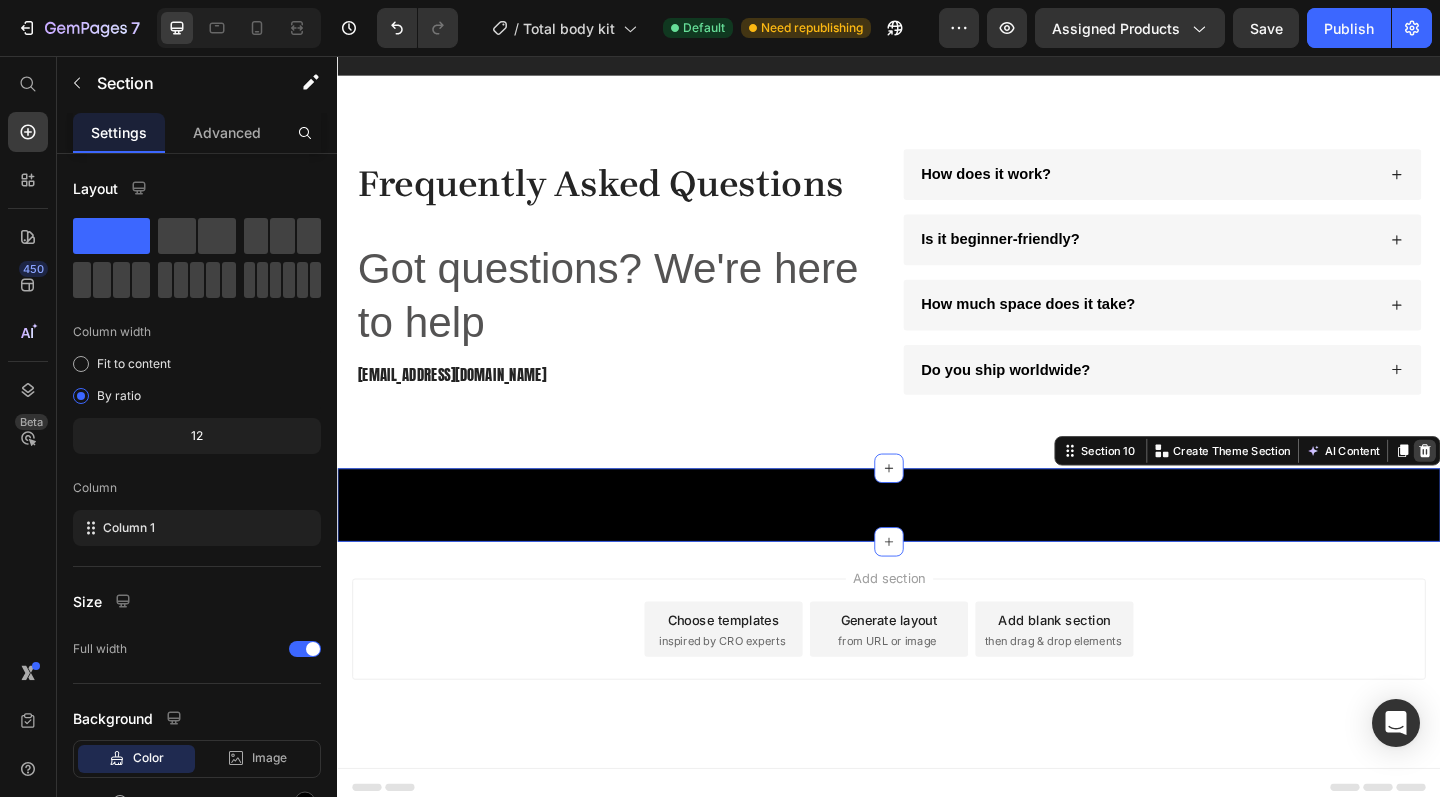 click 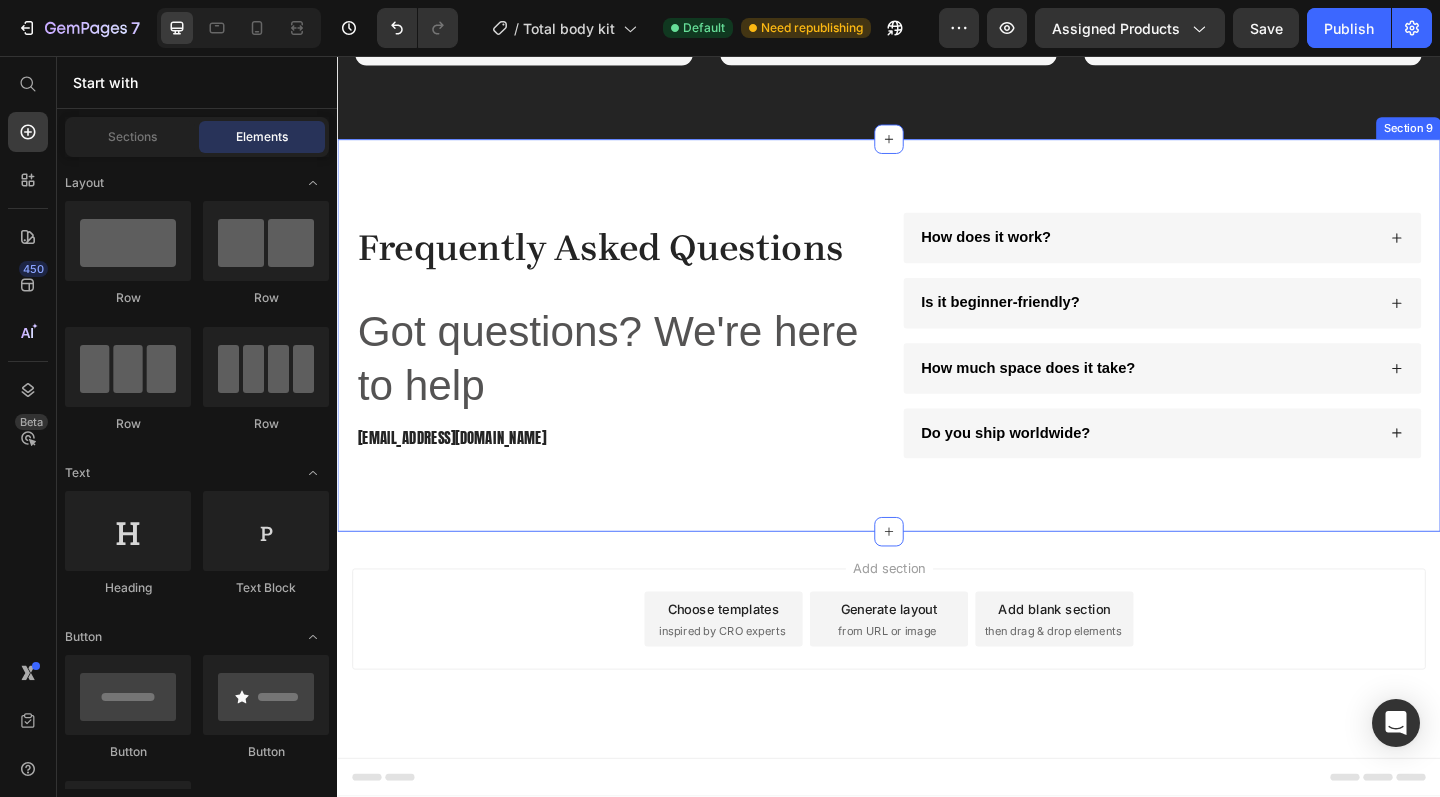 scroll, scrollTop: 4066, scrollLeft: 0, axis: vertical 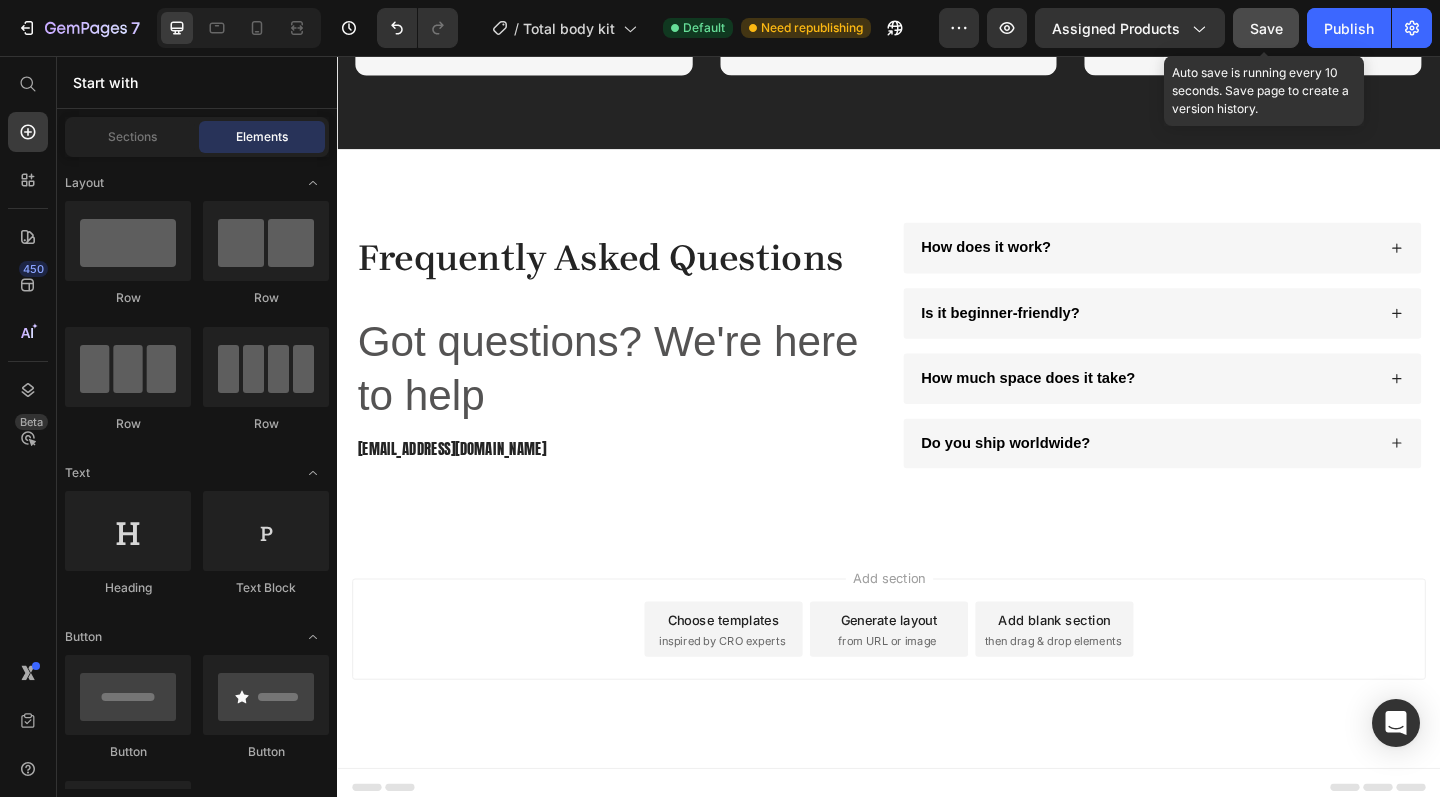 click on "Save" at bounding box center (1266, 28) 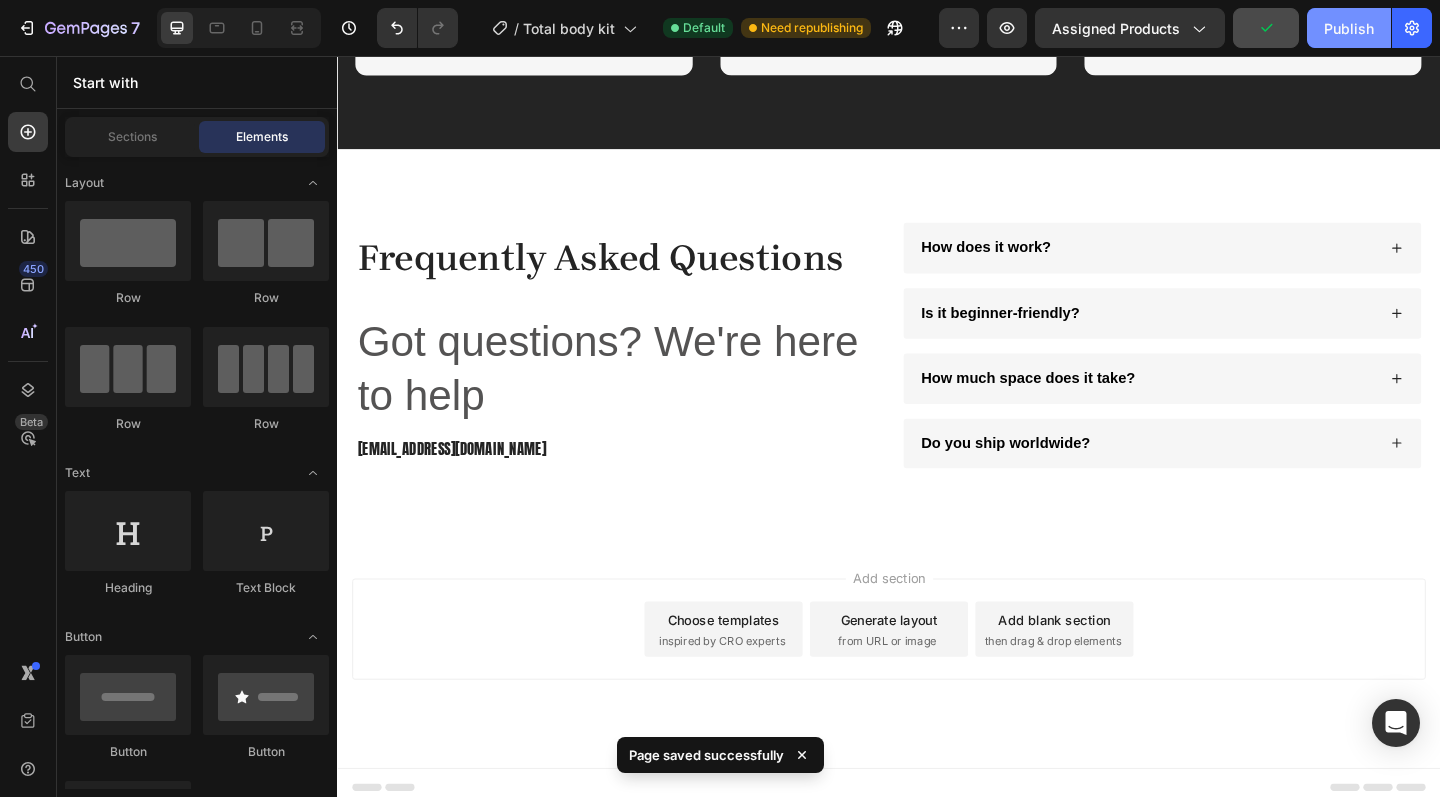 click on "Publish" at bounding box center (1349, 28) 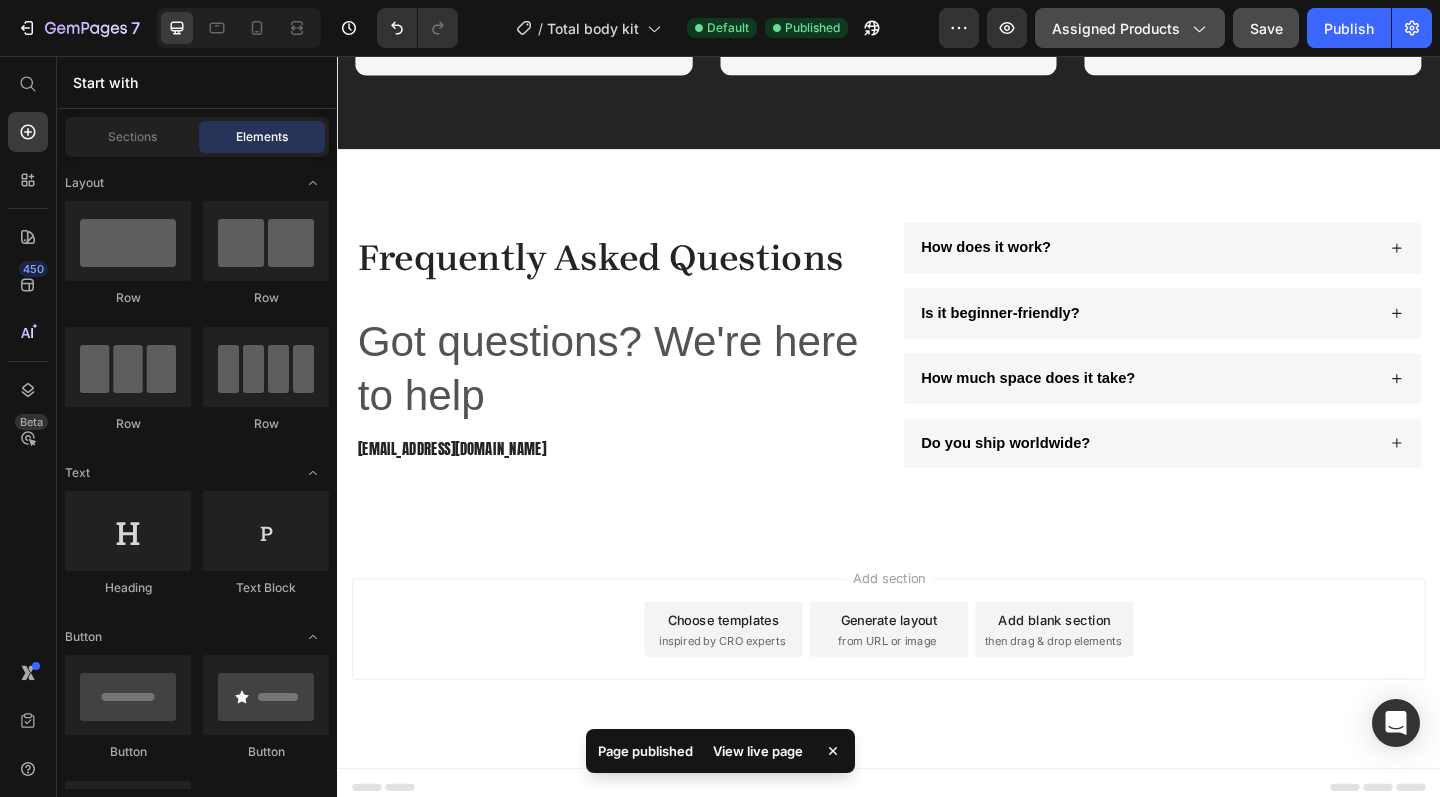 click on "Assigned Products" 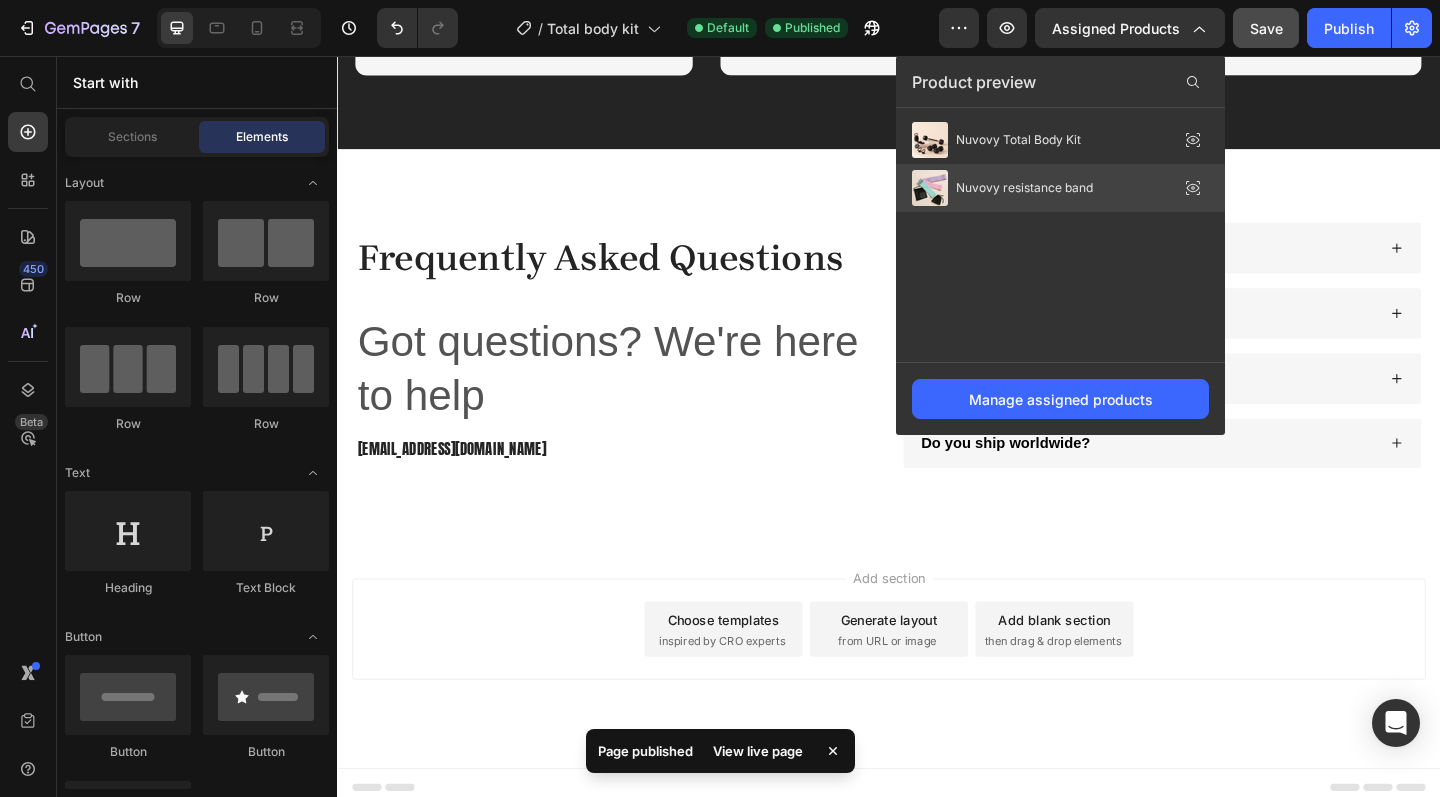 drag, startPoint x: 1046, startPoint y: 193, endPoint x: 806, endPoint y: 175, distance: 240.67406 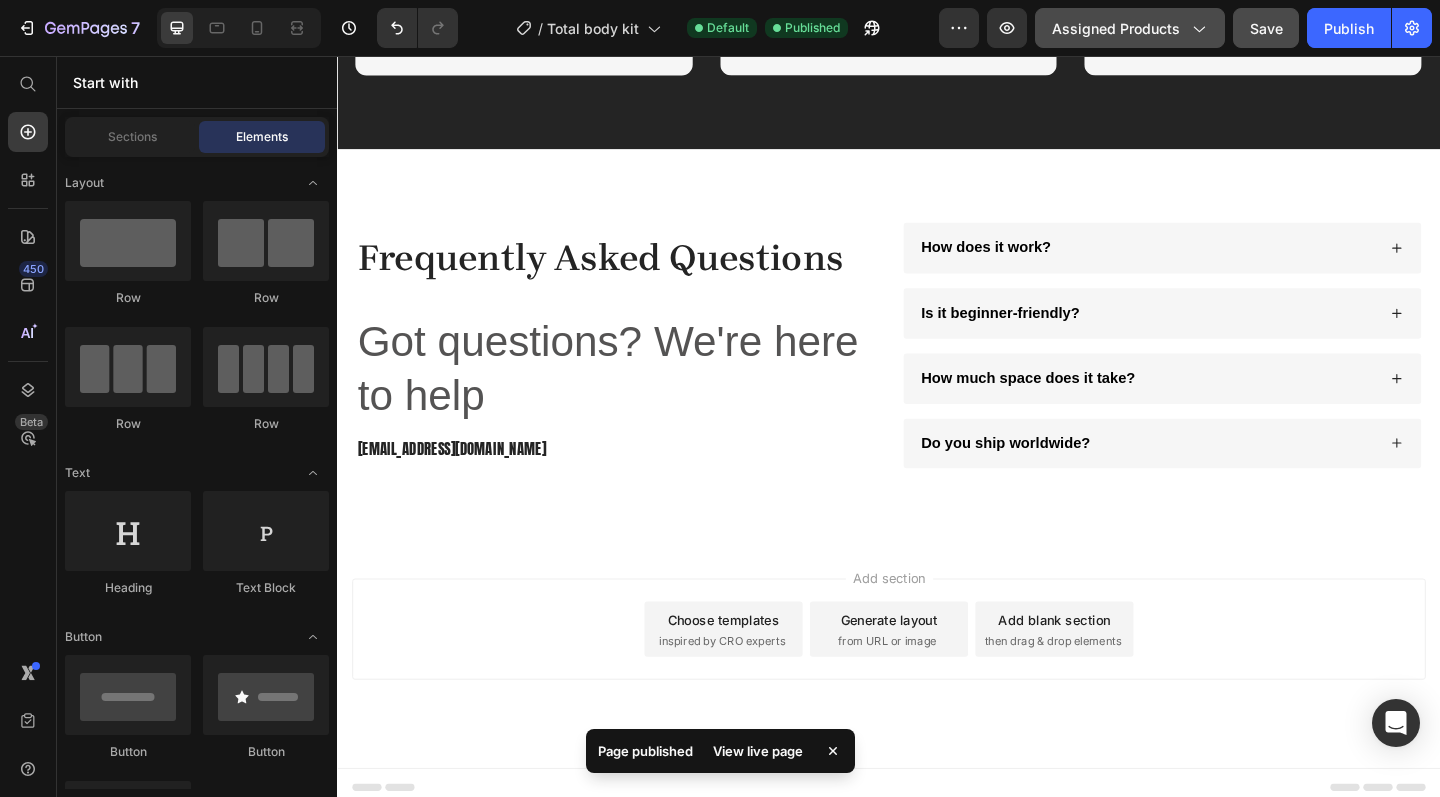click on "Assigned Products" at bounding box center [1130, 28] 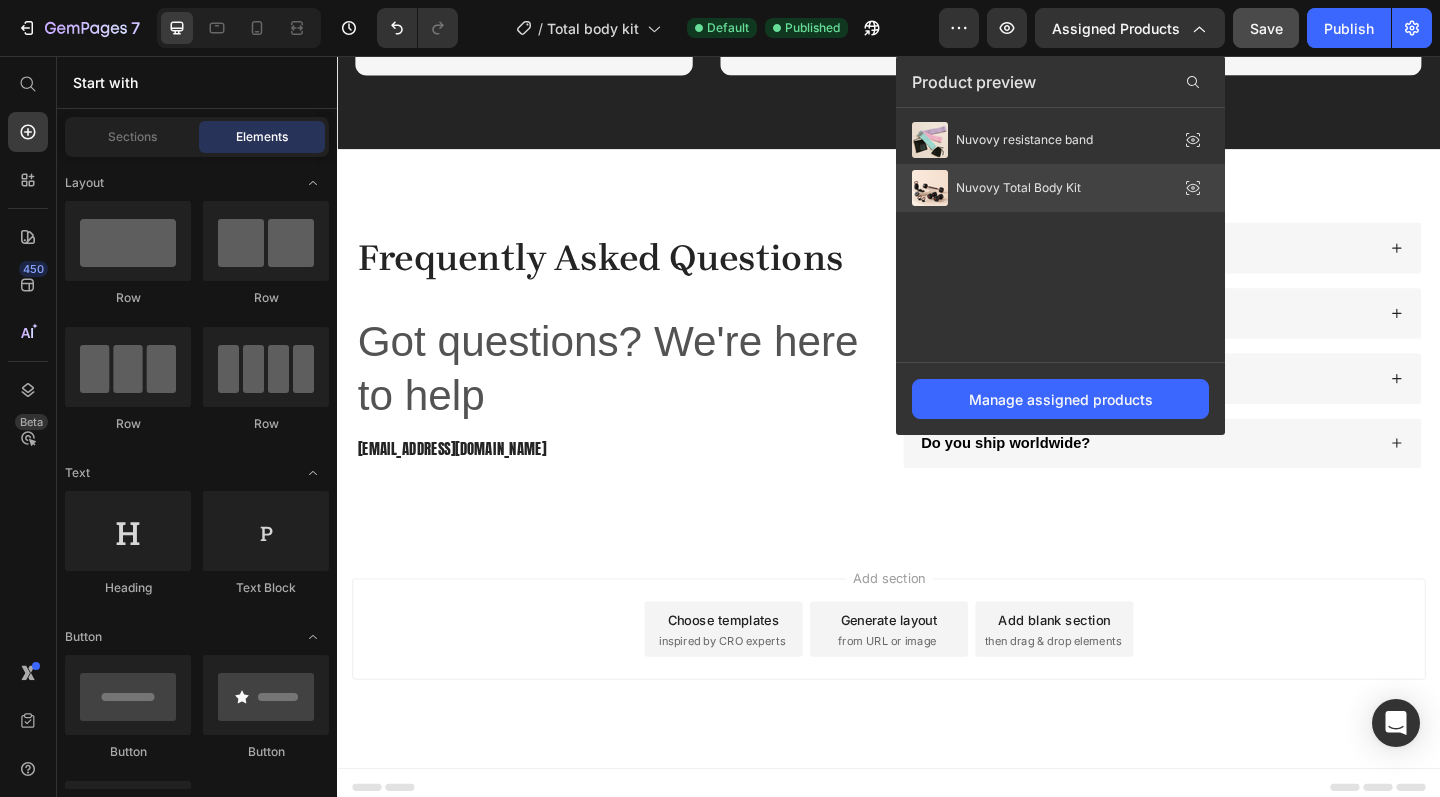 click 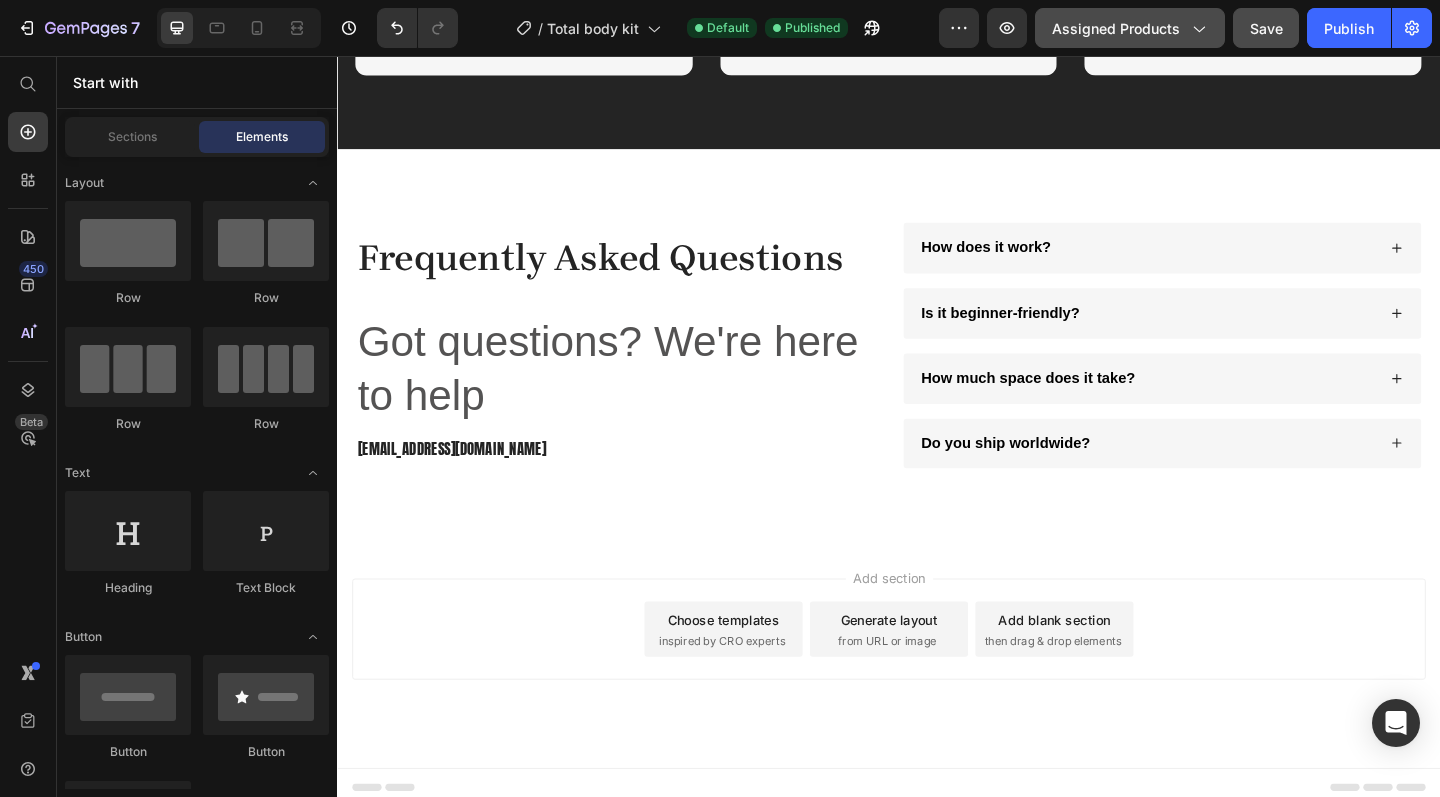 click on "Assigned Products" 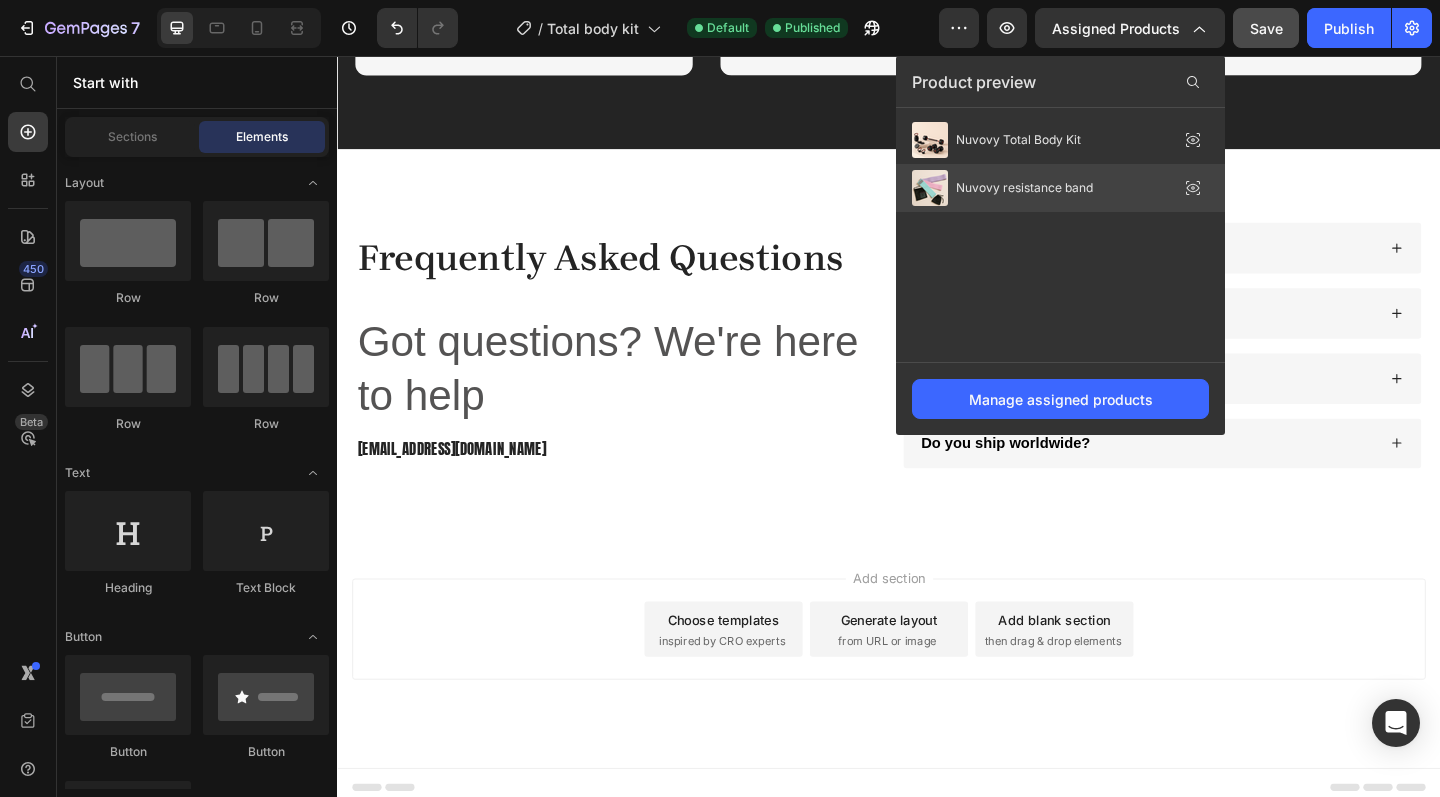 click on "Nuvovy resistance band" at bounding box center (1024, 188) 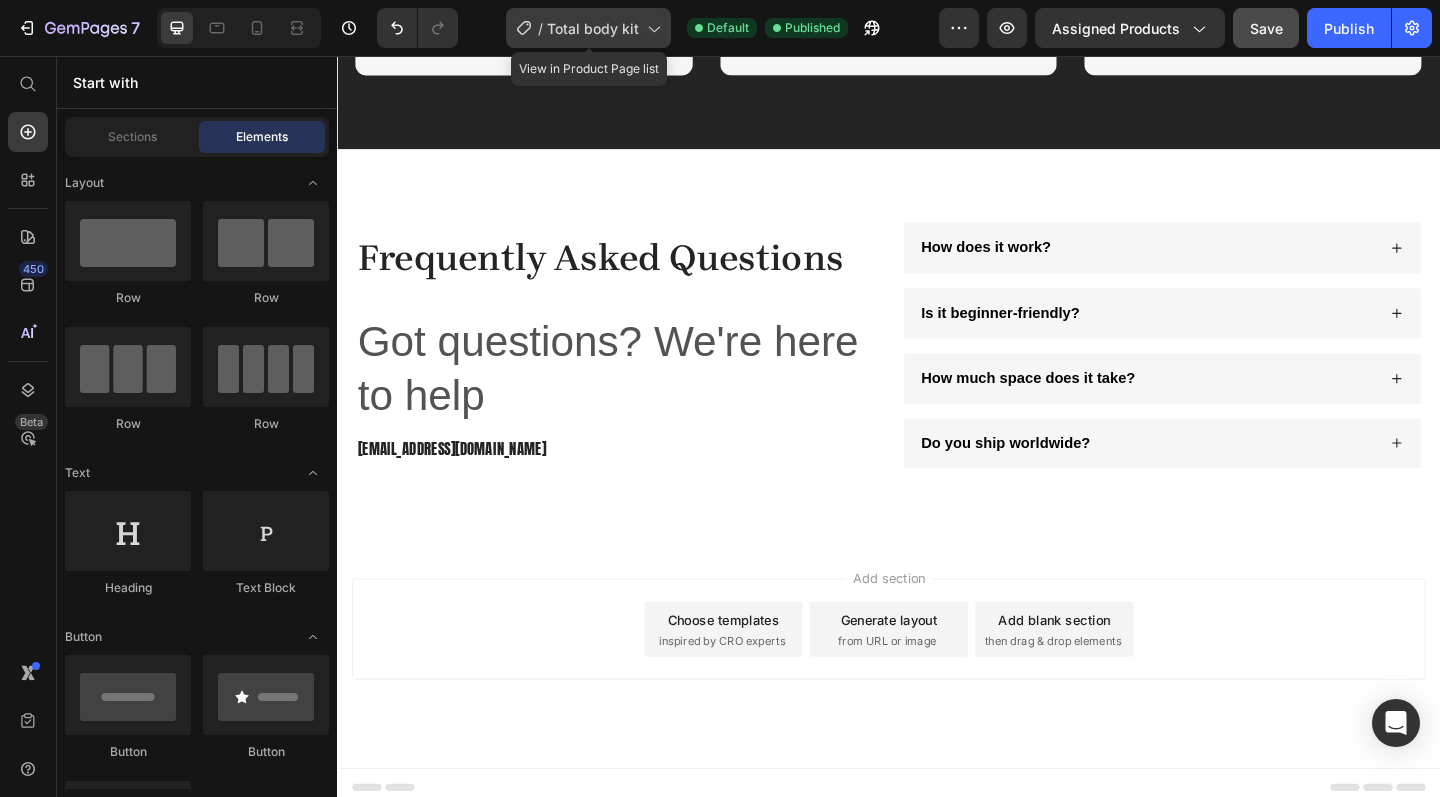 click 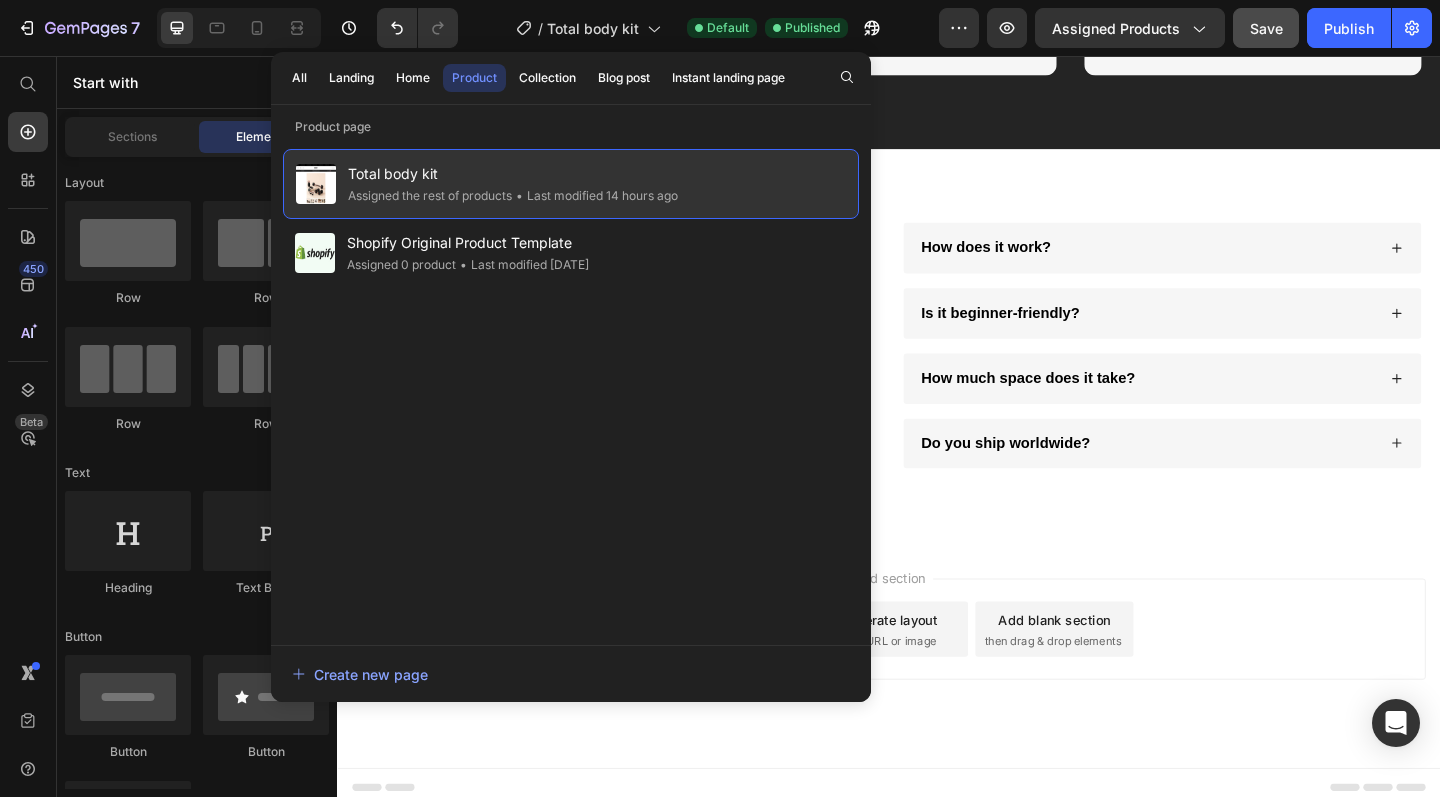 click on "• Last modified 14 hours ago" 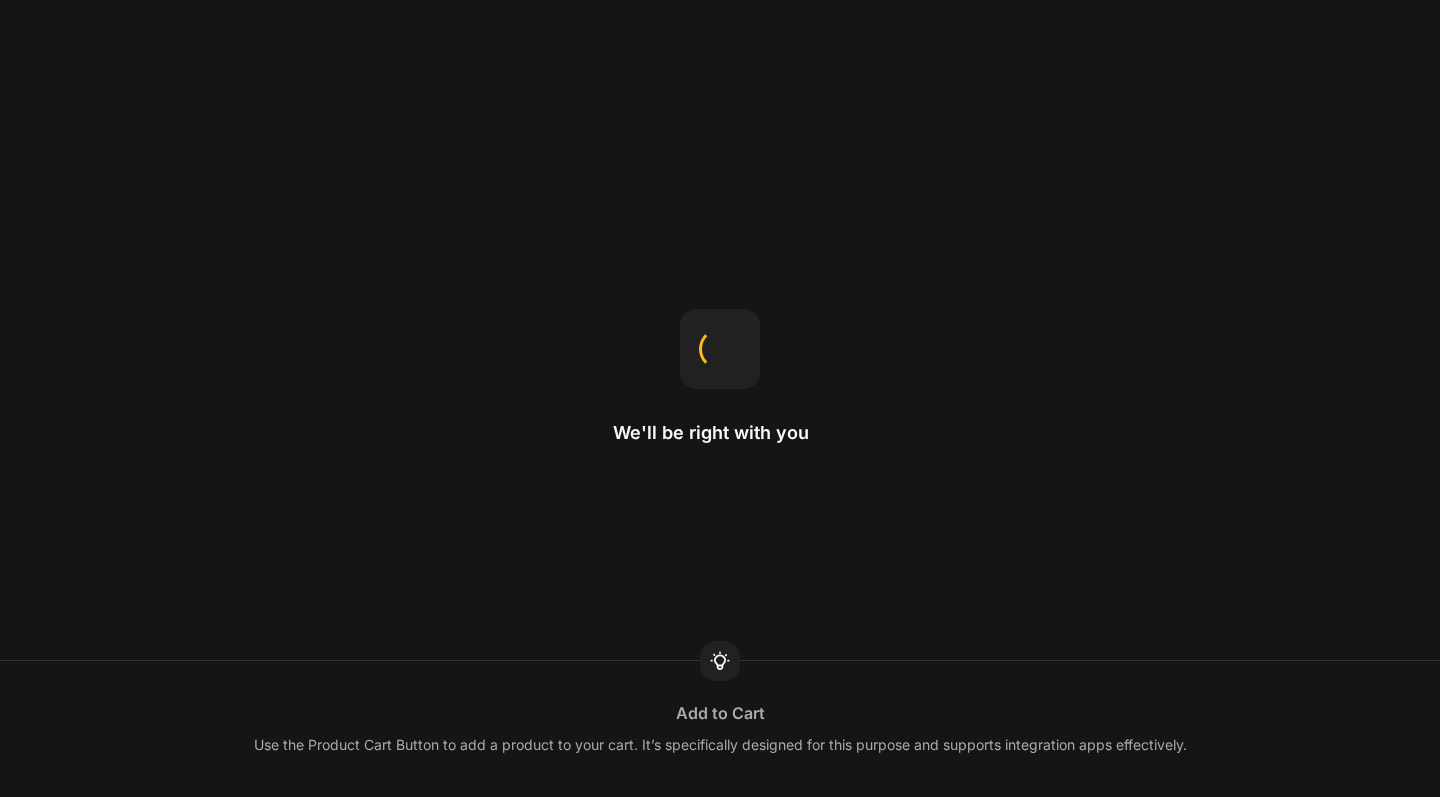 scroll, scrollTop: 0, scrollLeft: 0, axis: both 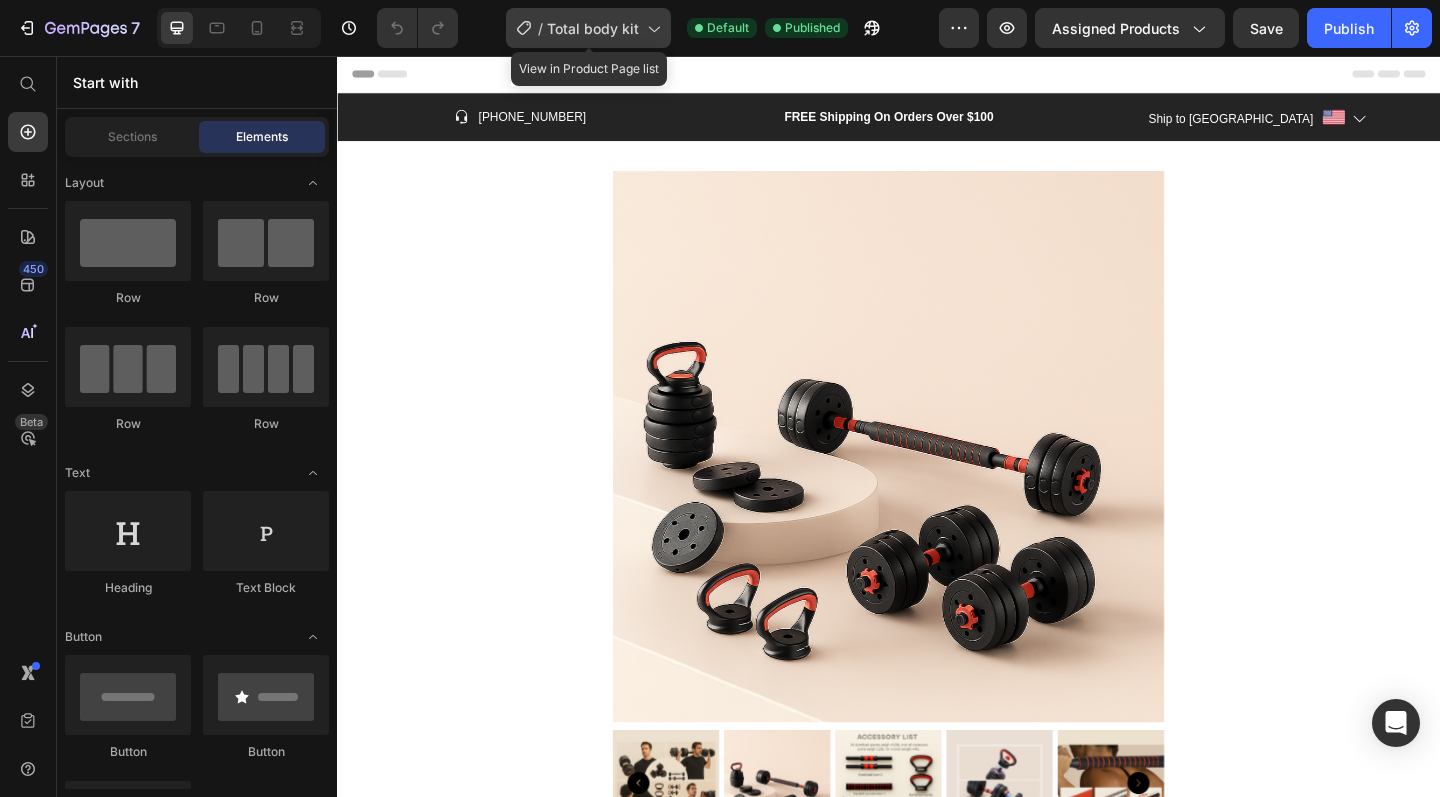 click on "Total body kit" at bounding box center [593, 28] 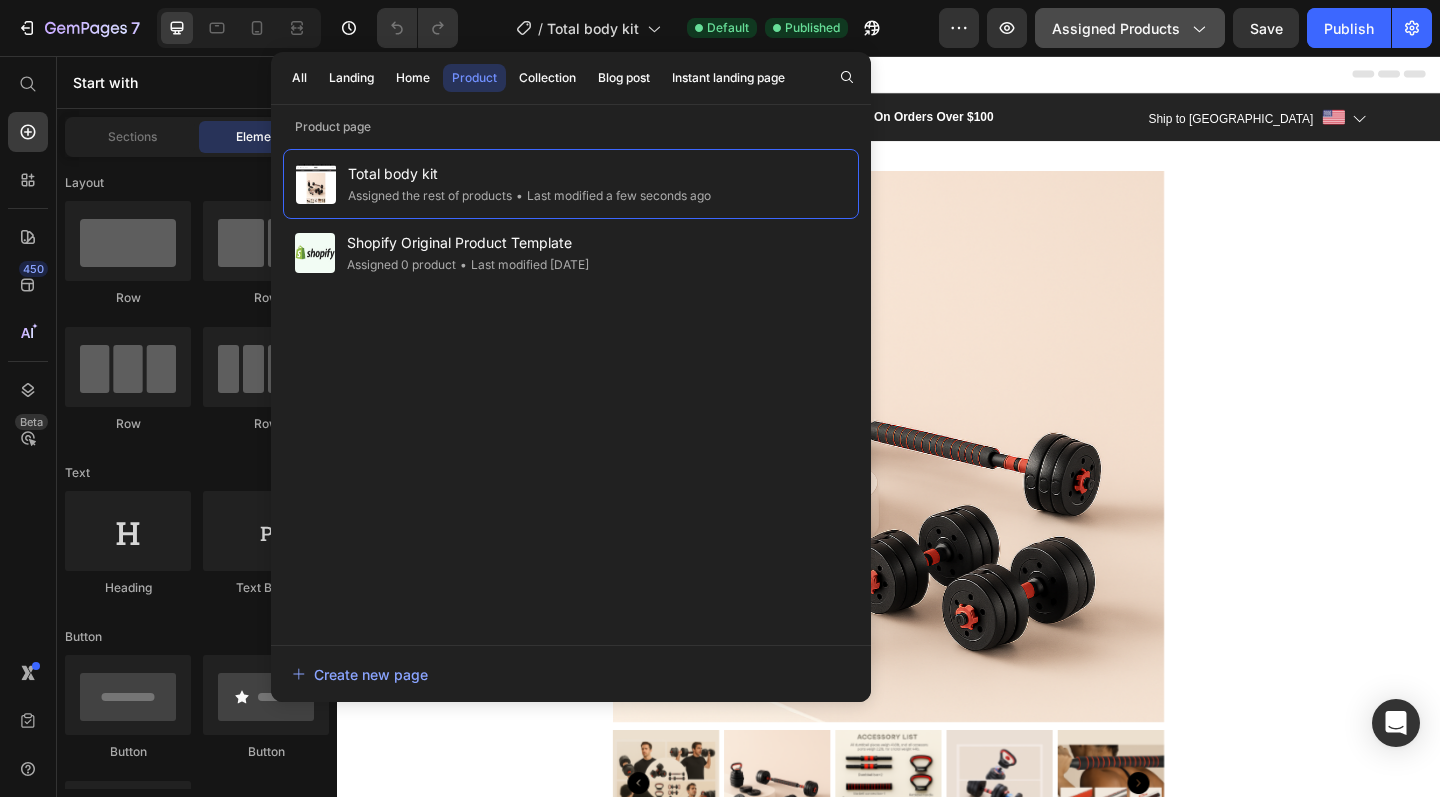 click on "Assigned Products" at bounding box center [1130, 28] 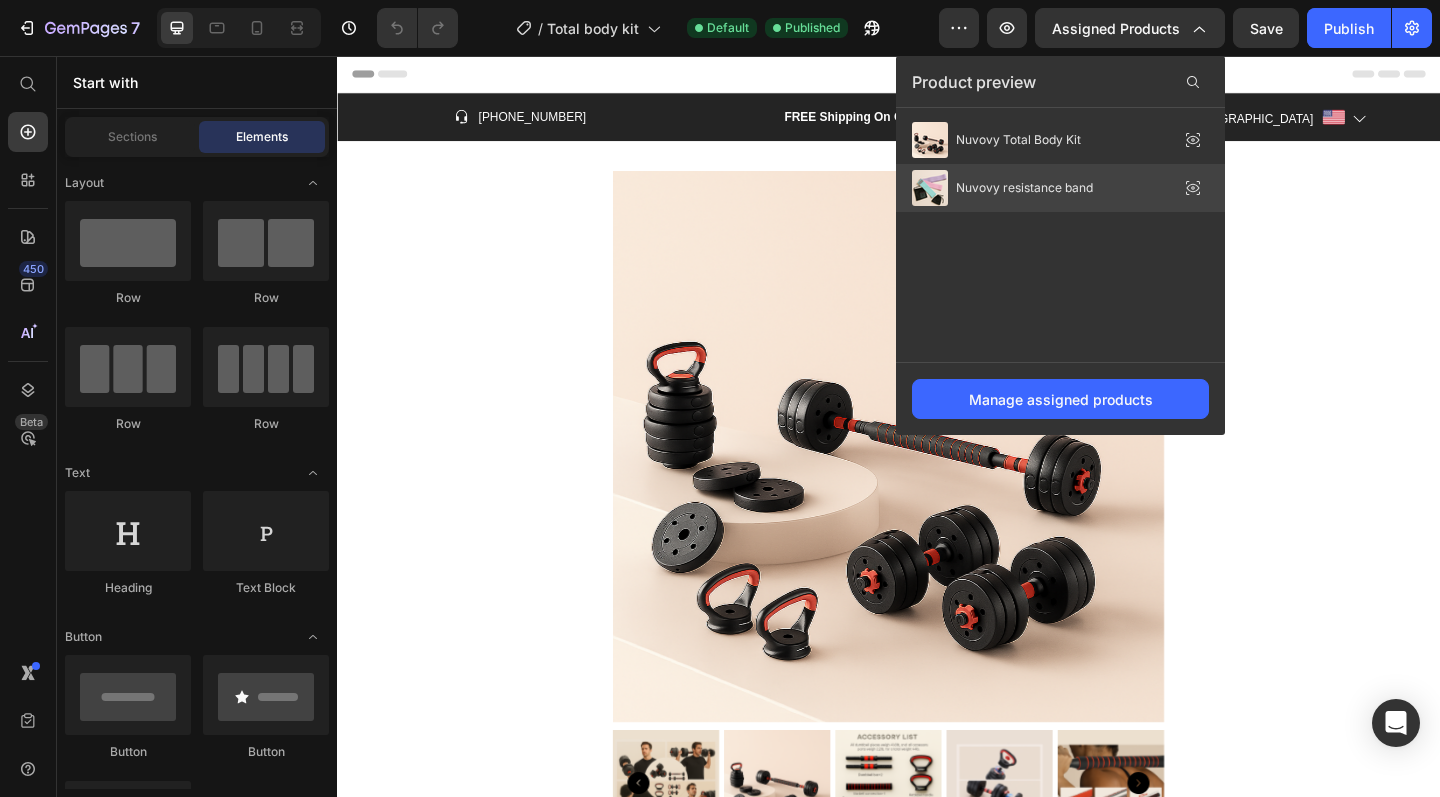 click on "Nuvovy resistance band" 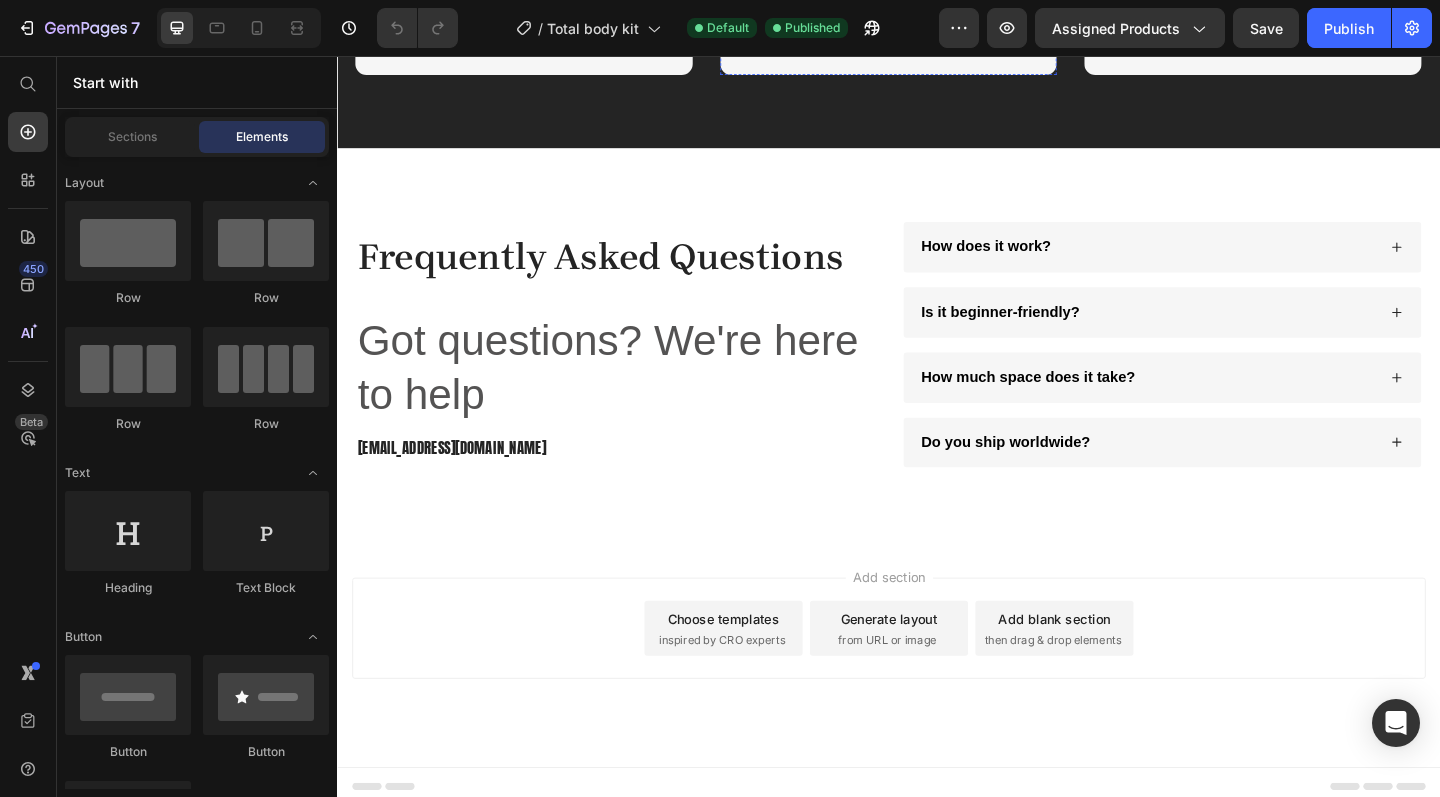 scroll, scrollTop: 5384, scrollLeft: 0, axis: vertical 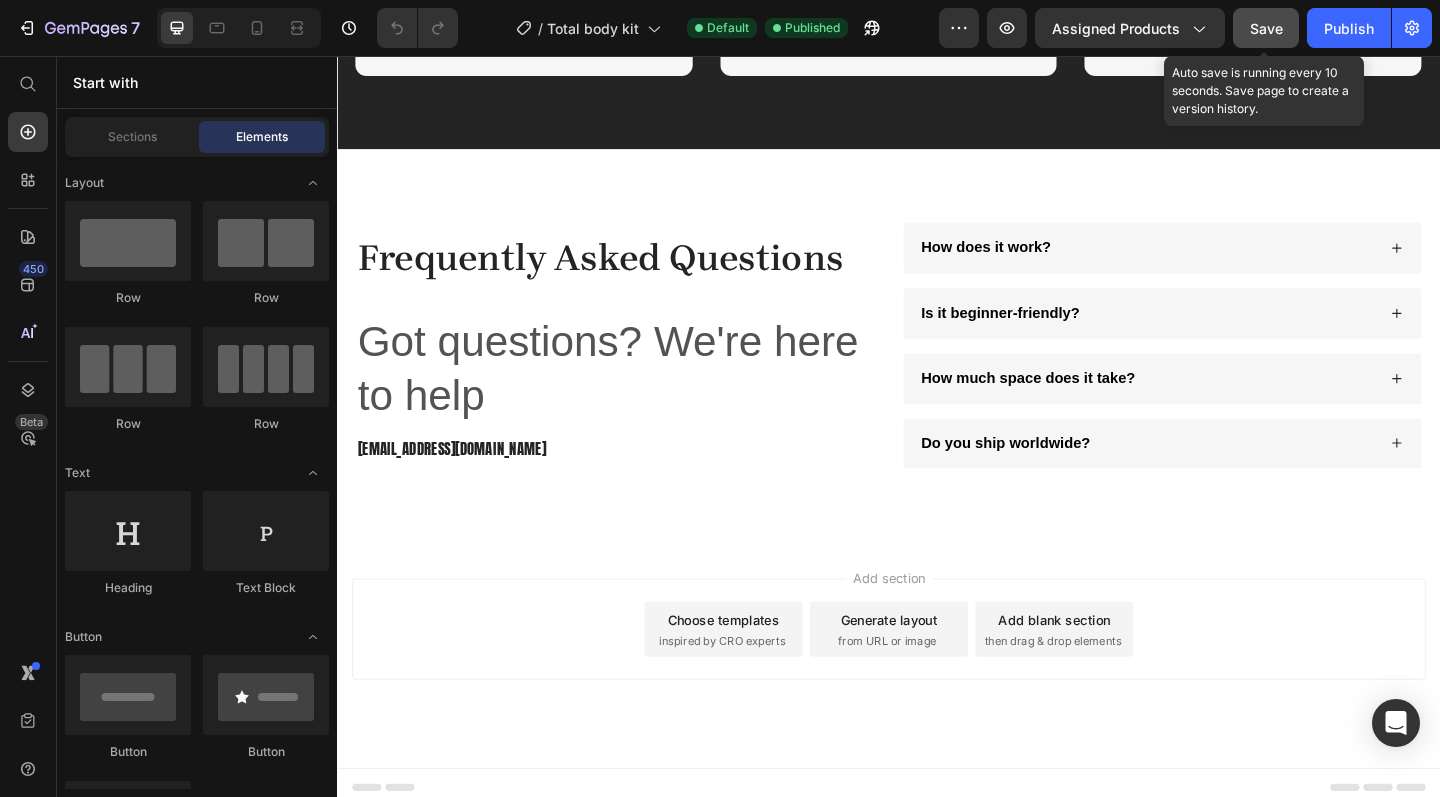 click on "Save" 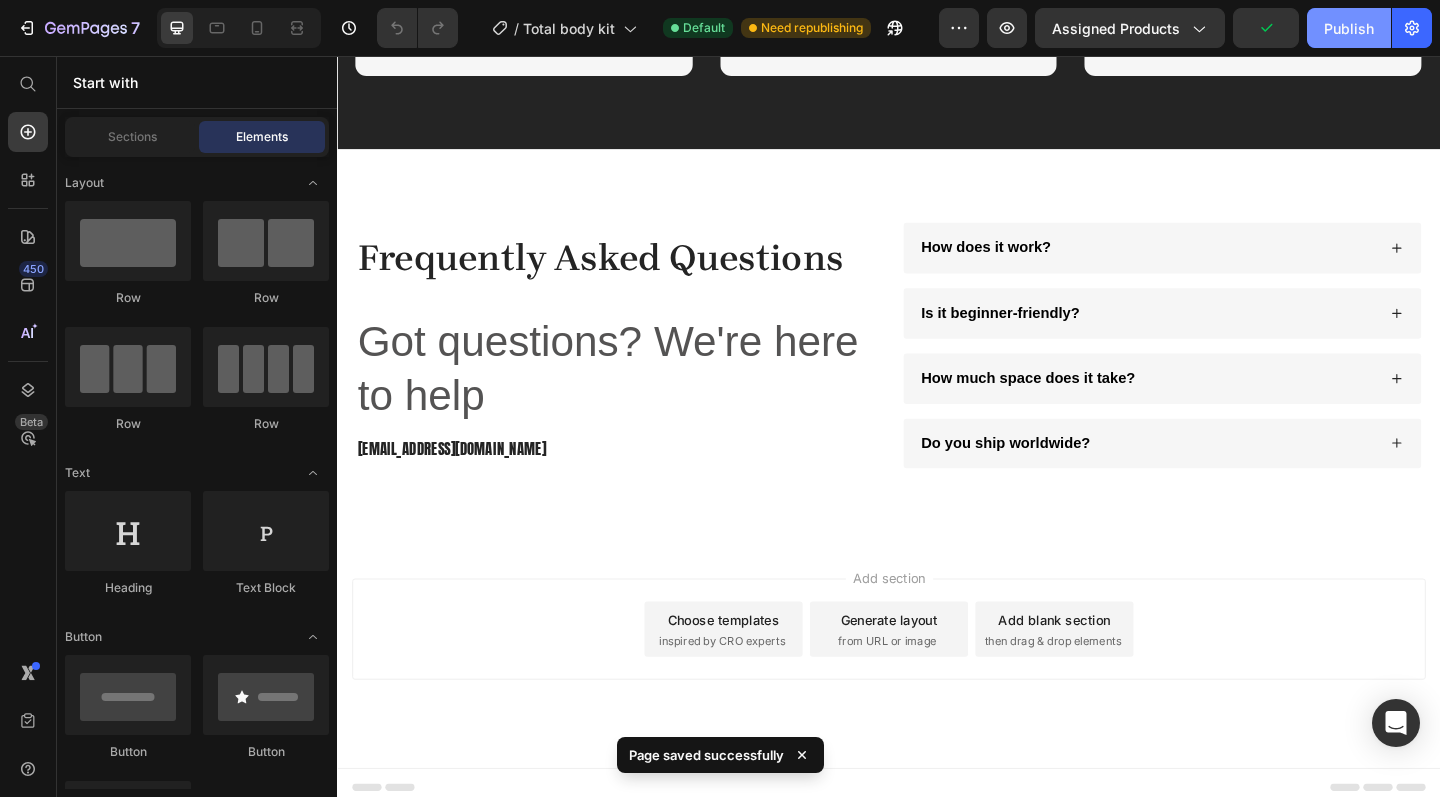 click on "Publish" 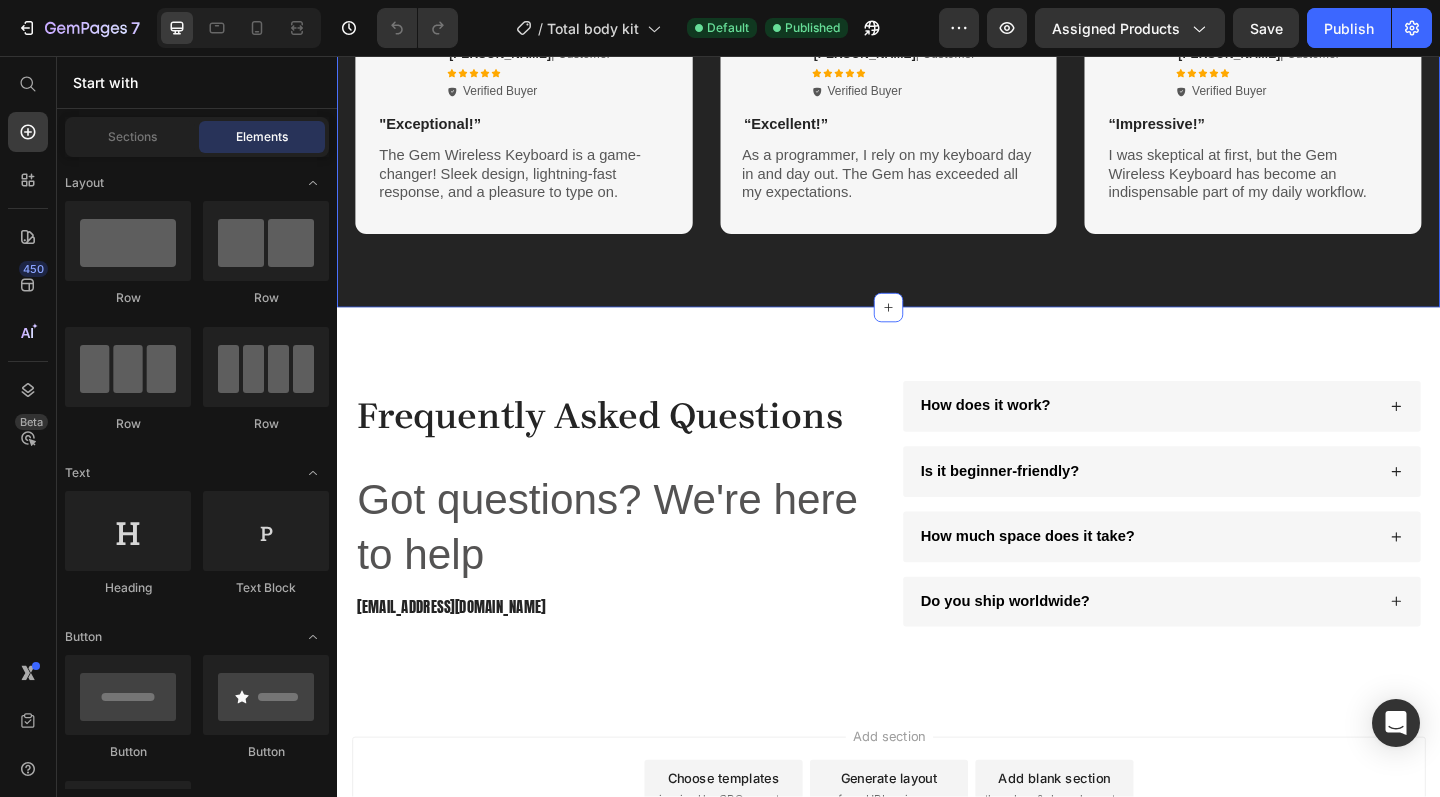 scroll, scrollTop: 5210, scrollLeft: 0, axis: vertical 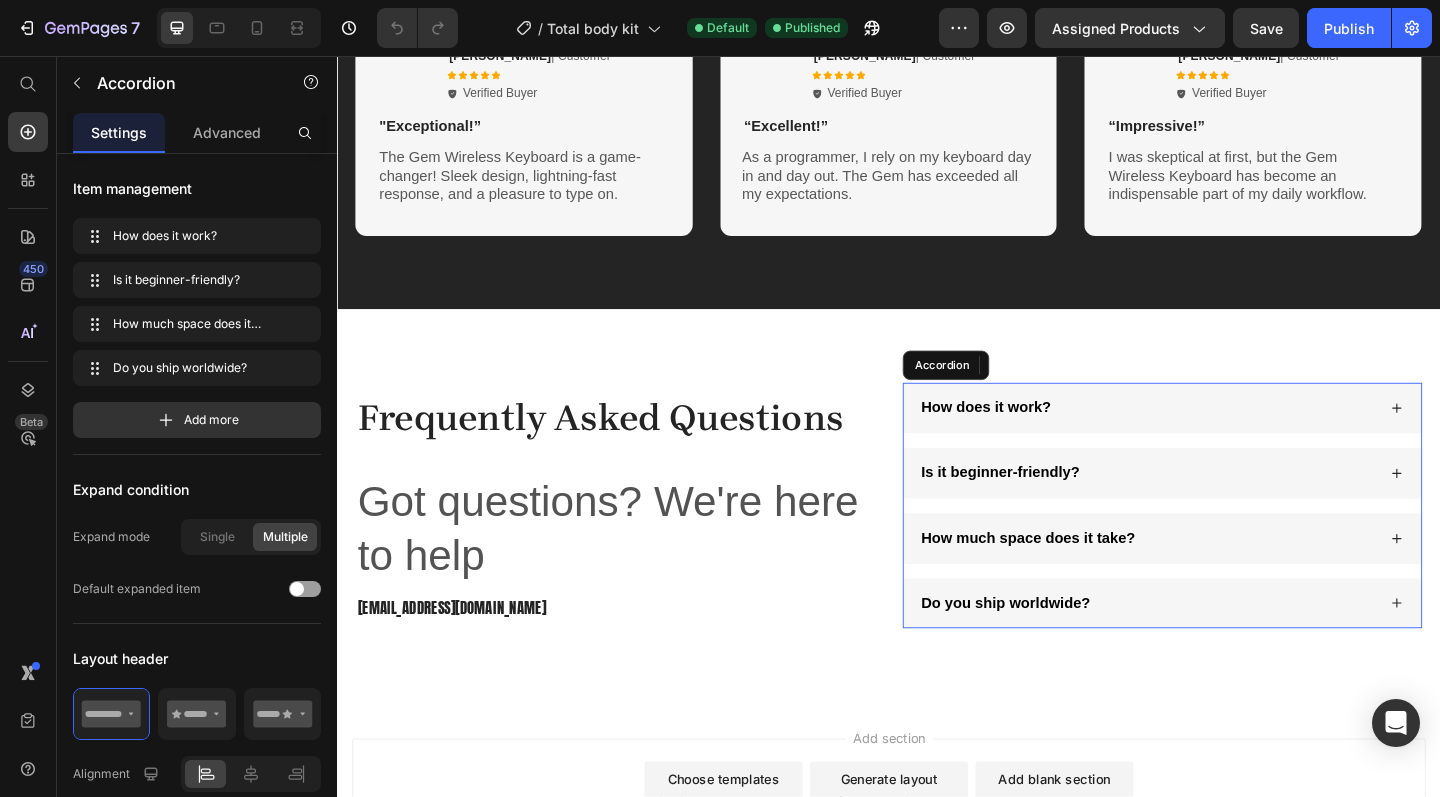 click on "Do you ship worldwide?" at bounding box center [1234, 652] 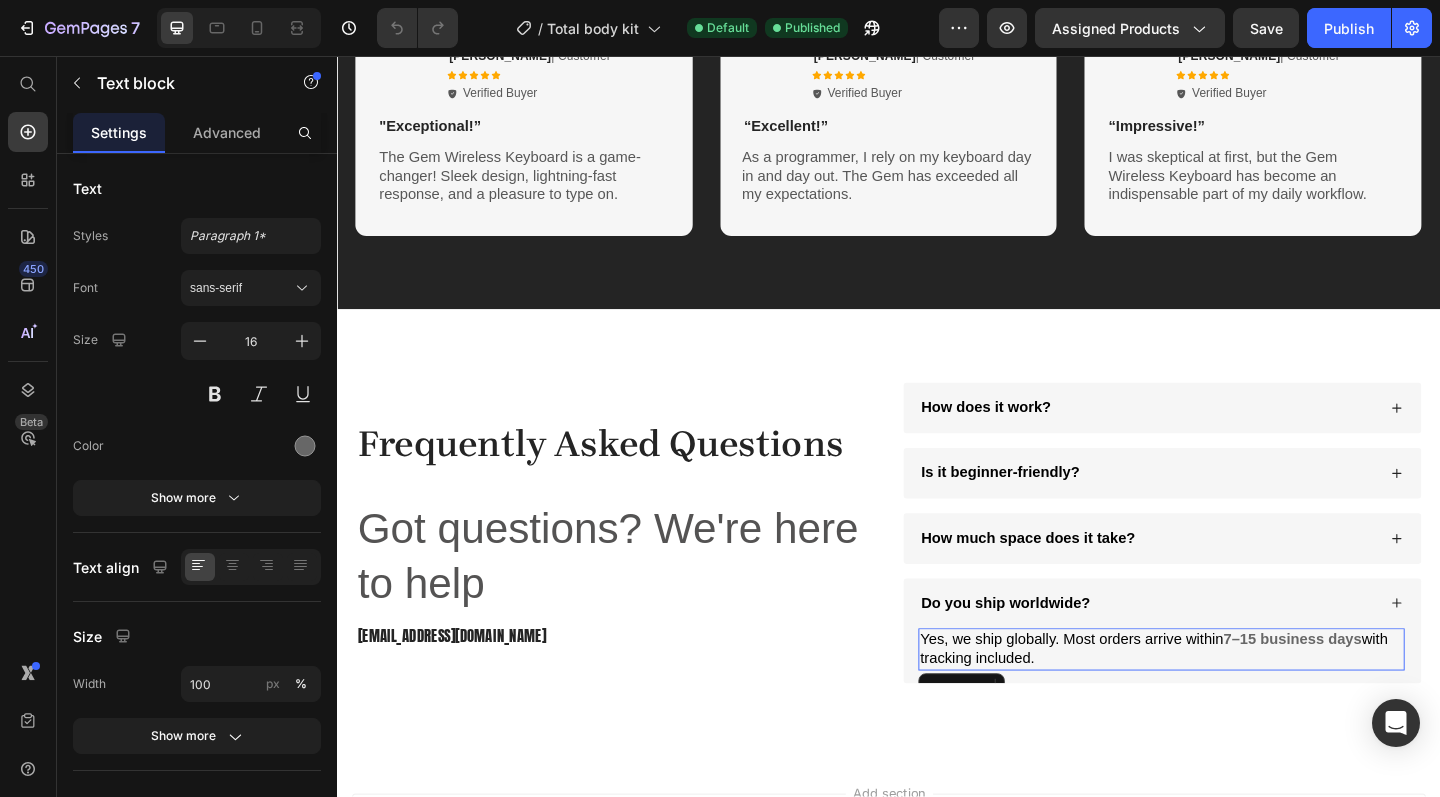 click on "7–15 business days" at bounding box center [1376, 690] 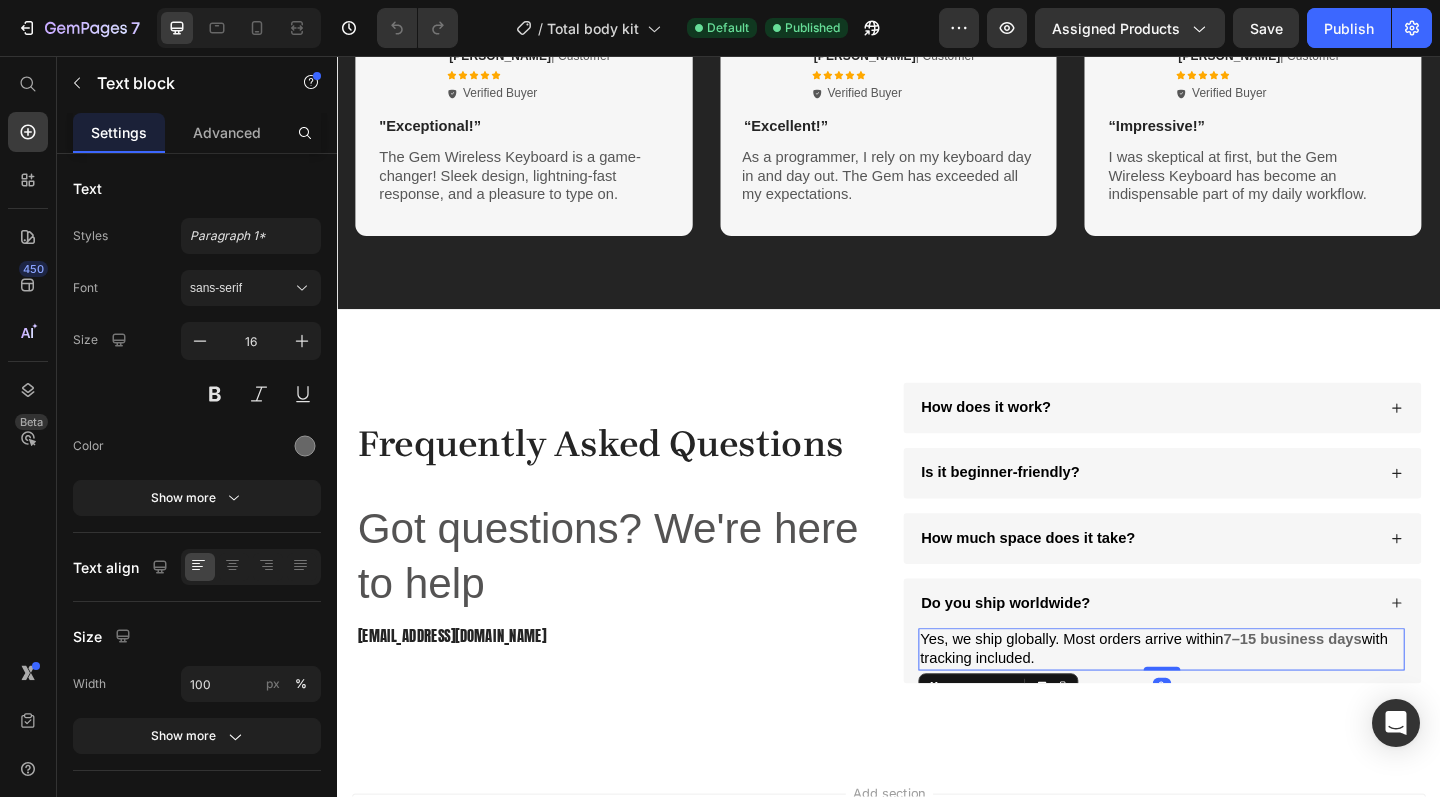 click on "7–15 business days" at bounding box center (1376, 690) 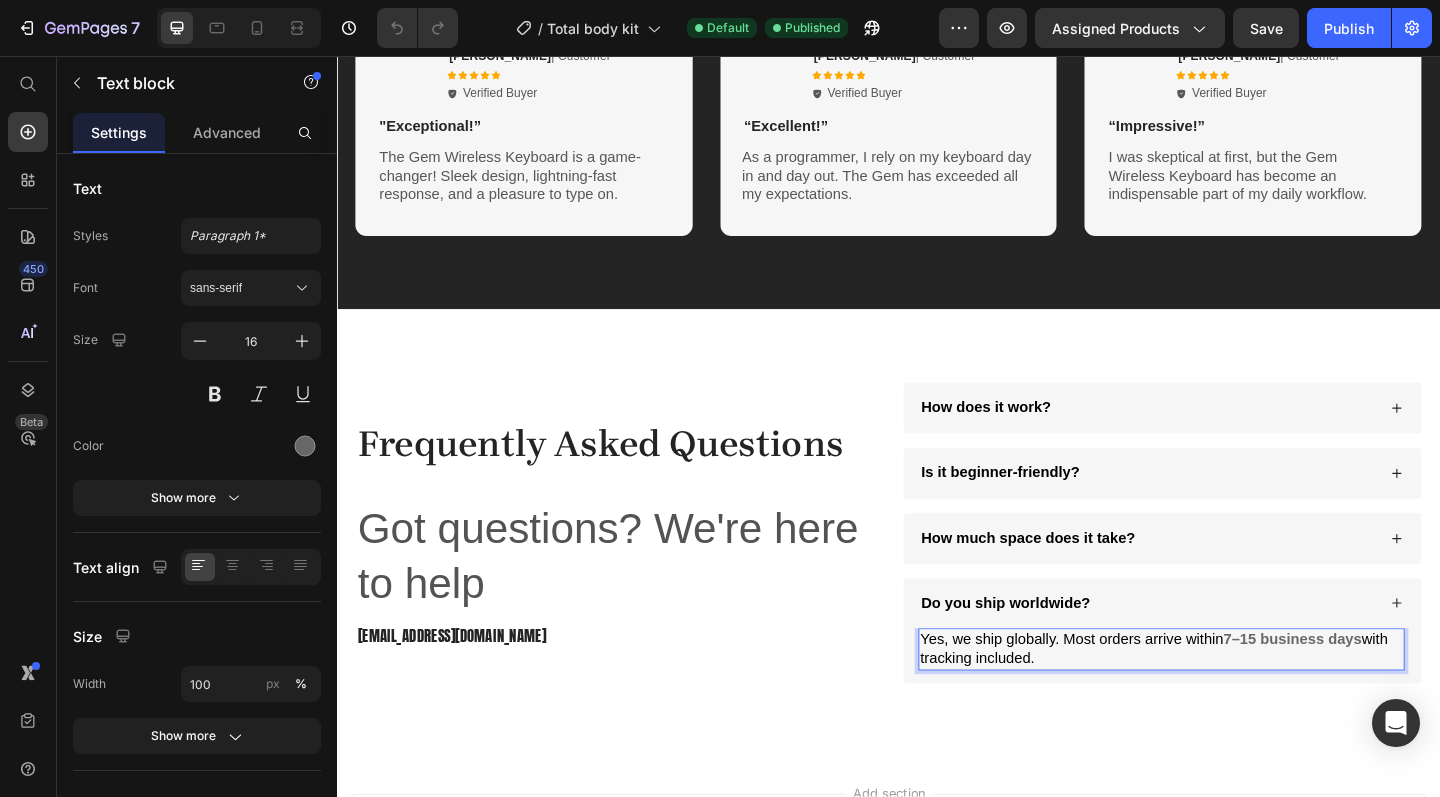 click on "7–15 business days" at bounding box center (1376, 690) 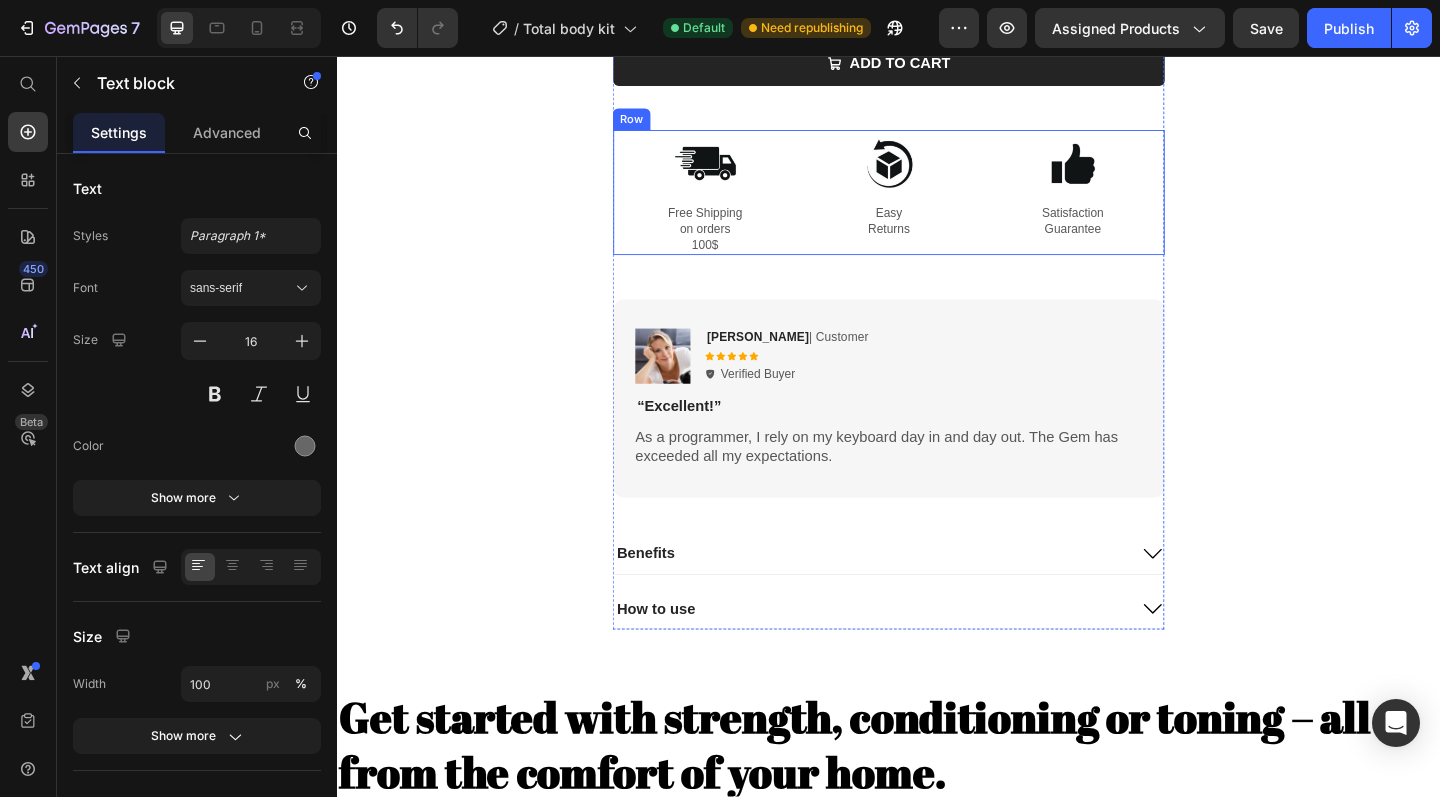 scroll, scrollTop: 1486, scrollLeft: 0, axis: vertical 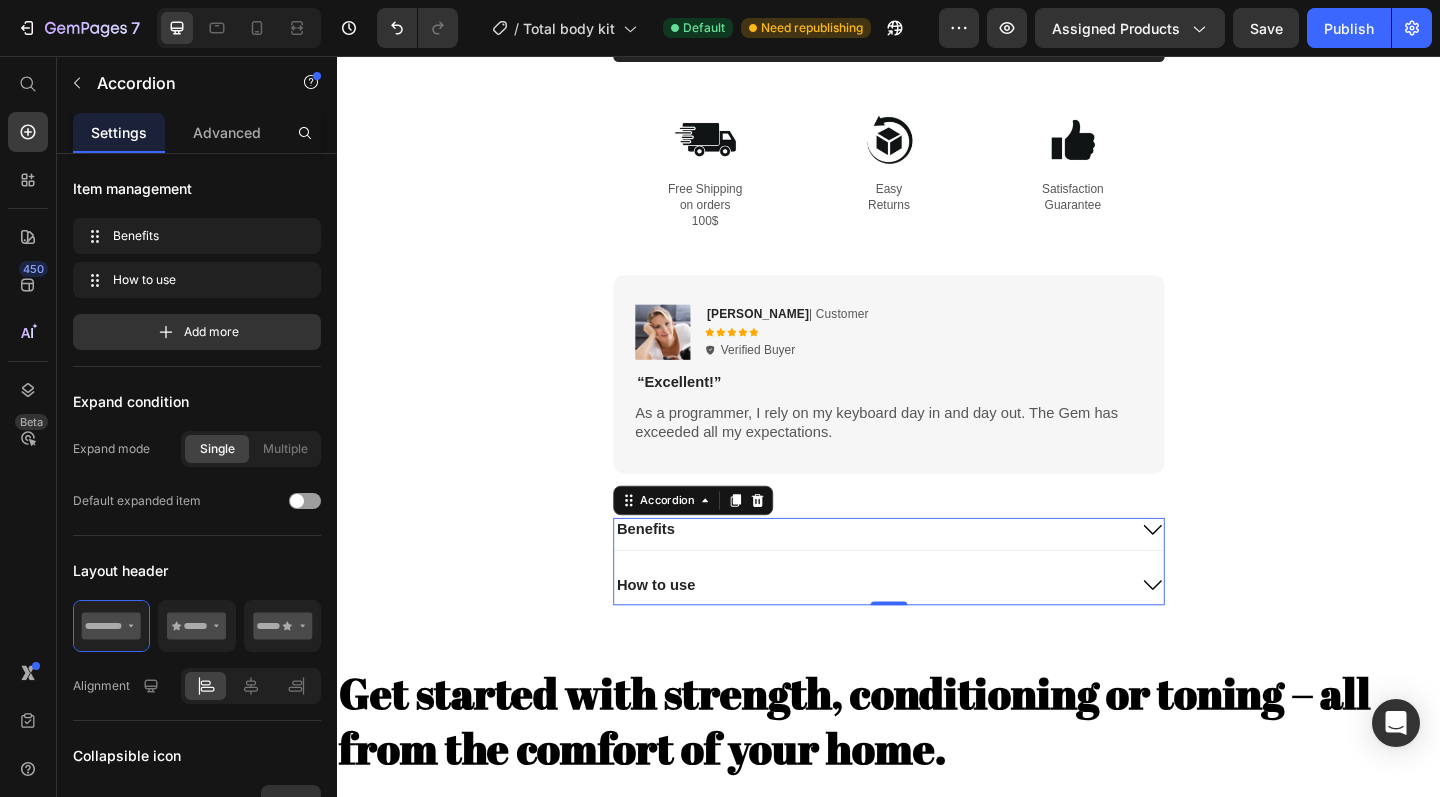 click on "Benefits" at bounding box center (917, 572) 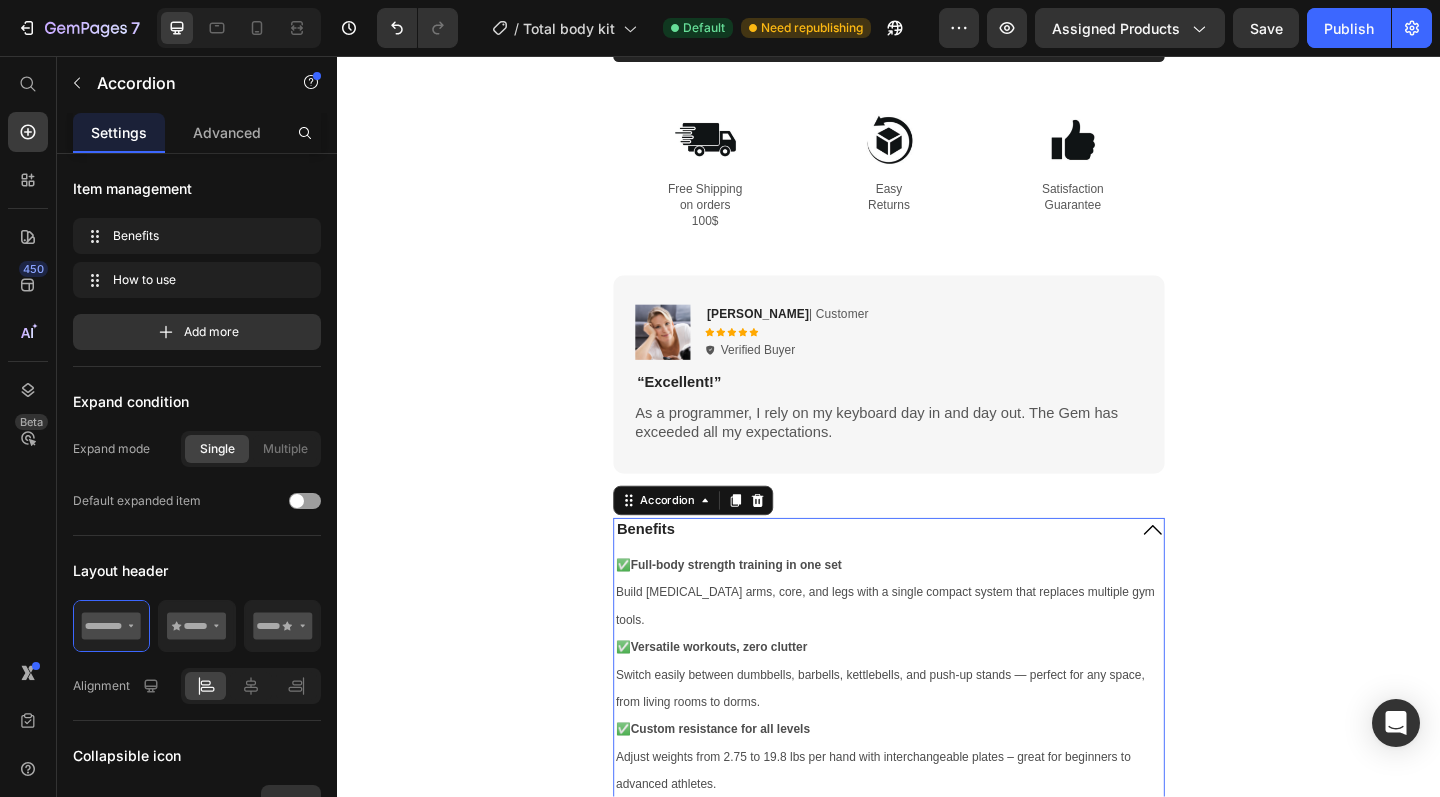 click on "Benefits" at bounding box center [917, 572] 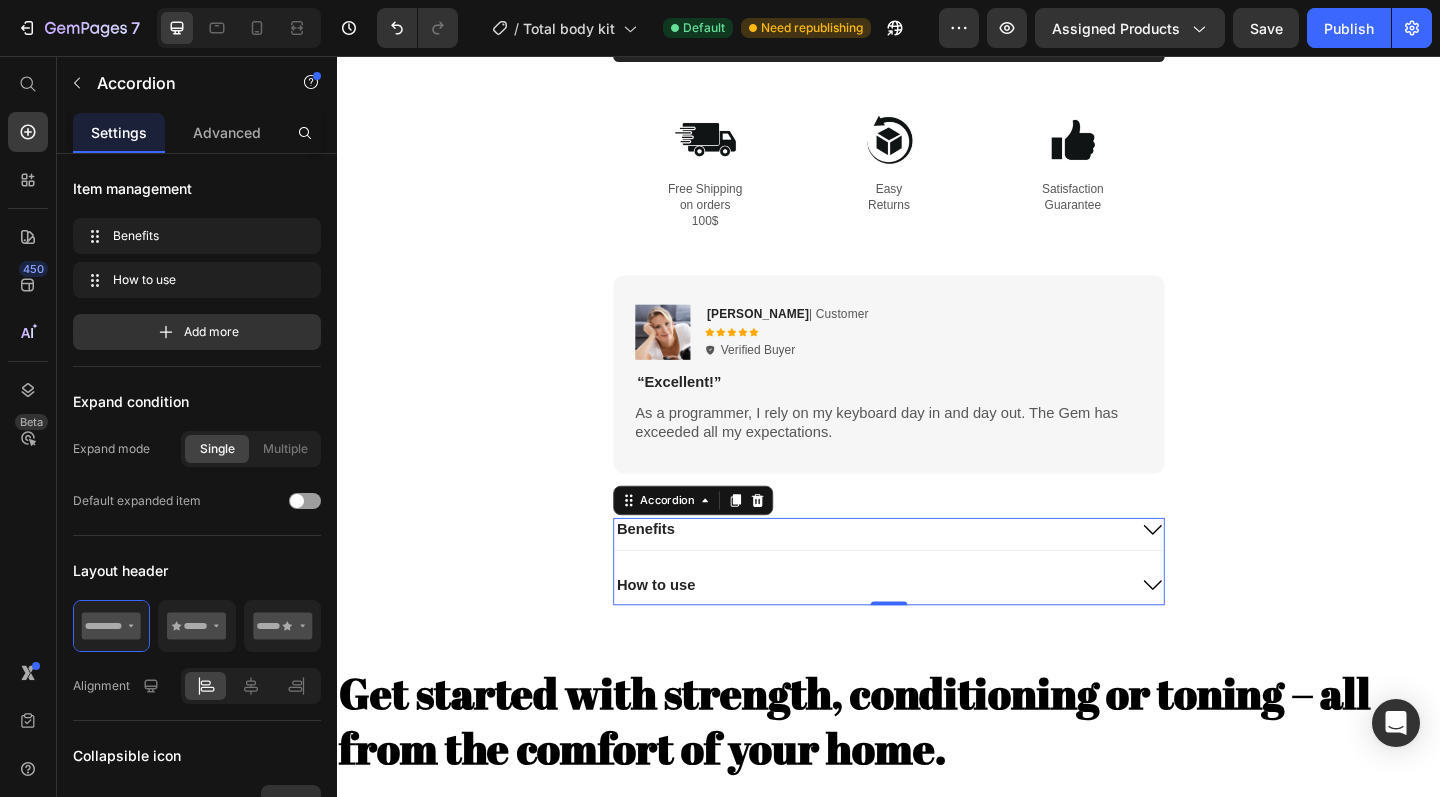 click on "How to use" at bounding box center [917, 632] 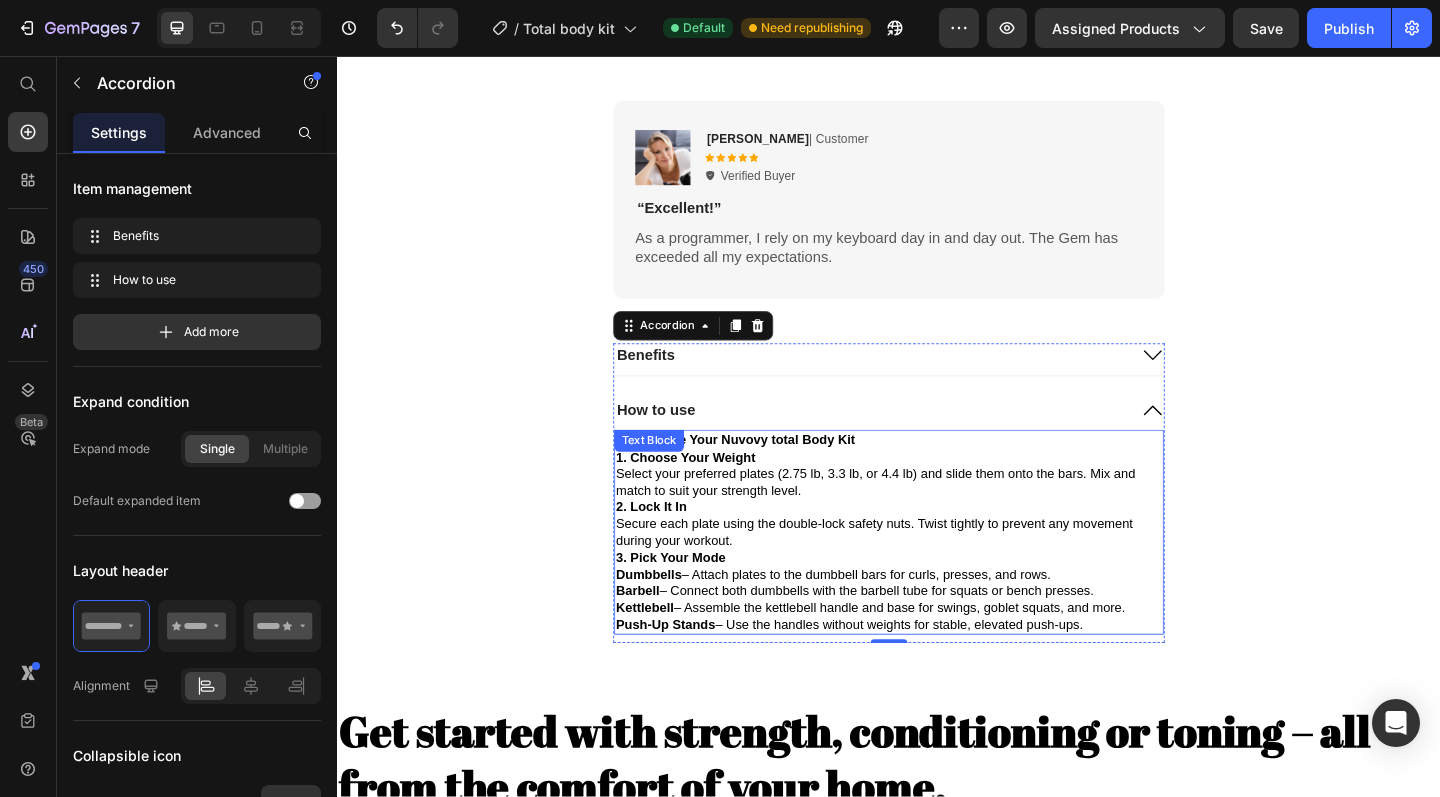 scroll, scrollTop: 1677, scrollLeft: 0, axis: vertical 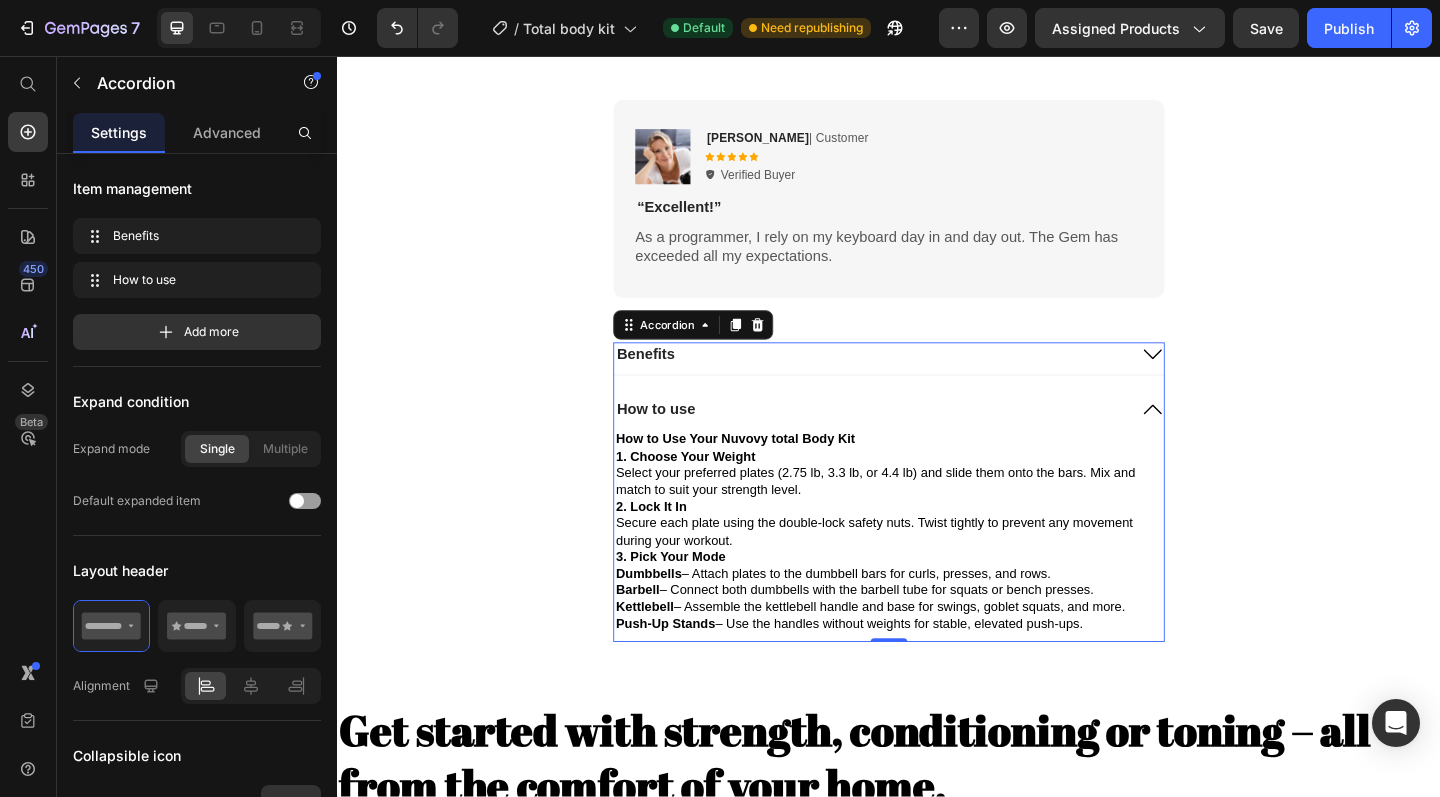click on "How to use" at bounding box center (683, 441) 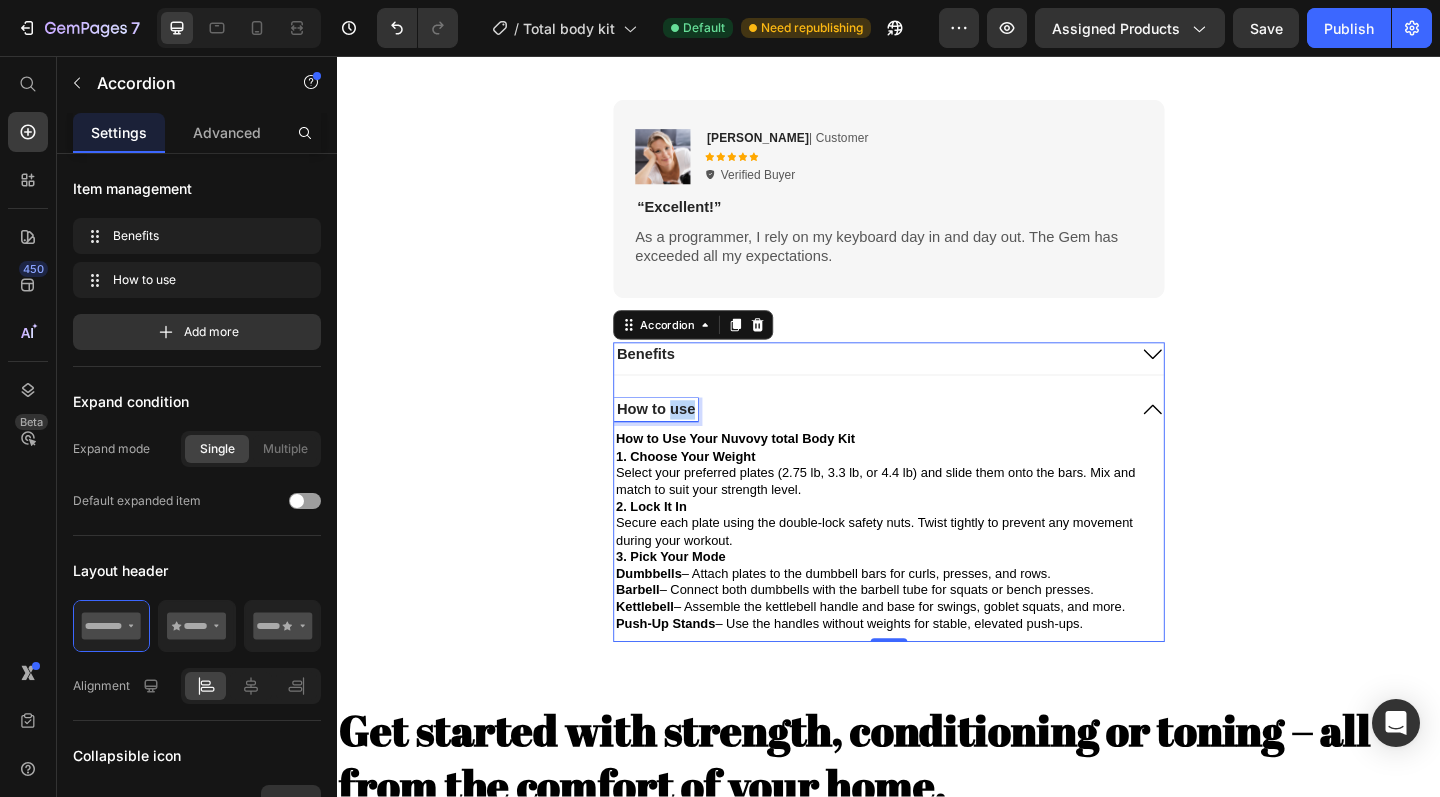 click on "How to use" at bounding box center [683, 441] 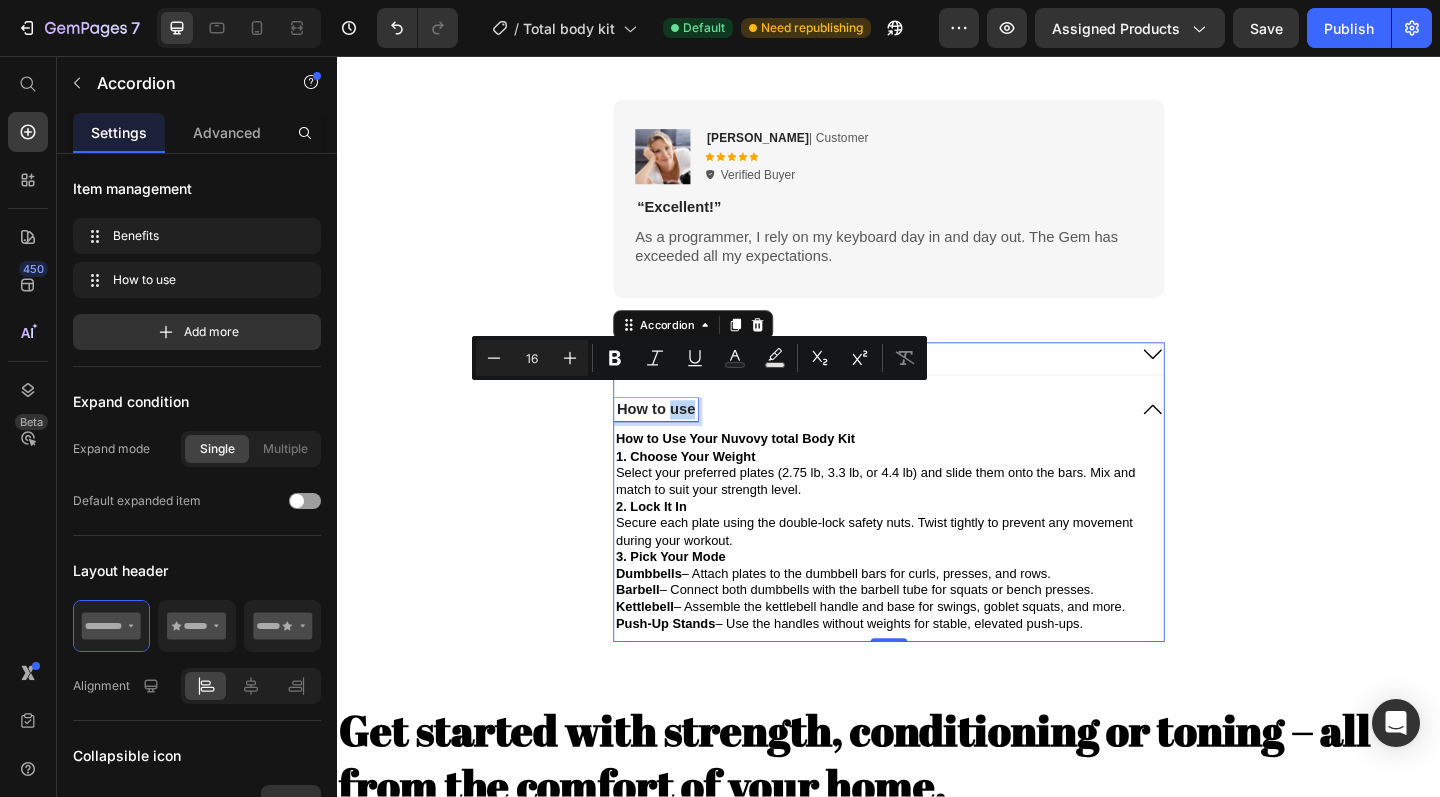 click on "How to use" at bounding box center (683, 441) 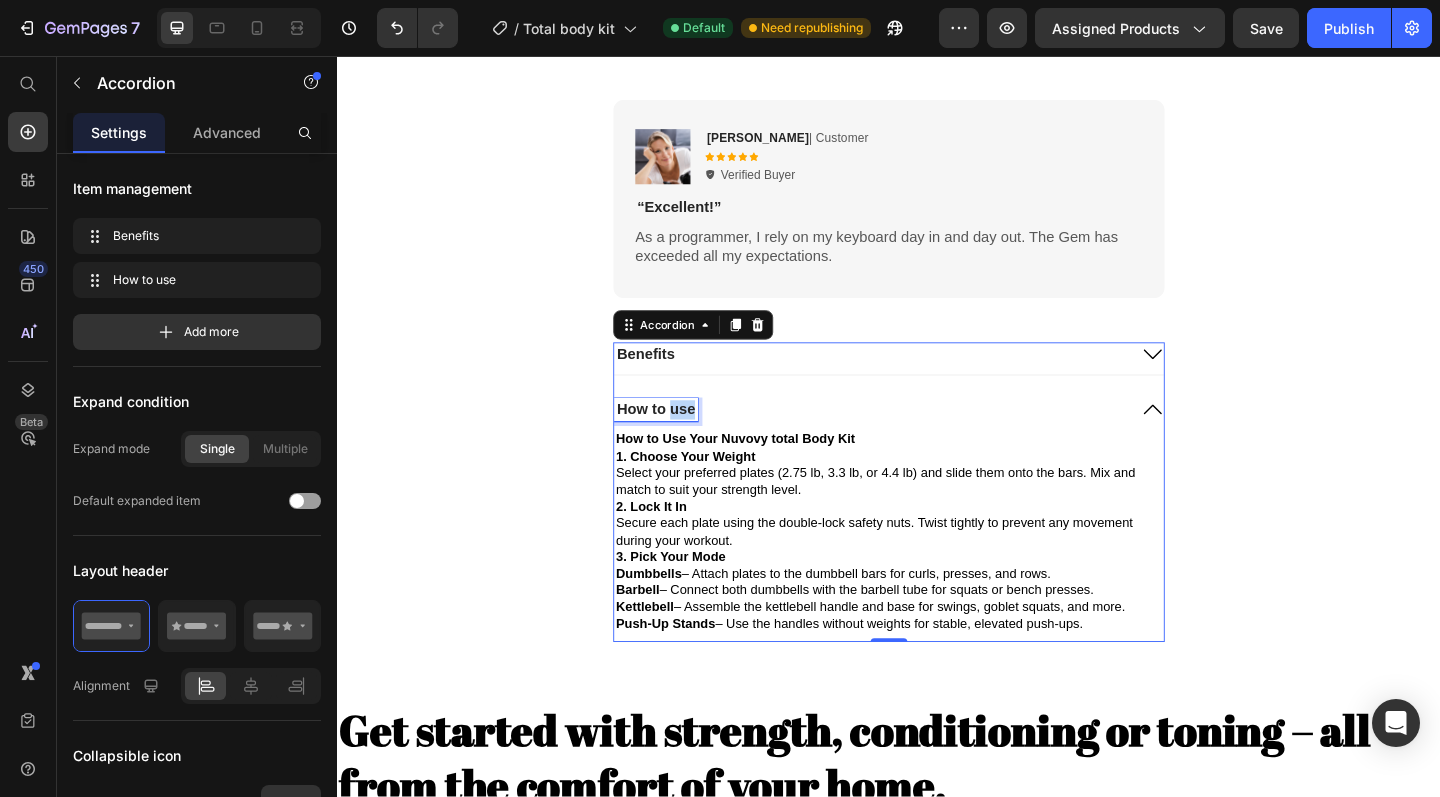 click on "How to use" at bounding box center (683, 441) 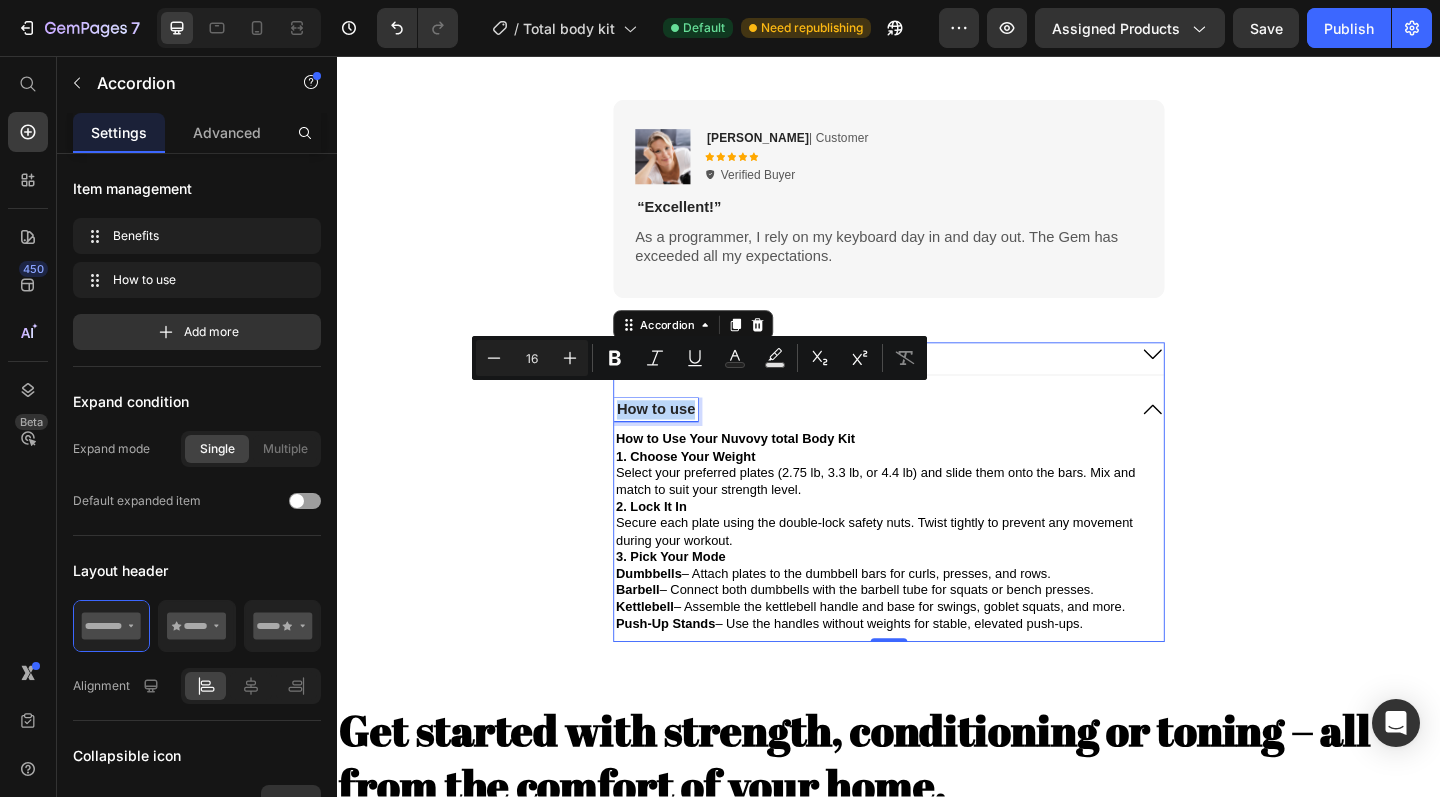 click on "How to use" at bounding box center [683, 441] 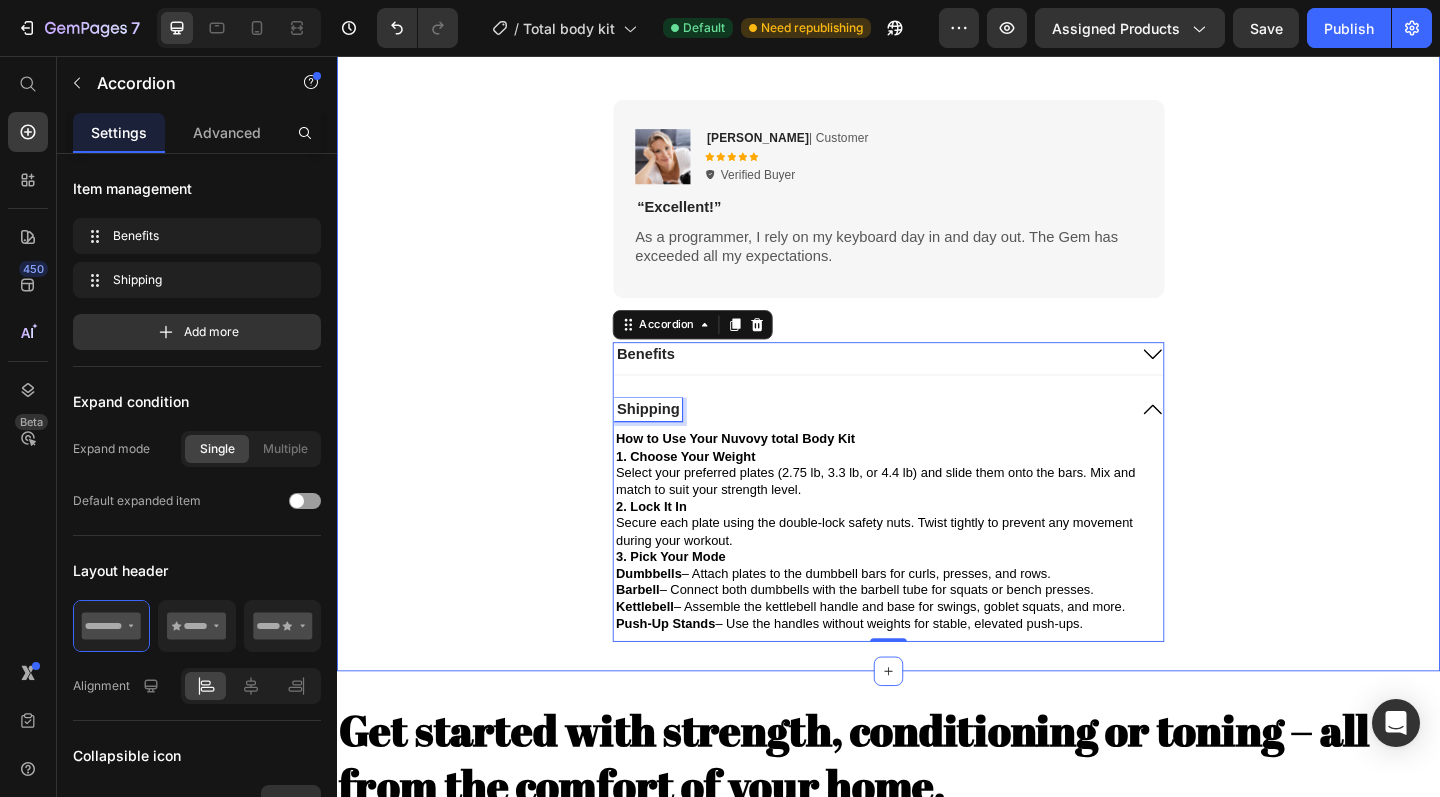 click on "Product Images
Icon
Icon
Icon
Icon
Icon Icon List 2,500+ Verified Reviews! Text Block Row Nuvovy resistance band Product Title $24.99 Product Price $29.99 Product Price 17% OFF Discount Tag Row
Product introduction:
Product Name: squat resistance band Material: latex mesh Product specifications: S code circumference lake blue 76*8cm (different tensile strength of the same specification) Weak Weight: 110g M code circumference pink 76*8cm (different tension in the same specification) Medium Weight: 125g L code circumference purple 76*8cm (different tensile strength of the same specification) Strong Weight: 154g Use; used to practice hips, large and small leg muscles, as well as body balance, enhance the core strength of the body
Packing list:  Yoga belt*1
Show more Product Description 1 Product Quantity
Add to cart Add to Cart Image Free Shipping  on orders 100$" at bounding box center (937, -402) 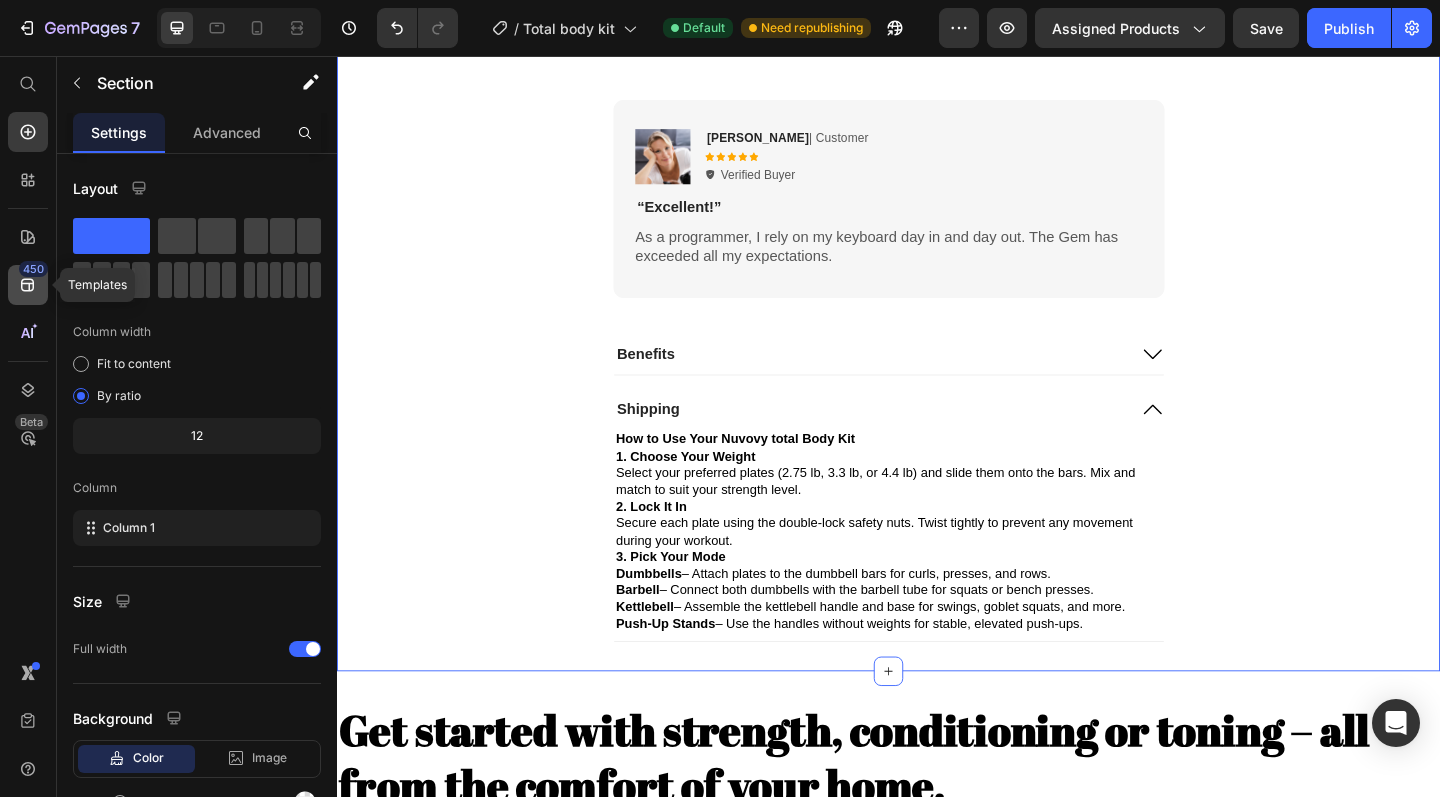 click on "450" 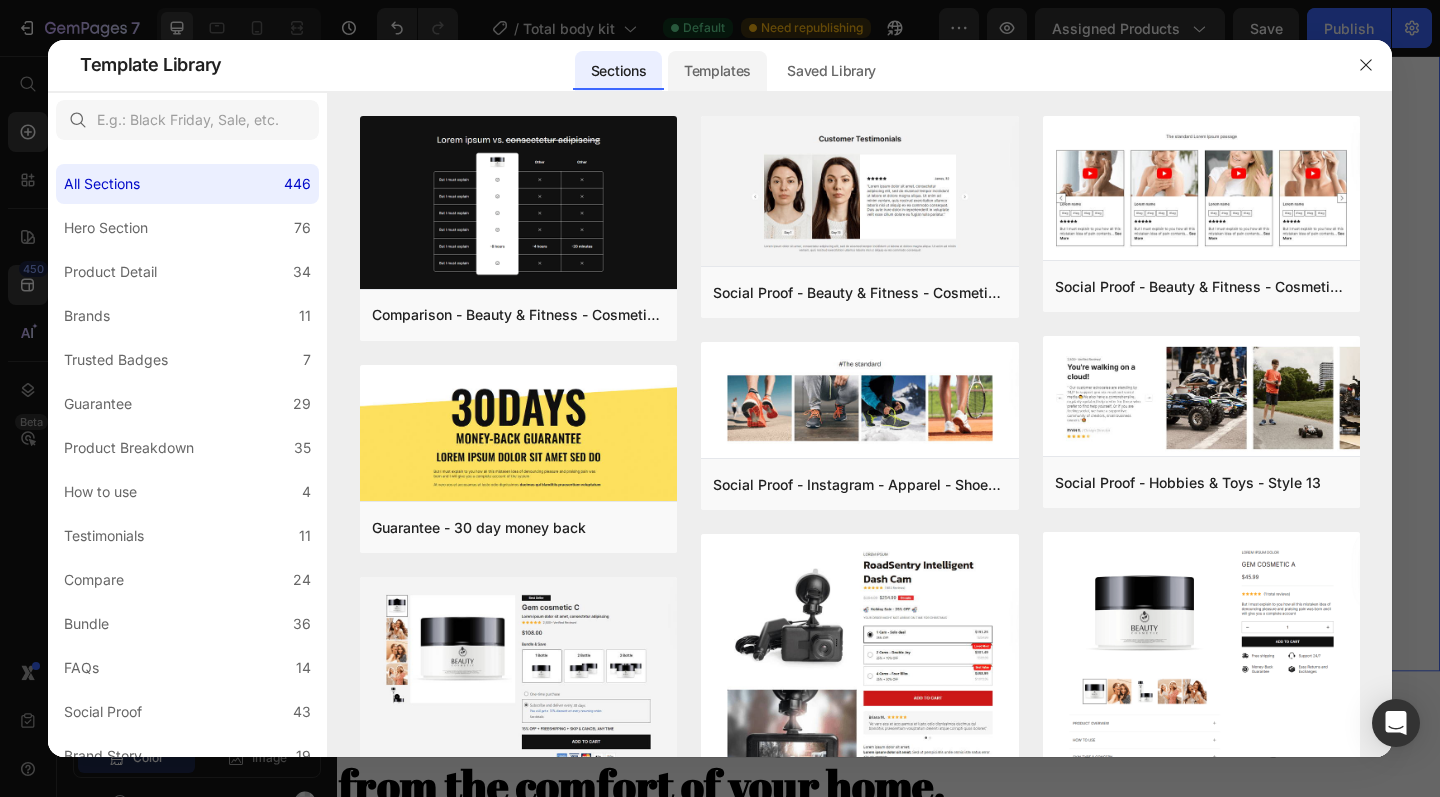 click on "Templates" 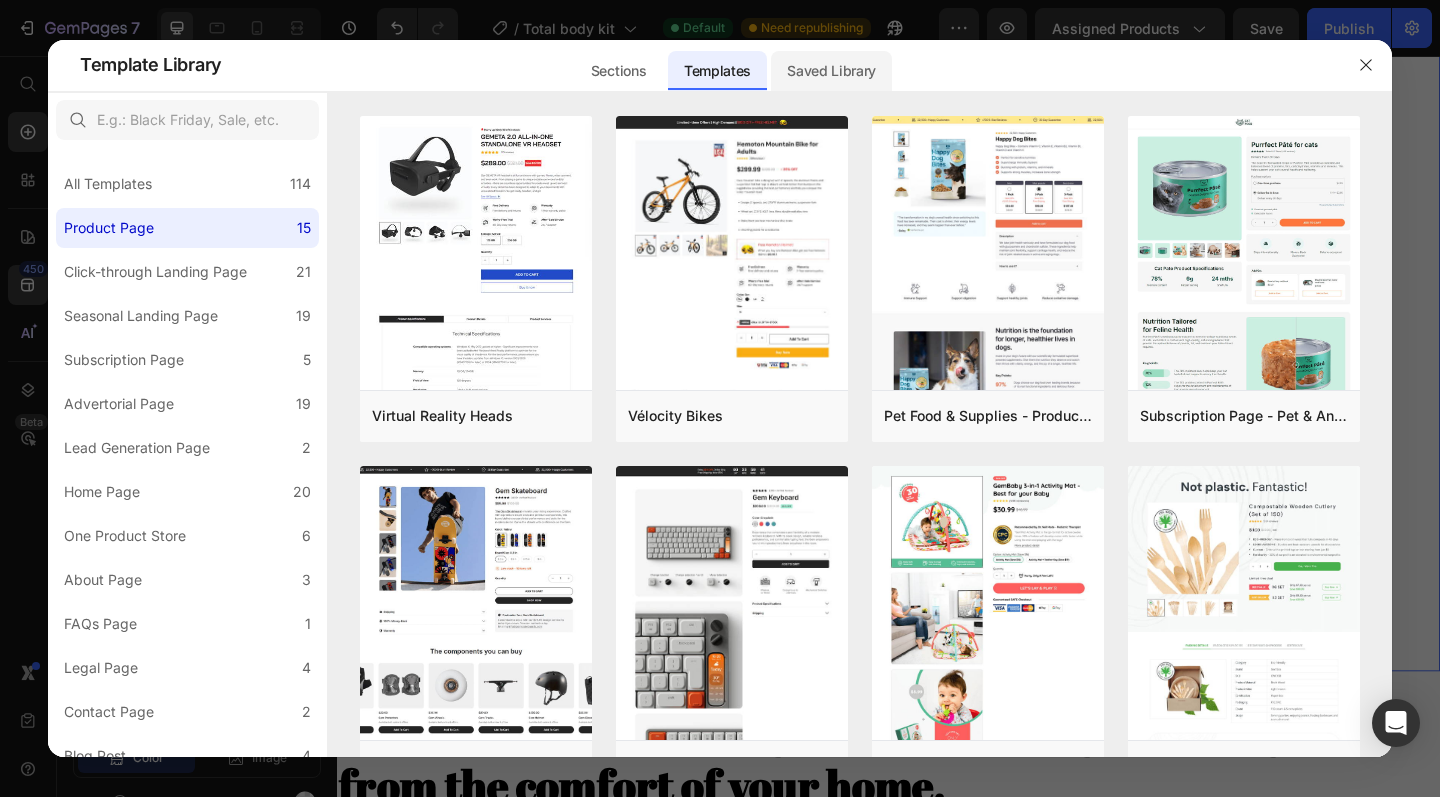click on "Saved Library" 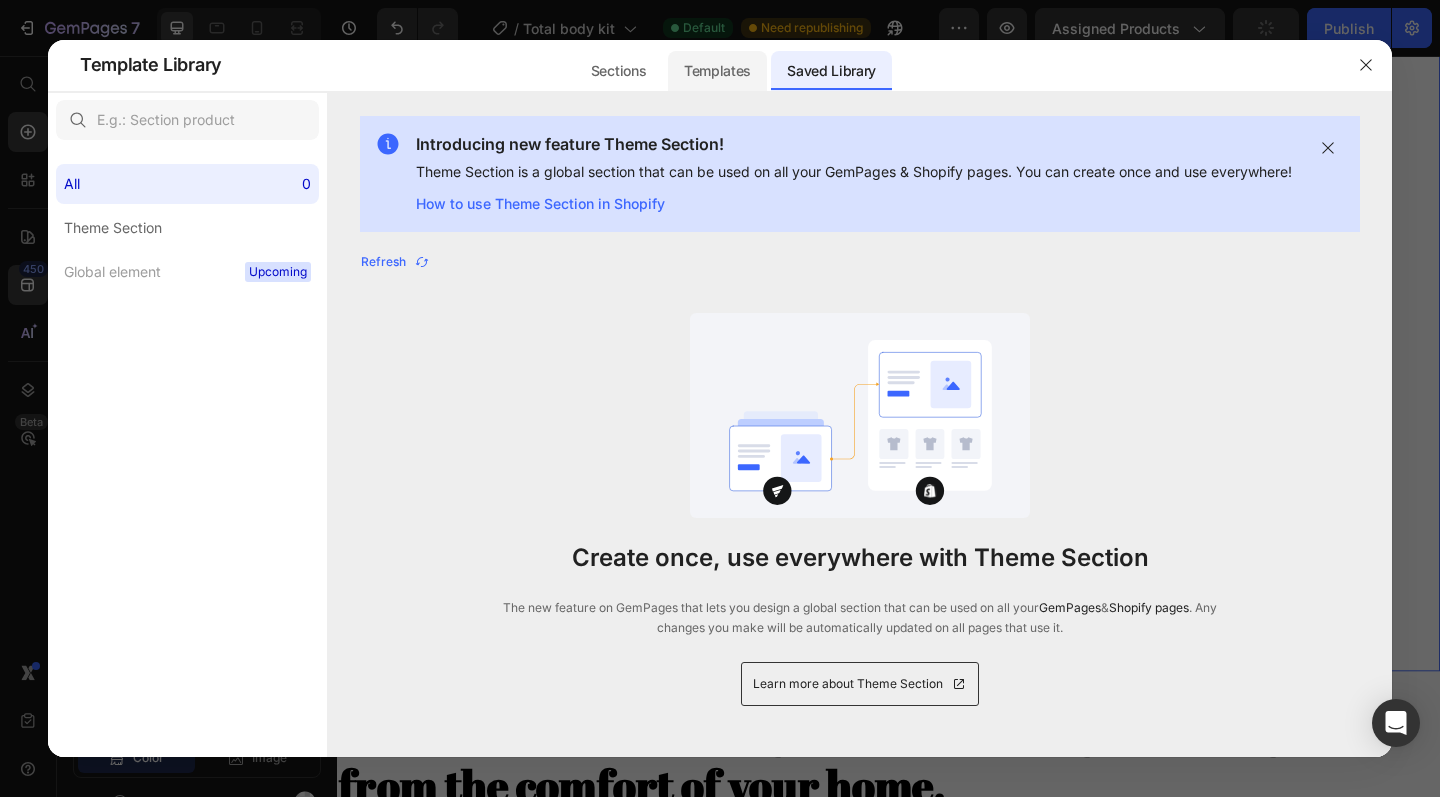 click on "Templates" 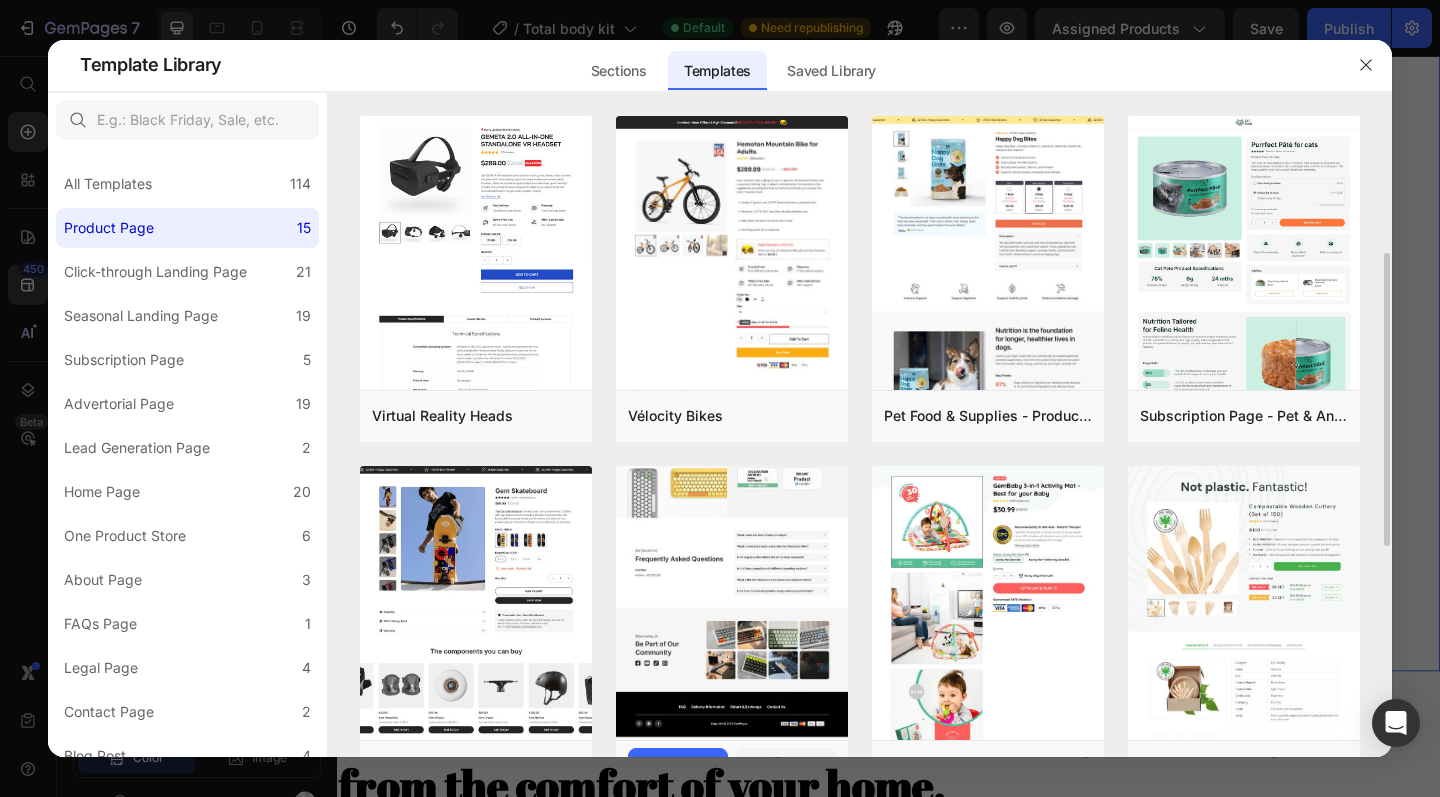 scroll, scrollTop: 152, scrollLeft: 0, axis: vertical 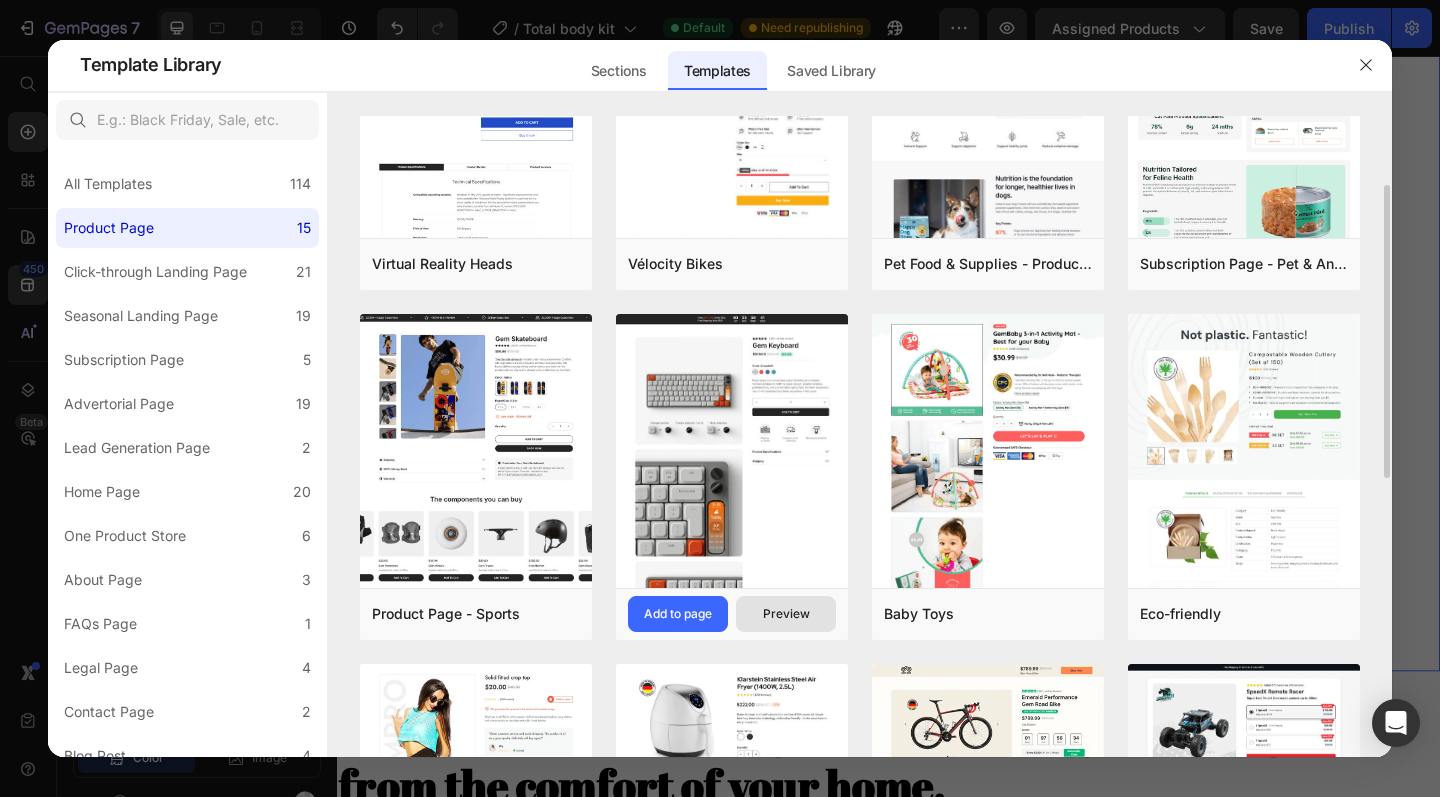 click on "Preview" at bounding box center [786, 614] 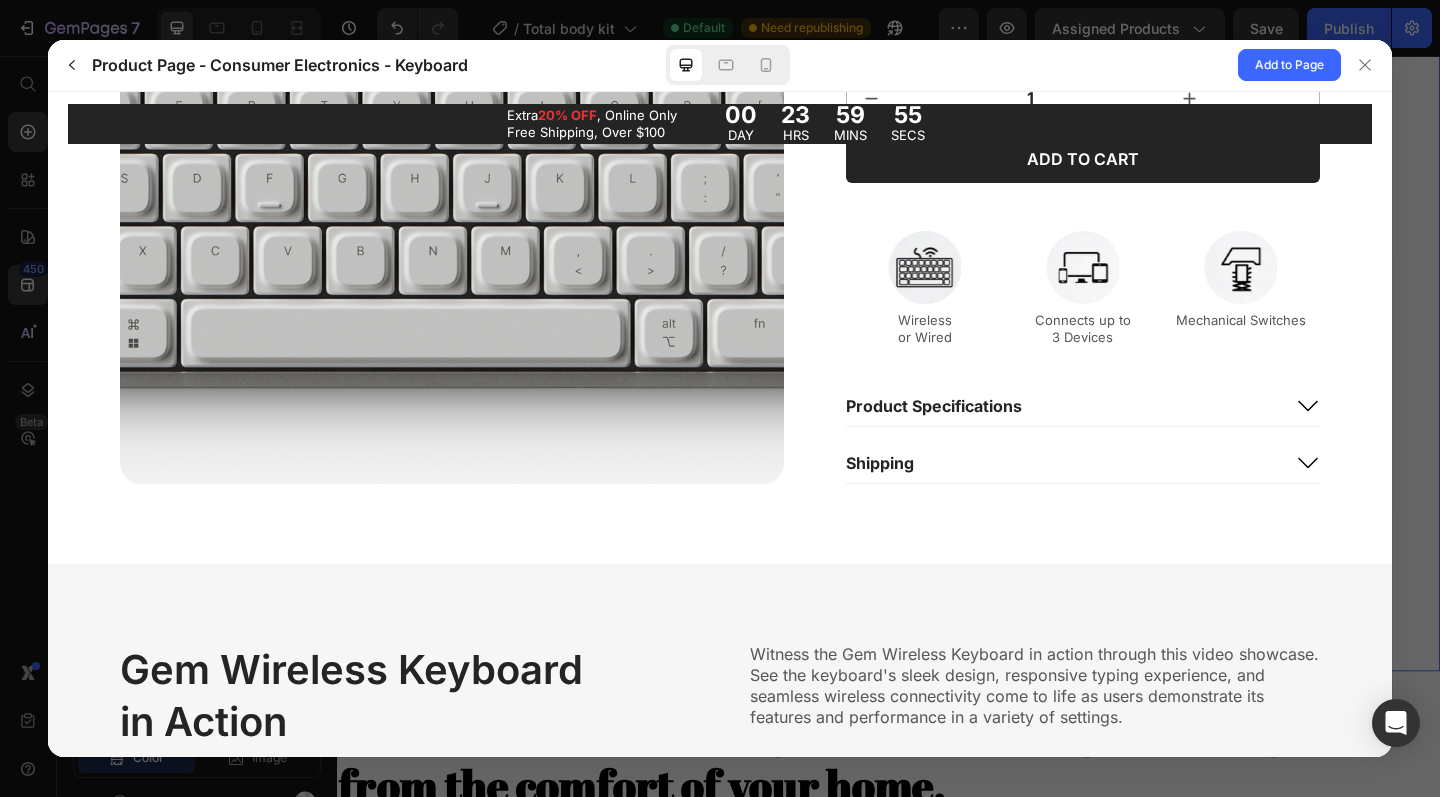 scroll, scrollTop: 2526, scrollLeft: 0, axis: vertical 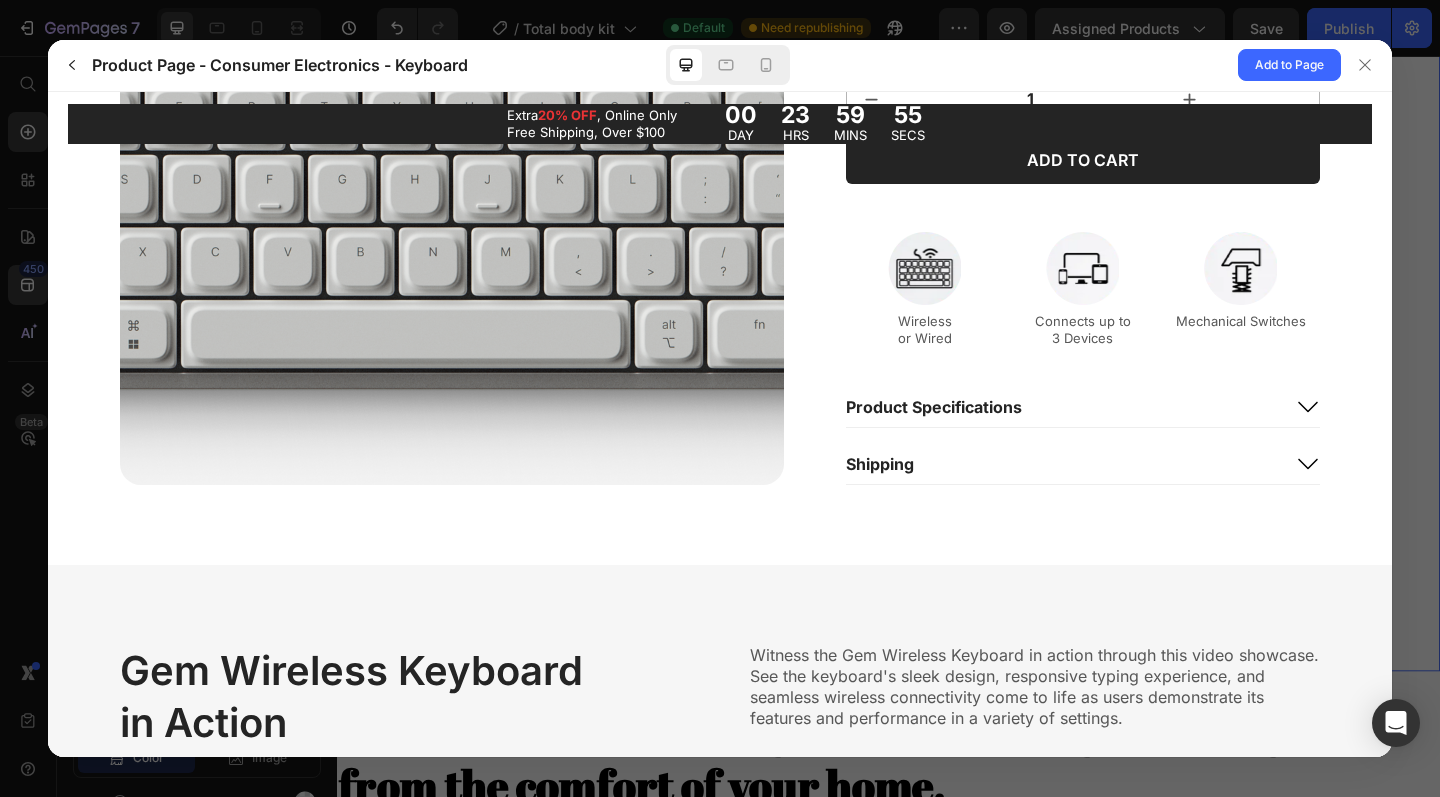 click on "Shipping" at bounding box center [1063, 463] 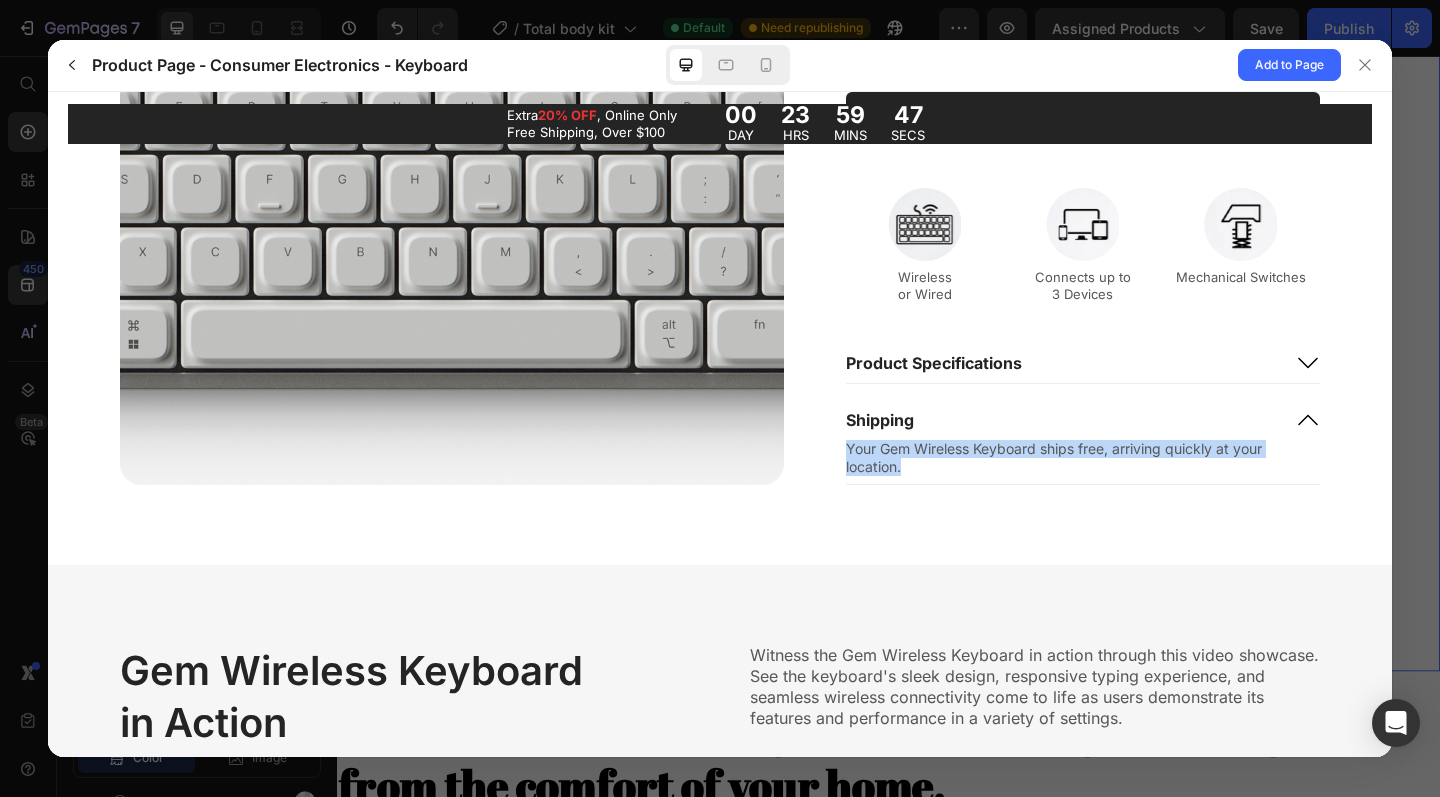 drag, startPoint x: 946, startPoint y: 458, endPoint x: 850, endPoint y: 450, distance: 96.332756 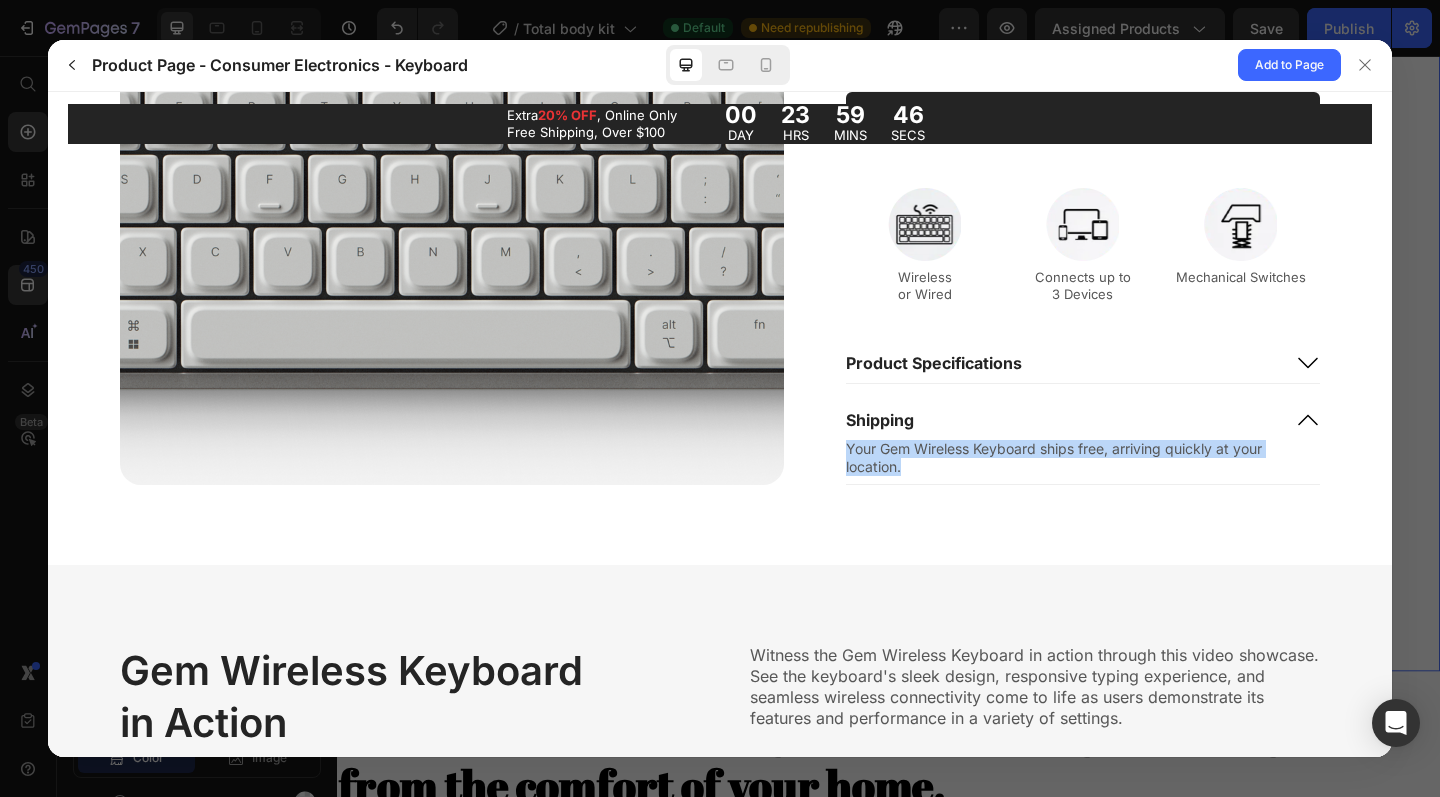 copy on "Your Gem Wireless Keyboard ships free, arriving quickly at your location." 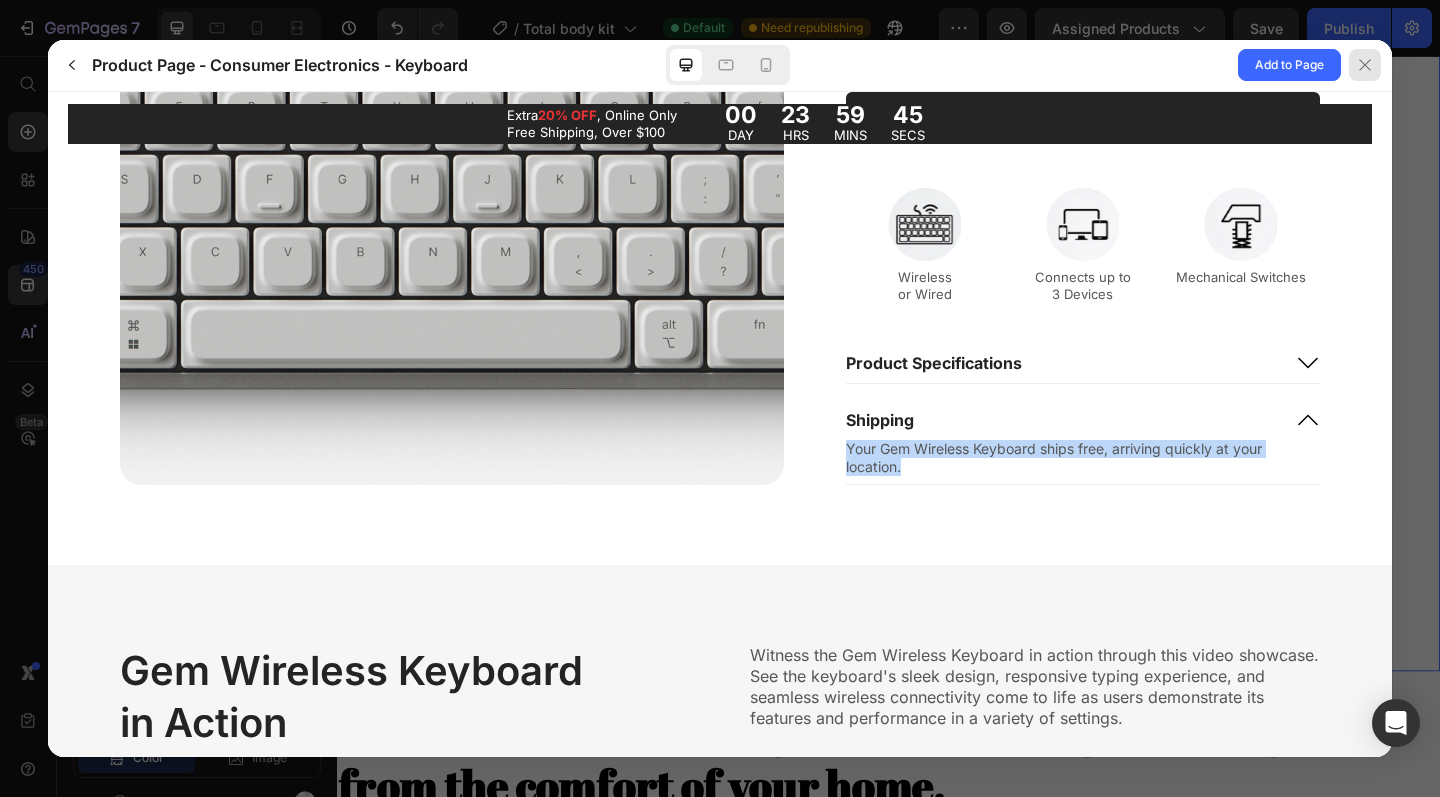 click at bounding box center (1365, 65) 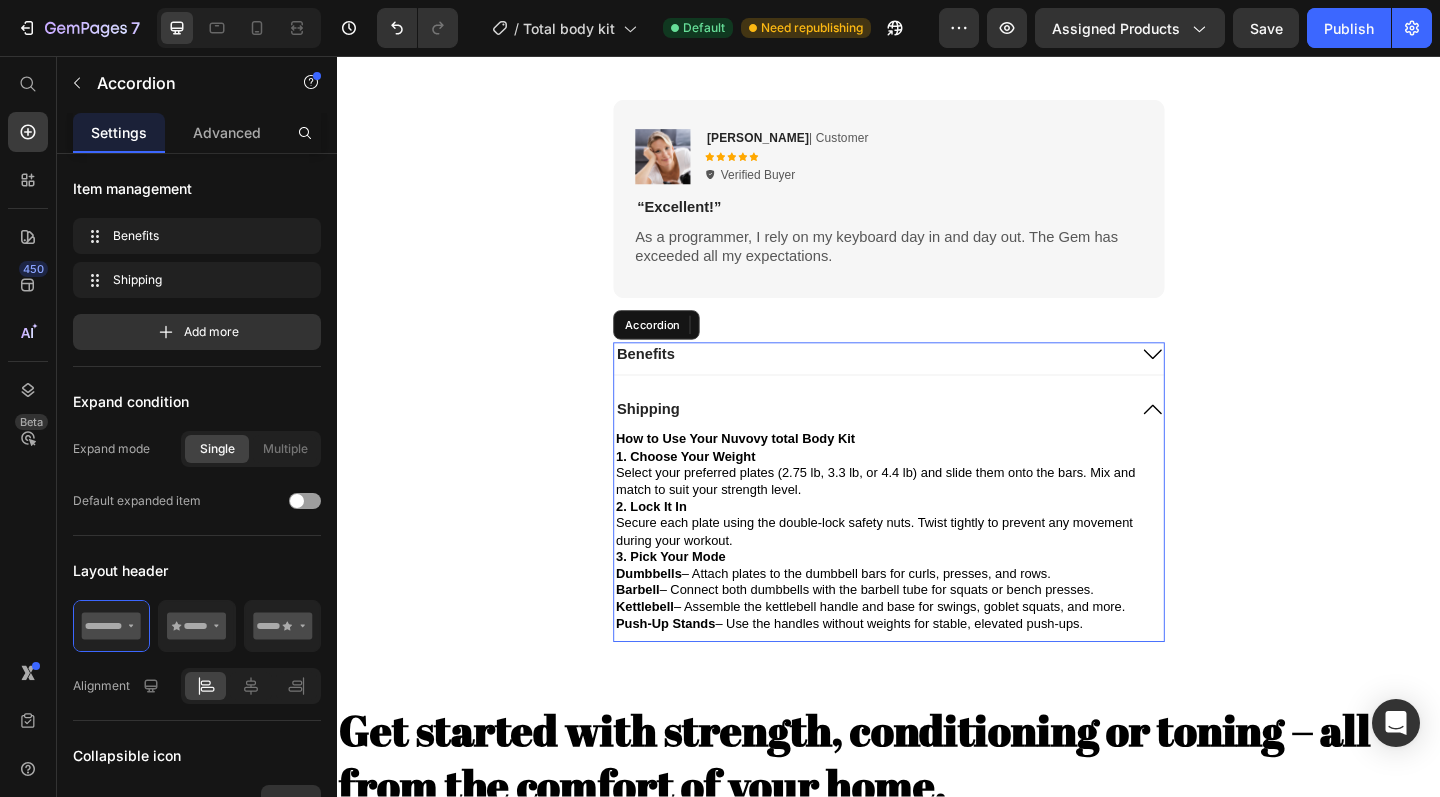 click on "Shipping" at bounding box center [675, 441] 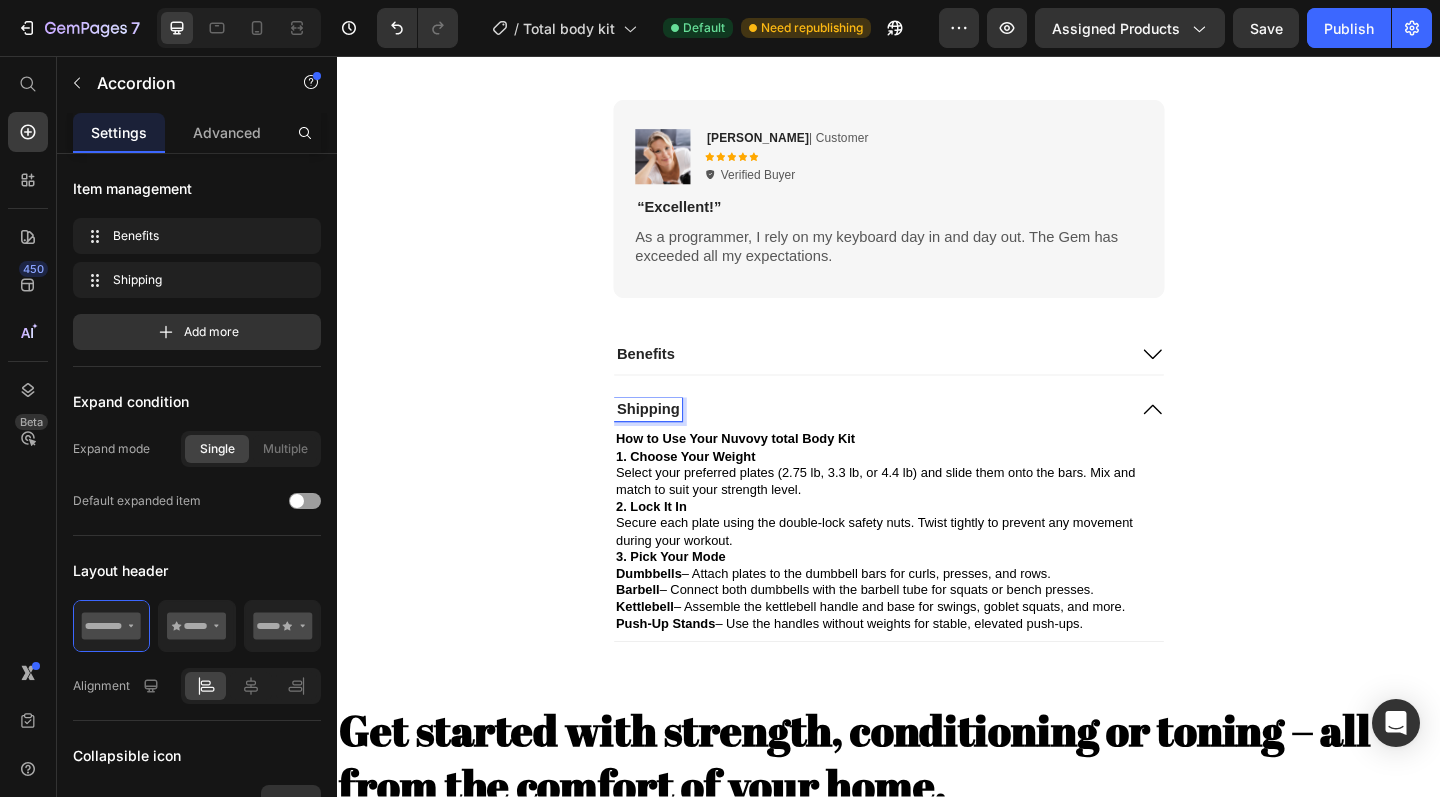click on "Shipping" at bounding box center [675, 441] 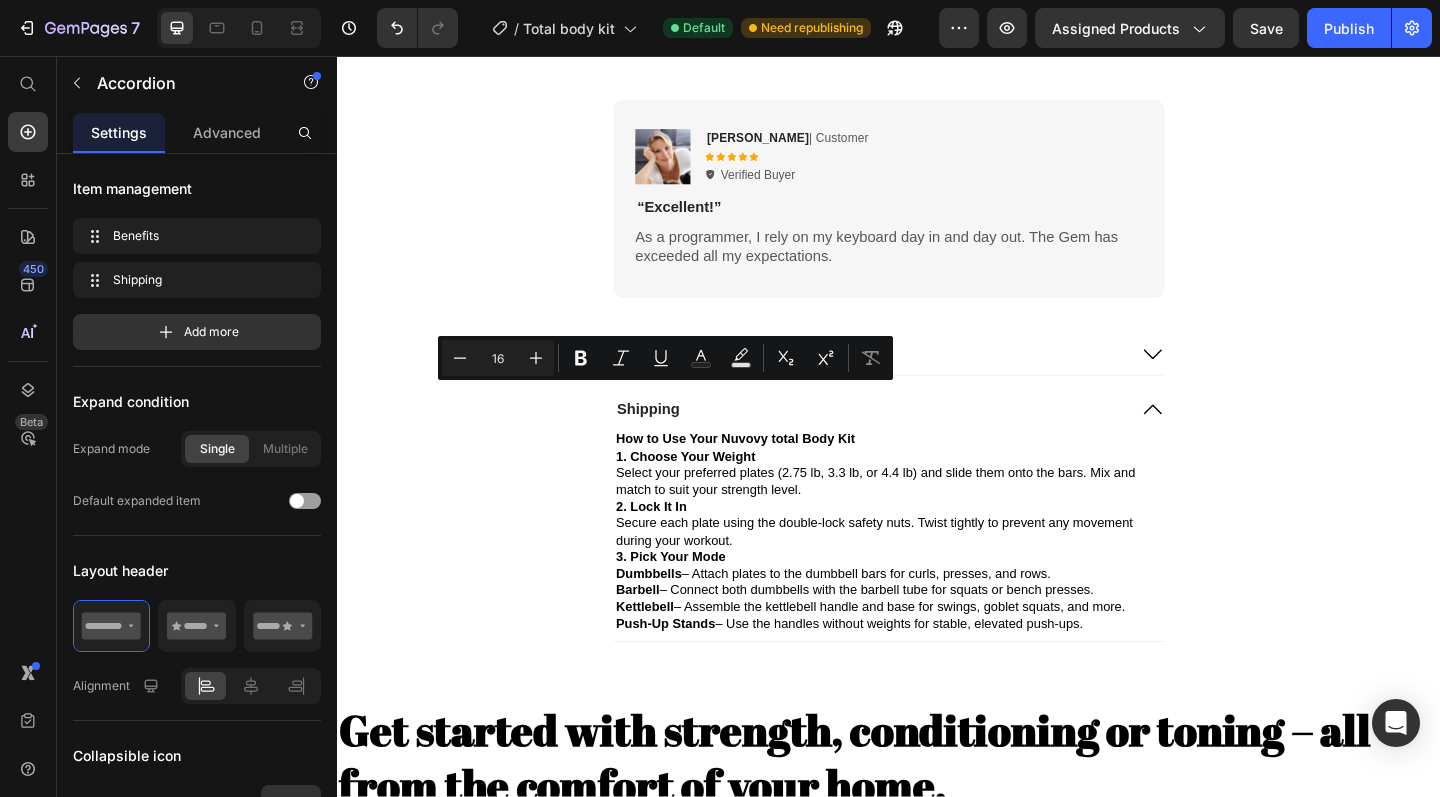 click on "Shipping" at bounding box center (917, 441) 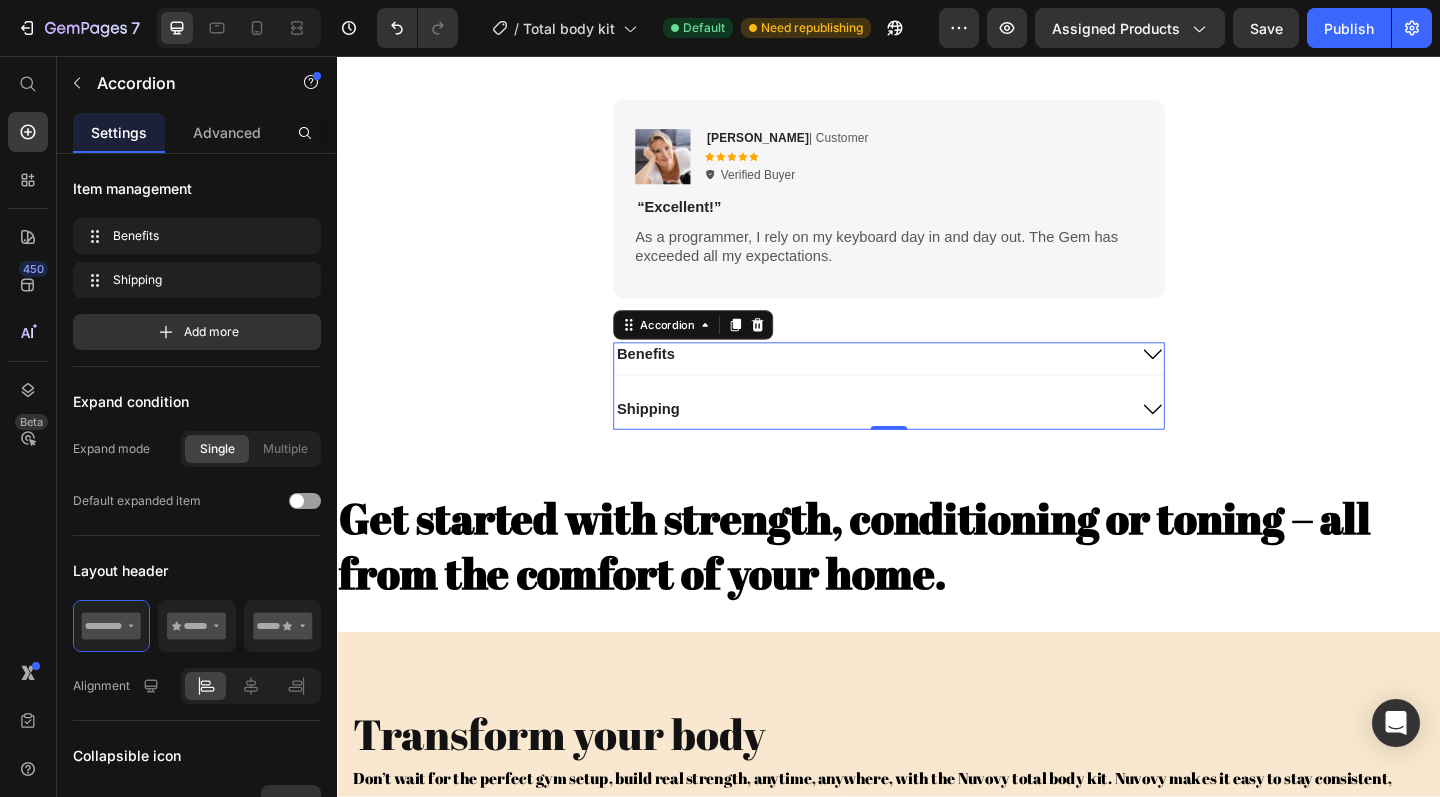 click on "Shipping" at bounding box center [917, 441] 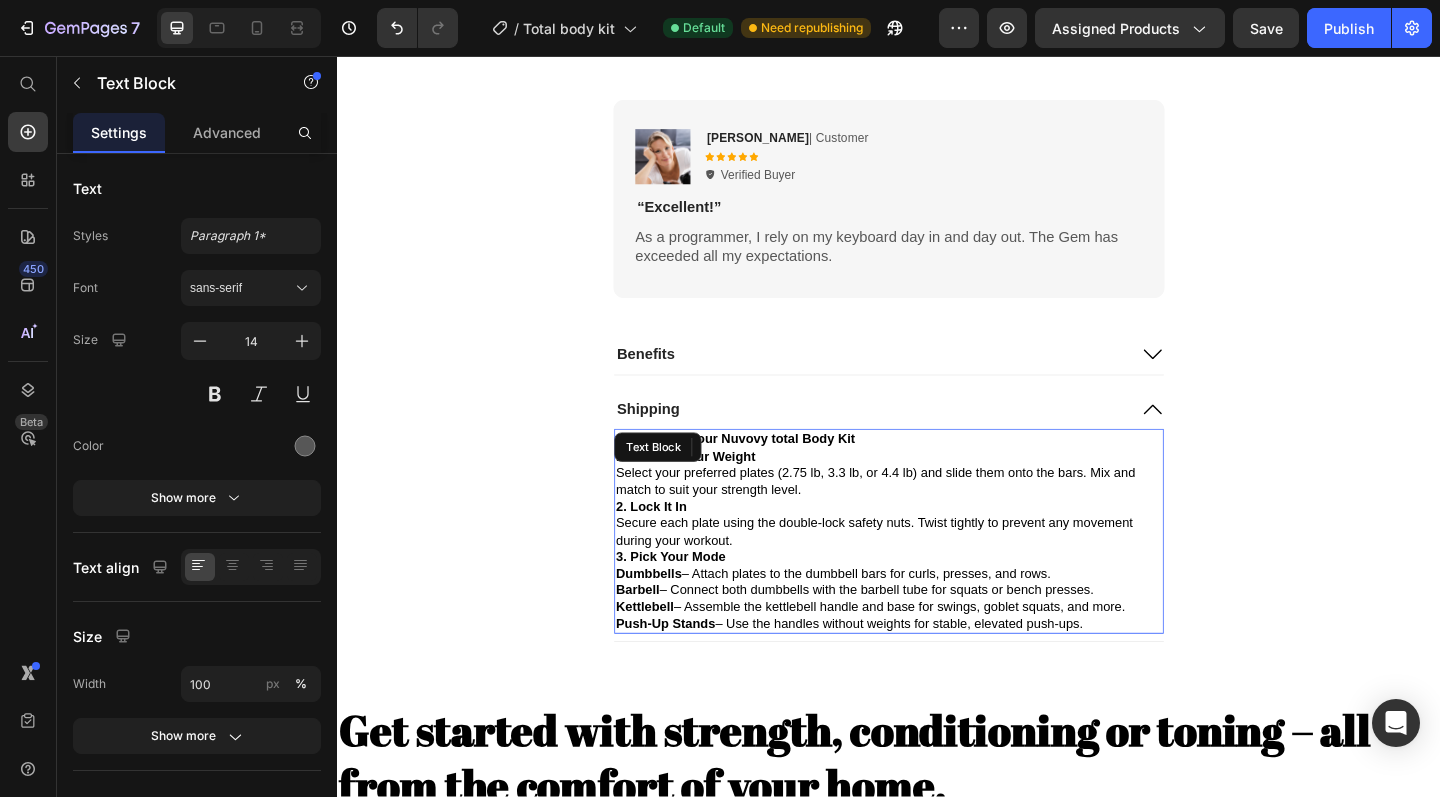click on "Select your preferred plates (2.75 lb, 3.3 lb, or 4.4 lb) and slide them onto the bars. Mix and match to suit your strength level." at bounding box center [922, 519] 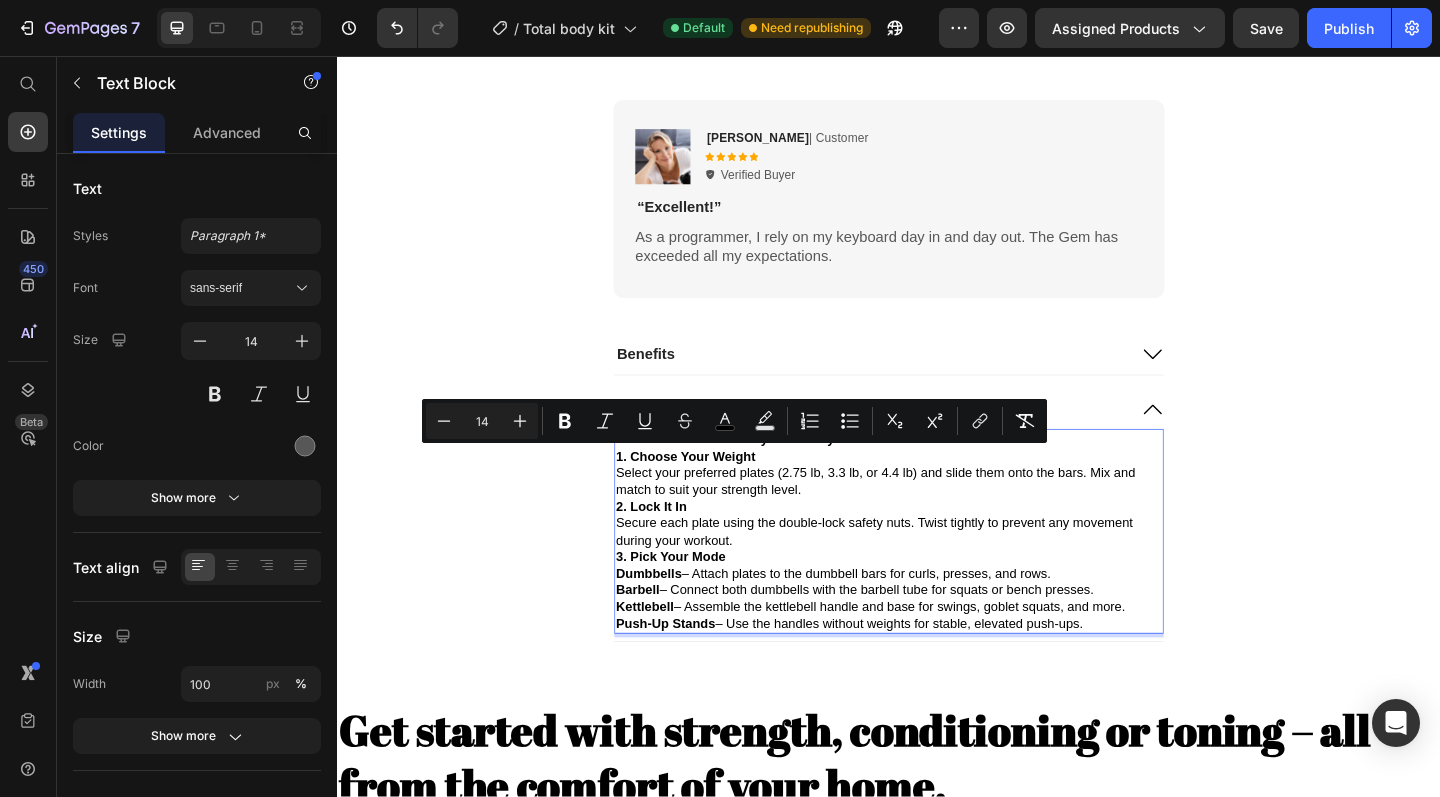 click on "Select your preferred plates (2.75 lb, 3.3 lb, or 4.4 lb) and slide them onto the bars. Mix and match to suit your strength level." at bounding box center (922, 519) 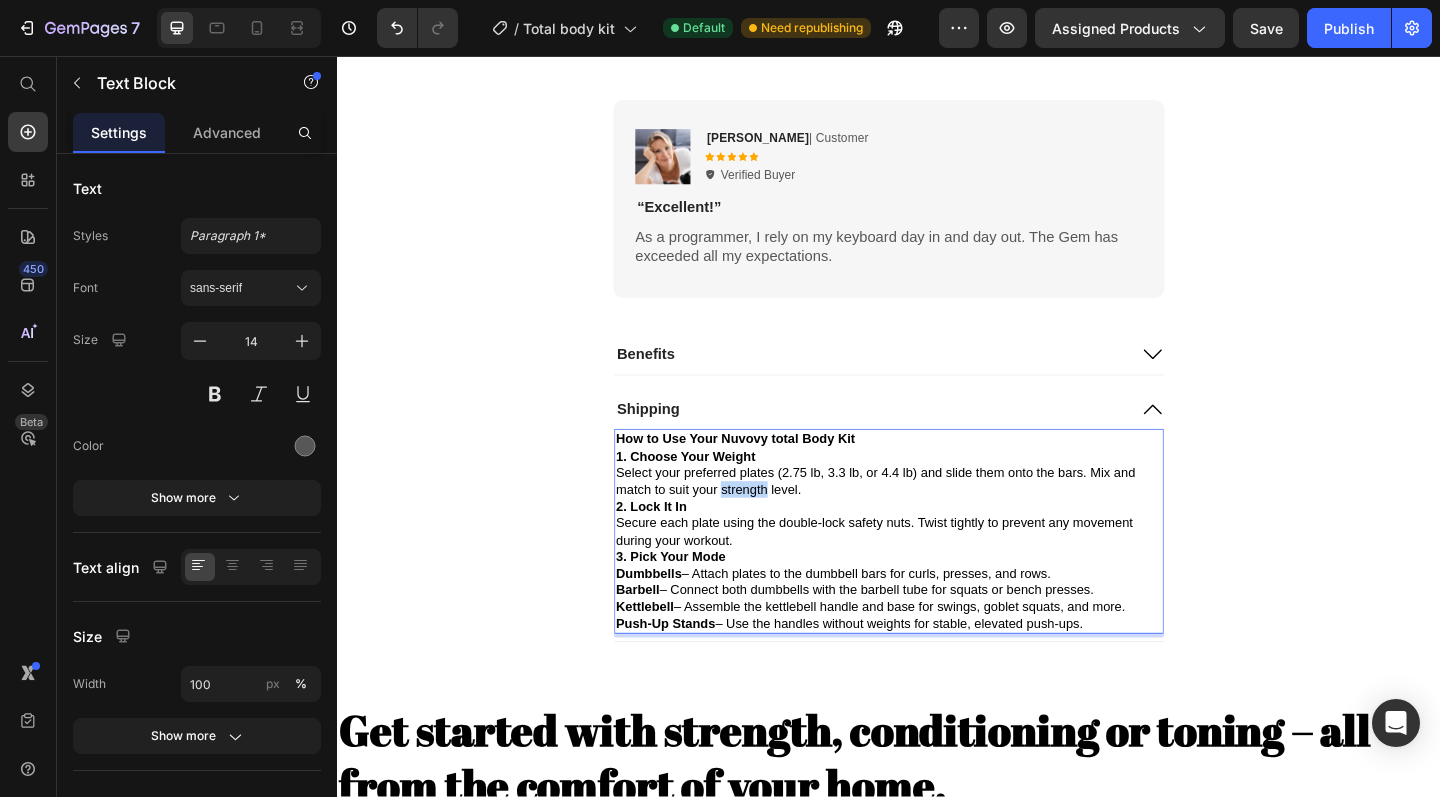 click on "Select your preferred plates (2.75 lb, 3.3 lb, or 4.4 lb) and slide them onto the bars. Mix and match to suit your strength level." at bounding box center (922, 519) 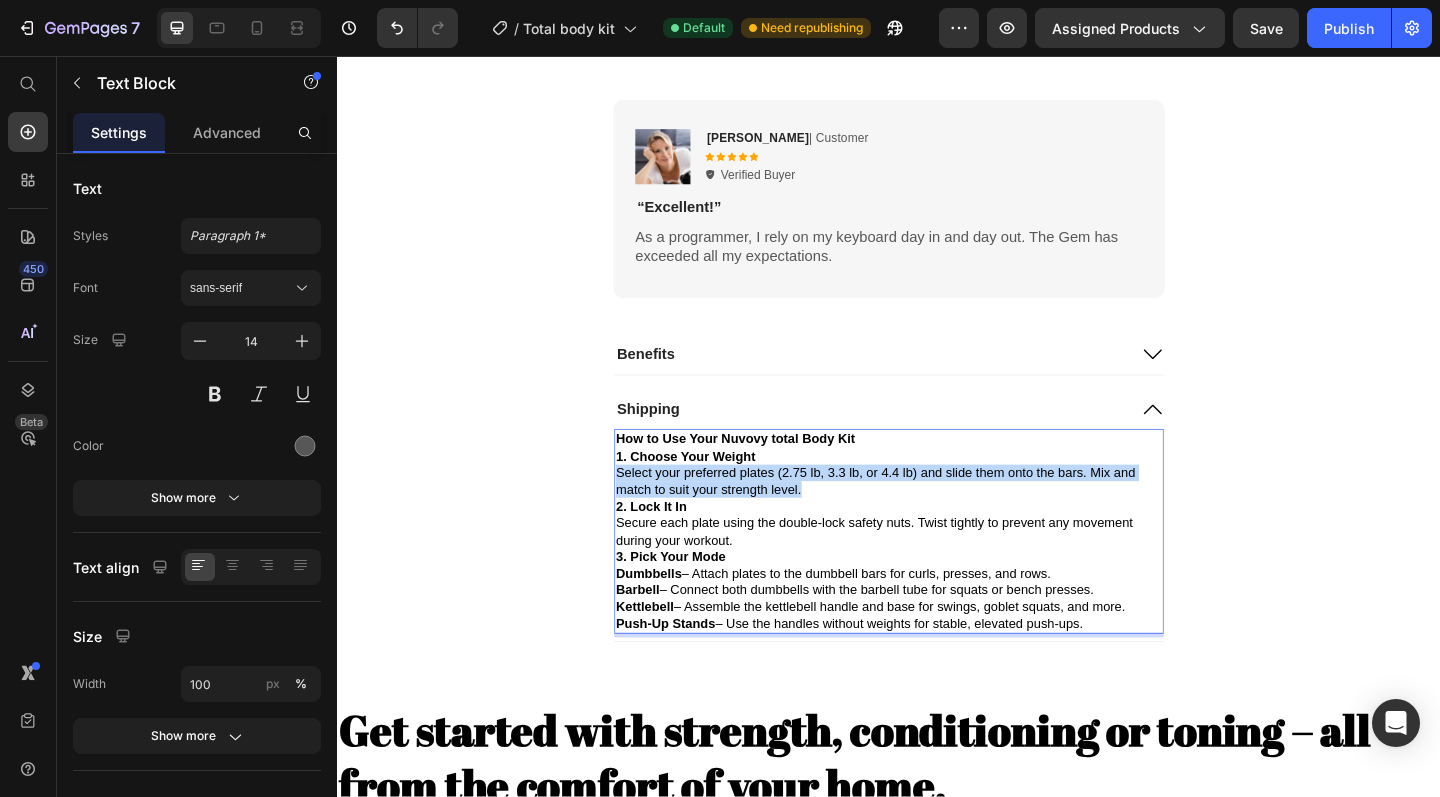 click on "Select your preferred plates (2.75 lb, 3.3 lb, or 4.4 lb) and slide them onto the bars. Mix and match to suit your strength level." at bounding box center [922, 519] 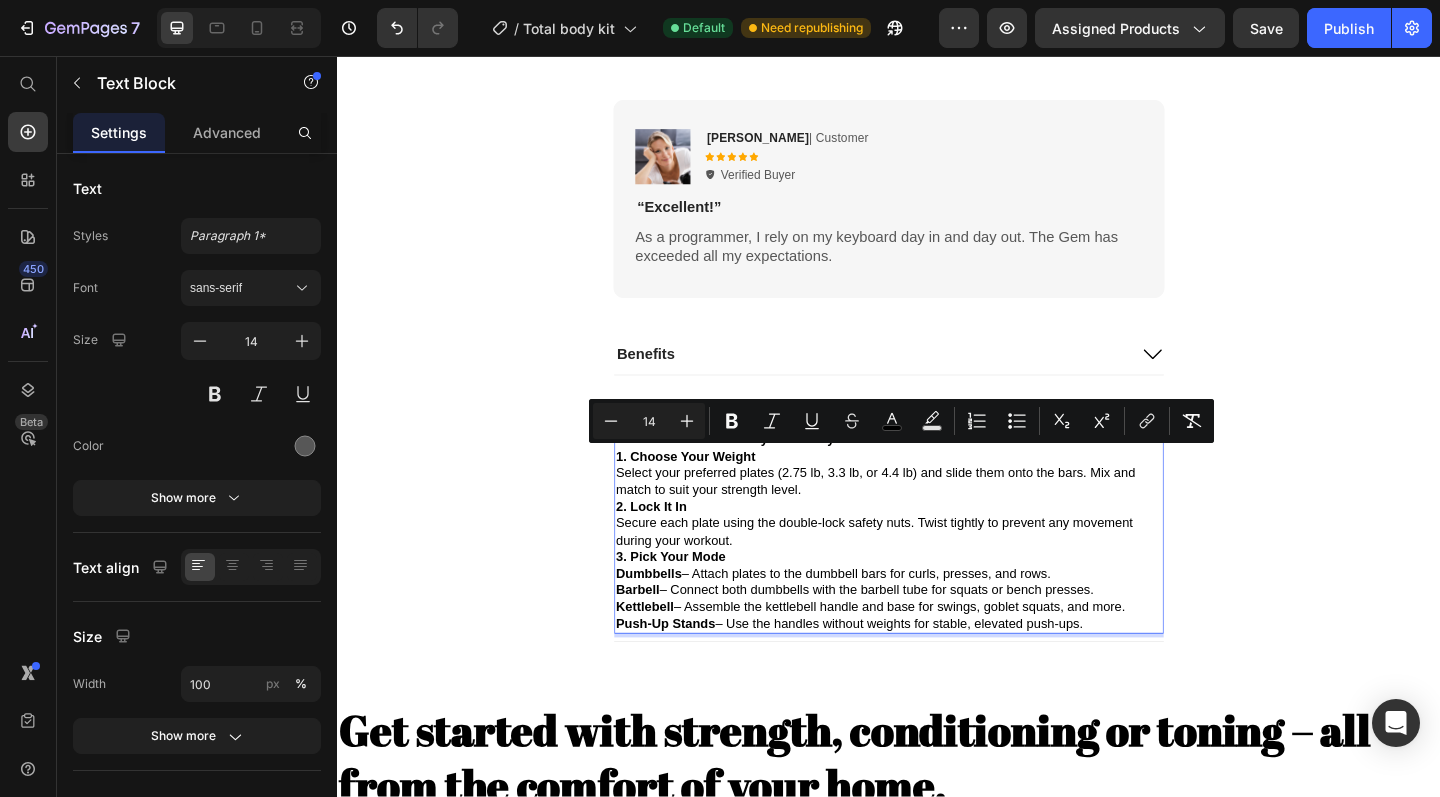 click on "Kettlebell  – Assemble the kettlebell handle and base for swings, goblet squats, and more." at bounding box center [917, 655] 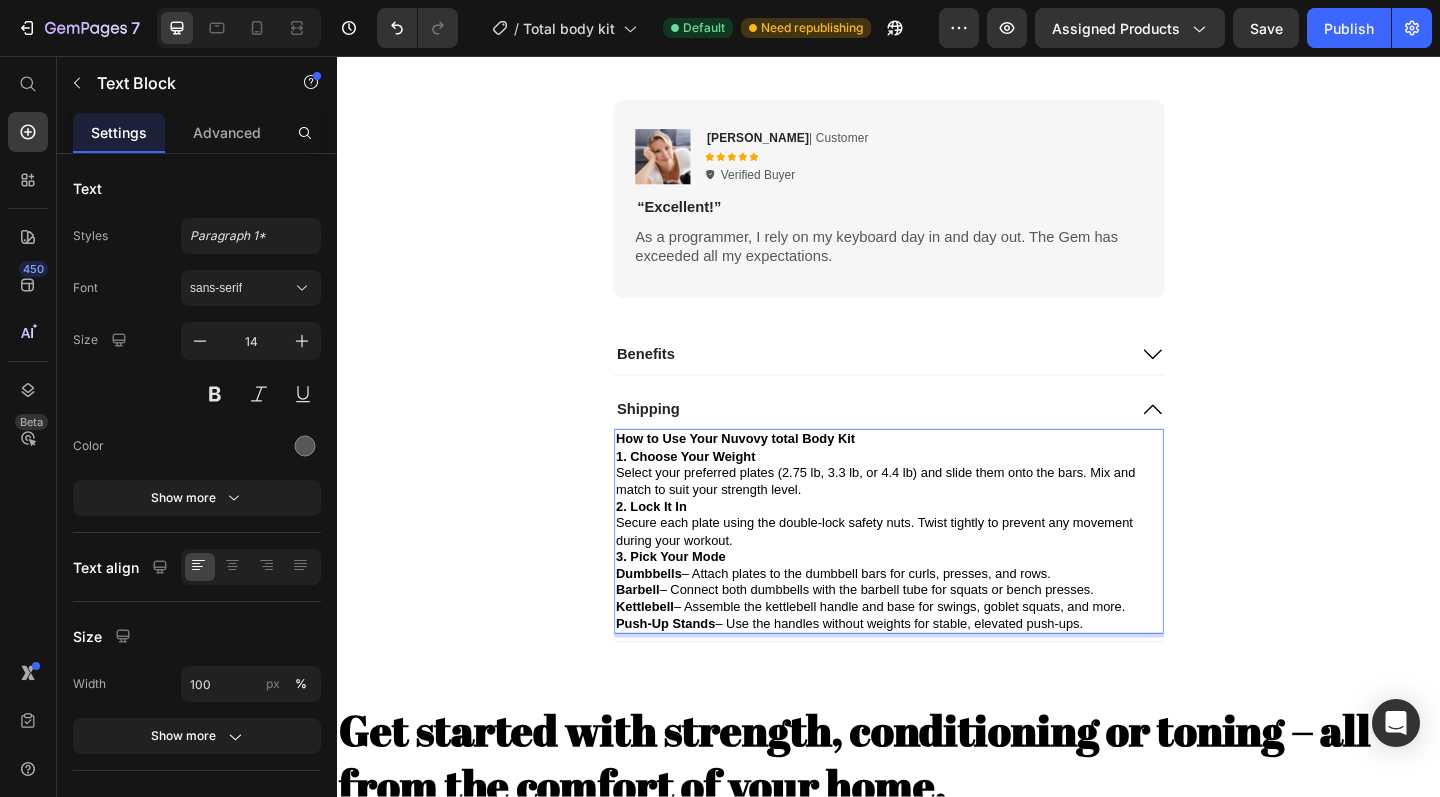 drag, startPoint x: 1153, startPoint y: 648, endPoint x: 634, endPoint y: 448, distance: 556.20233 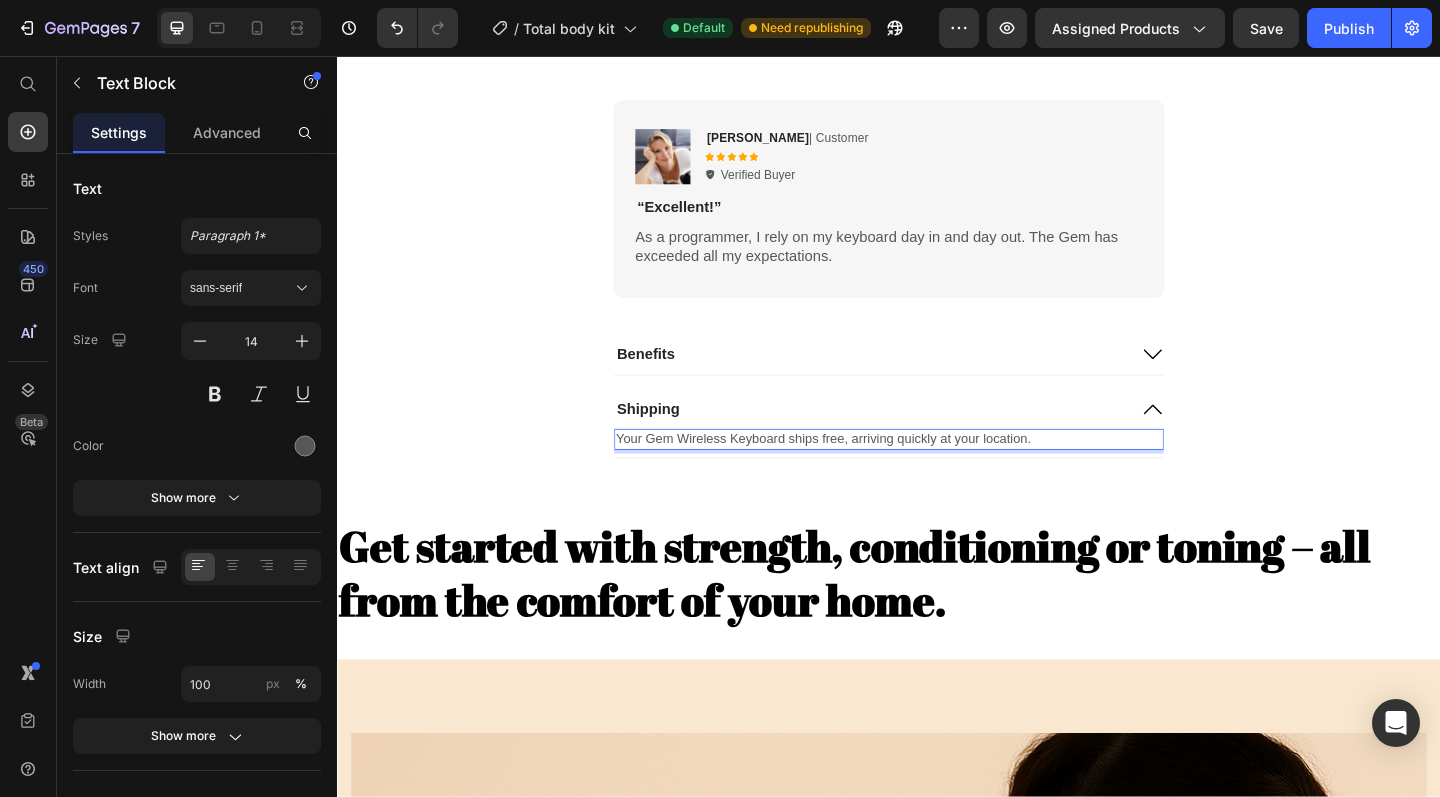 click on "Your Gem Wireless Keyboard ships free, arriving quickly at your location." at bounding box center (866, 473) 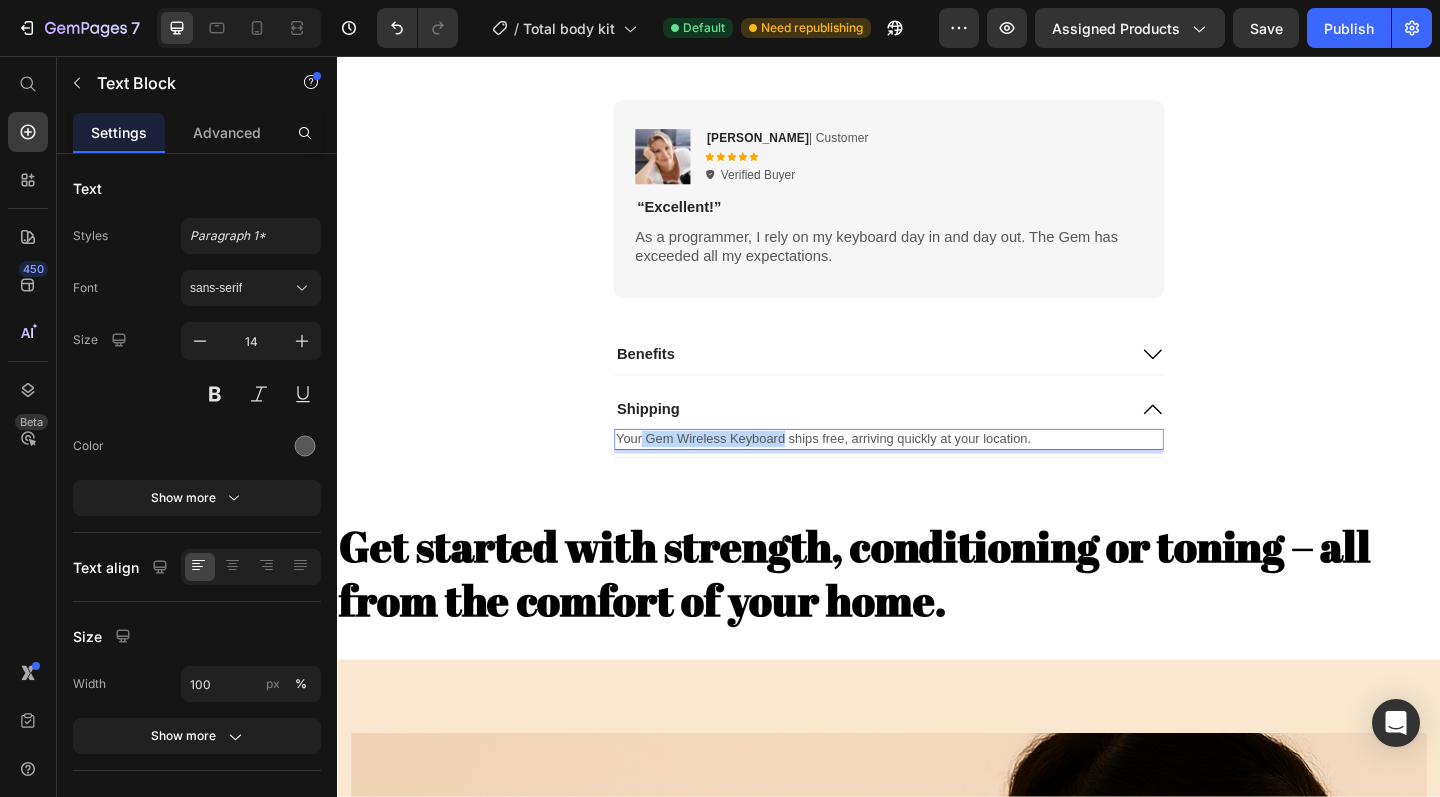 drag, startPoint x: 822, startPoint y: 460, endPoint x: 670, endPoint y: 460, distance: 152 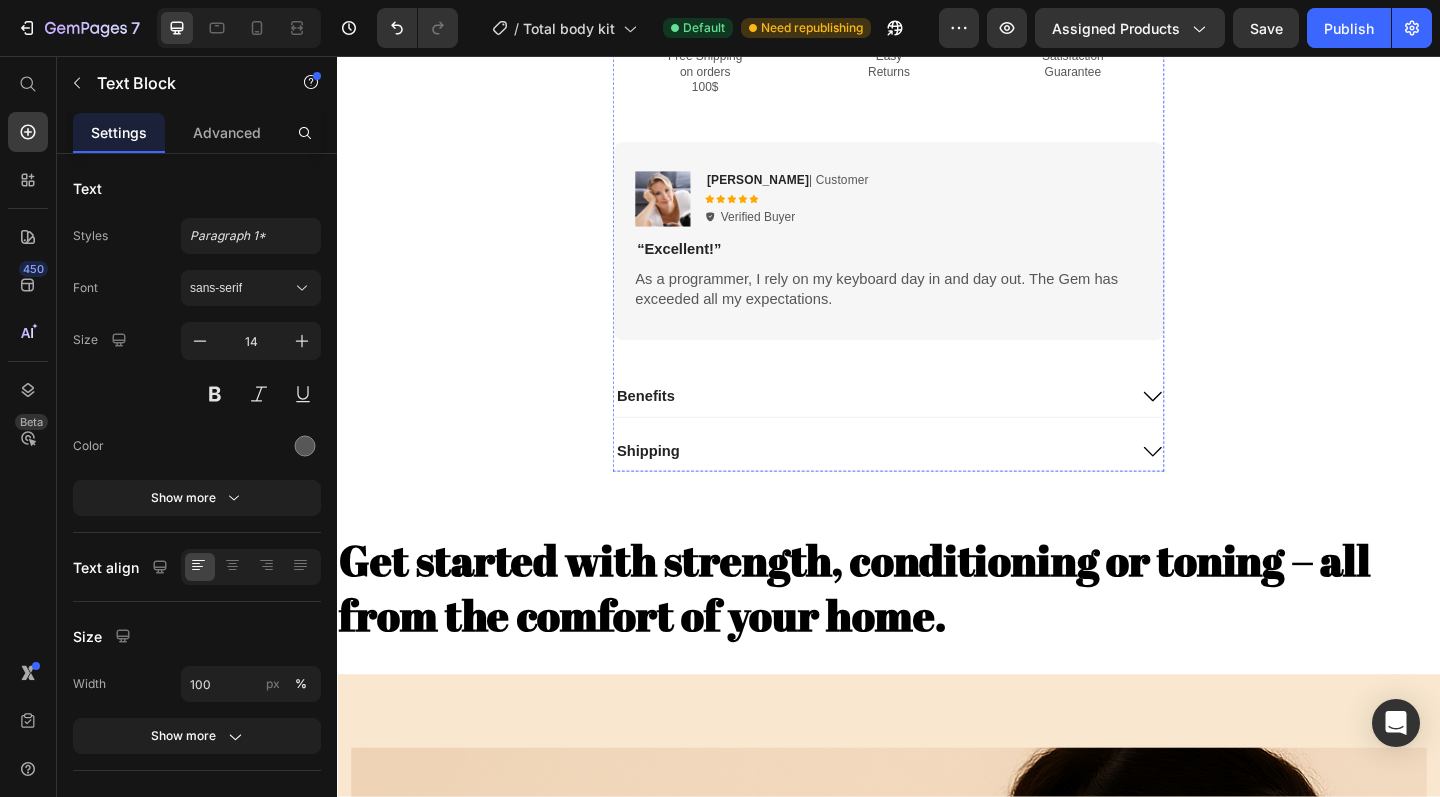 scroll, scrollTop: 1620, scrollLeft: 0, axis: vertical 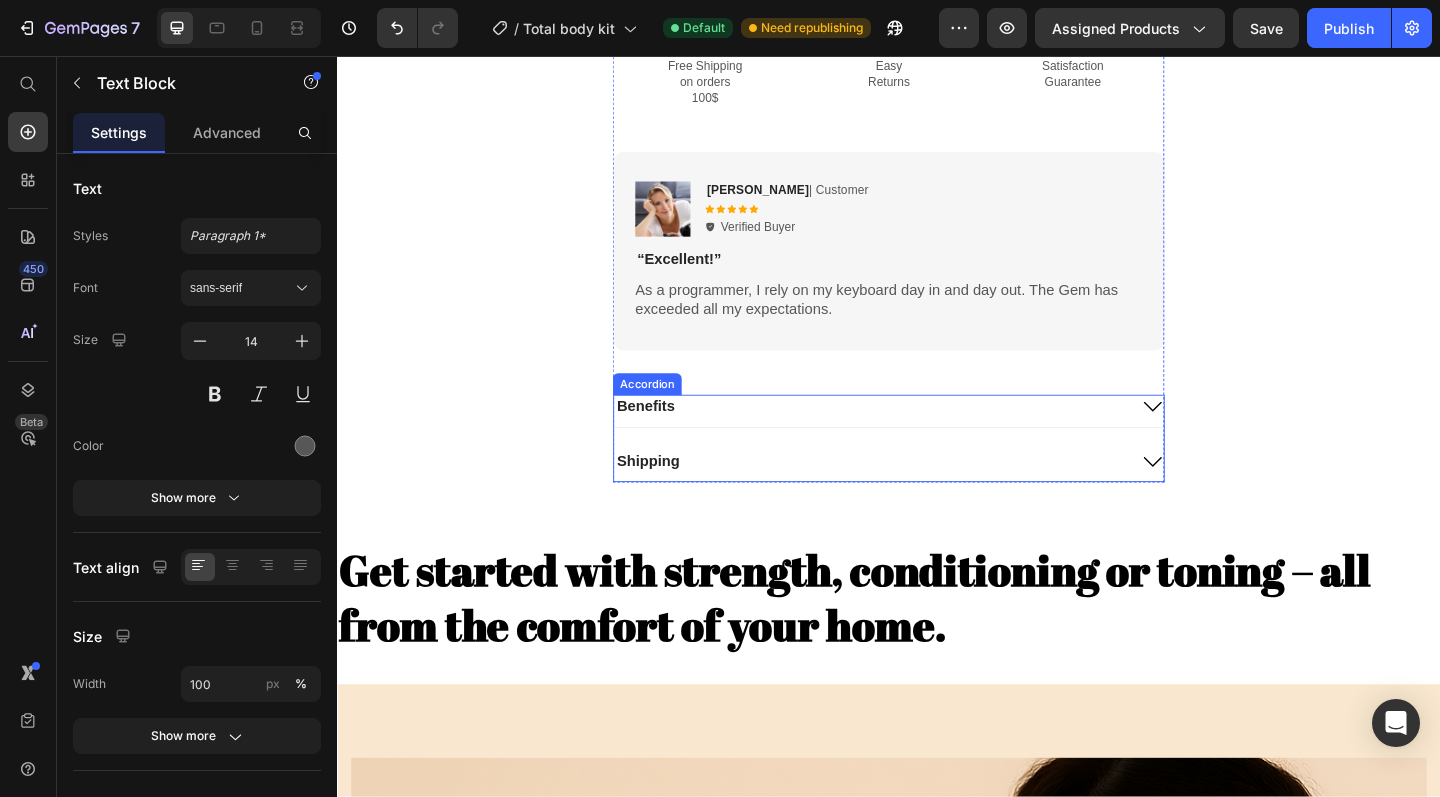 click on "Shipping" at bounding box center (917, 498) 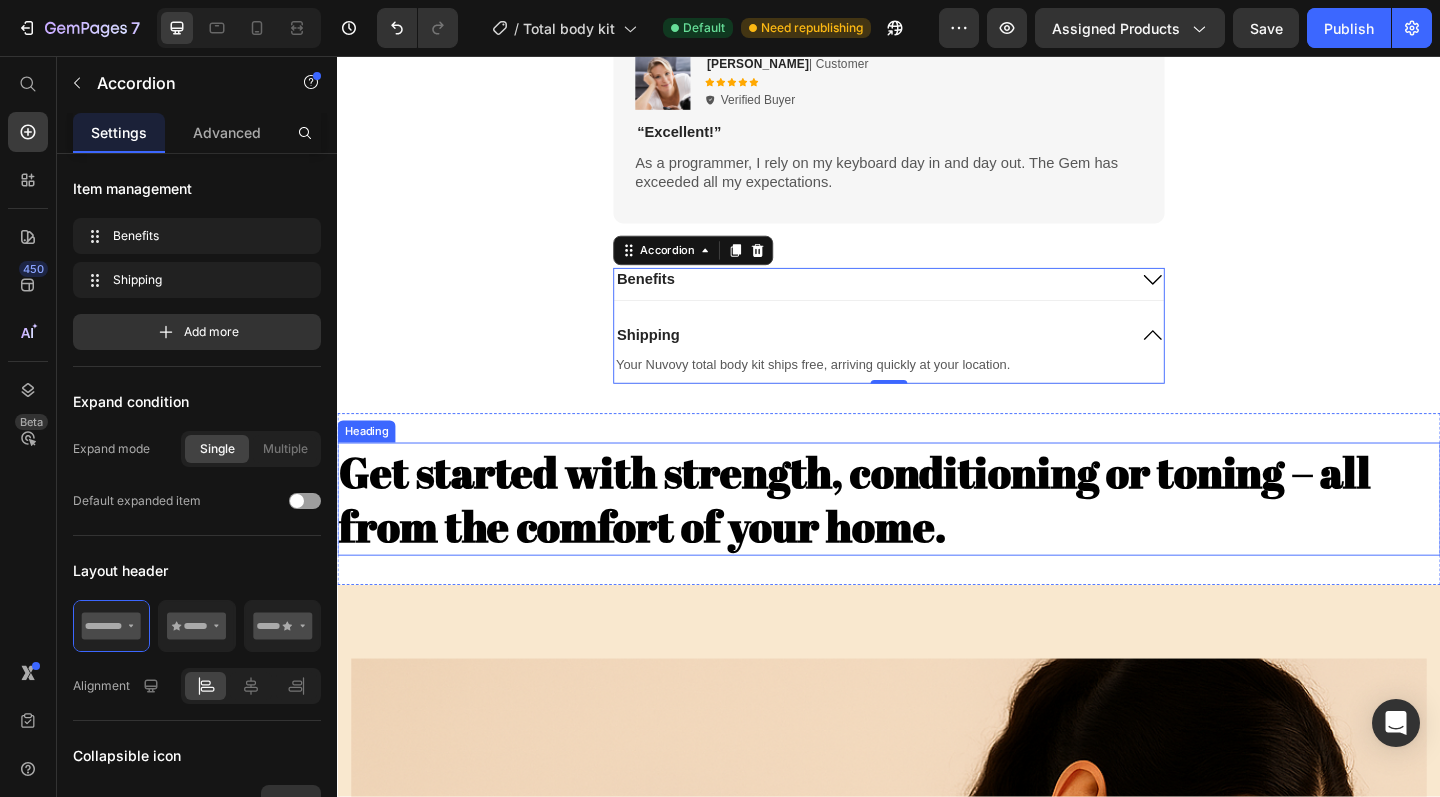 scroll, scrollTop: 1736, scrollLeft: 0, axis: vertical 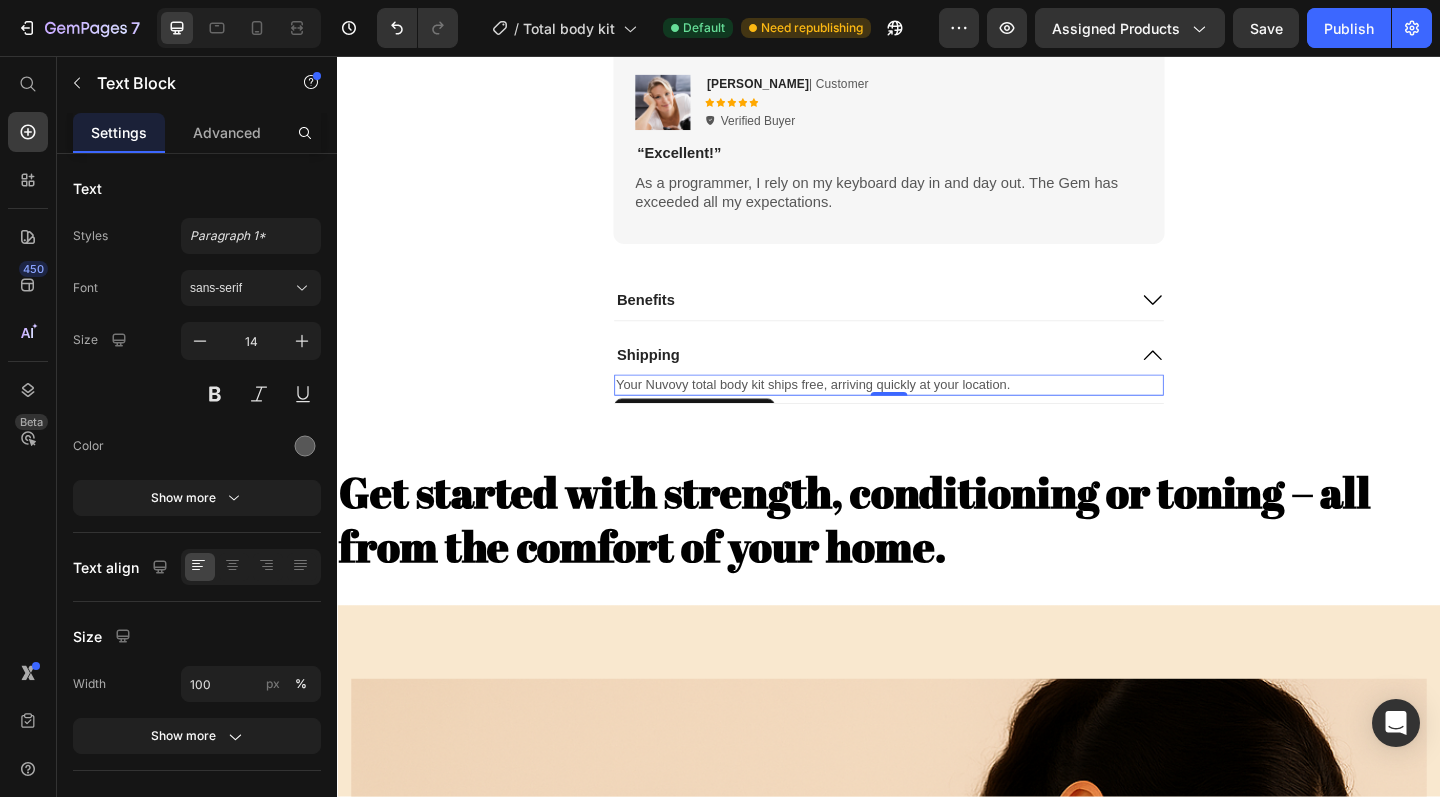 click on "Your Nuvovy total body kit ships free, arriving quickly at your location." at bounding box center (854, 414) 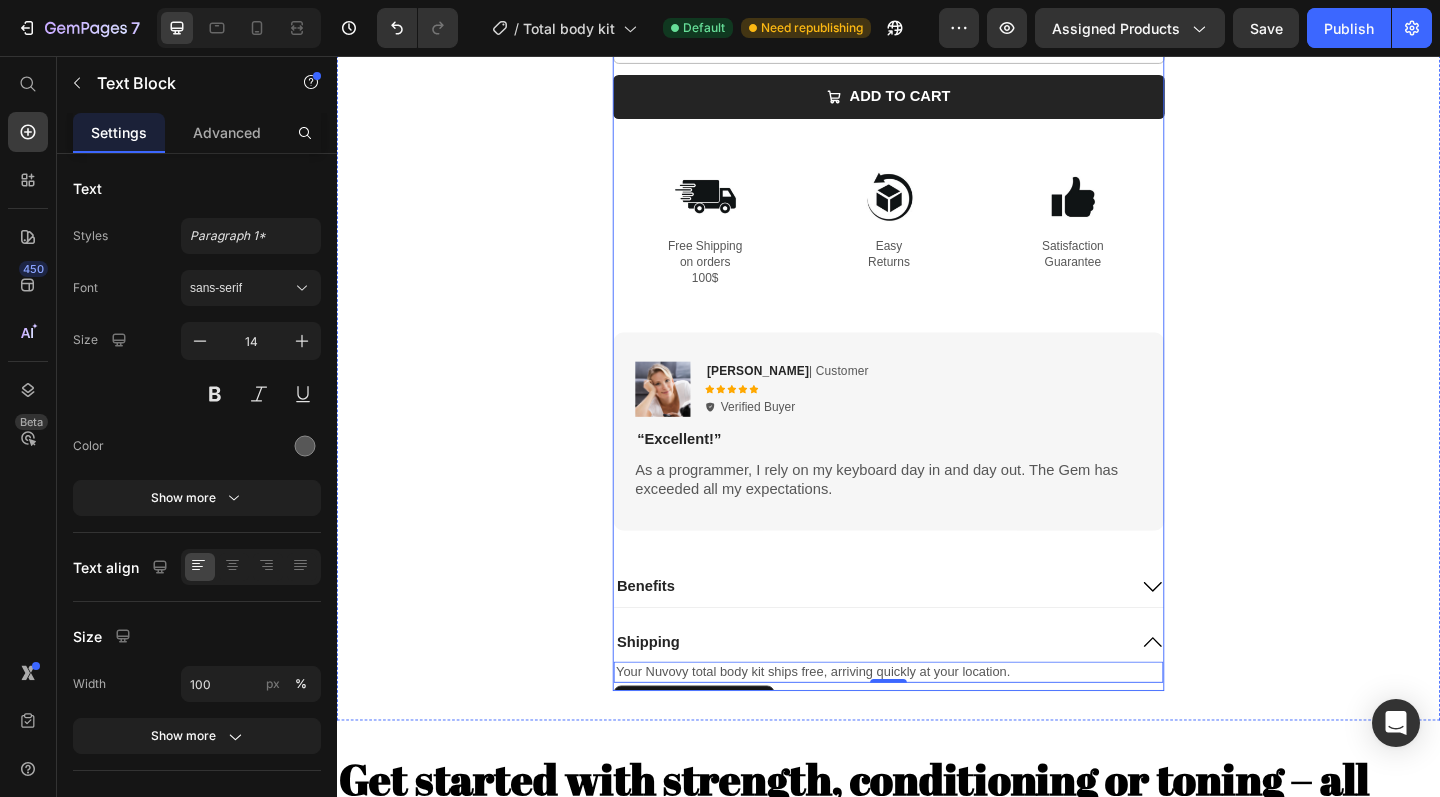 scroll, scrollTop: 1455, scrollLeft: 0, axis: vertical 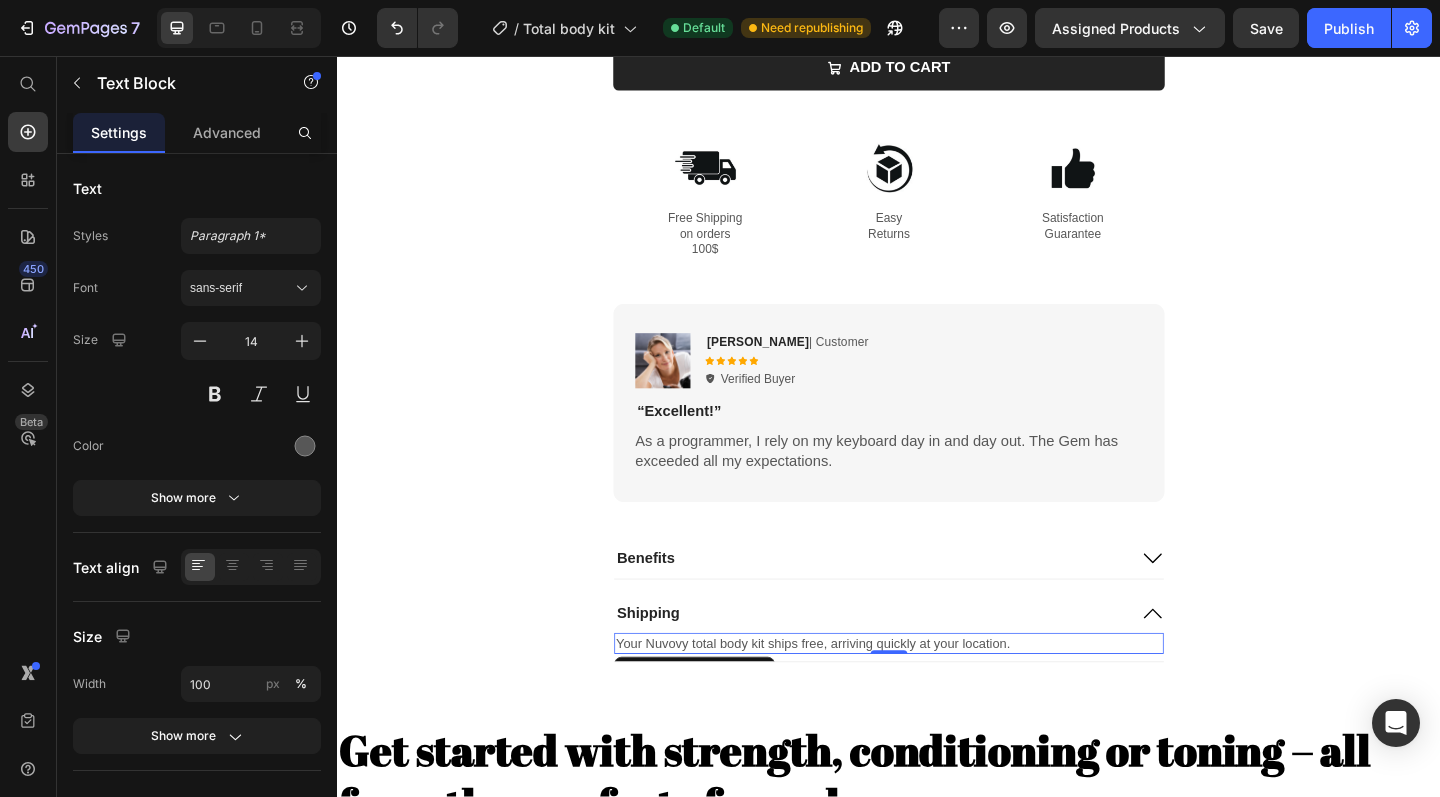 click on "Your Nuvovy total body kit ships free, arriving quickly at your location." at bounding box center [854, 695] 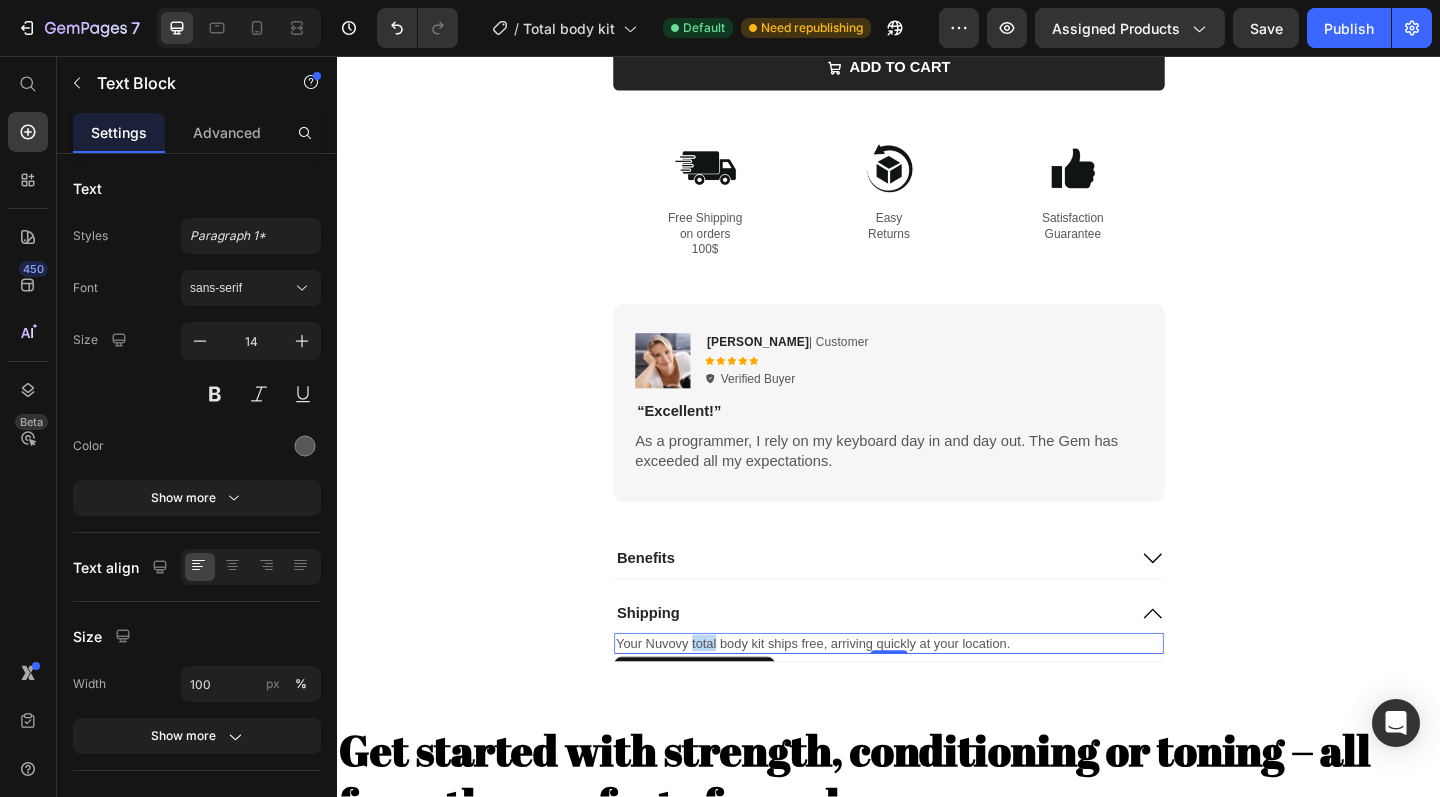 click on "Your Nuvovy total body kit ships free, arriving quickly at your location." at bounding box center [854, 695] 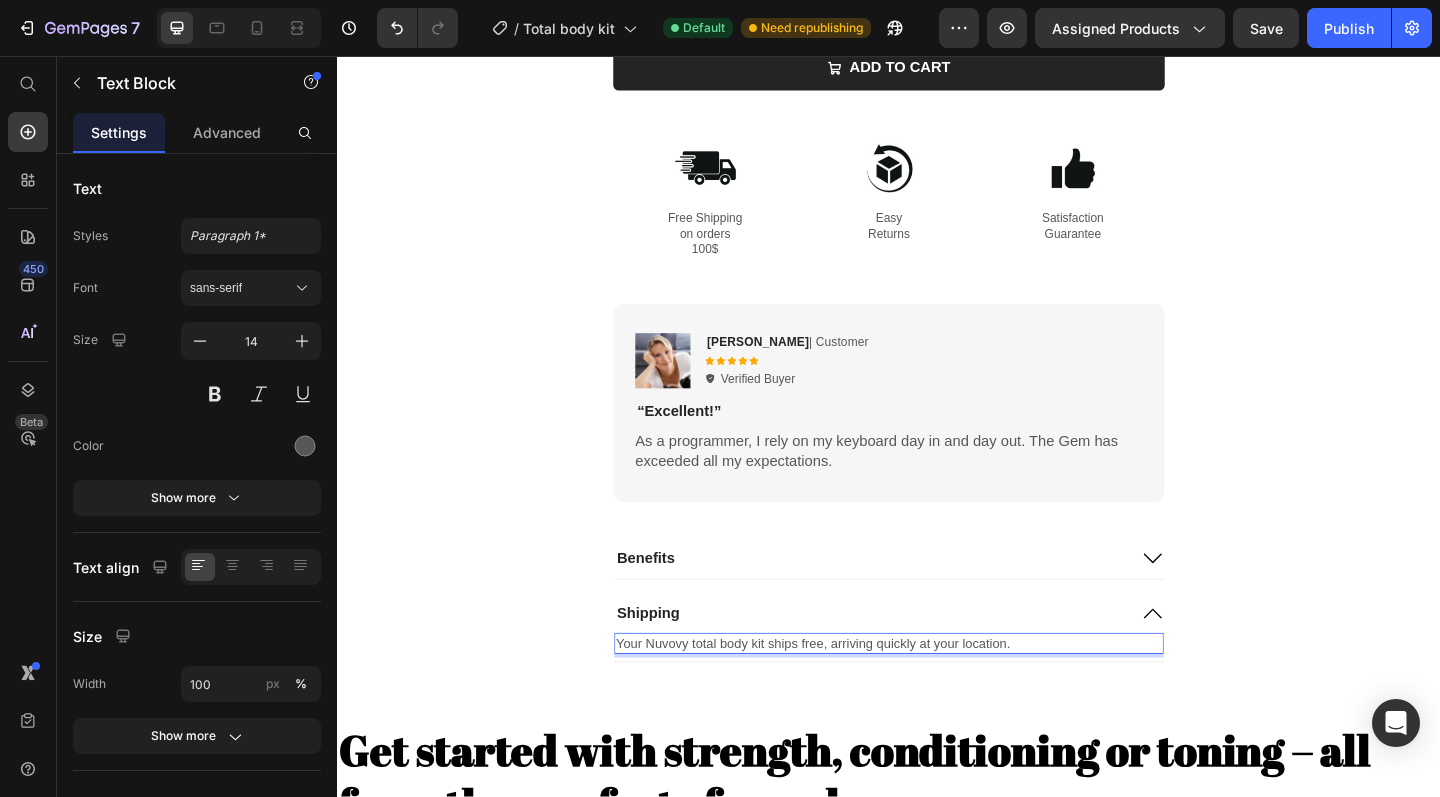 click on "Your Nuvovy total body kit ships free, arriving quickly at your location." at bounding box center [854, 695] 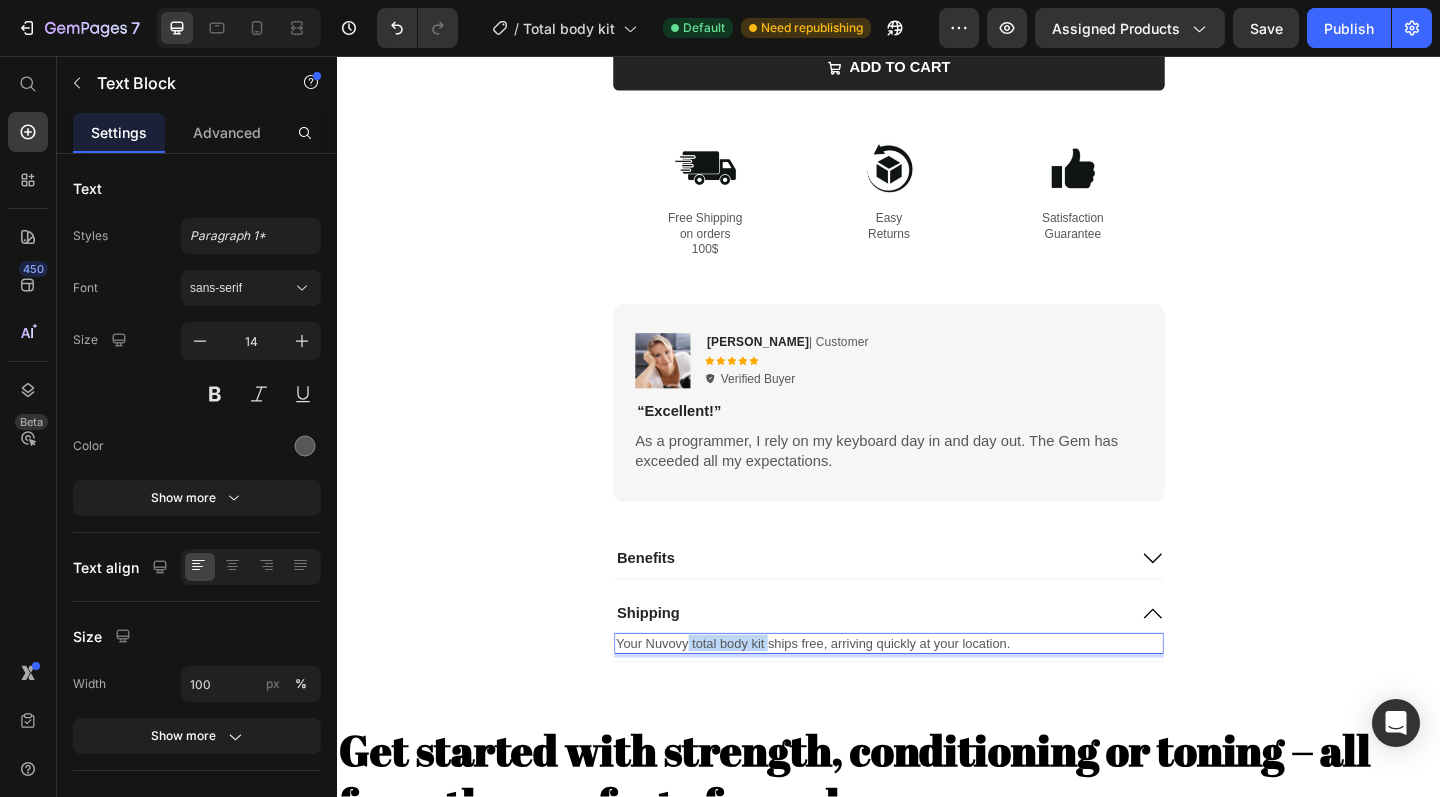drag, startPoint x: 808, startPoint y: 676, endPoint x: 719, endPoint y: 682, distance: 89.20202 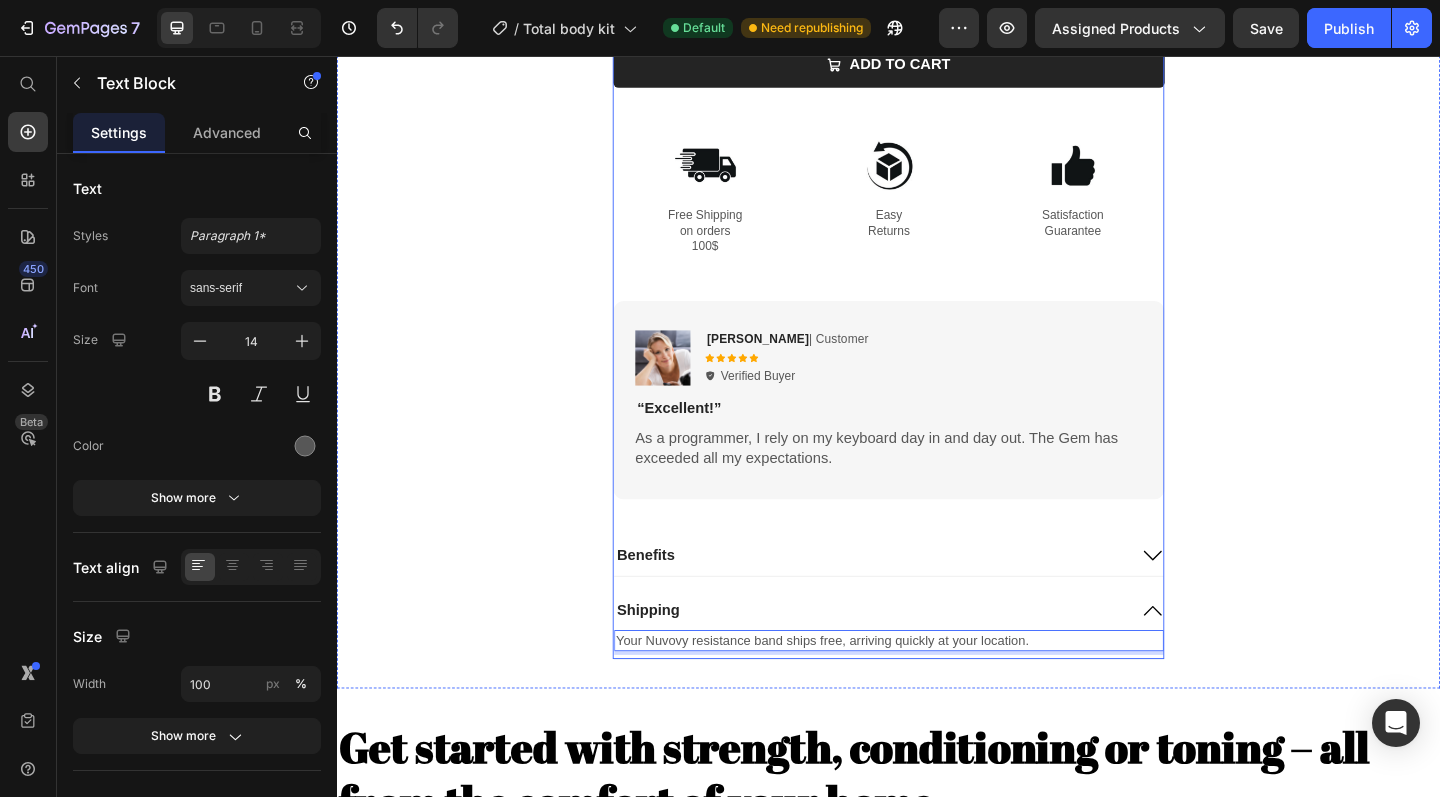 scroll, scrollTop: 1456, scrollLeft: 0, axis: vertical 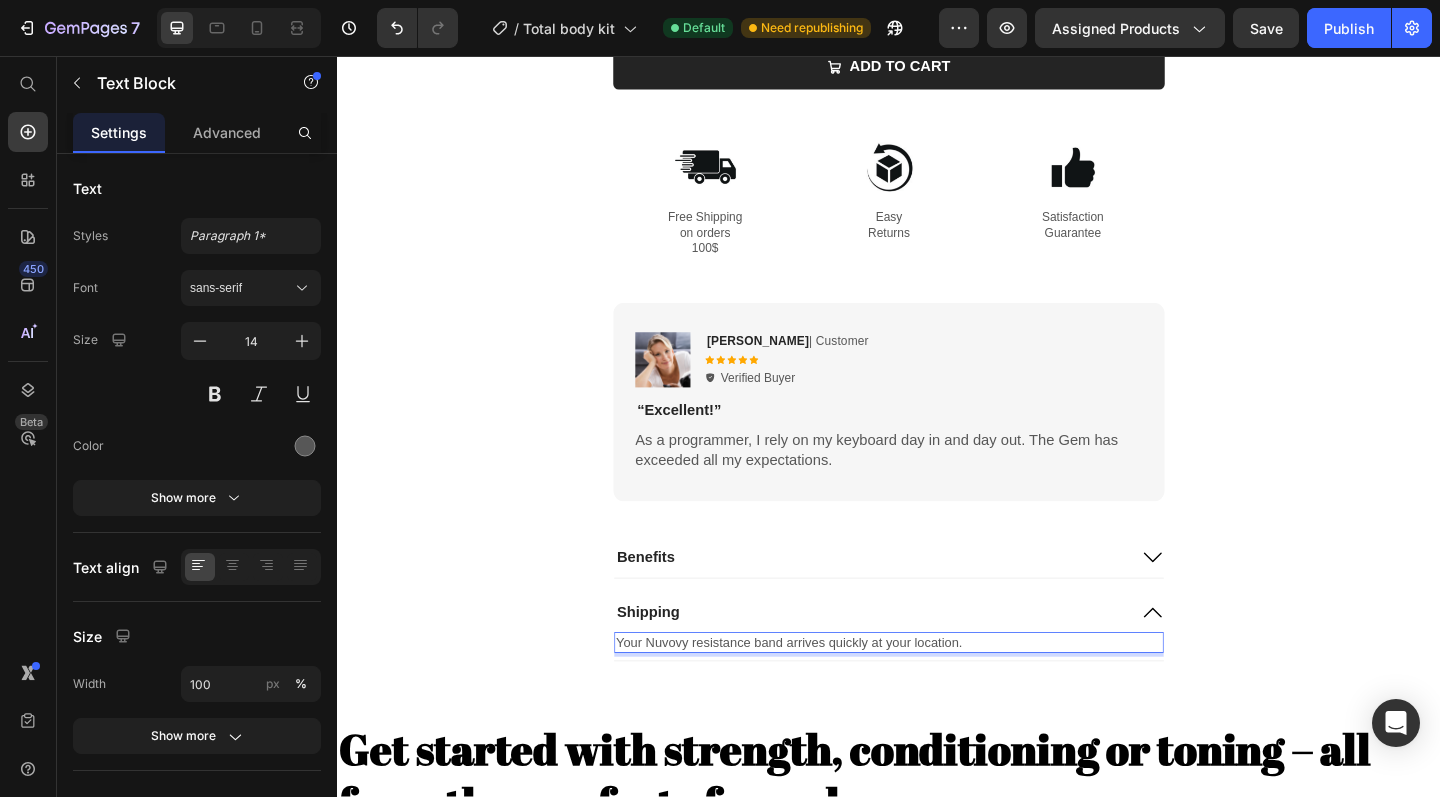 click on "Your Nuvovy resistance band arrives quickly at your location." at bounding box center (937, 694) 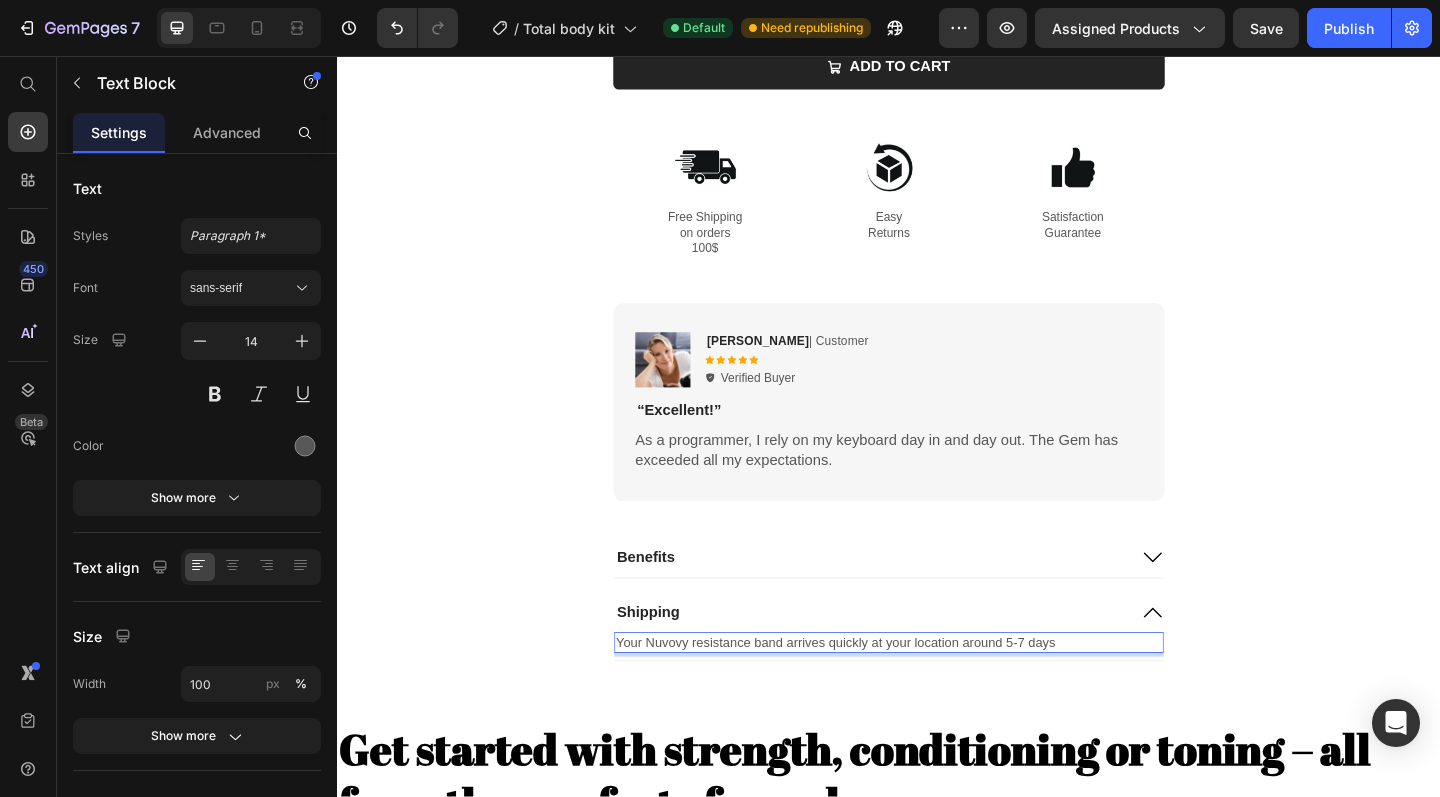 click on "Your Nuvovy resistance band arrives quickly at your location around 5-7 days" at bounding box center [937, 694] 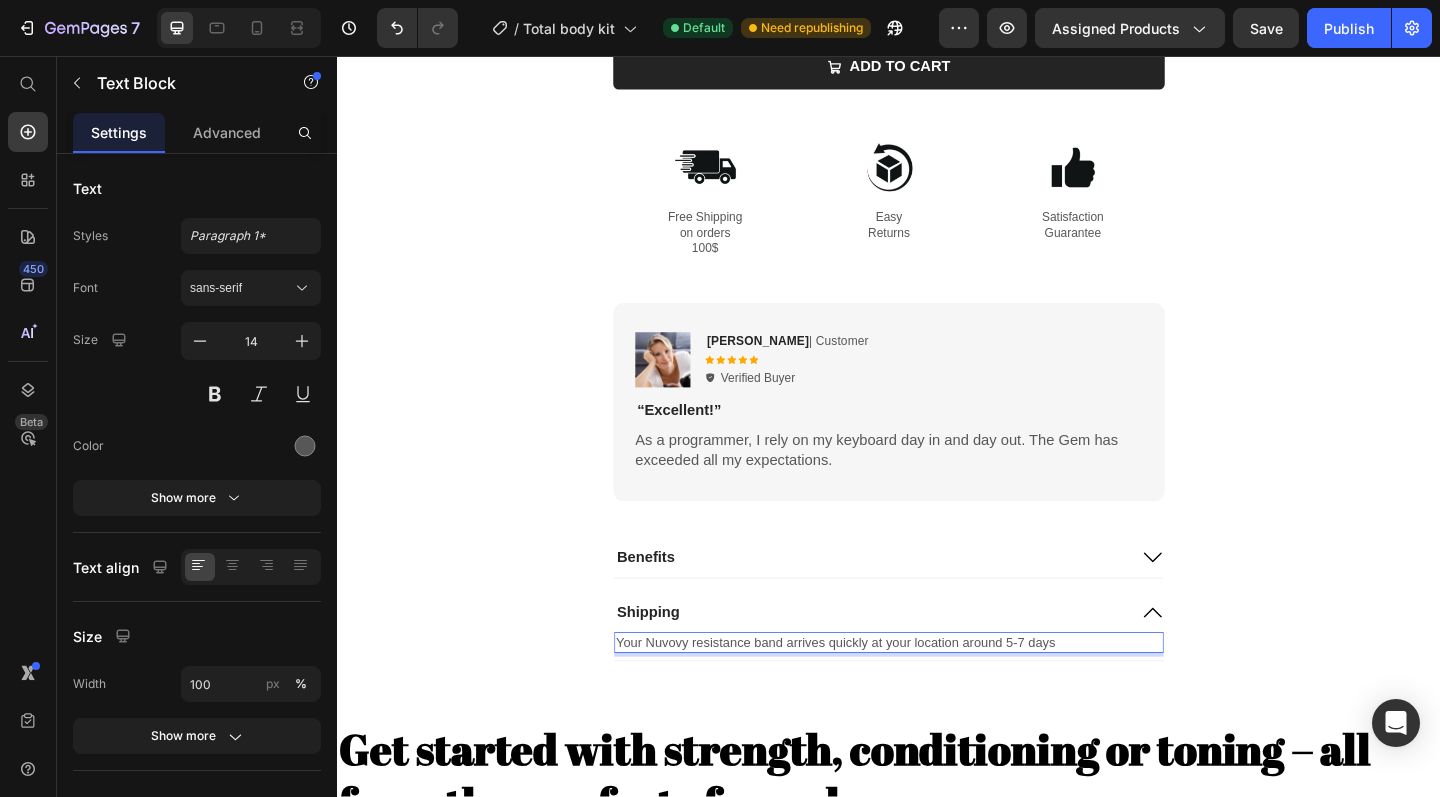 drag, startPoint x: 1169, startPoint y: 678, endPoint x: 1128, endPoint y: 674, distance: 41.19466 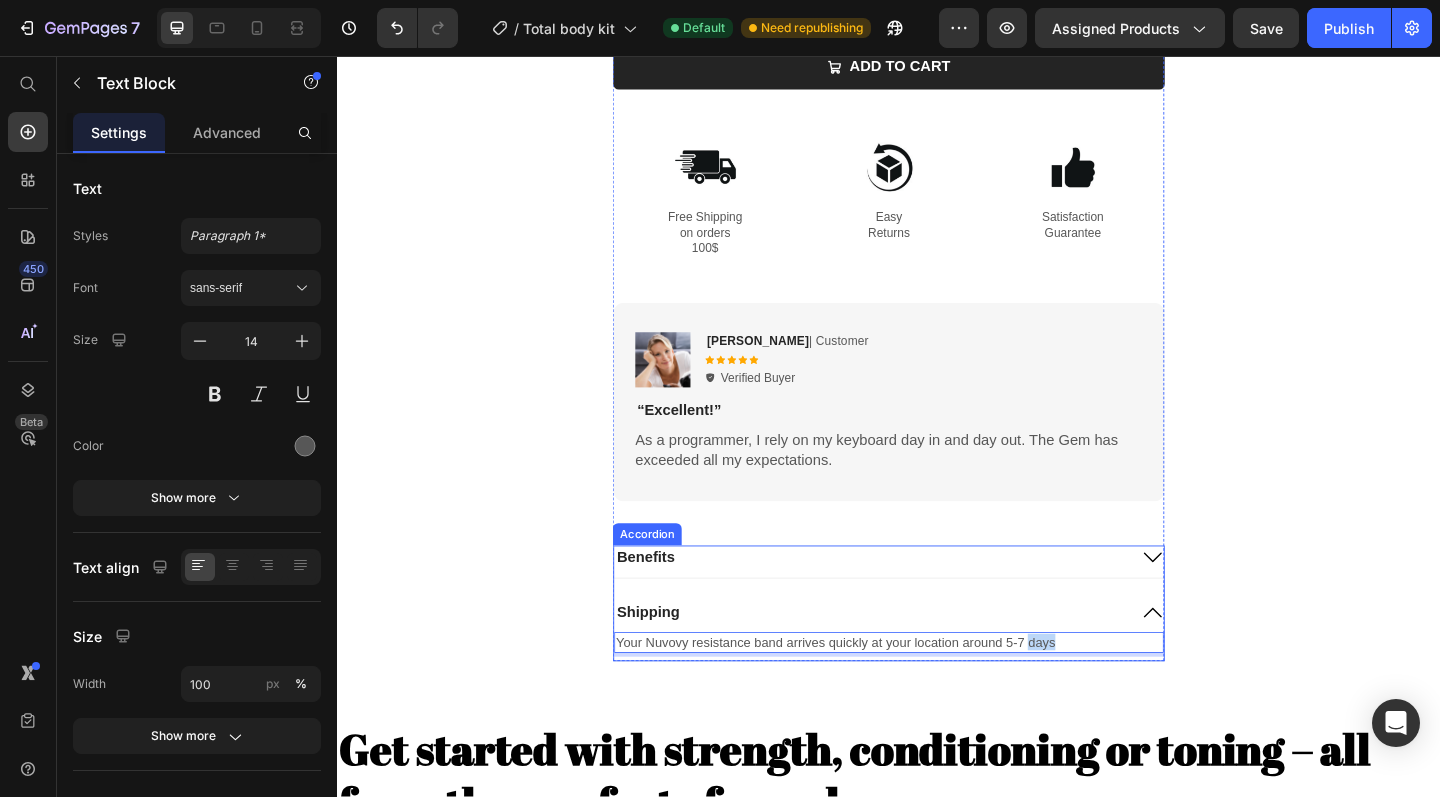 drag, startPoint x: 1128, startPoint y: 674, endPoint x: 1090, endPoint y: 680, distance: 38.470768 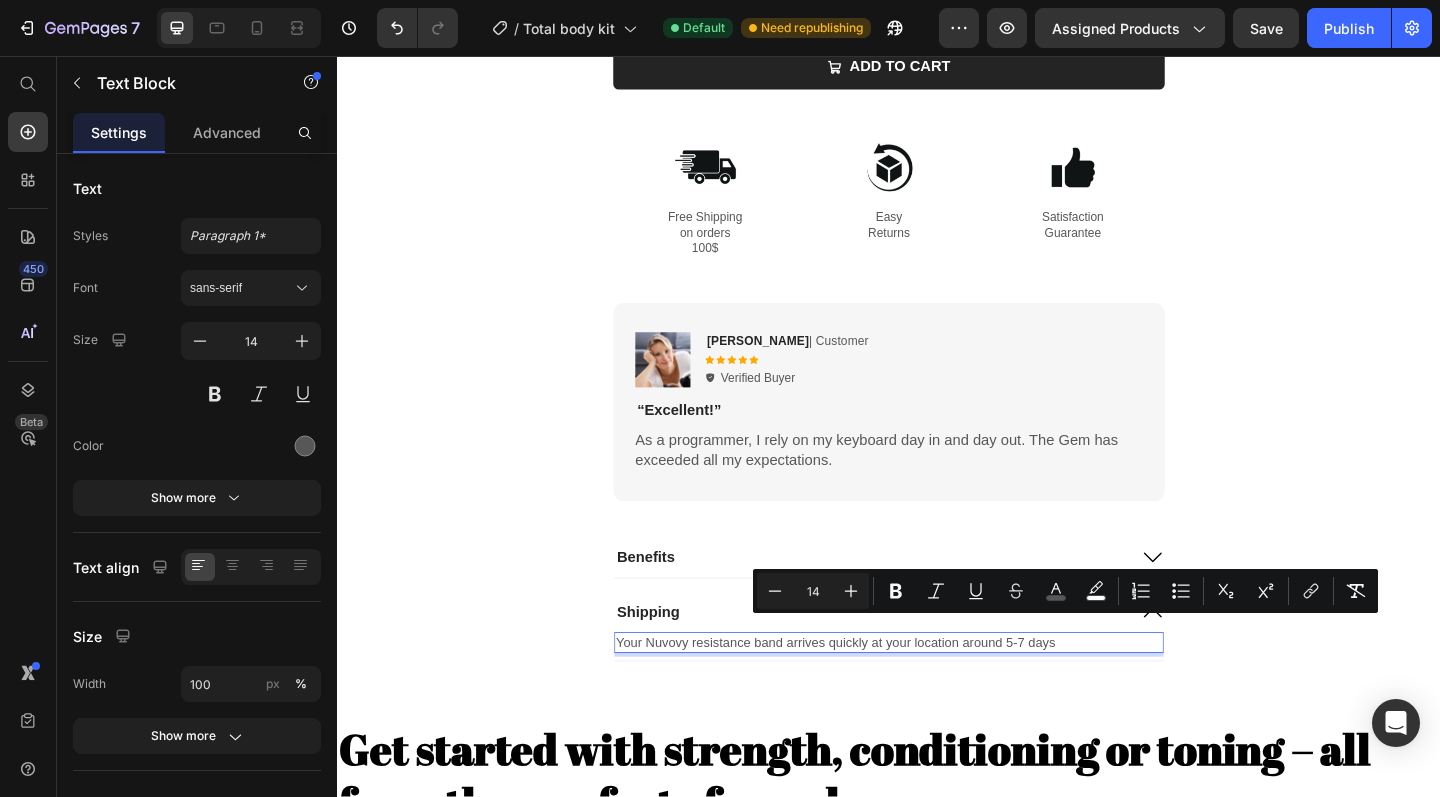 click on "Your Nuvovy resistance band arrives quickly at your location around 5-7 days" at bounding box center [937, 694] 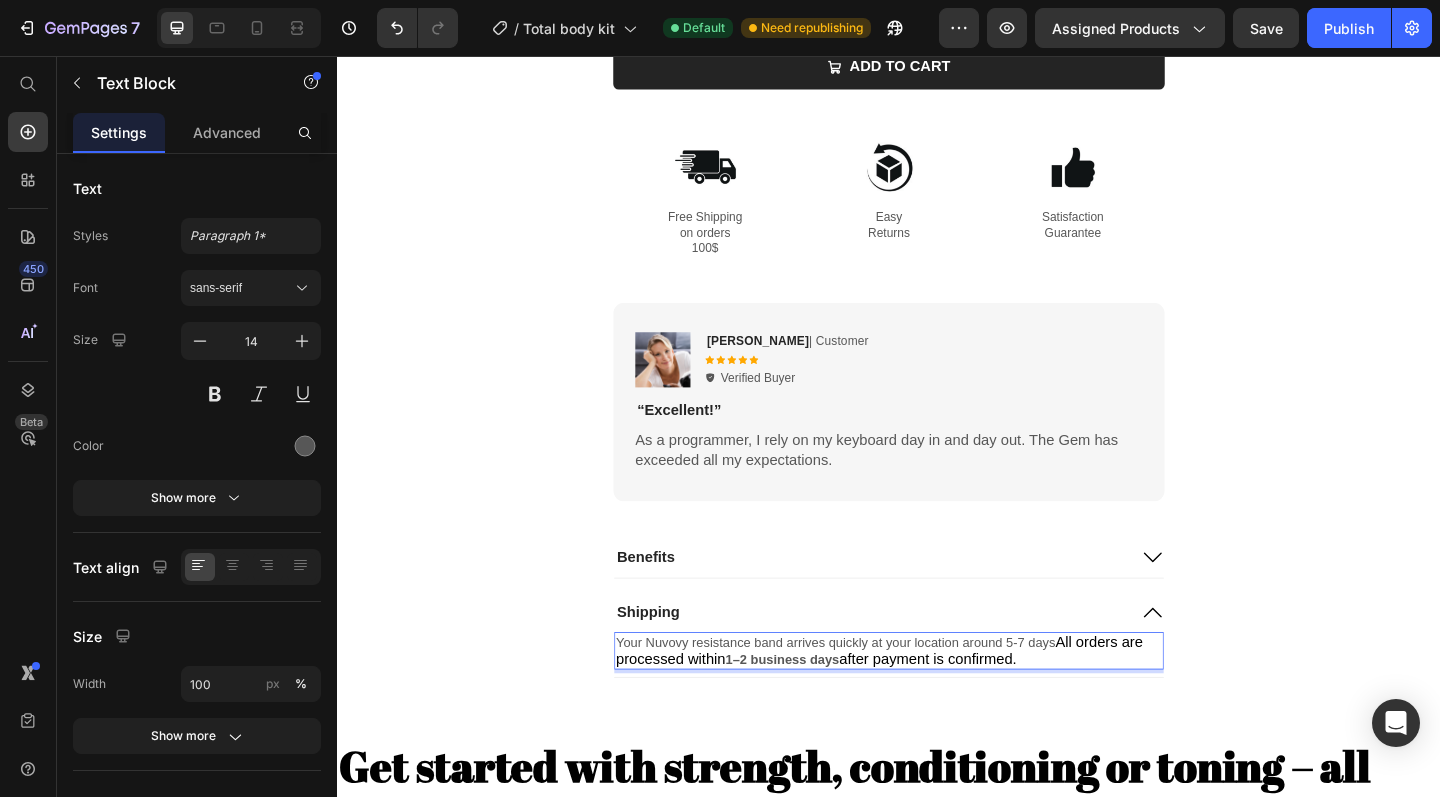 click on "All orders are processed within" at bounding box center (926, 702) 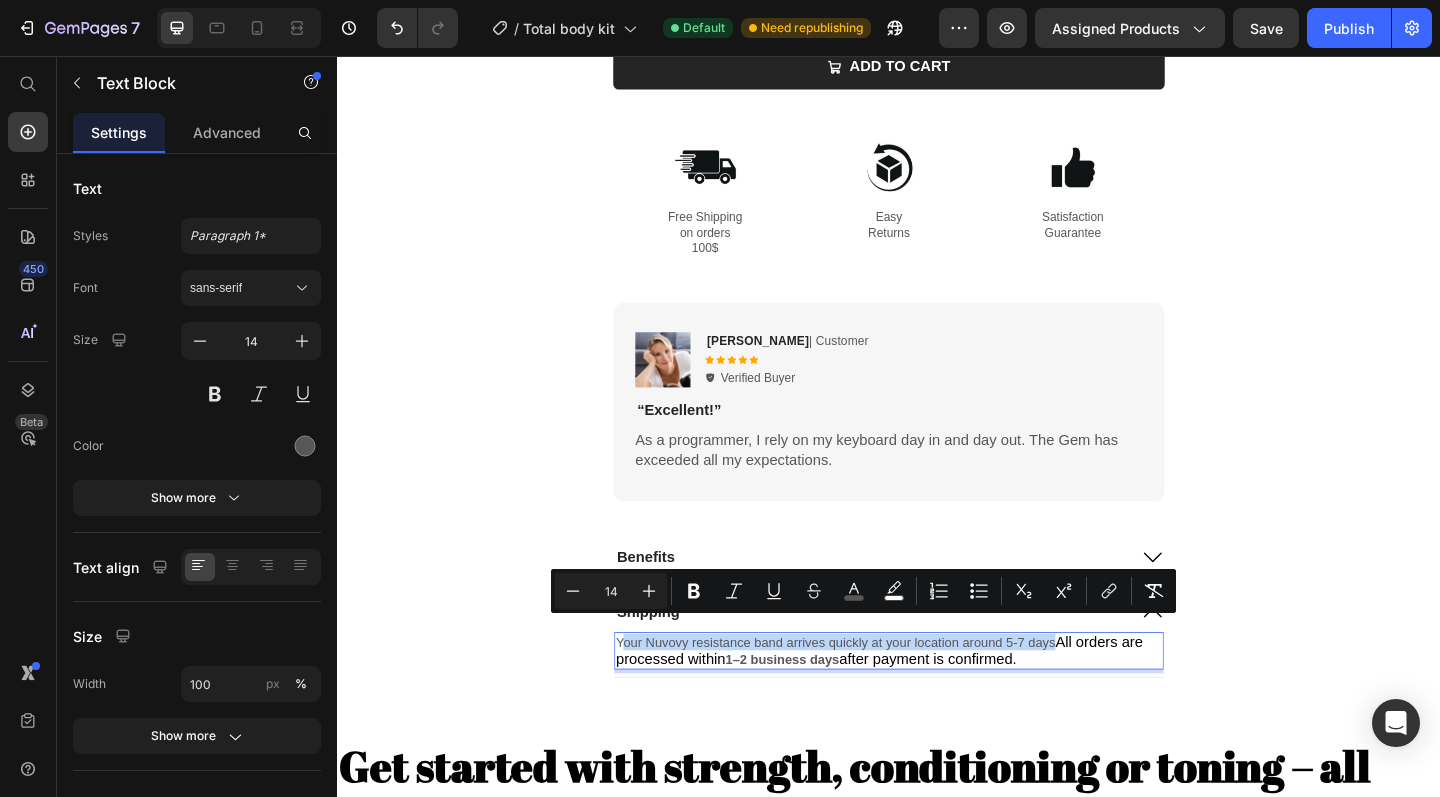 drag, startPoint x: 1120, startPoint y: 677, endPoint x: 650, endPoint y: 669, distance: 470.06808 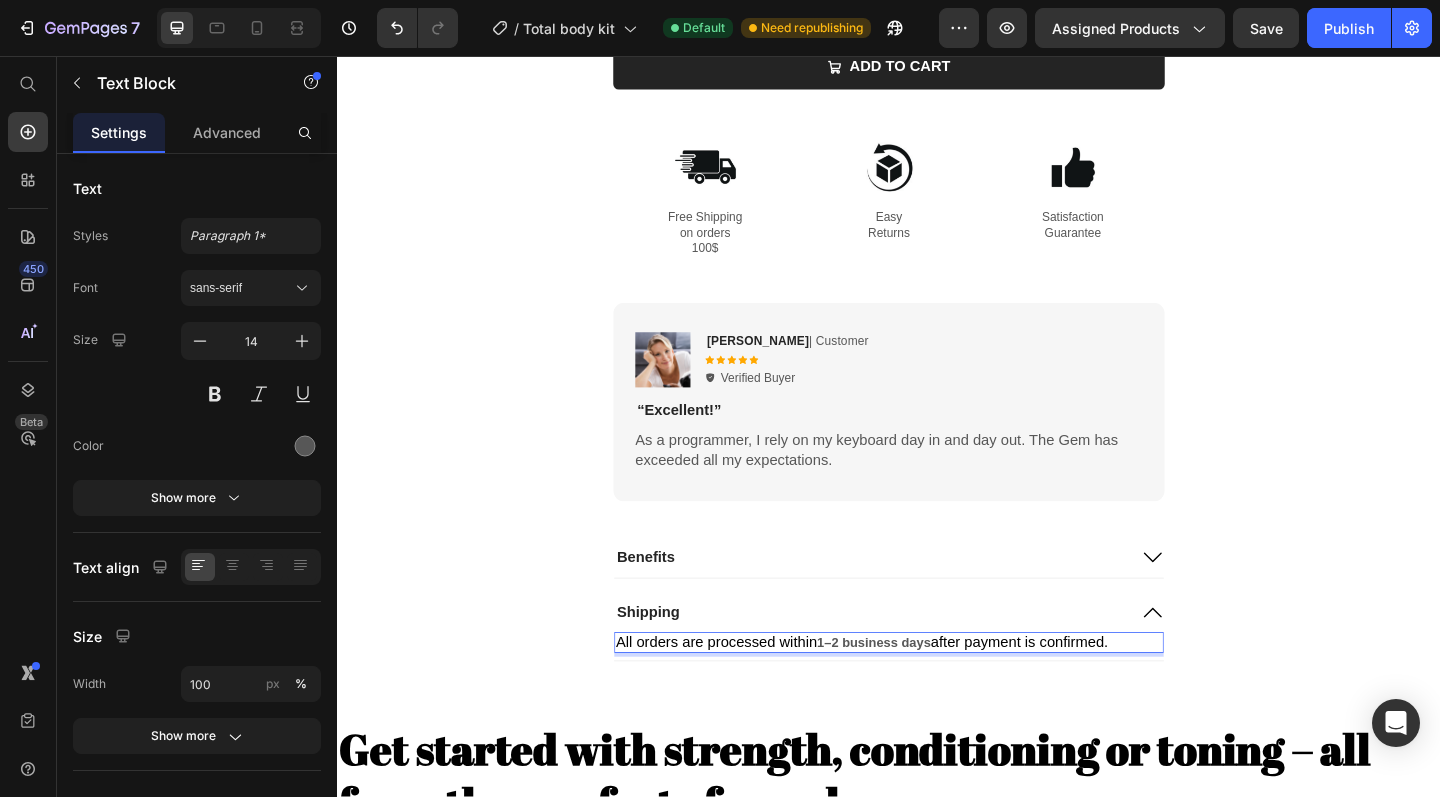 click on "All orders are processed within  1–2 business days  after payment is confirmed." at bounding box center (937, 694) 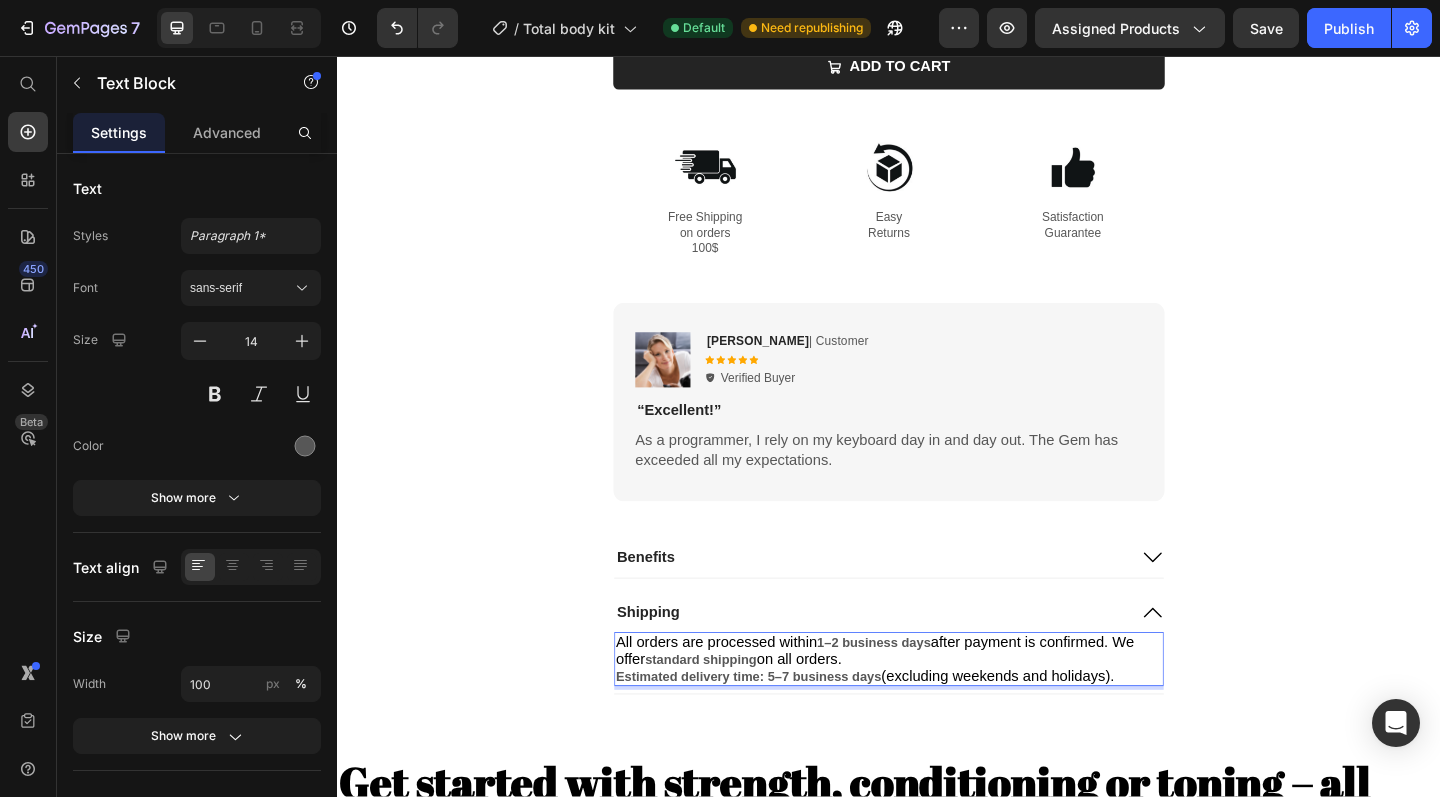 click on "All orders are processed within  1–2 business days  after payment is confirmed. We offer  standard shipping  on all orders. Estimated delivery time: 5–7 business days  (excluding weekends and holidays)." at bounding box center [937, 712] 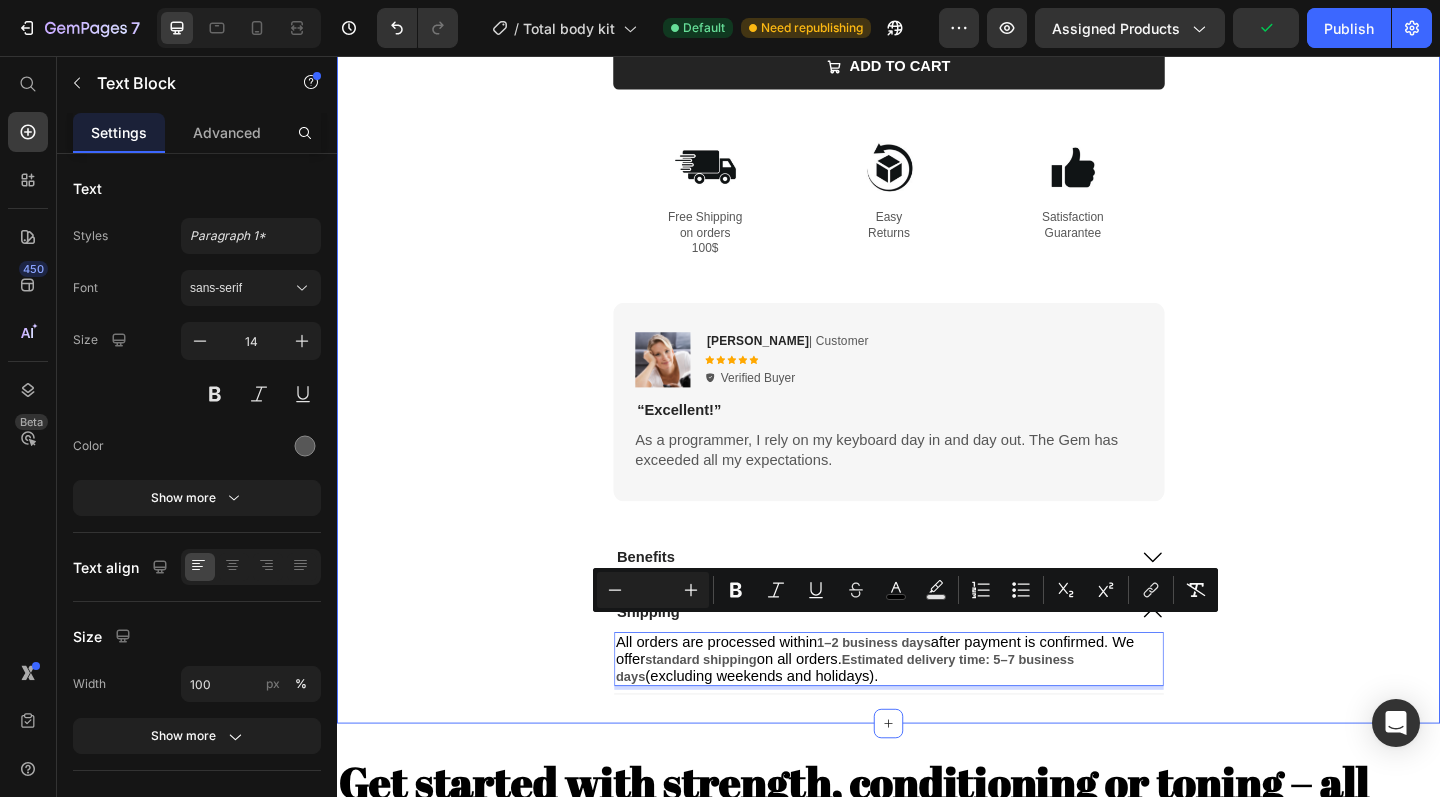 drag, startPoint x: 906, startPoint y: 716, endPoint x: 609, endPoint y: 670, distance: 300.54117 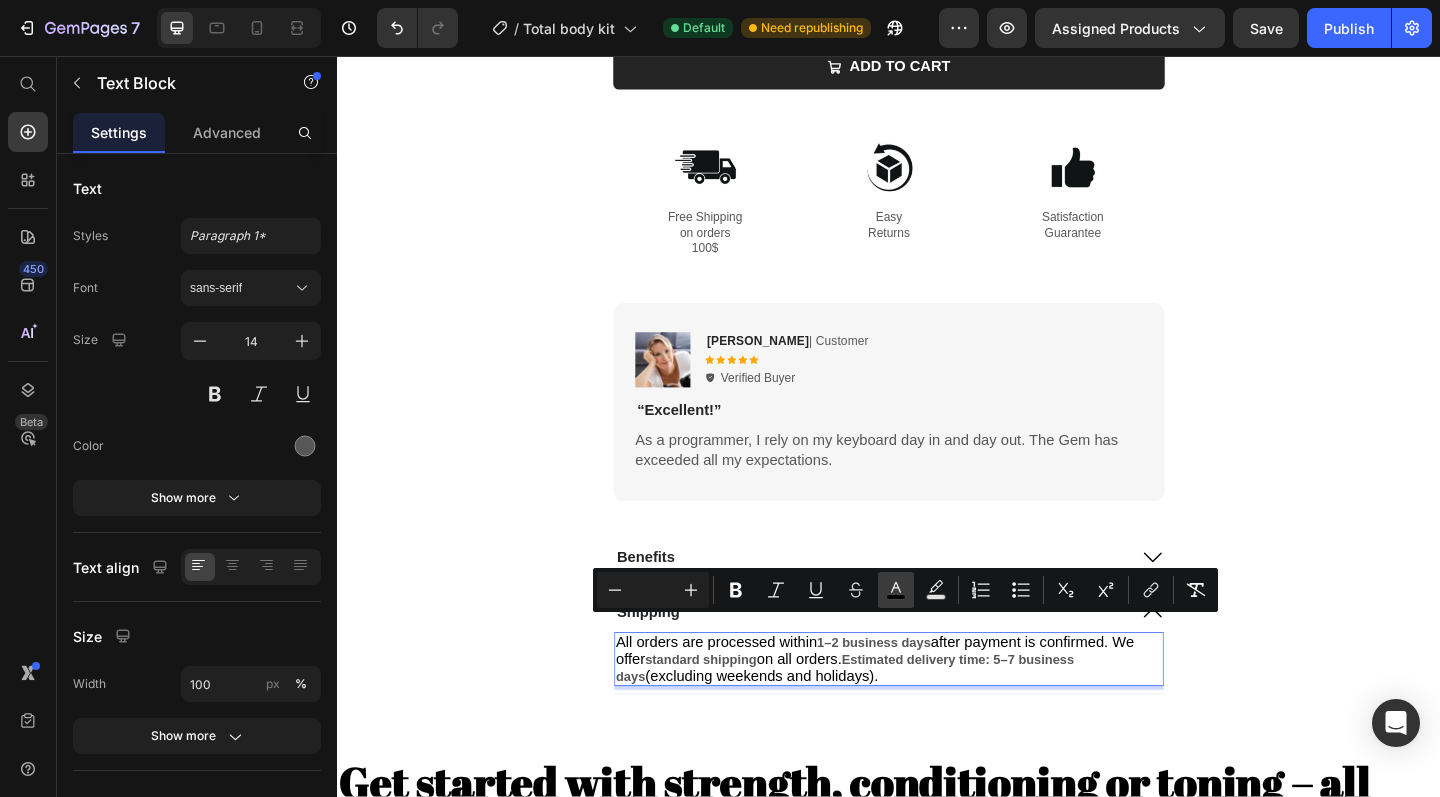click on "color" at bounding box center (896, 590) 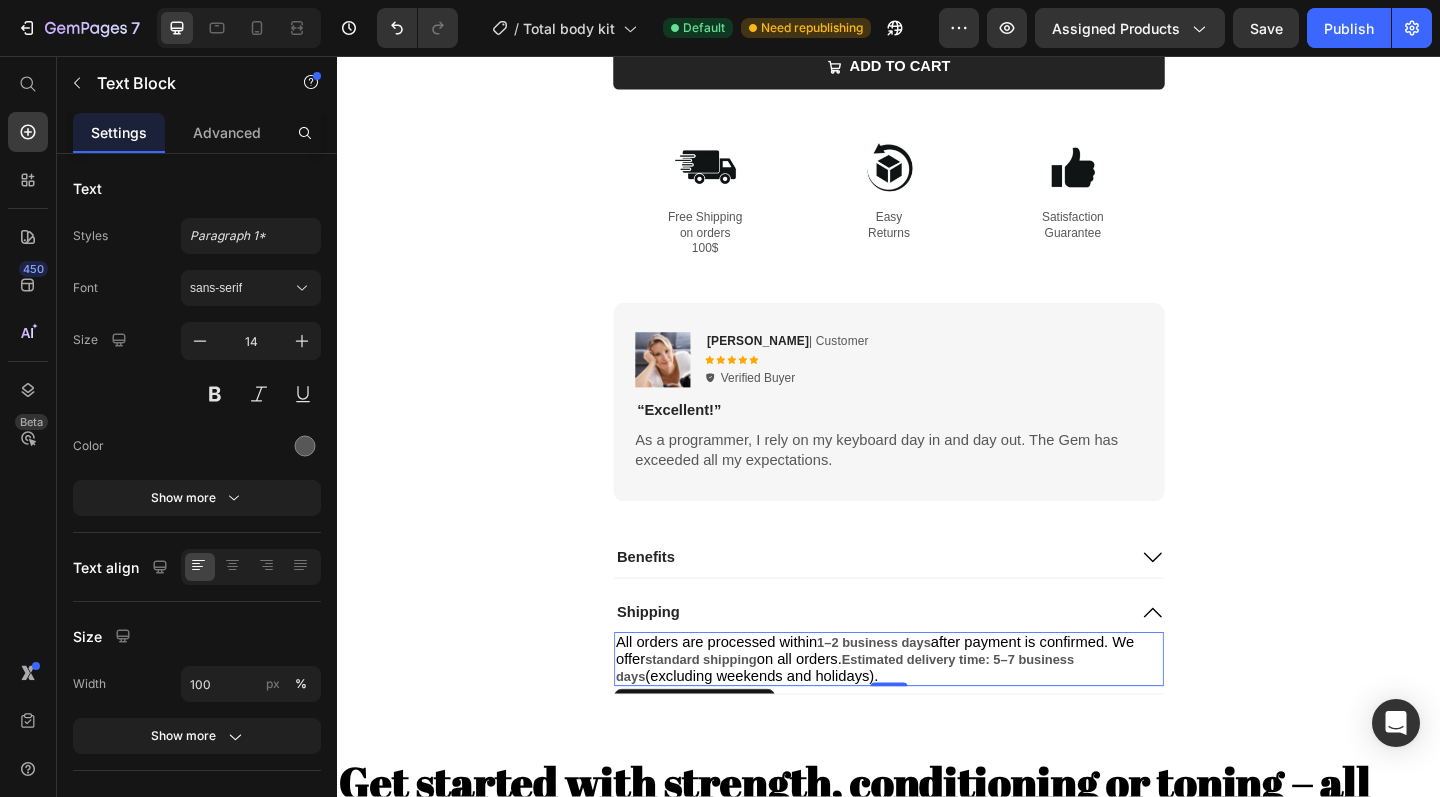 click on "All orders are processed within  1–2 business days  after payment is confirmed. We offer  standard shipping  on all orders.  Estimated delivery time: 5–7 business days  (excluding weekends and holidays)." at bounding box center (937, 712) 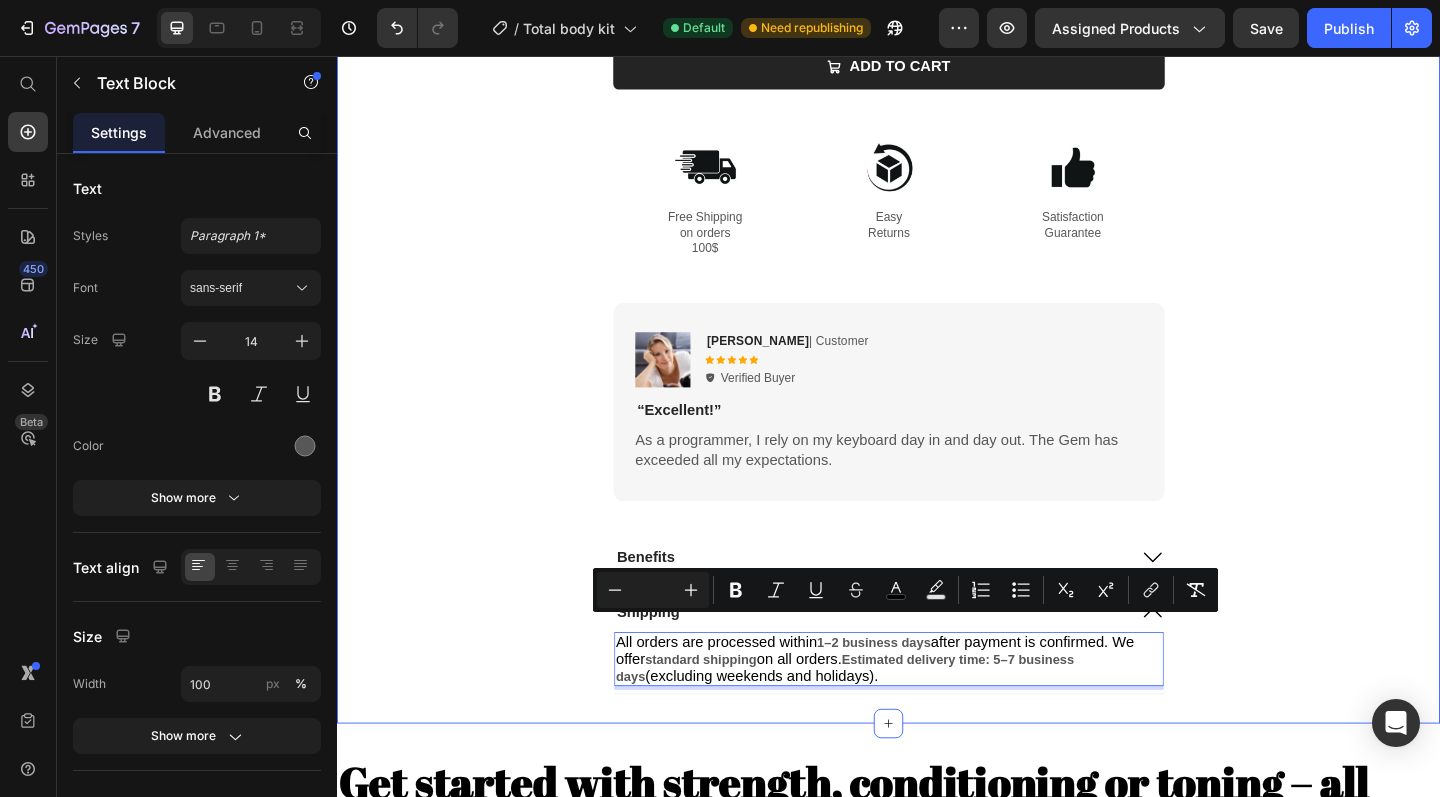 drag, startPoint x: 907, startPoint y: 711, endPoint x: 633, endPoint y: 671, distance: 276.90433 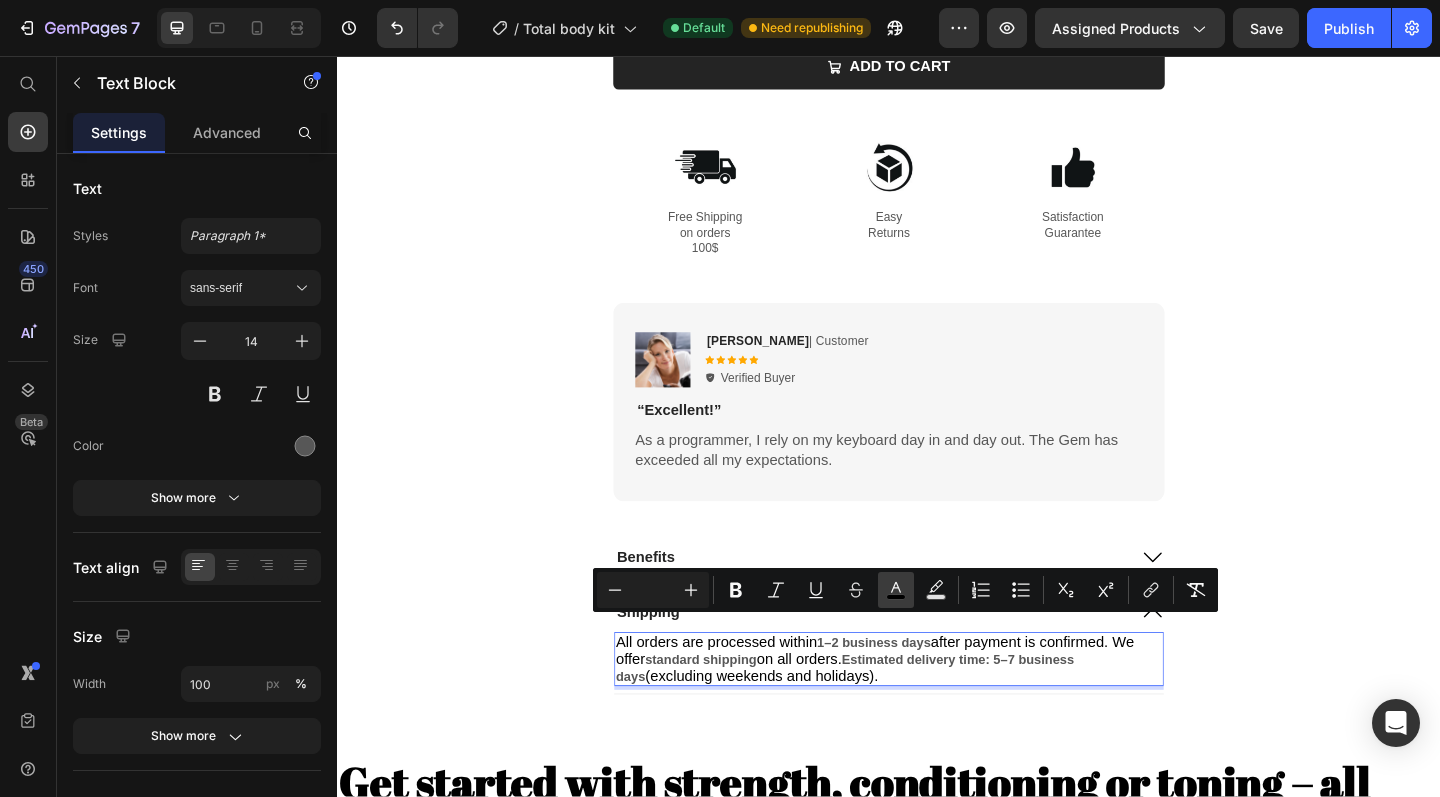 click 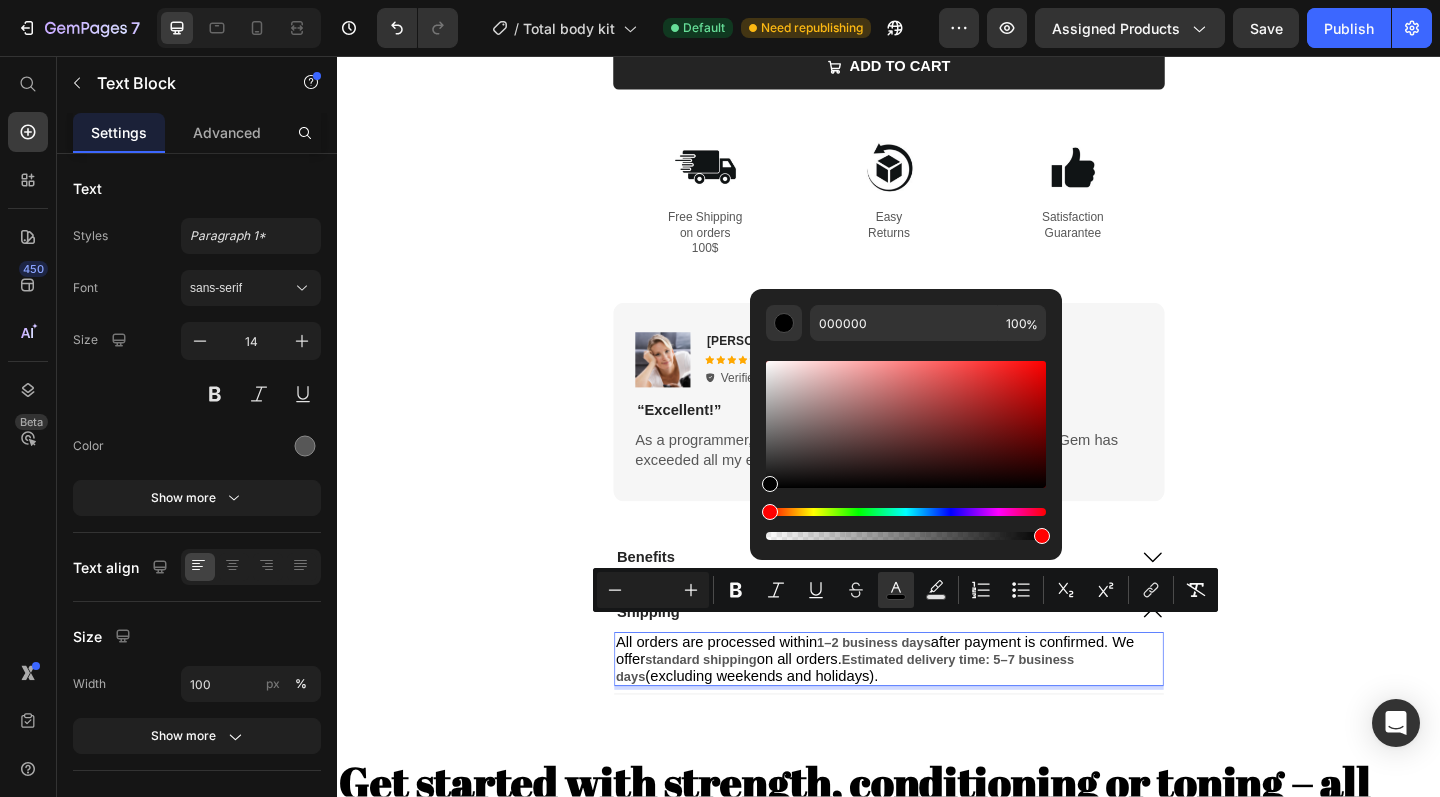 click at bounding box center (906, 424) 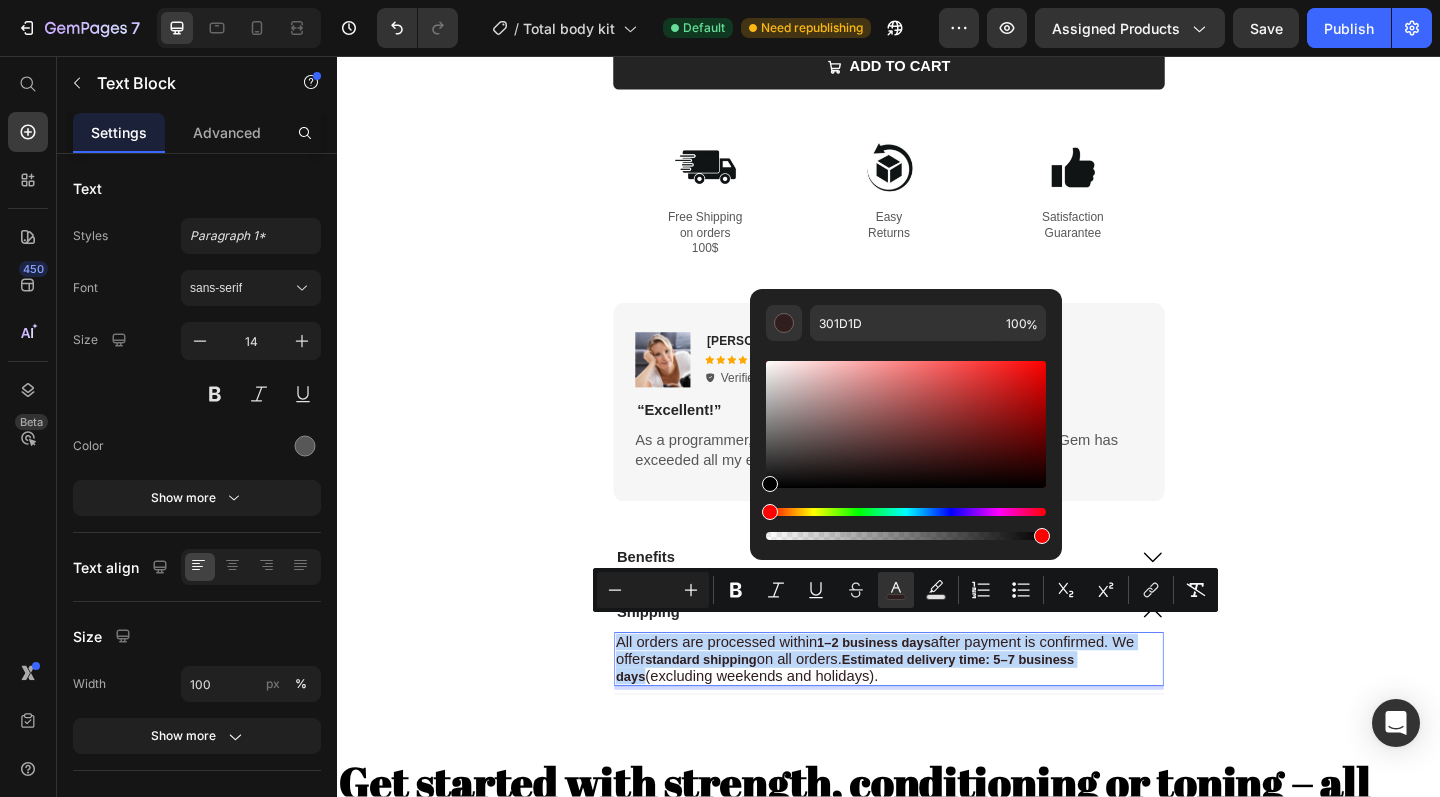 drag, startPoint x: 861, startPoint y: 468, endPoint x: 753, endPoint y: 491, distance: 110.42192 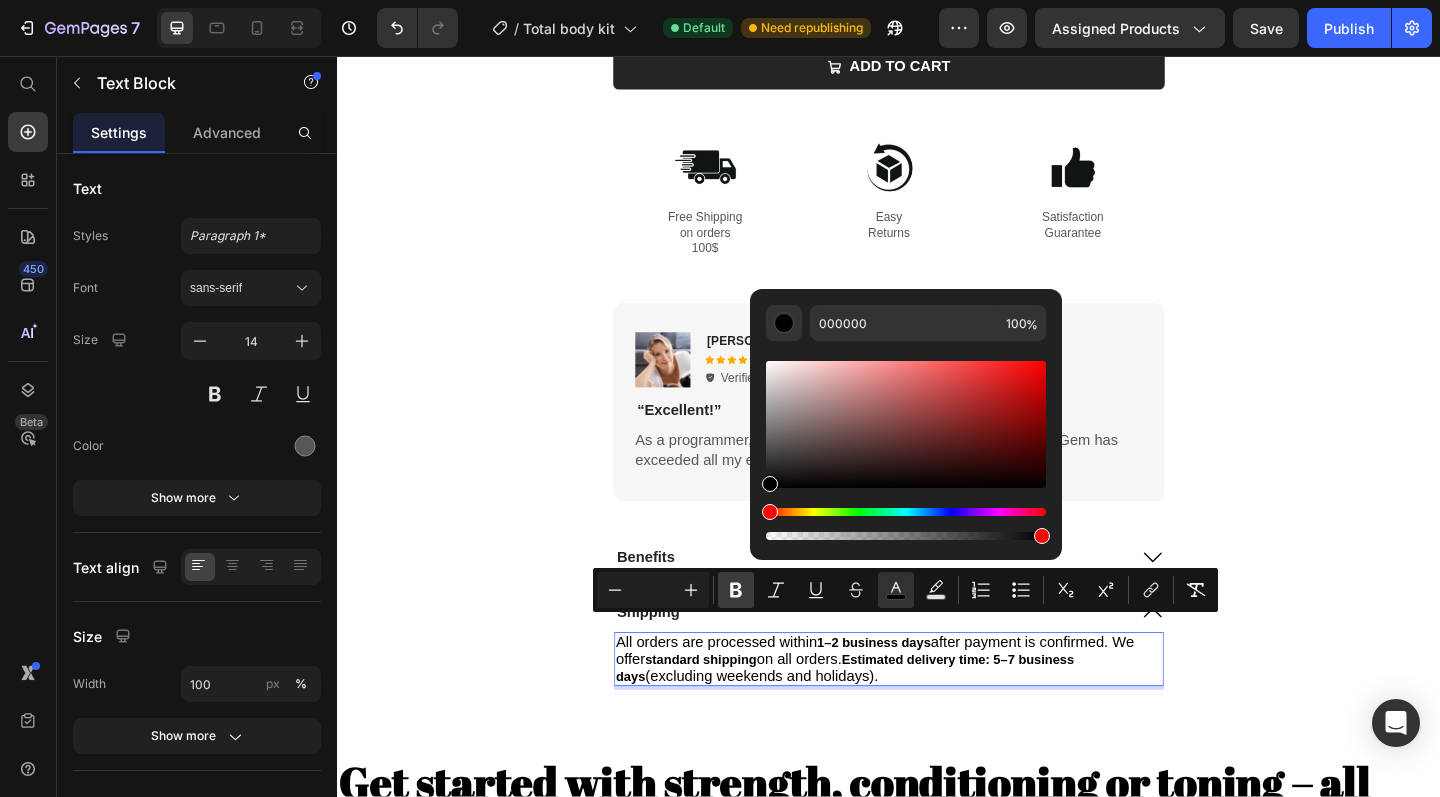 click 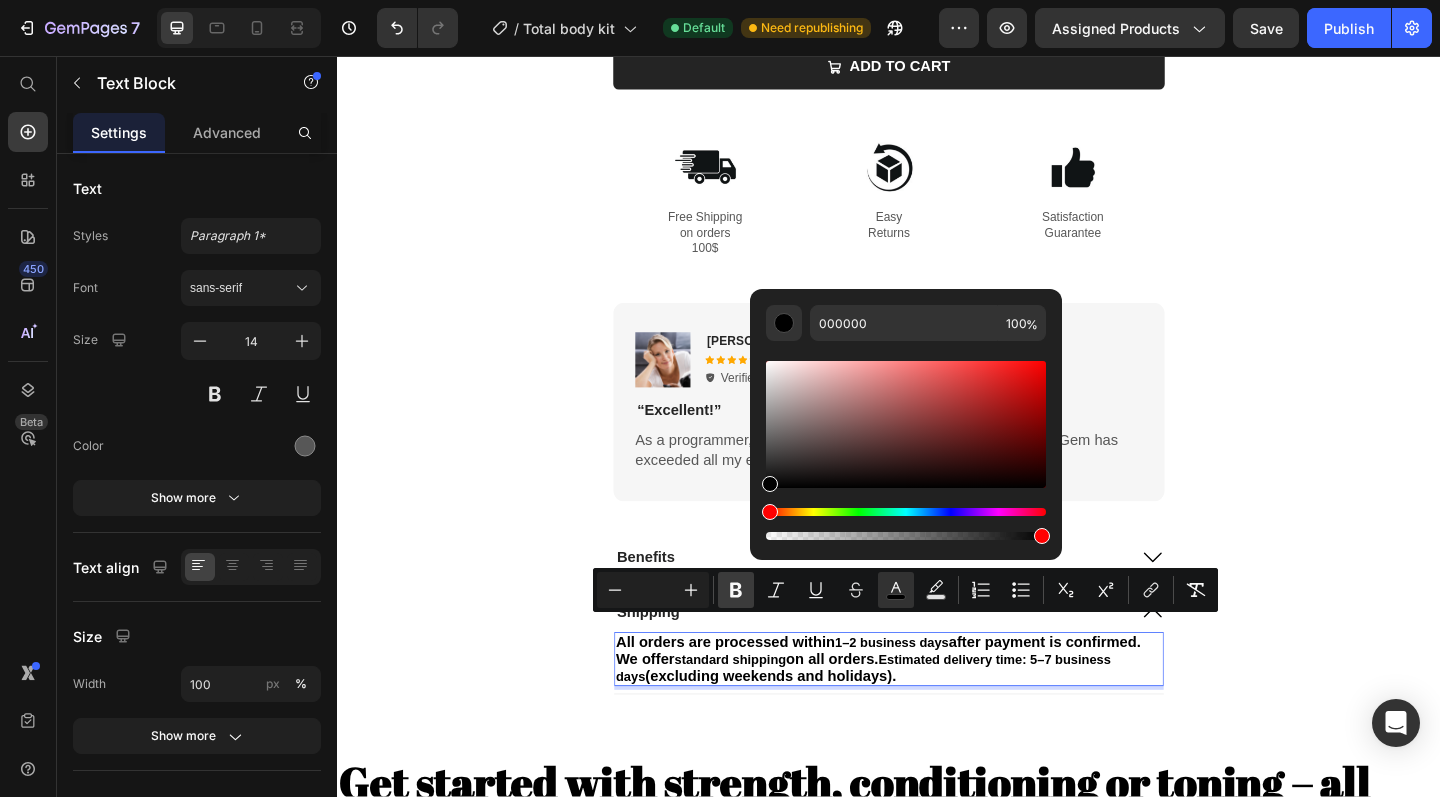 click 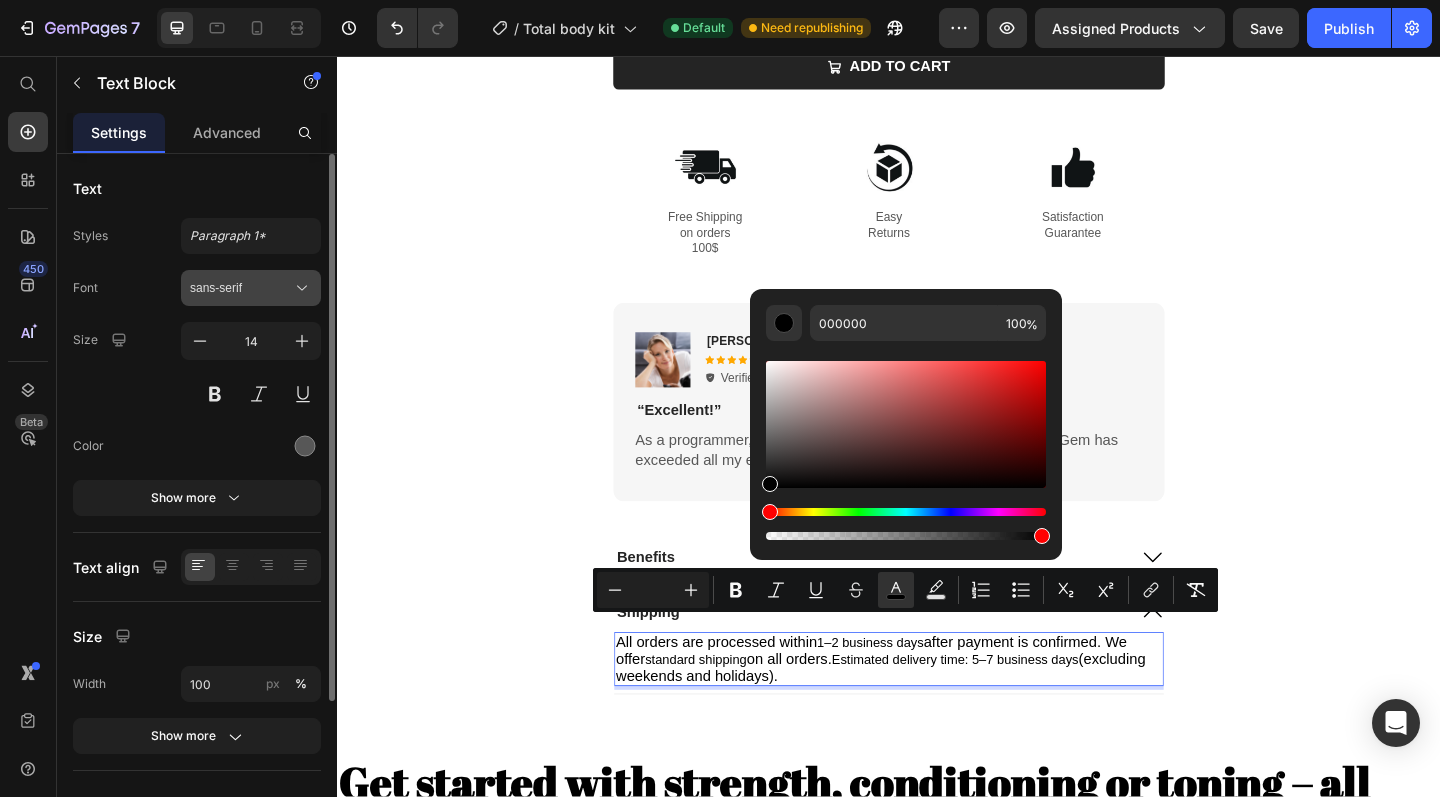 click on "sans-serif" at bounding box center (241, 288) 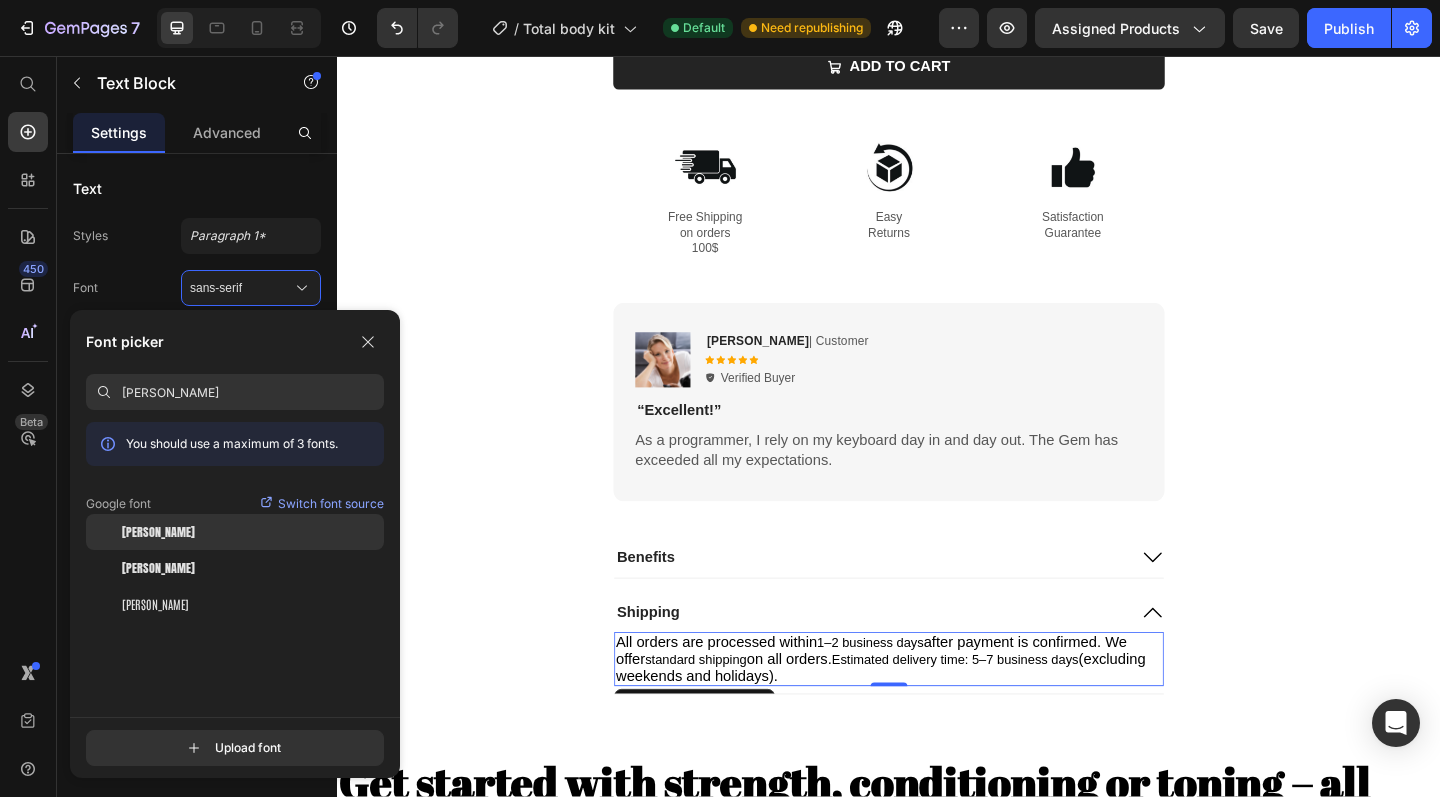 type on "anton" 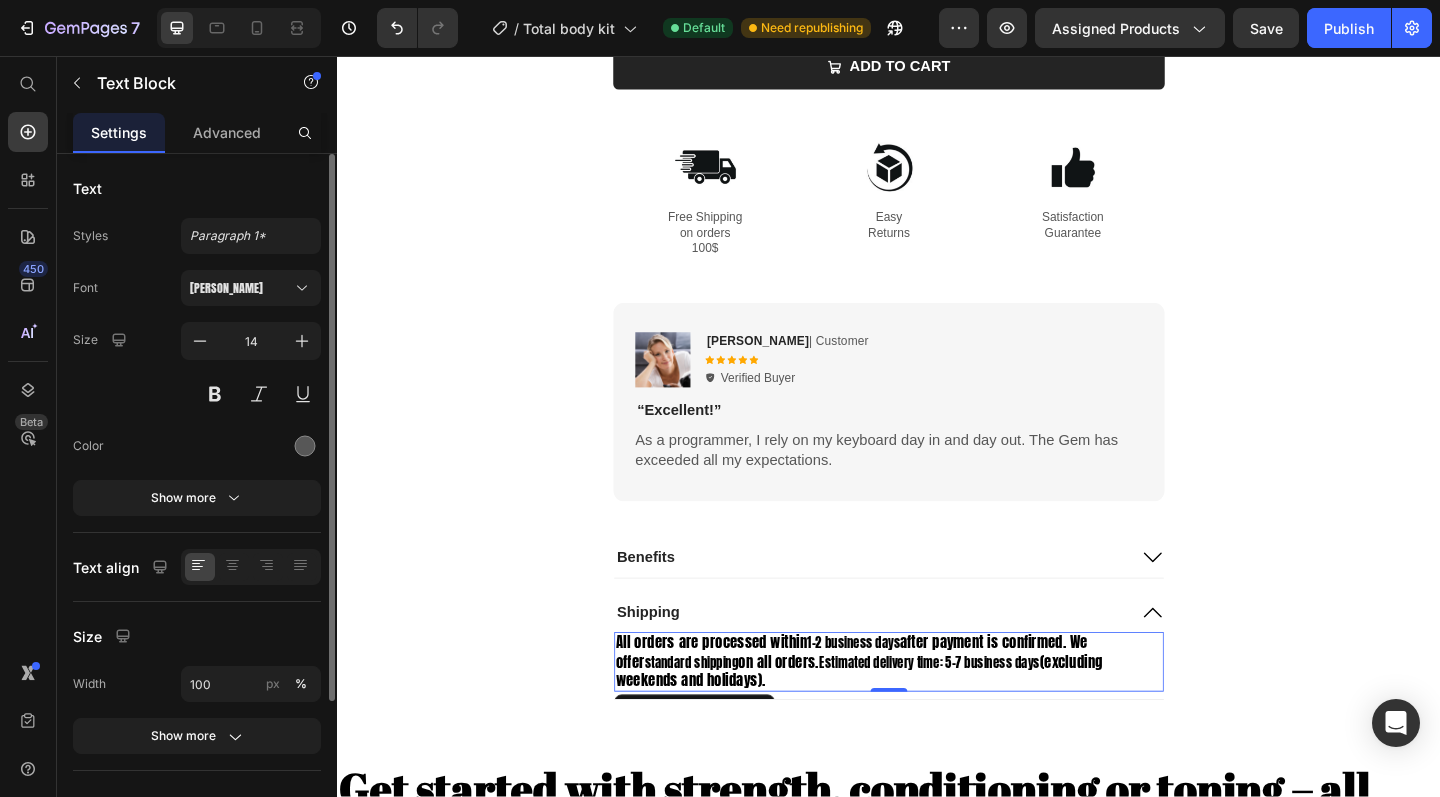 click on "Styles Paragraph 1* Font Anton Size 14 Color Show more" 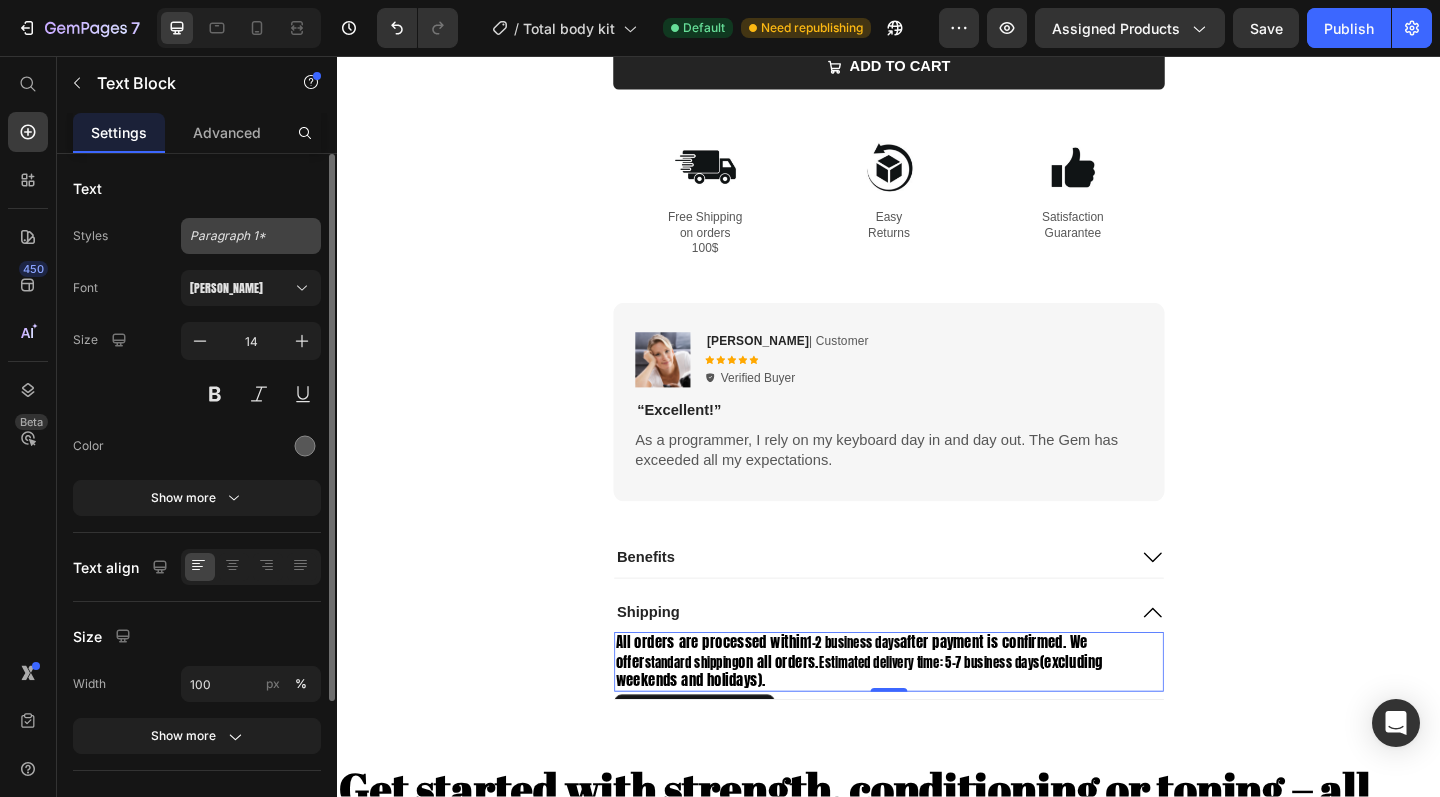 click on "Paragraph 1*" at bounding box center [239, 236] 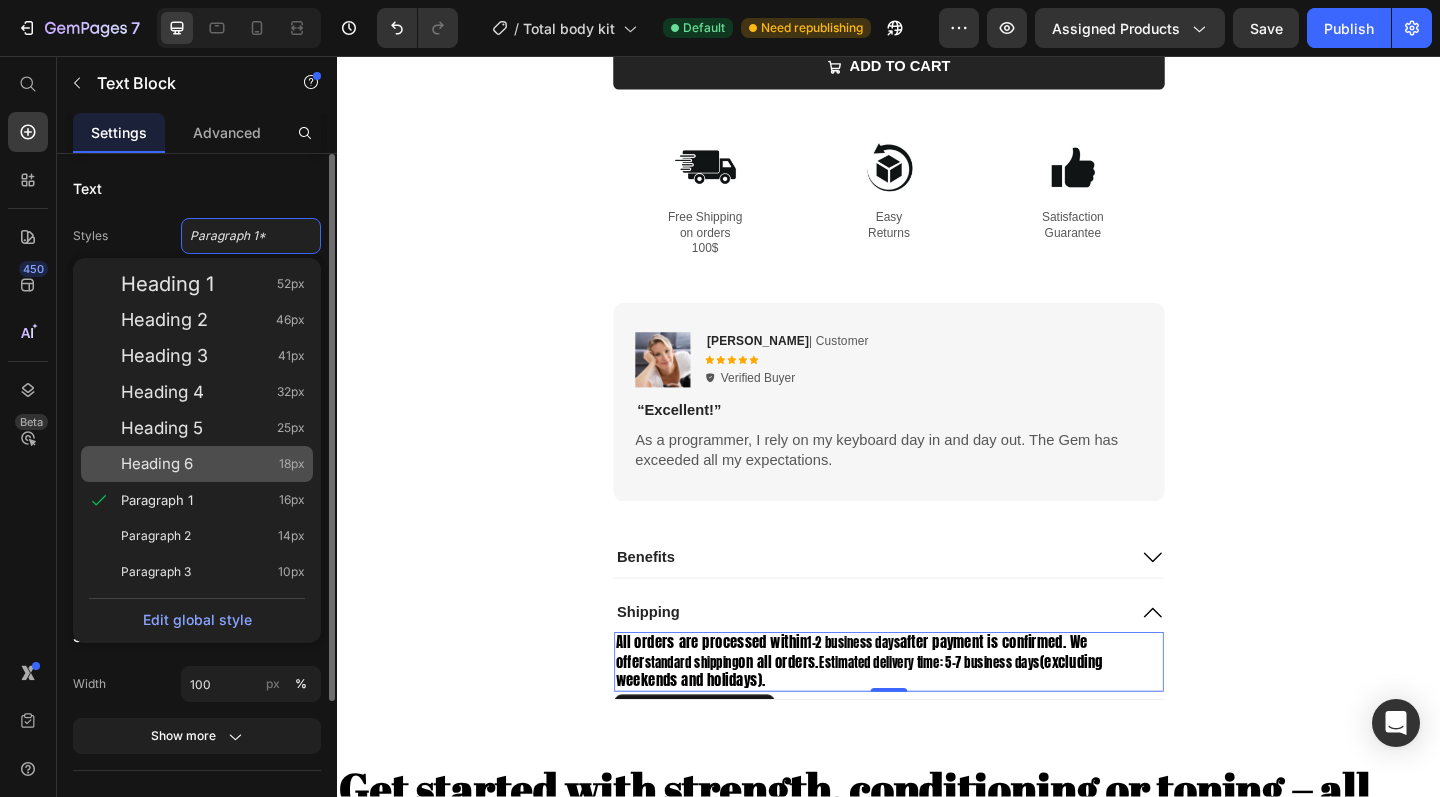 click on "Heading 6 18px" at bounding box center (213, 464) 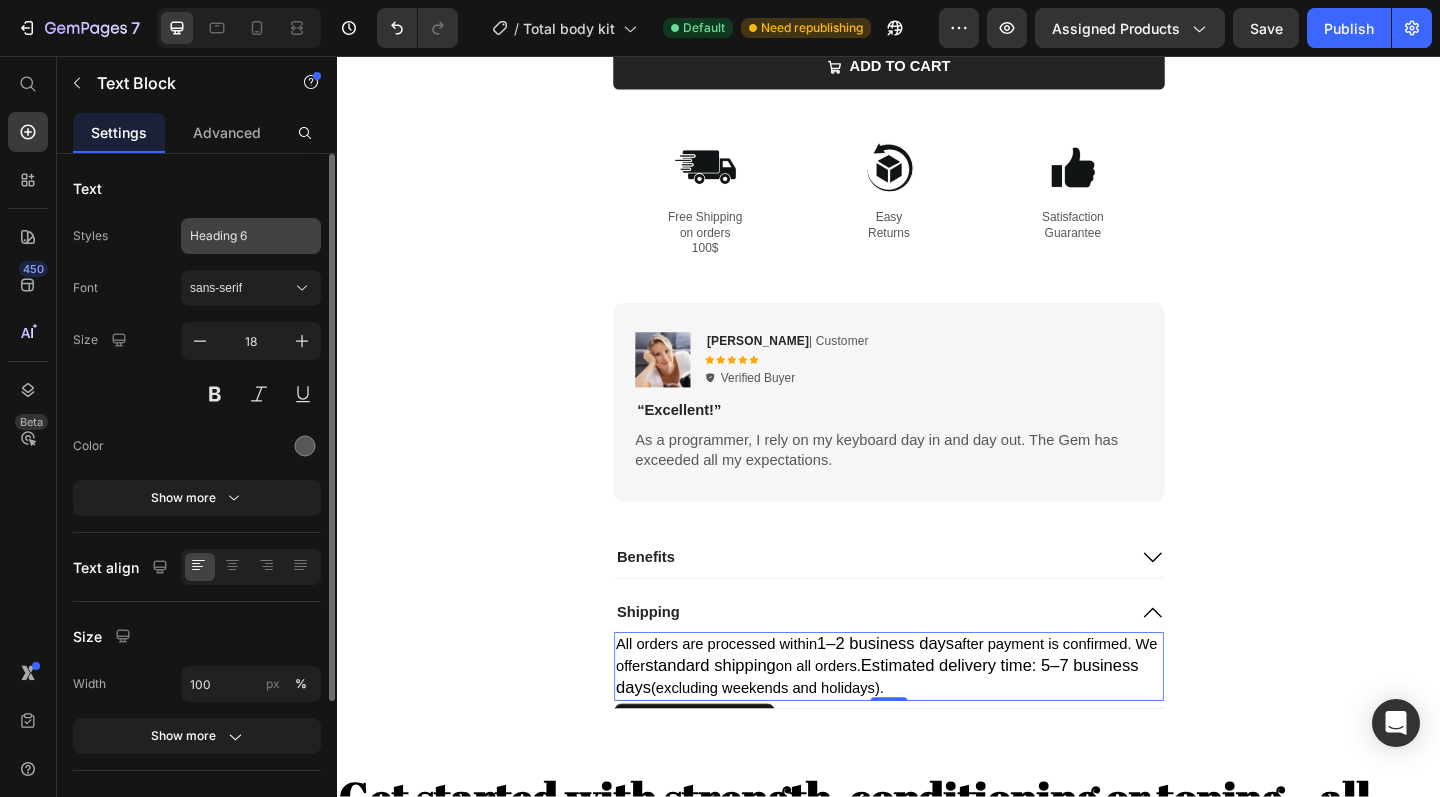 click on "Heading 6" at bounding box center [251, 236] 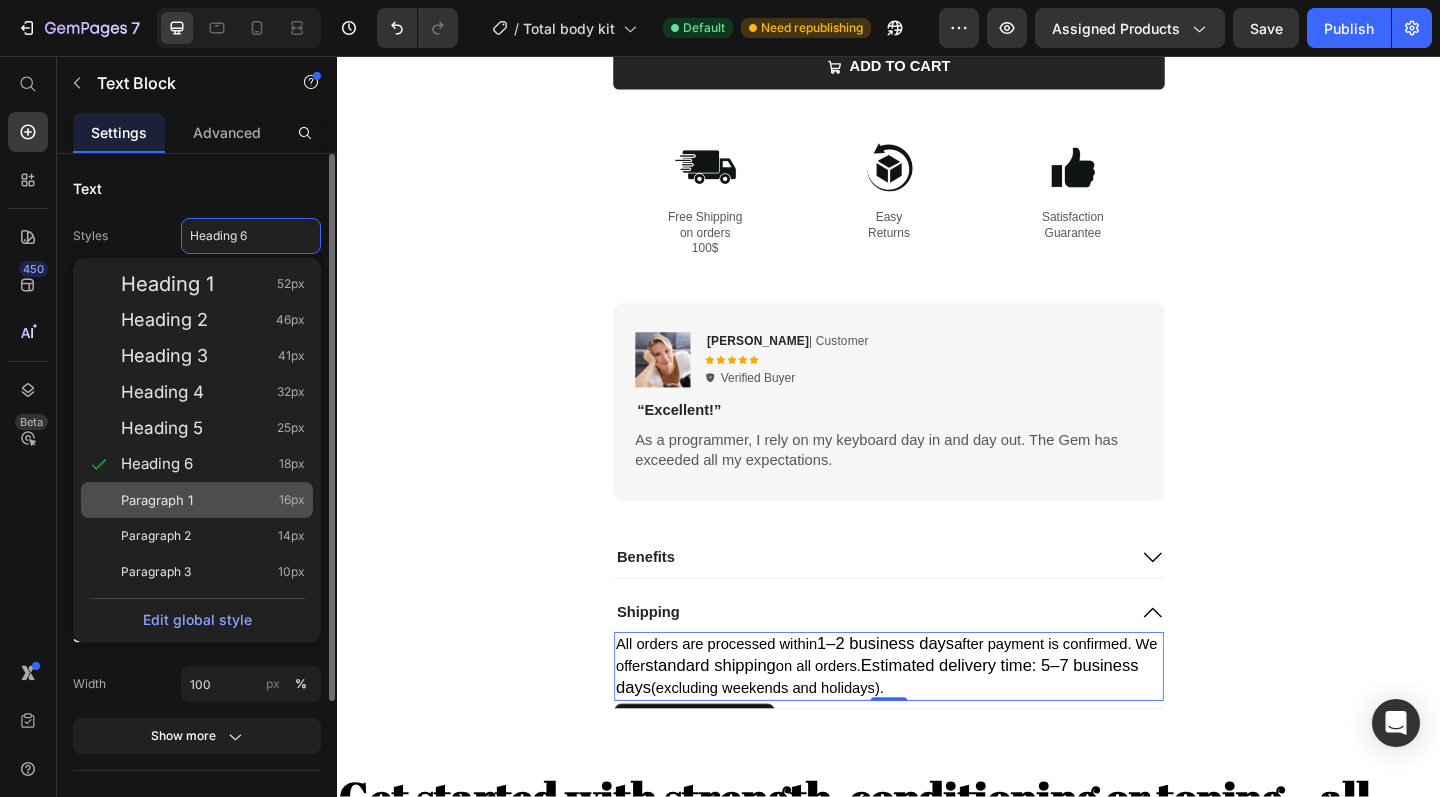 click on "Paragraph 1 16px" at bounding box center (213, 500) 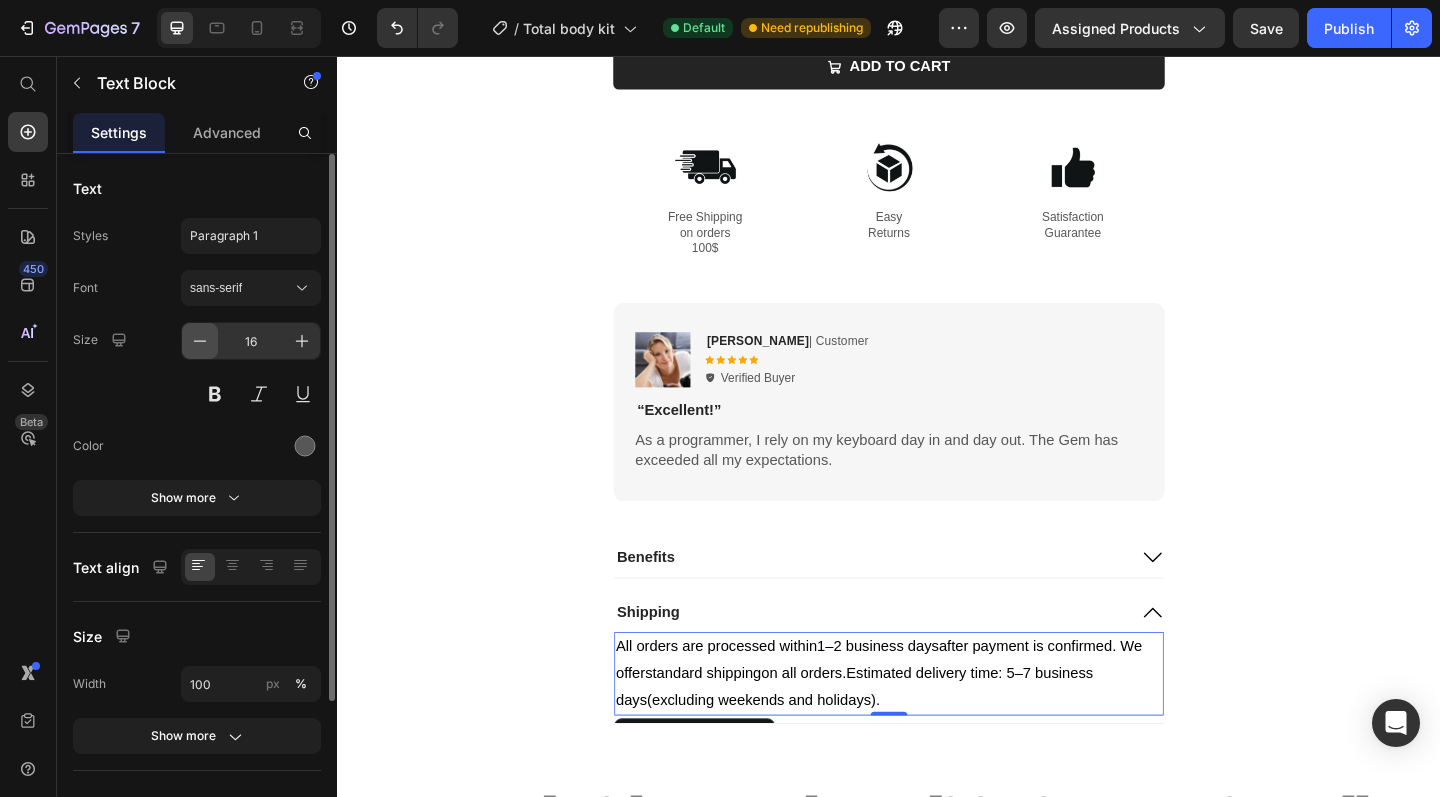 click 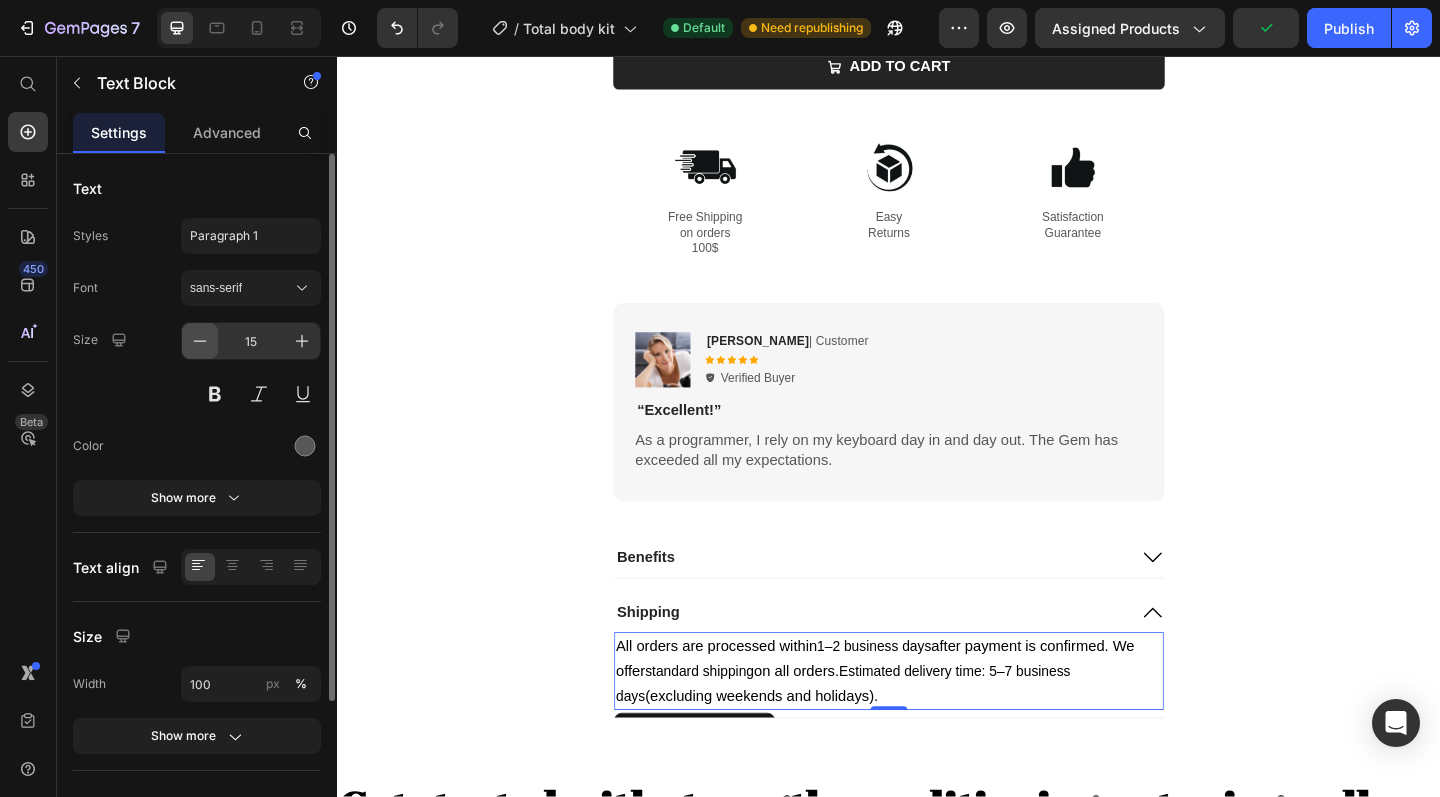 click 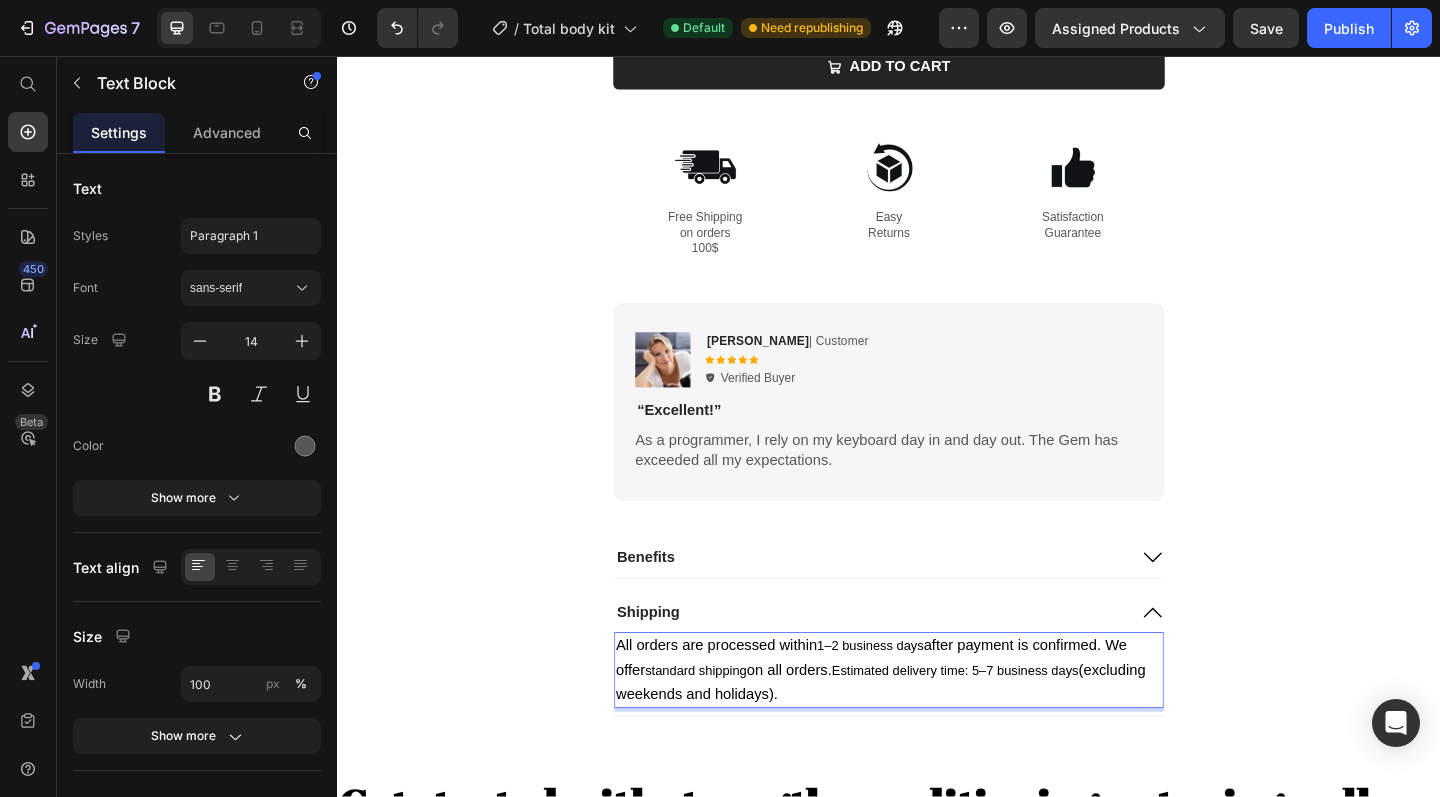 click on "after payment is confirmed. We offer" at bounding box center [918, 710] 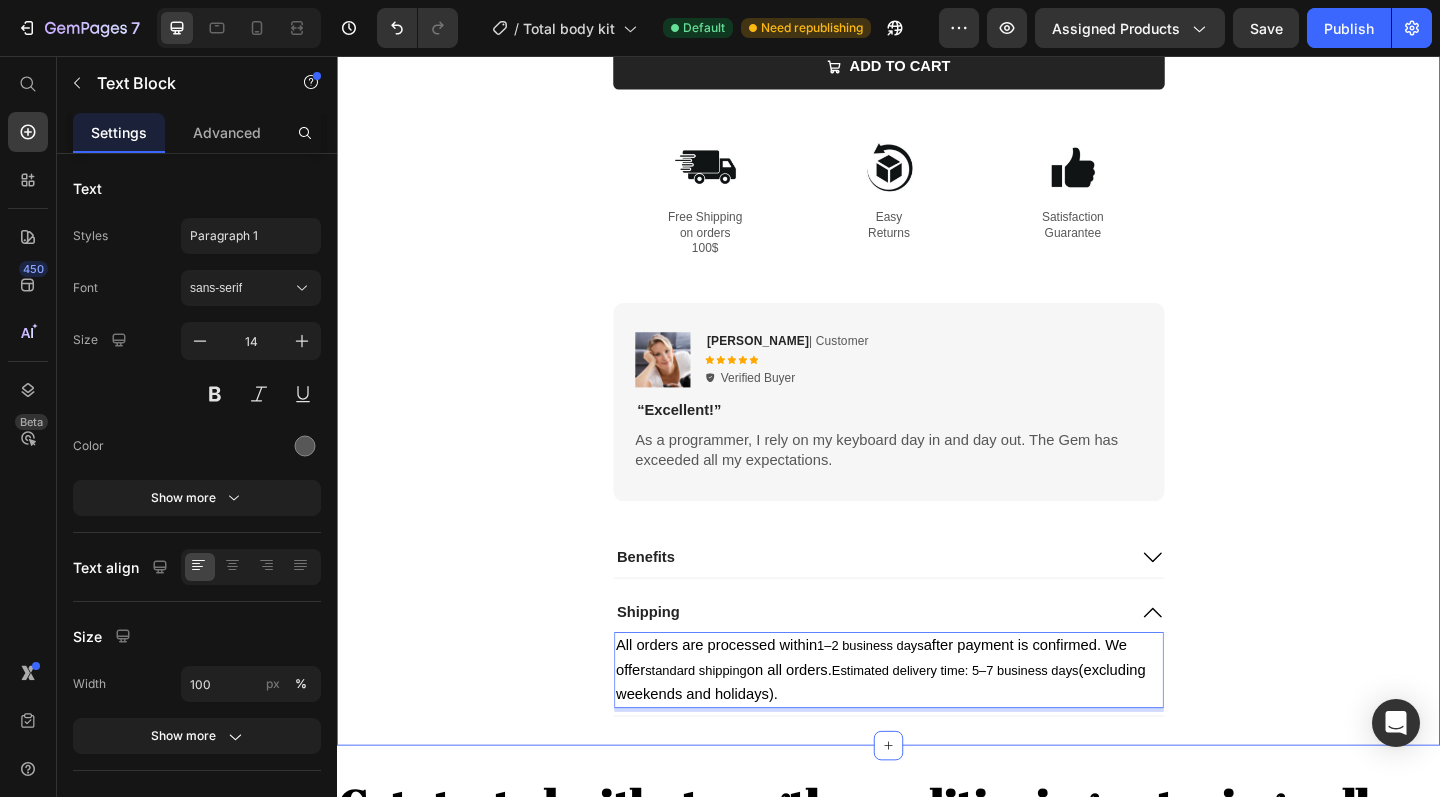 drag, startPoint x: 970, startPoint y: 733, endPoint x: 630, endPoint y: 678, distance: 344.4198 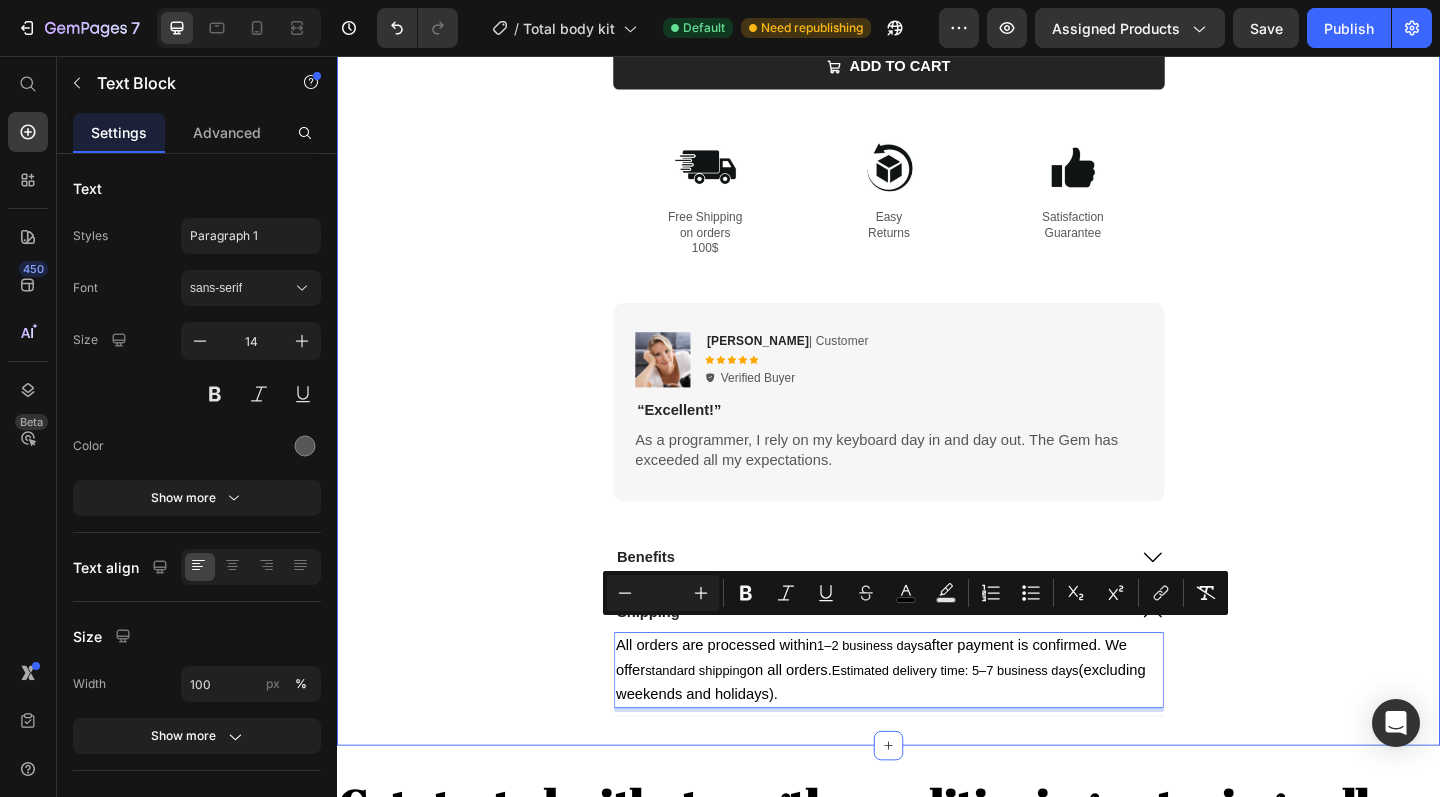 copy on "All orders are processed within  1–2 business days  after payment is confirmed. We offer  standard shipping  on all orders.  Estimated delivery time: 5–7 business days  (excluding weekends and holidays)." 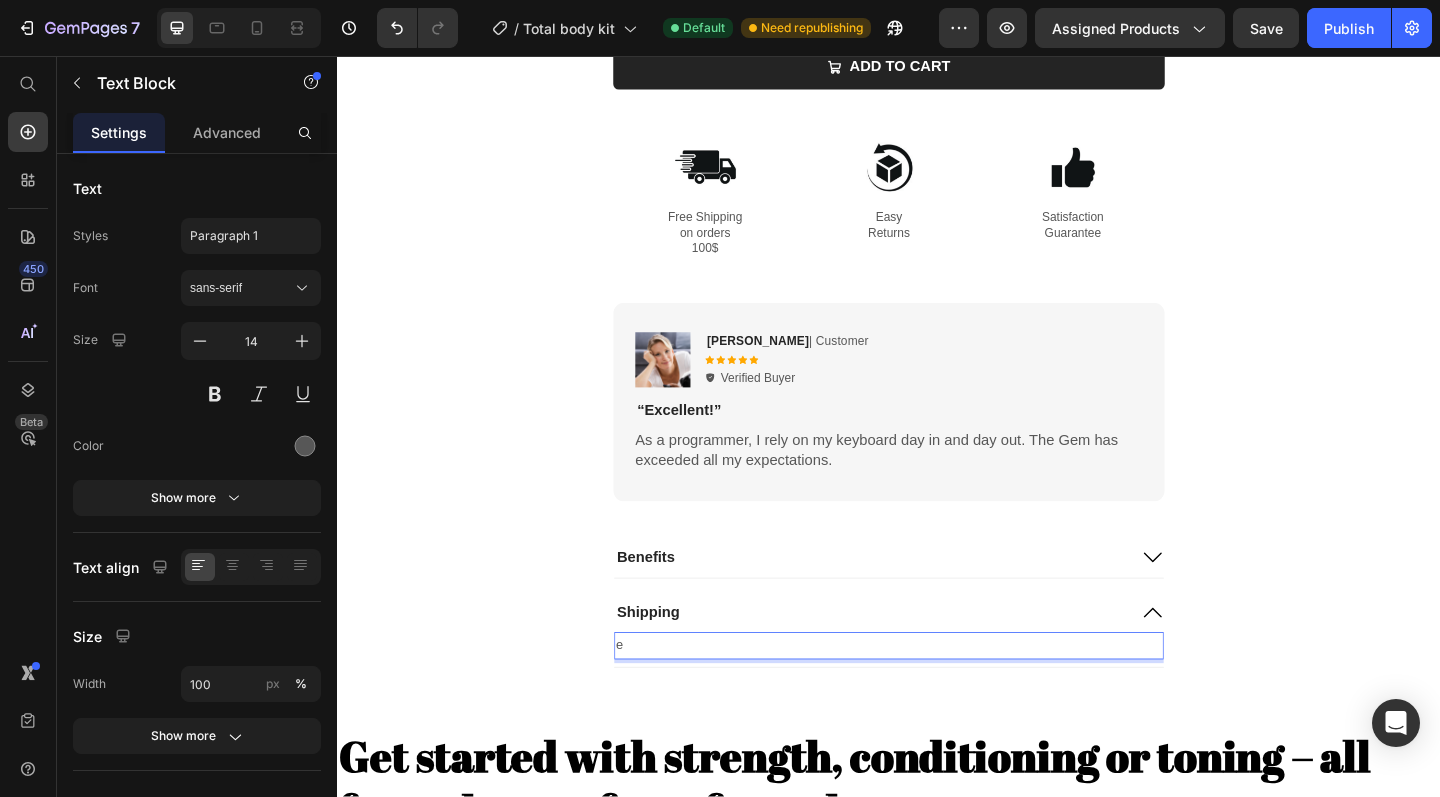 click on "e" at bounding box center (937, 697) 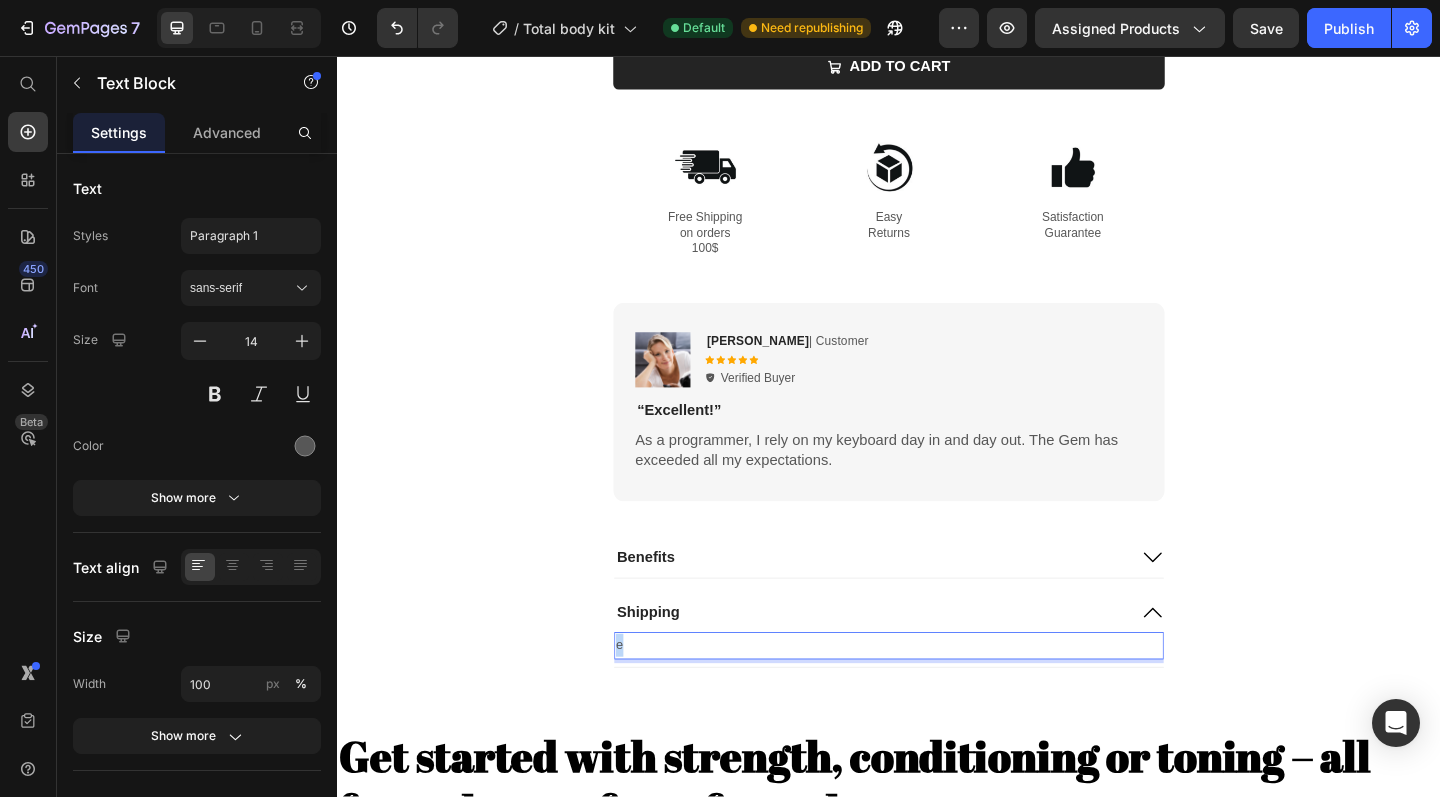 click on "e" at bounding box center [937, 697] 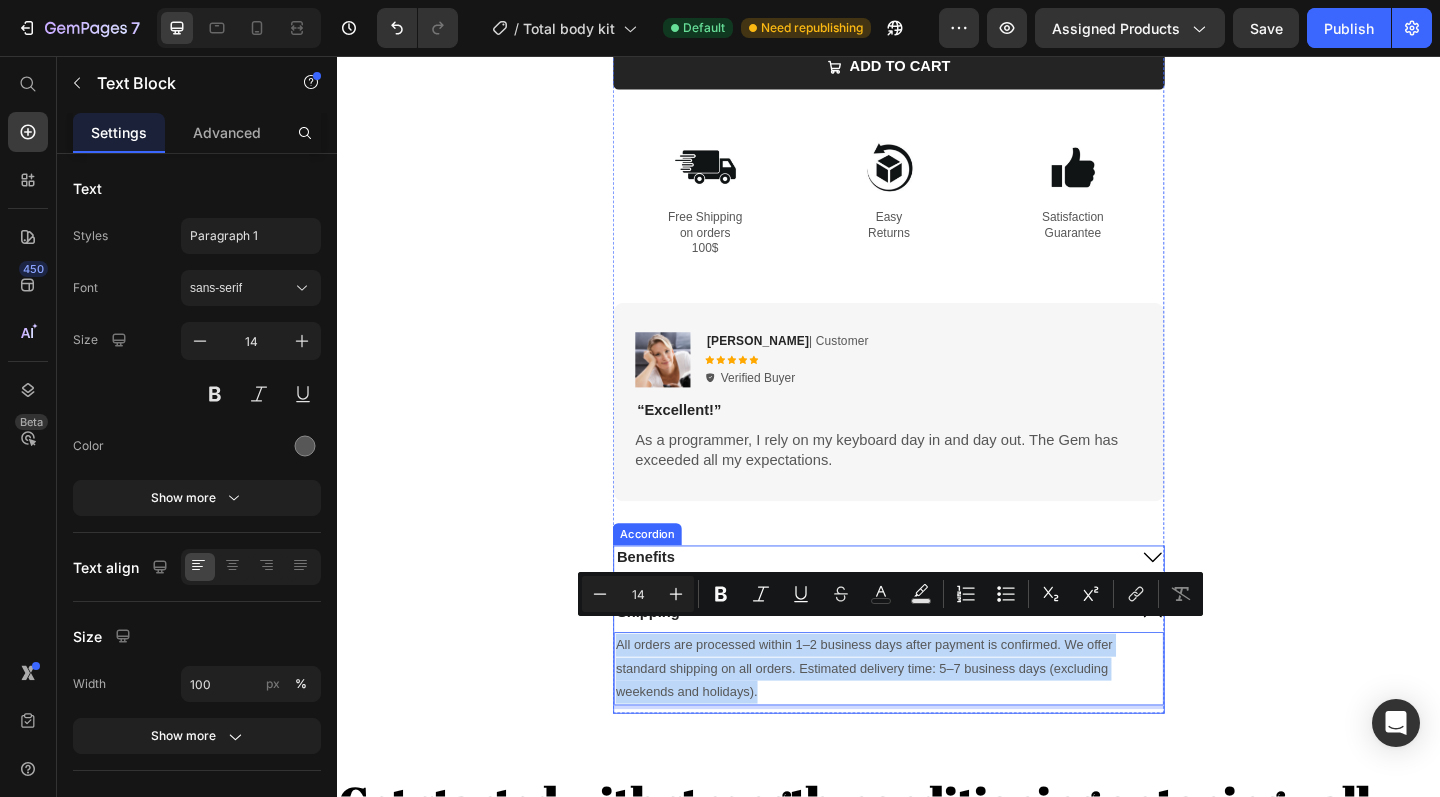 drag, startPoint x: 822, startPoint y: 721, endPoint x: 638, endPoint y: 675, distance: 189.66286 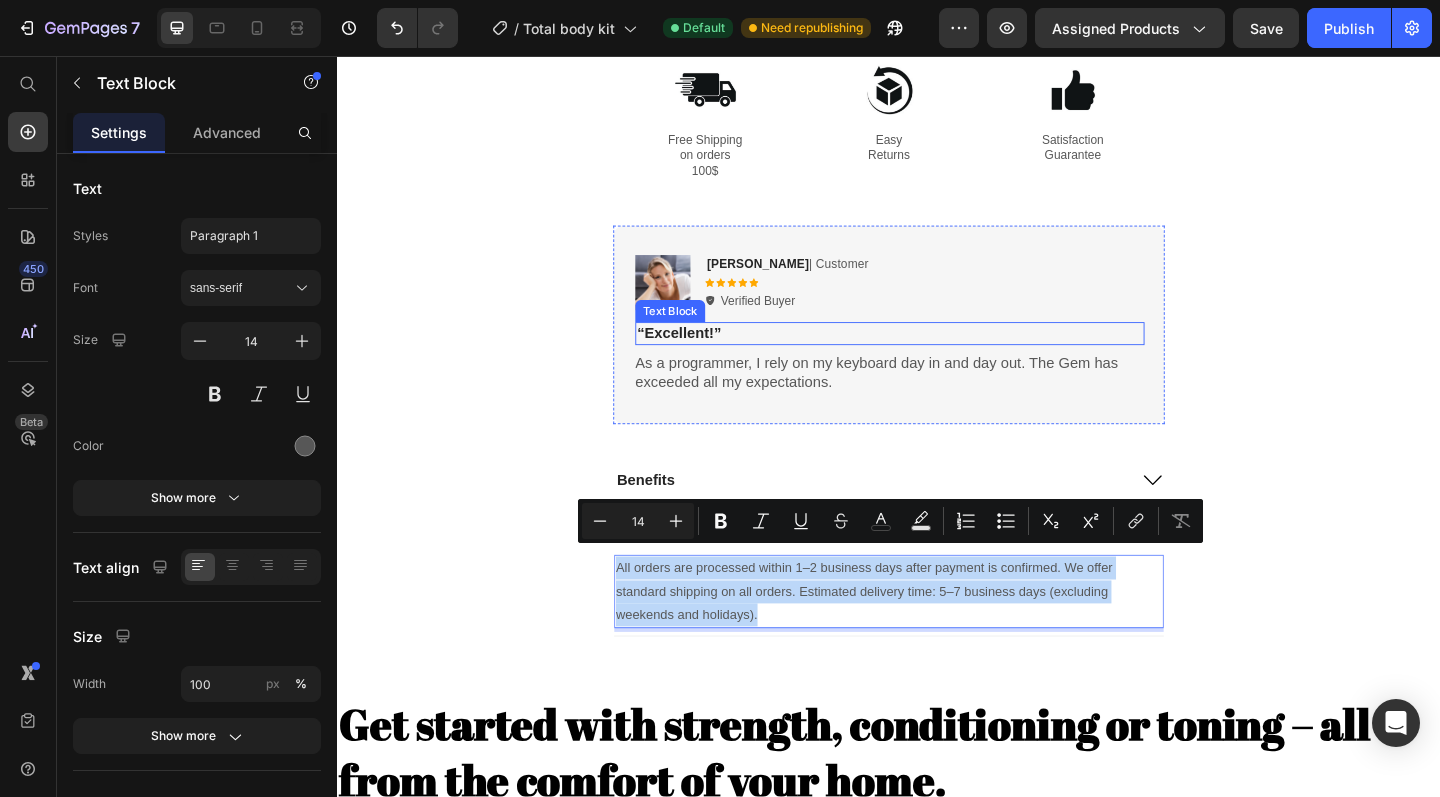 scroll, scrollTop: 1547, scrollLeft: 0, axis: vertical 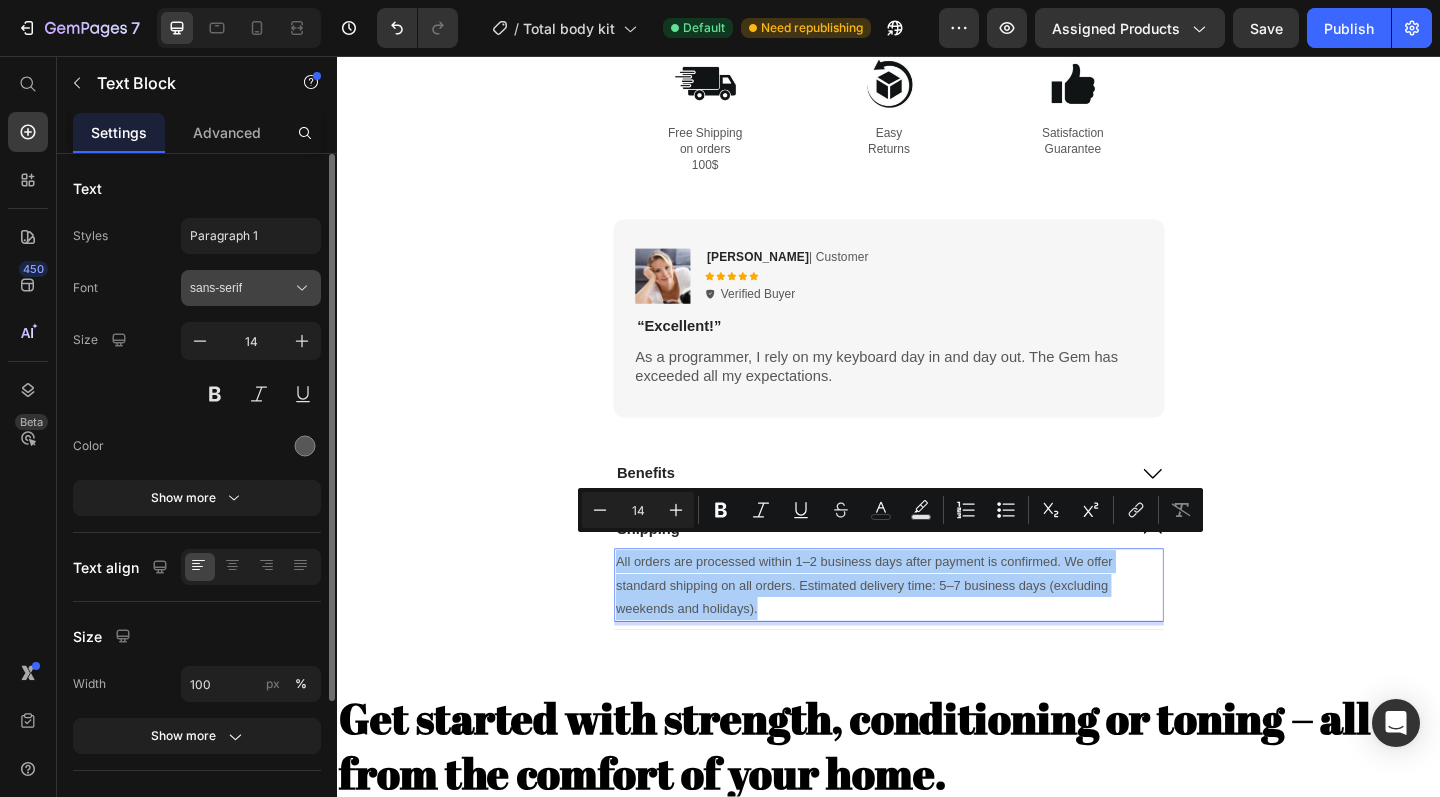 click on "sans-serif" at bounding box center (241, 288) 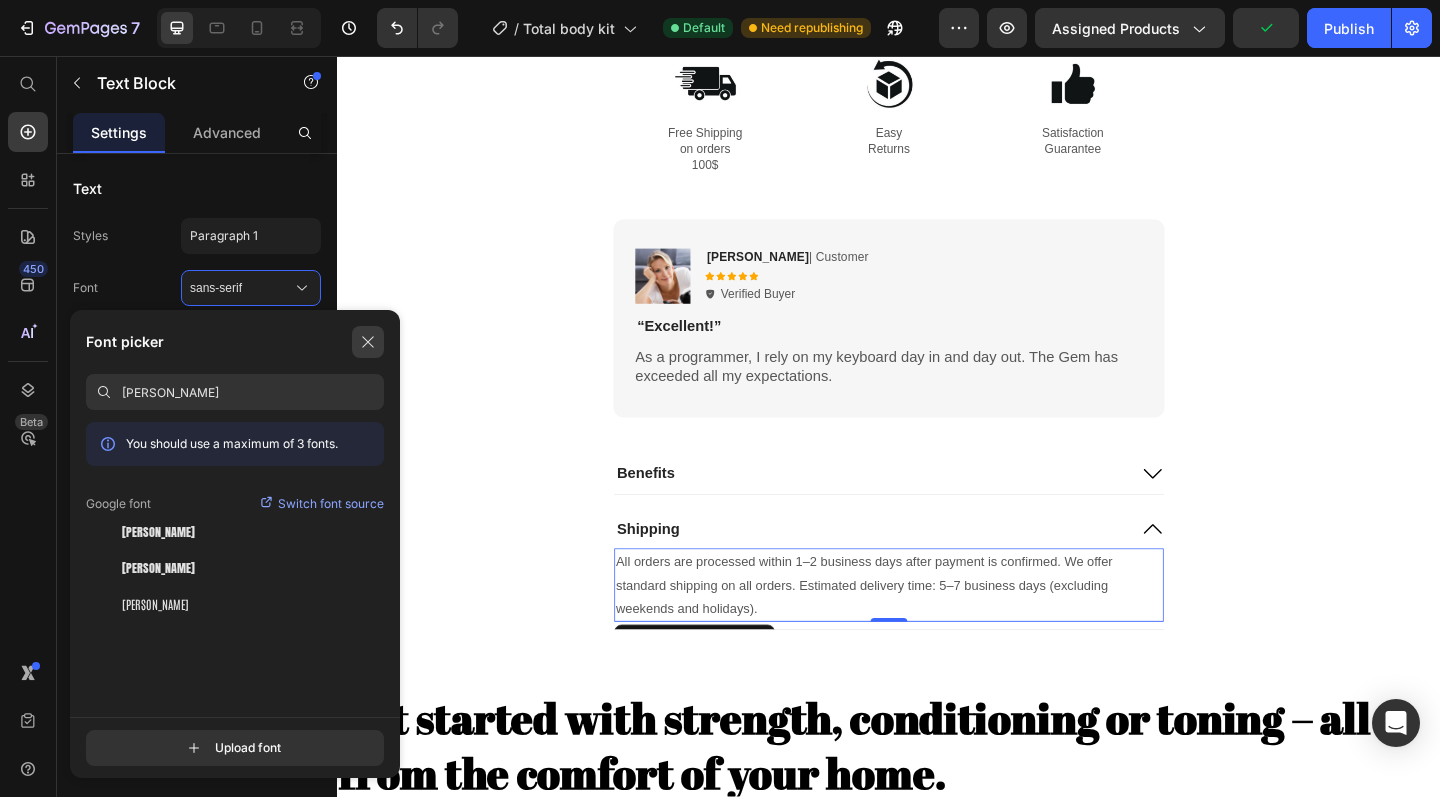 click 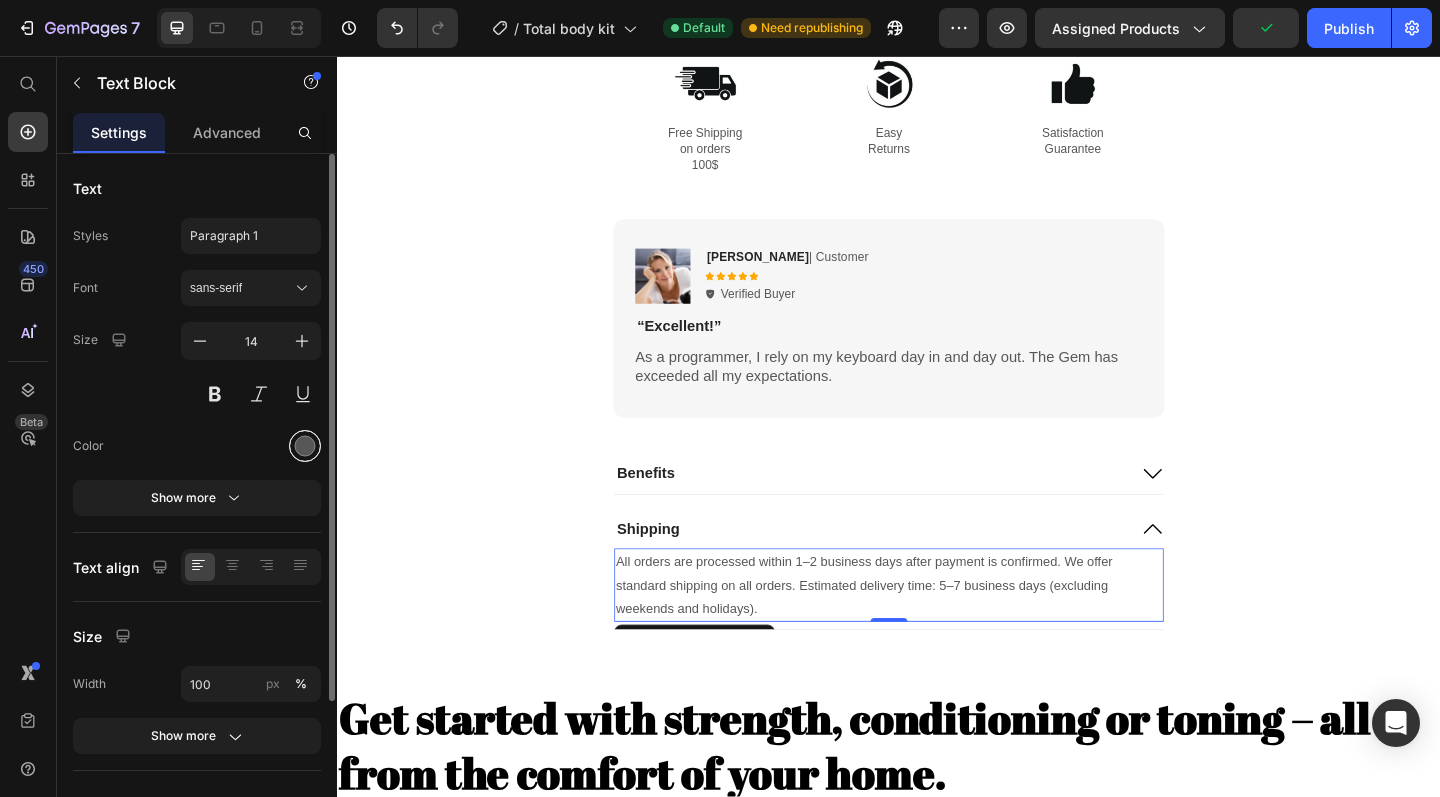 click at bounding box center (305, 446) 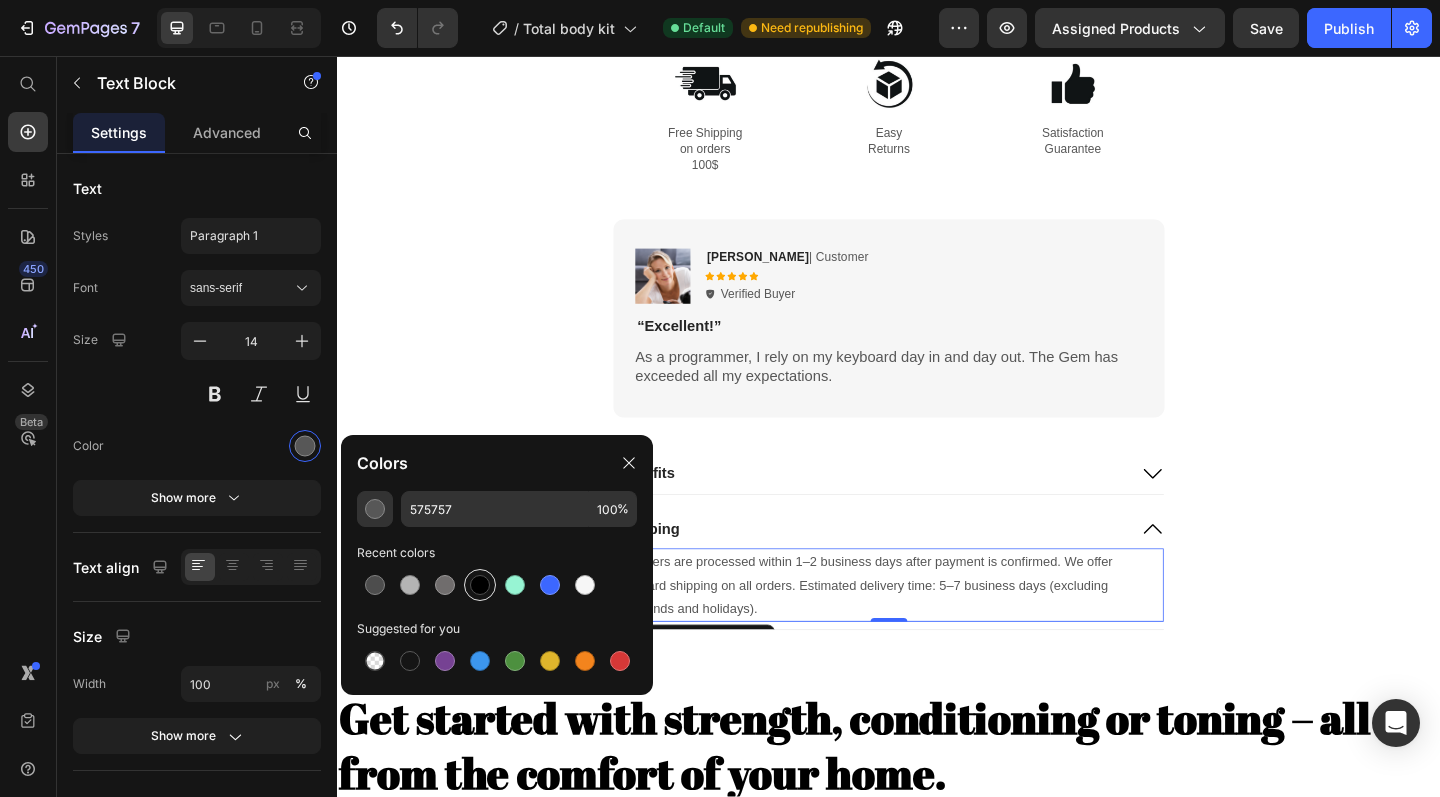 click at bounding box center (480, 585) 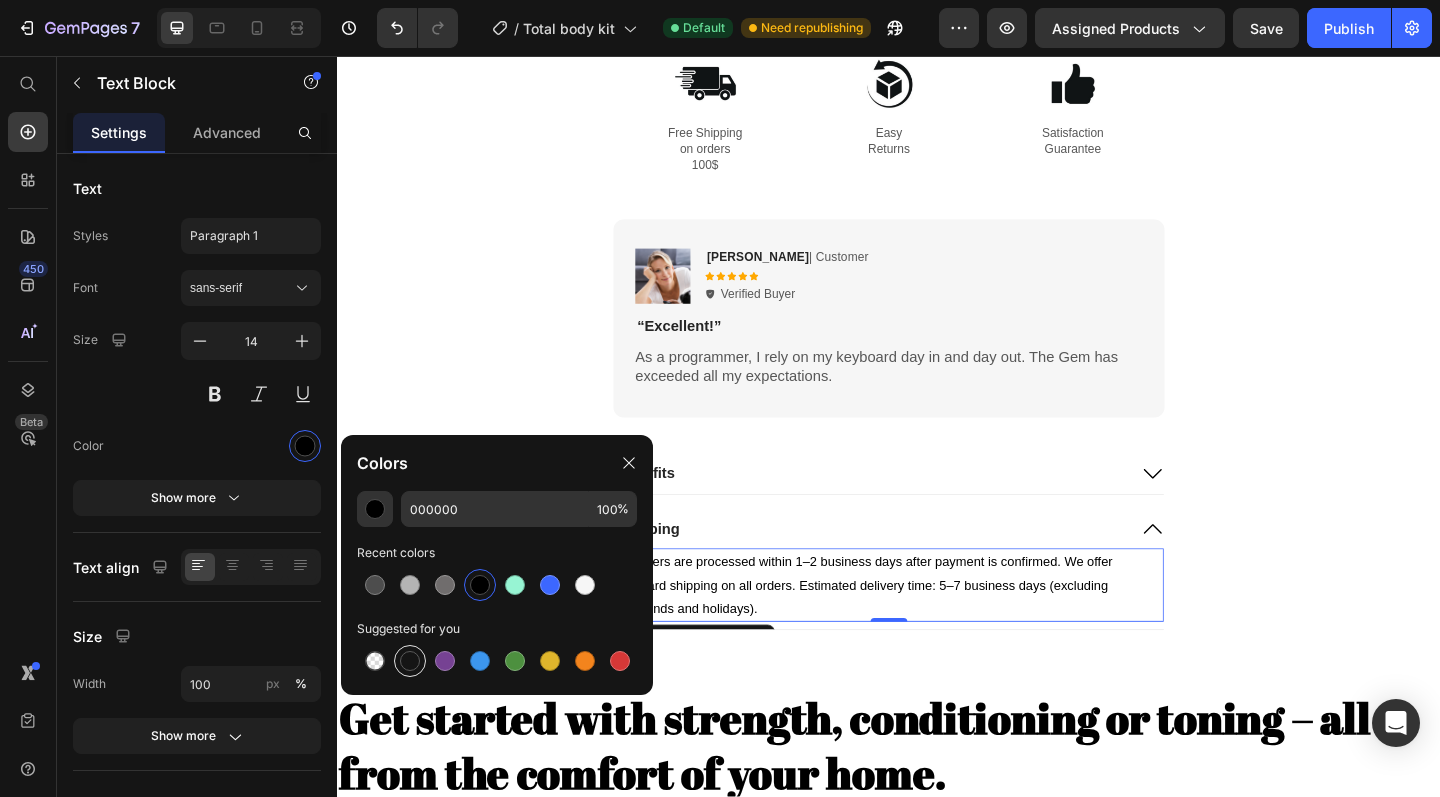 click at bounding box center [410, 661] 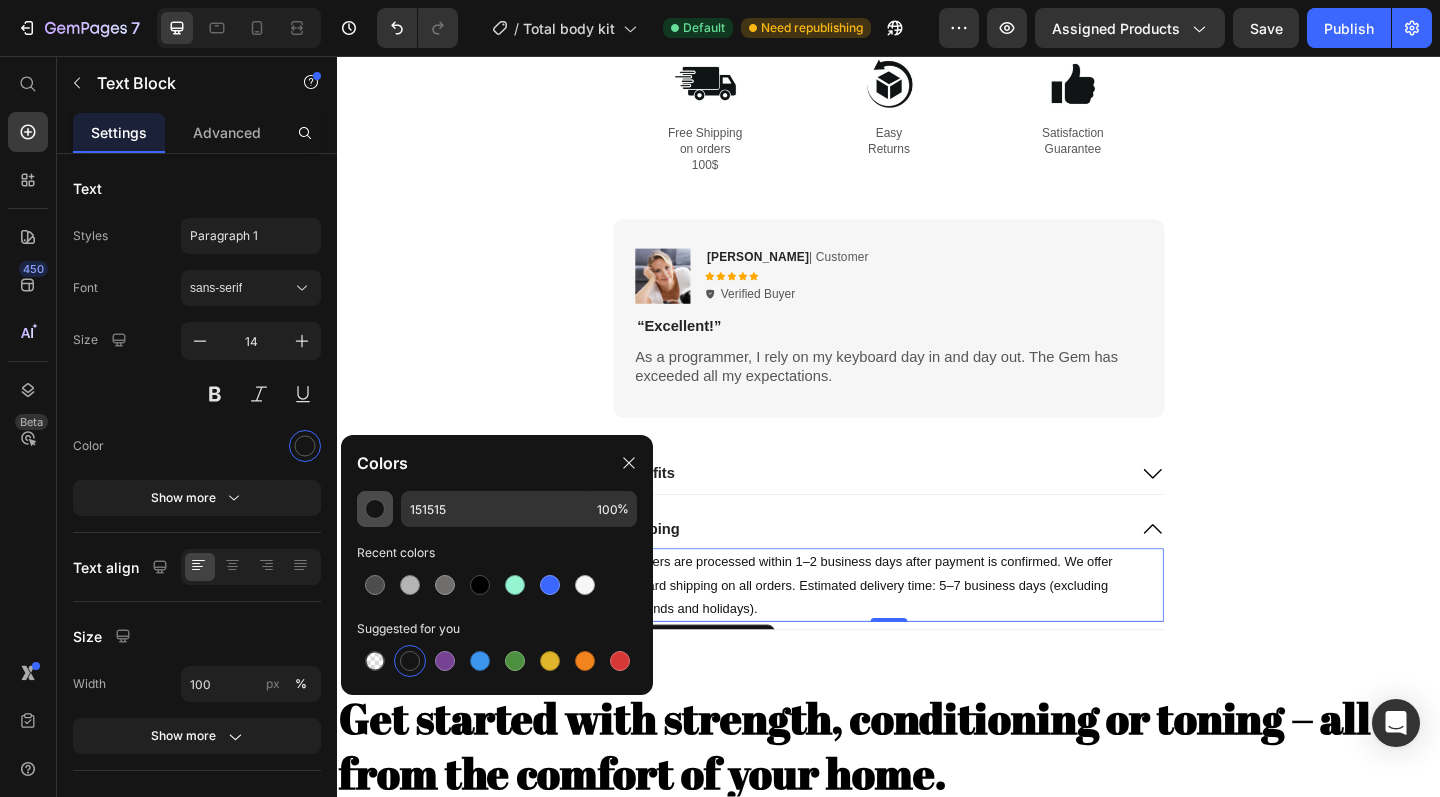 click at bounding box center [375, 509] 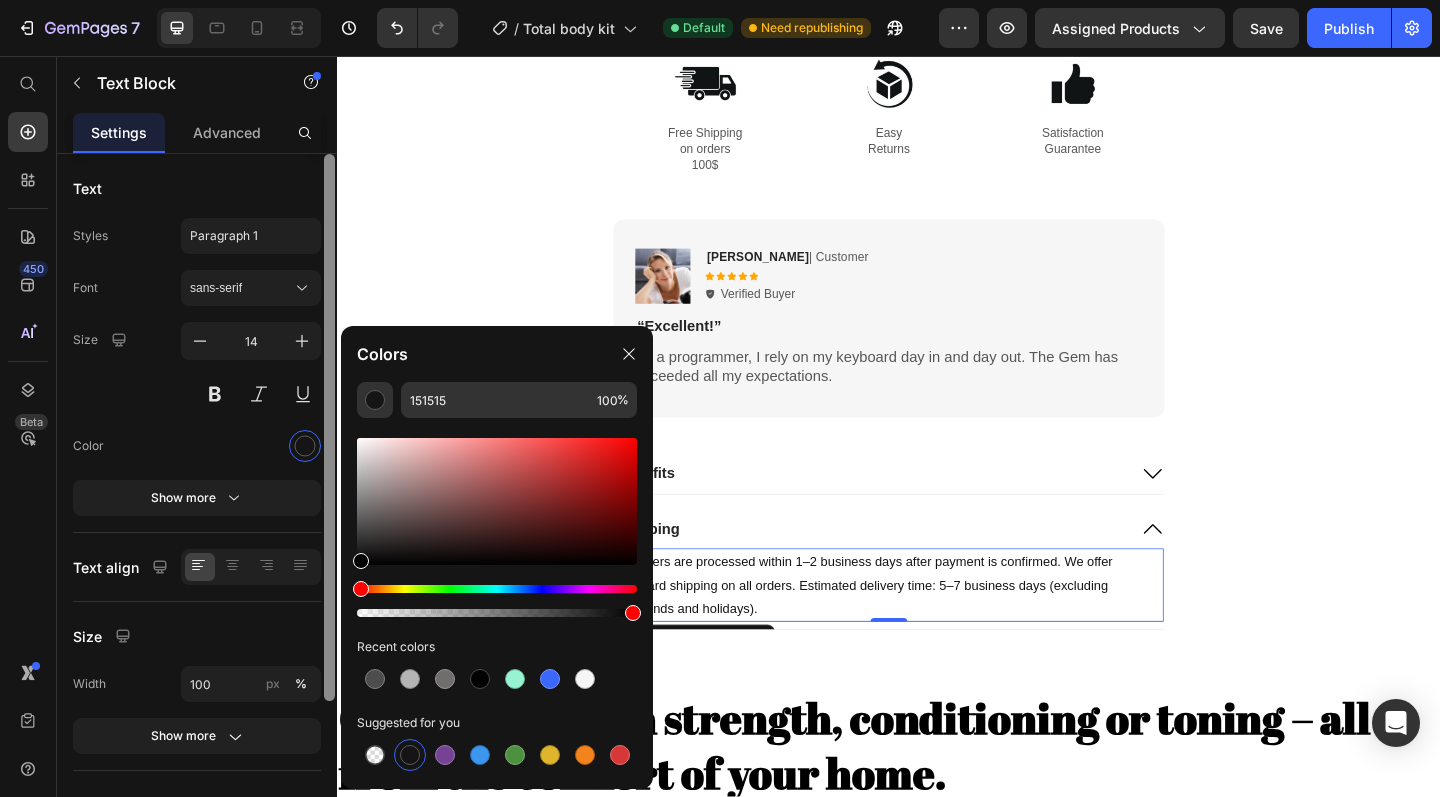 drag, startPoint x: 405, startPoint y: 563, endPoint x: 328, endPoint y: 571, distance: 77.41447 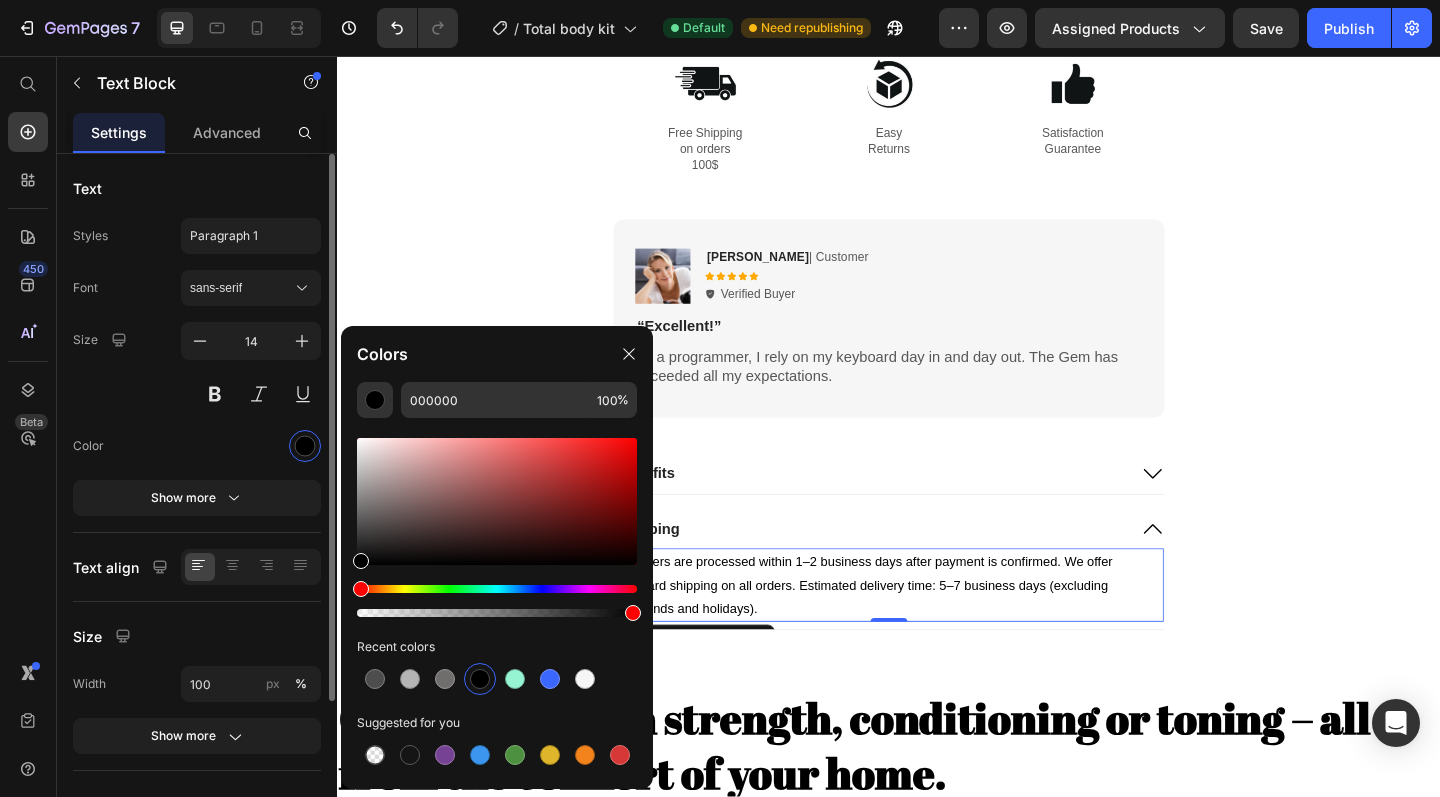 click at bounding box center [251, 446] 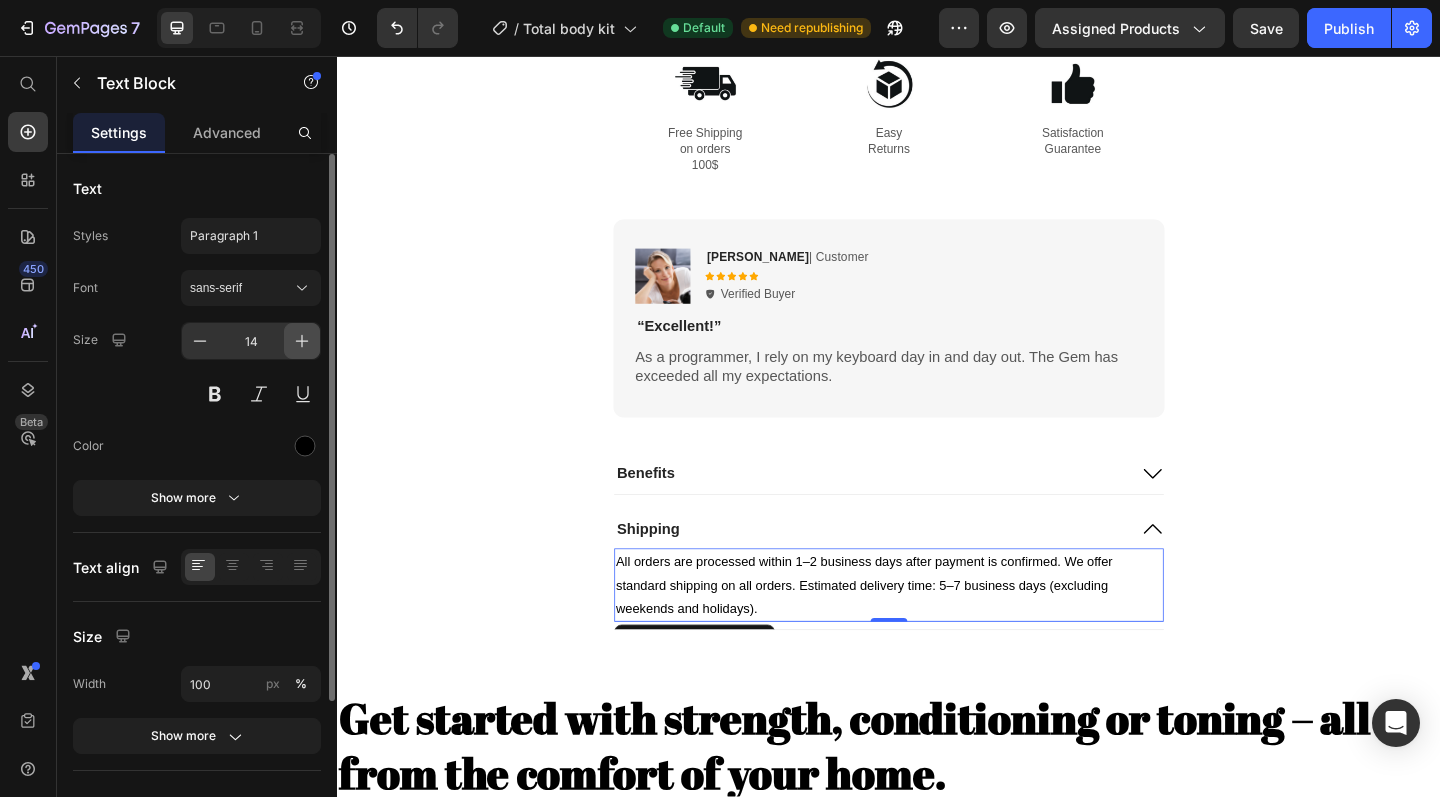 click 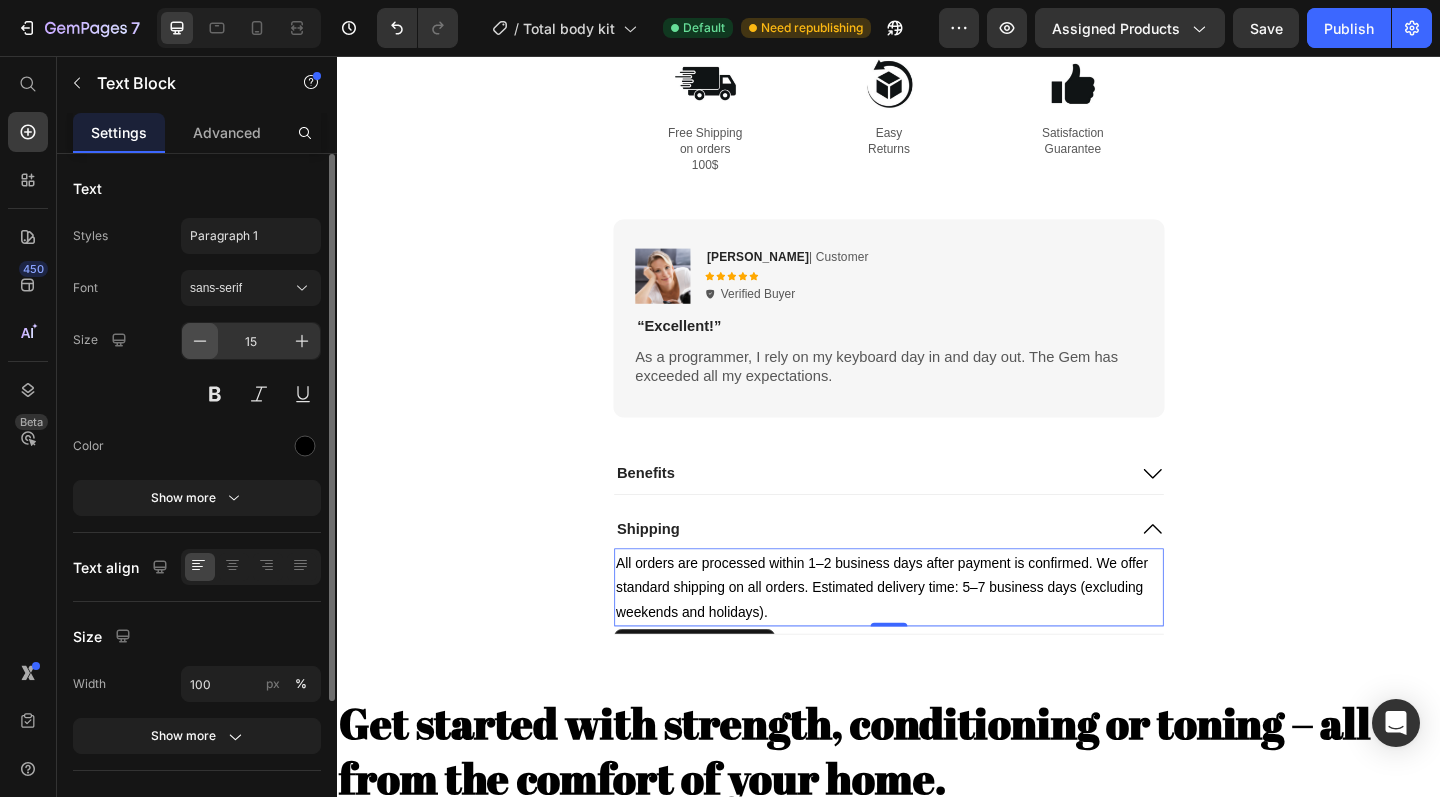 click 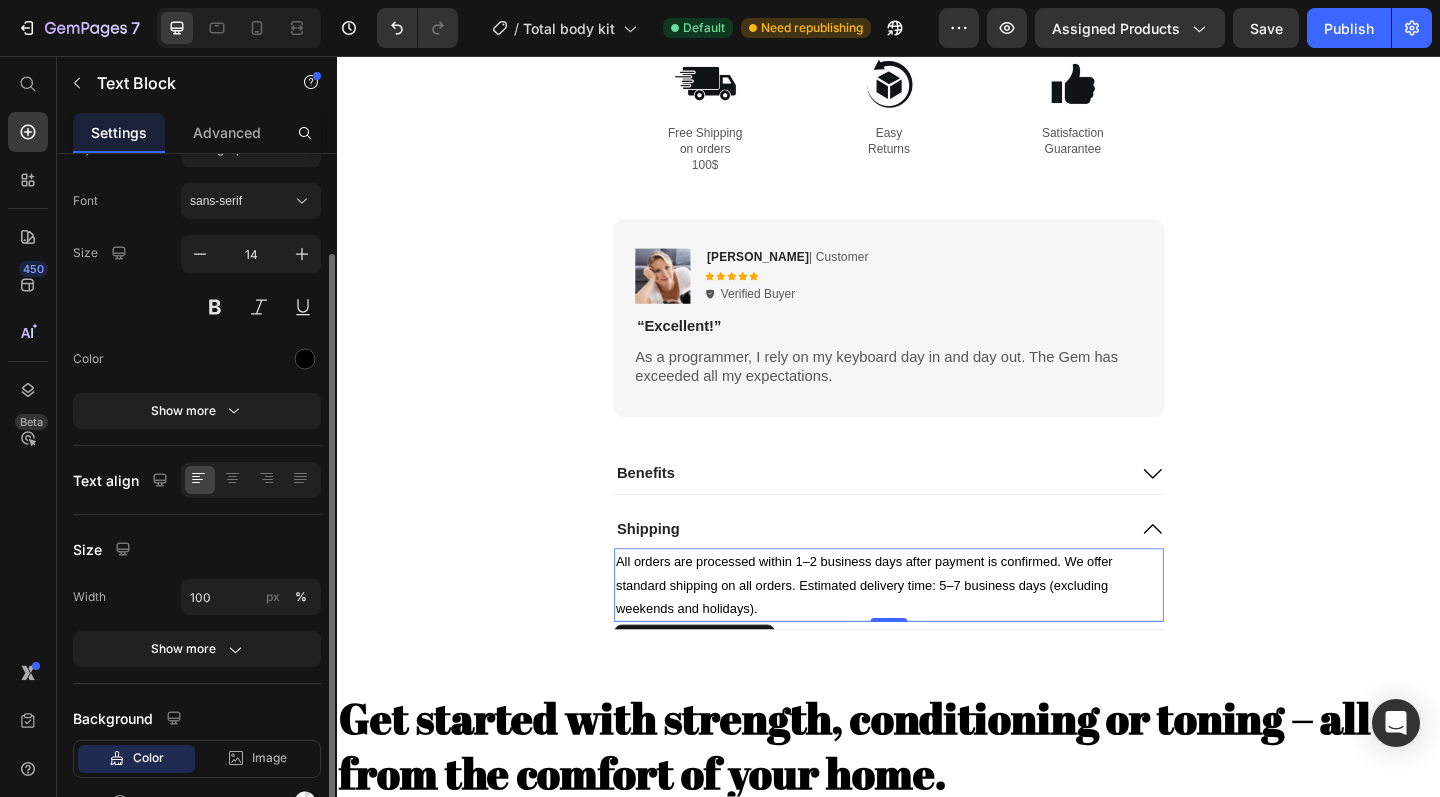 scroll, scrollTop: 0, scrollLeft: 0, axis: both 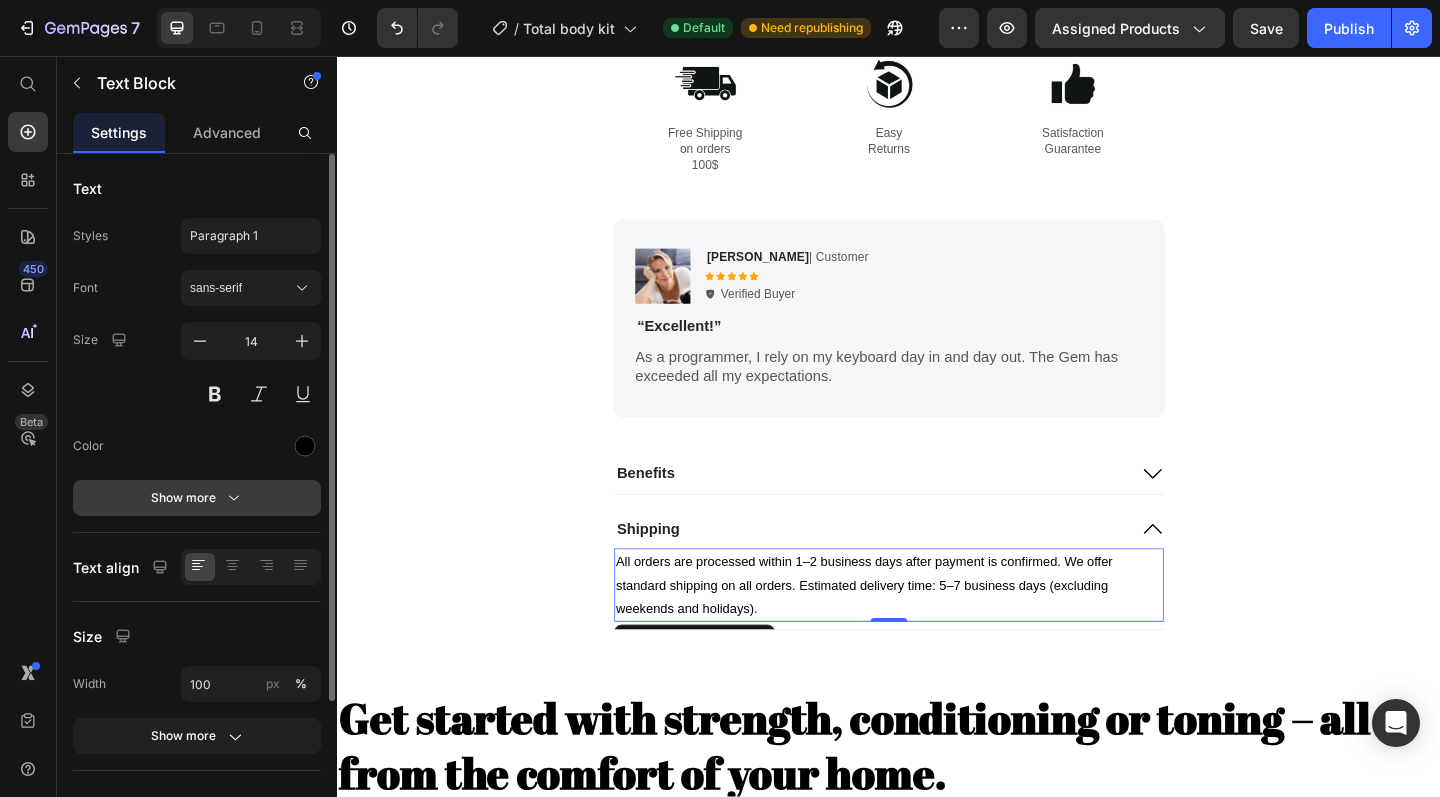click on "Show more" at bounding box center [197, 498] 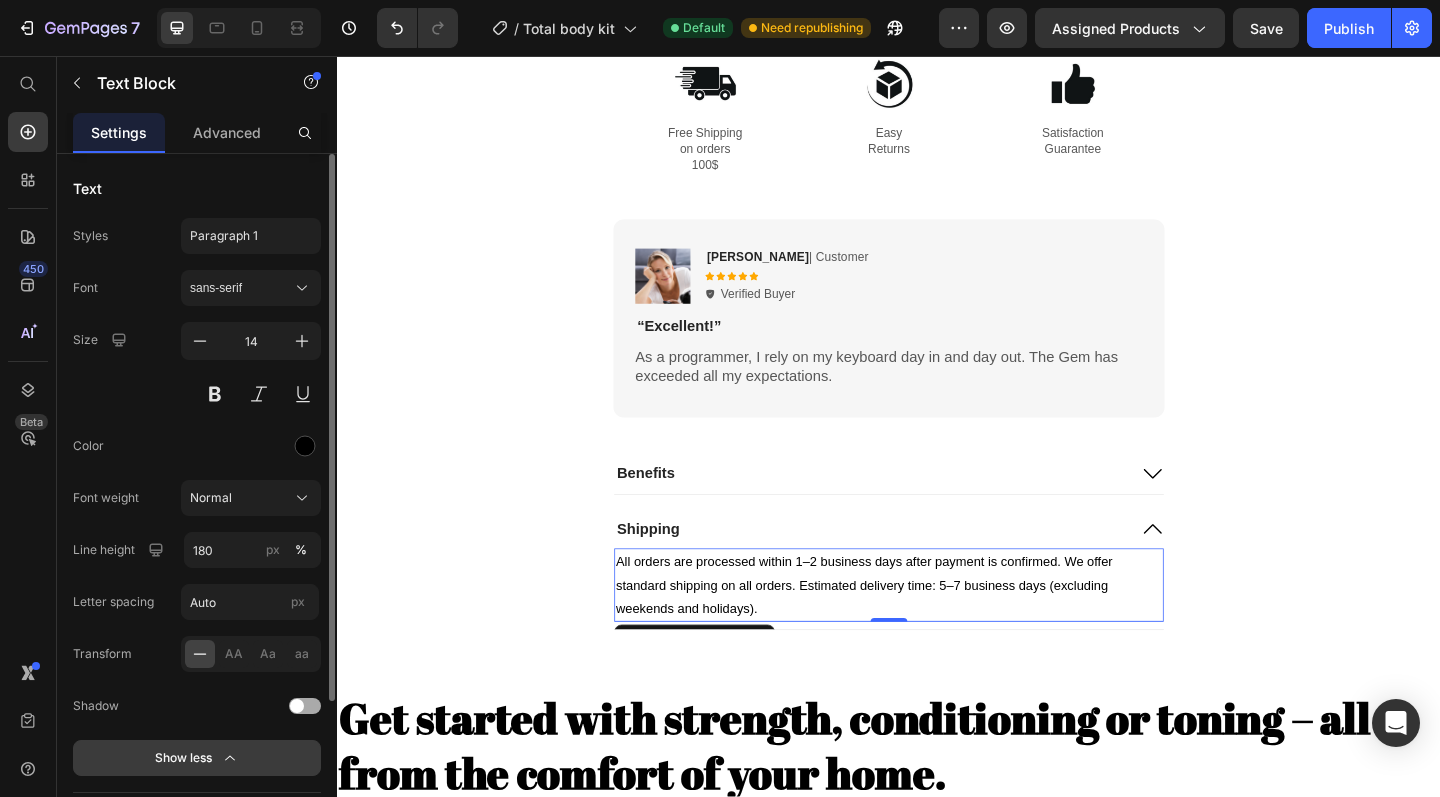 click on "Show less" 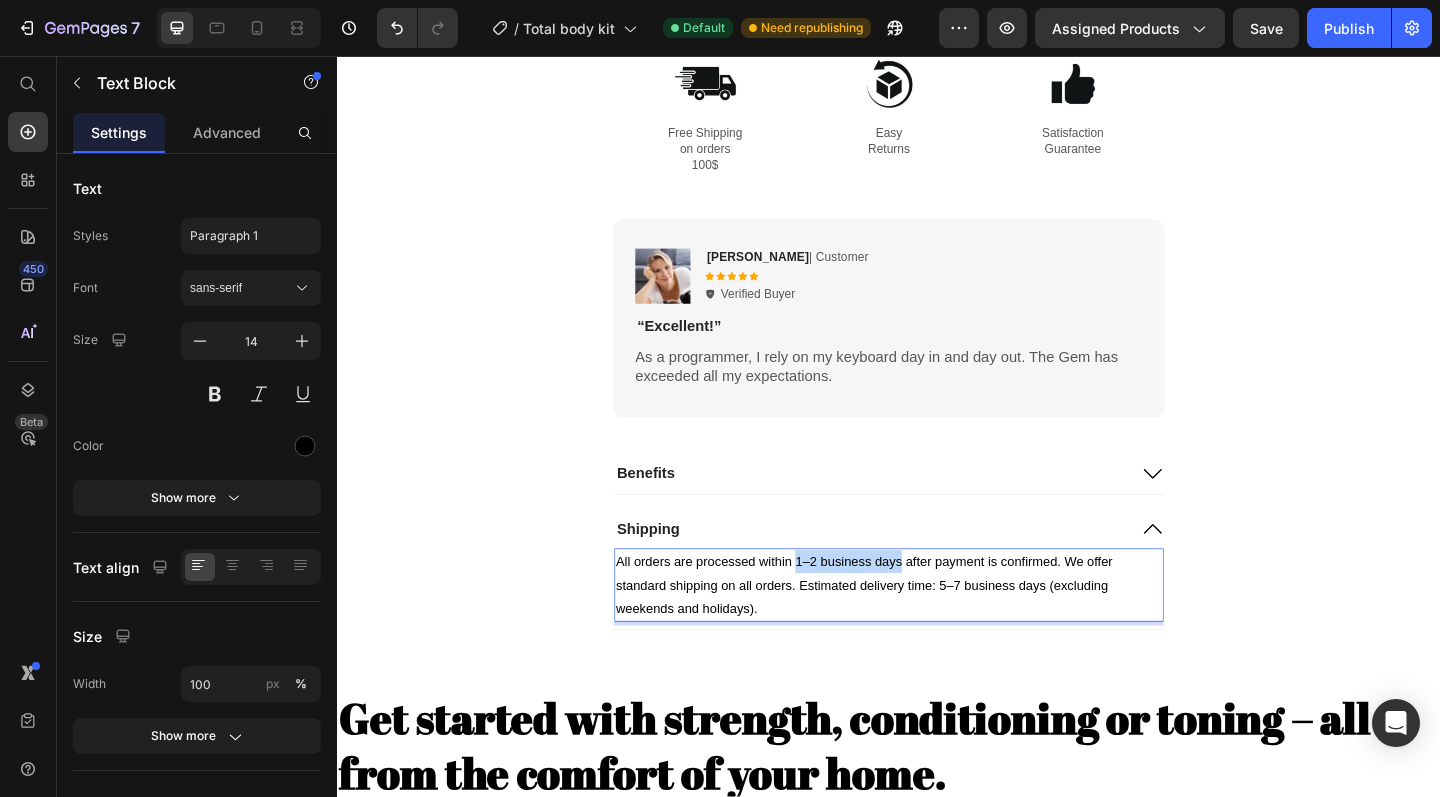 drag, startPoint x: 836, startPoint y: 591, endPoint x: 950, endPoint y: 591, distance: 114 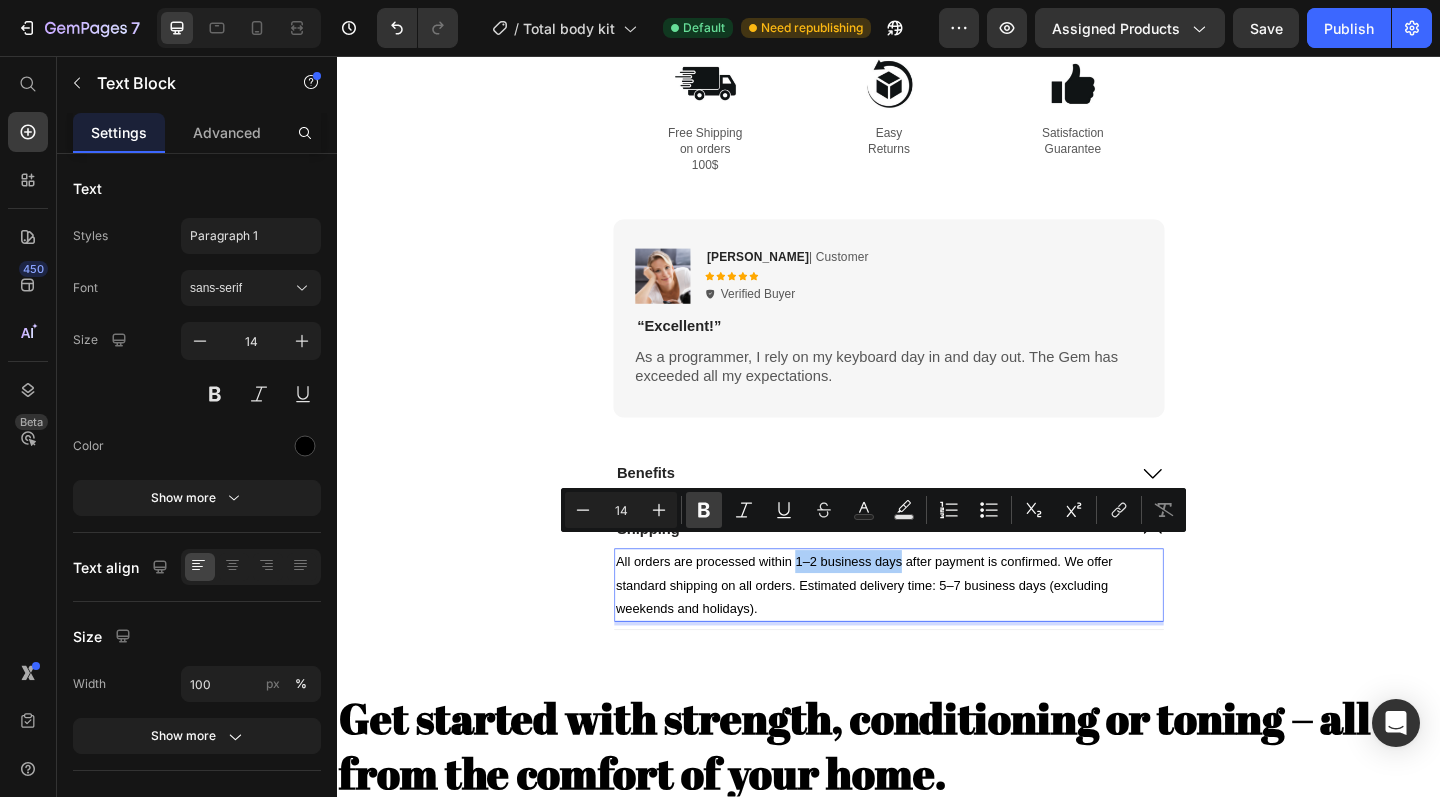 click 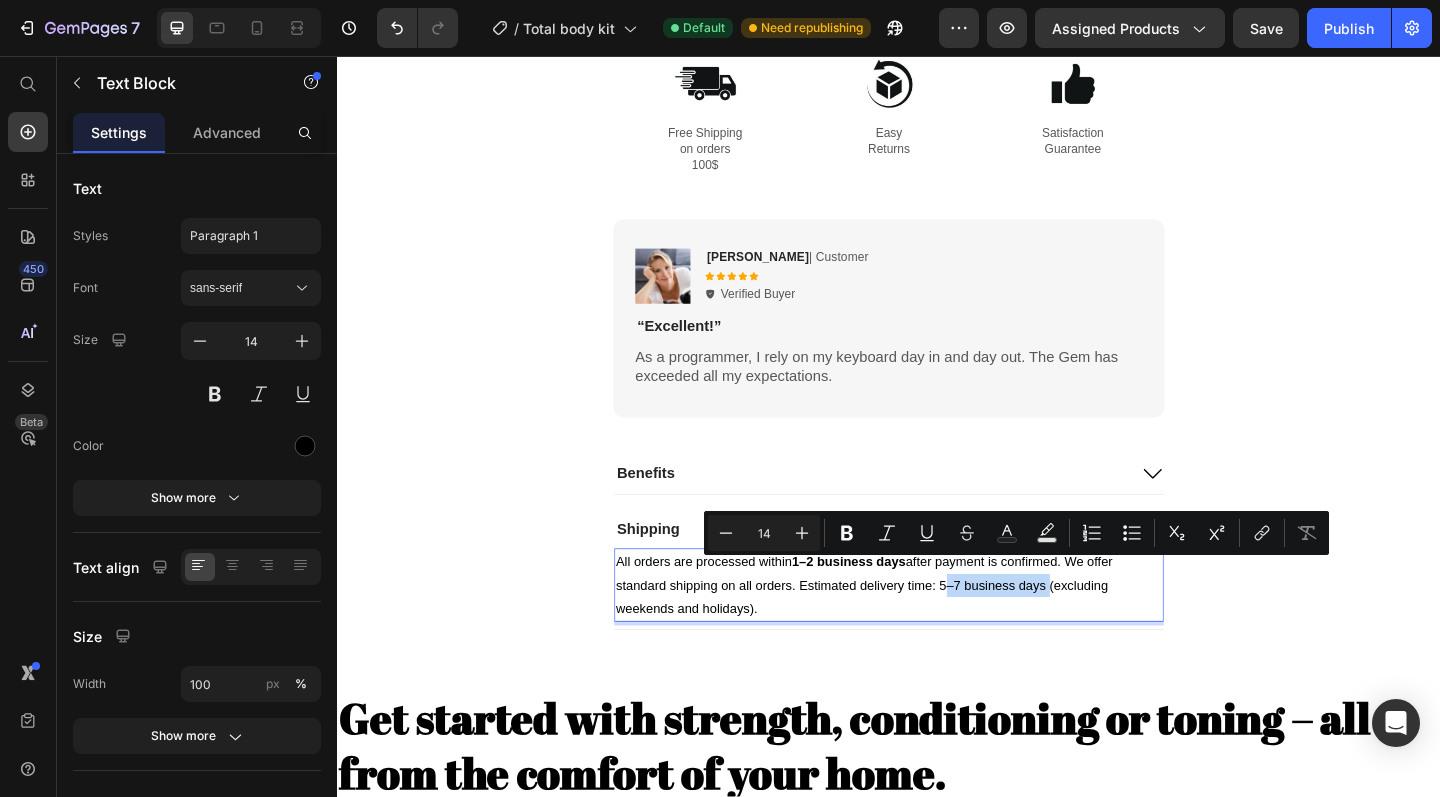 drag, startPoint x: 991, startPoint y: 616, endPoint x: 1106, endPoint y: 620, distance: 115.06954 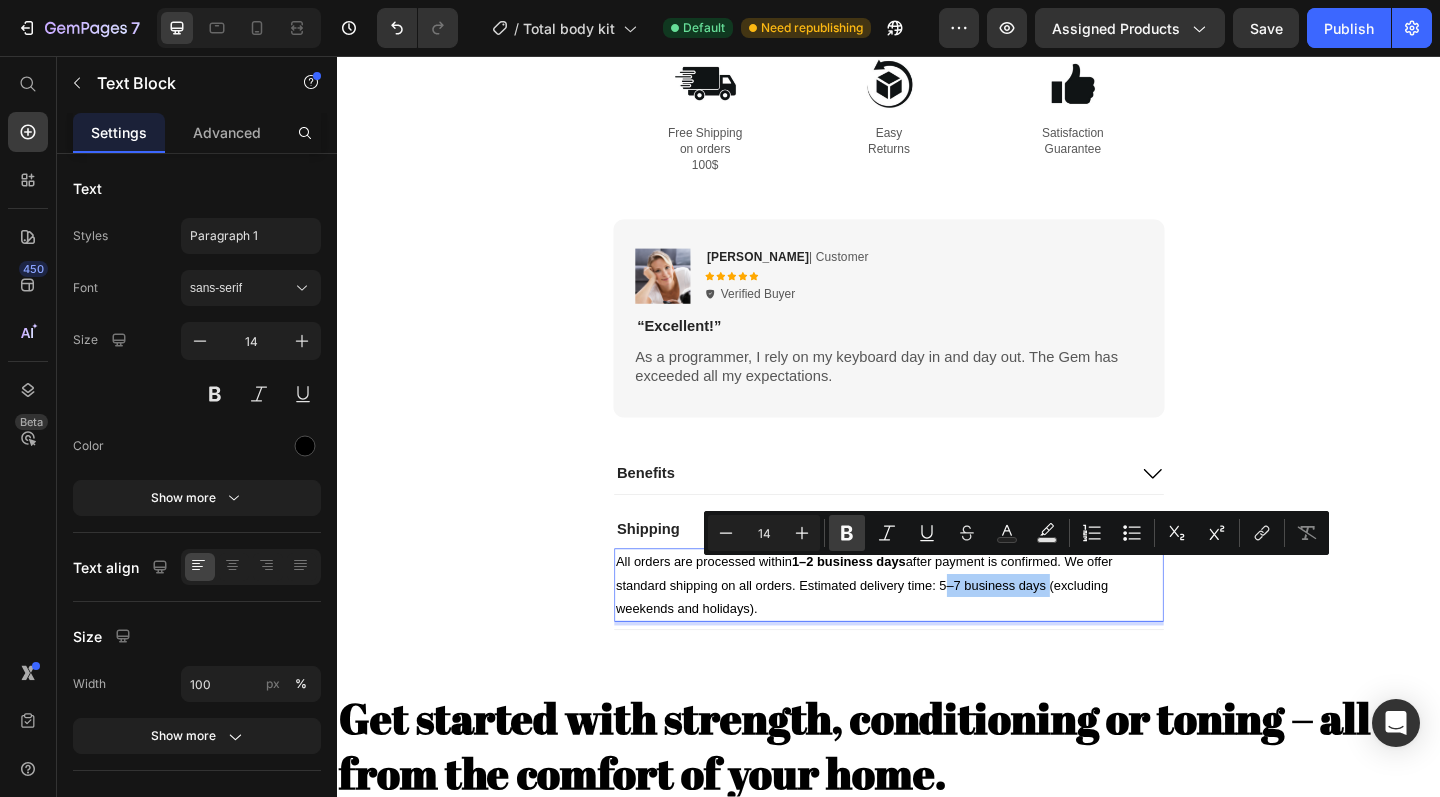 click 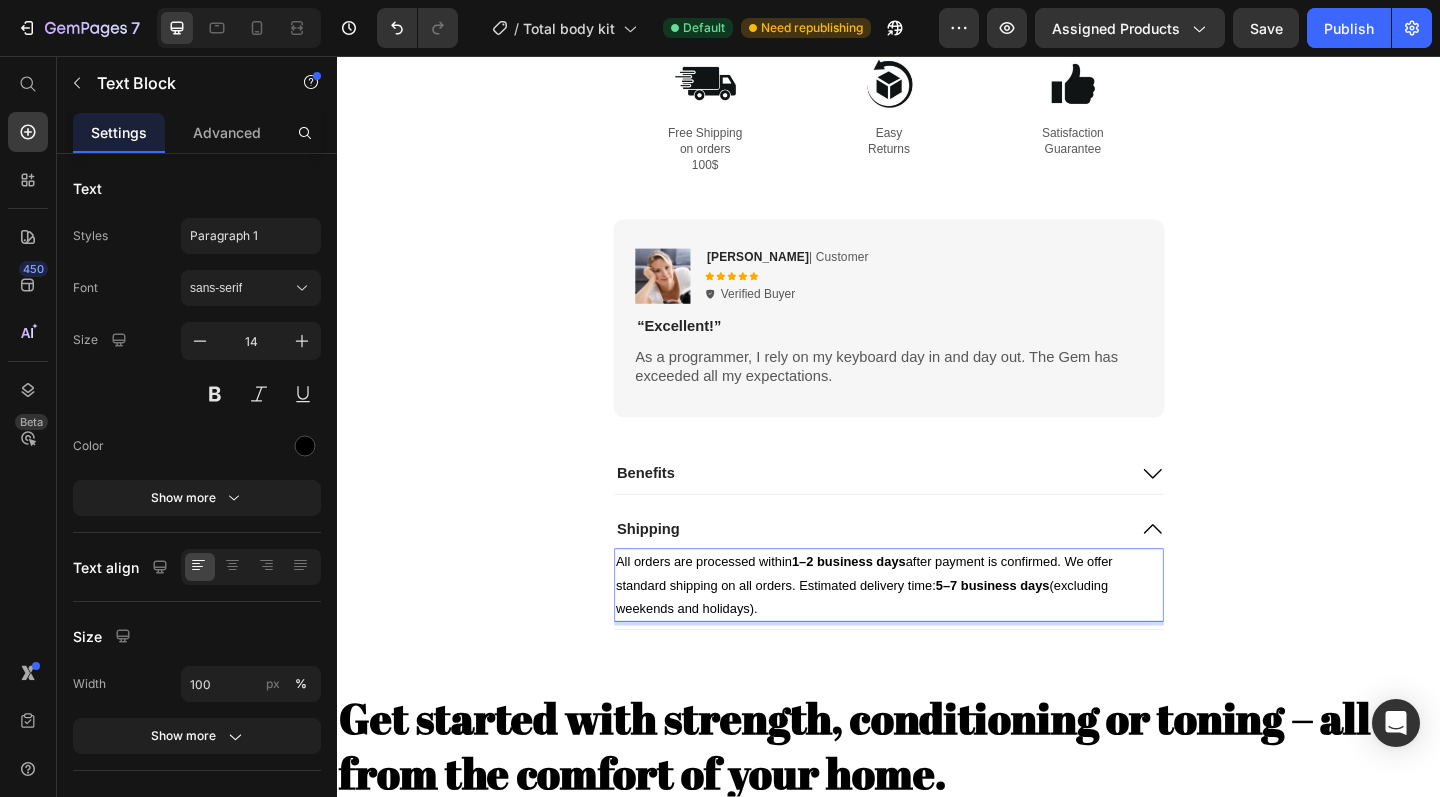 click on "All orders are processed within  1–2 business days  after payment is confirmed. We offer standard shipping on all orders. Estimated delivery time:  5–7 business days  (excluding weekends and holidays)." at bounding box center [937, 632] 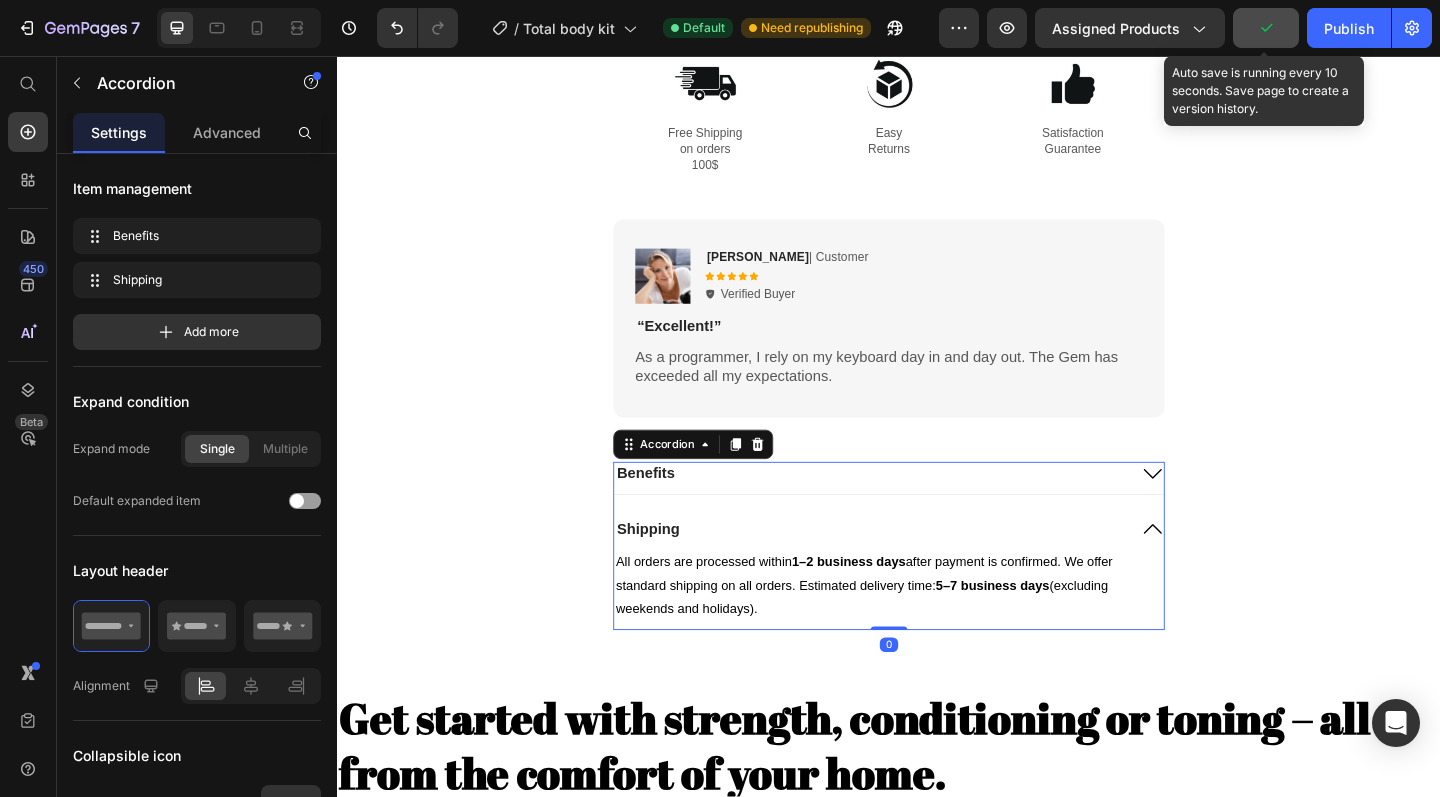 click 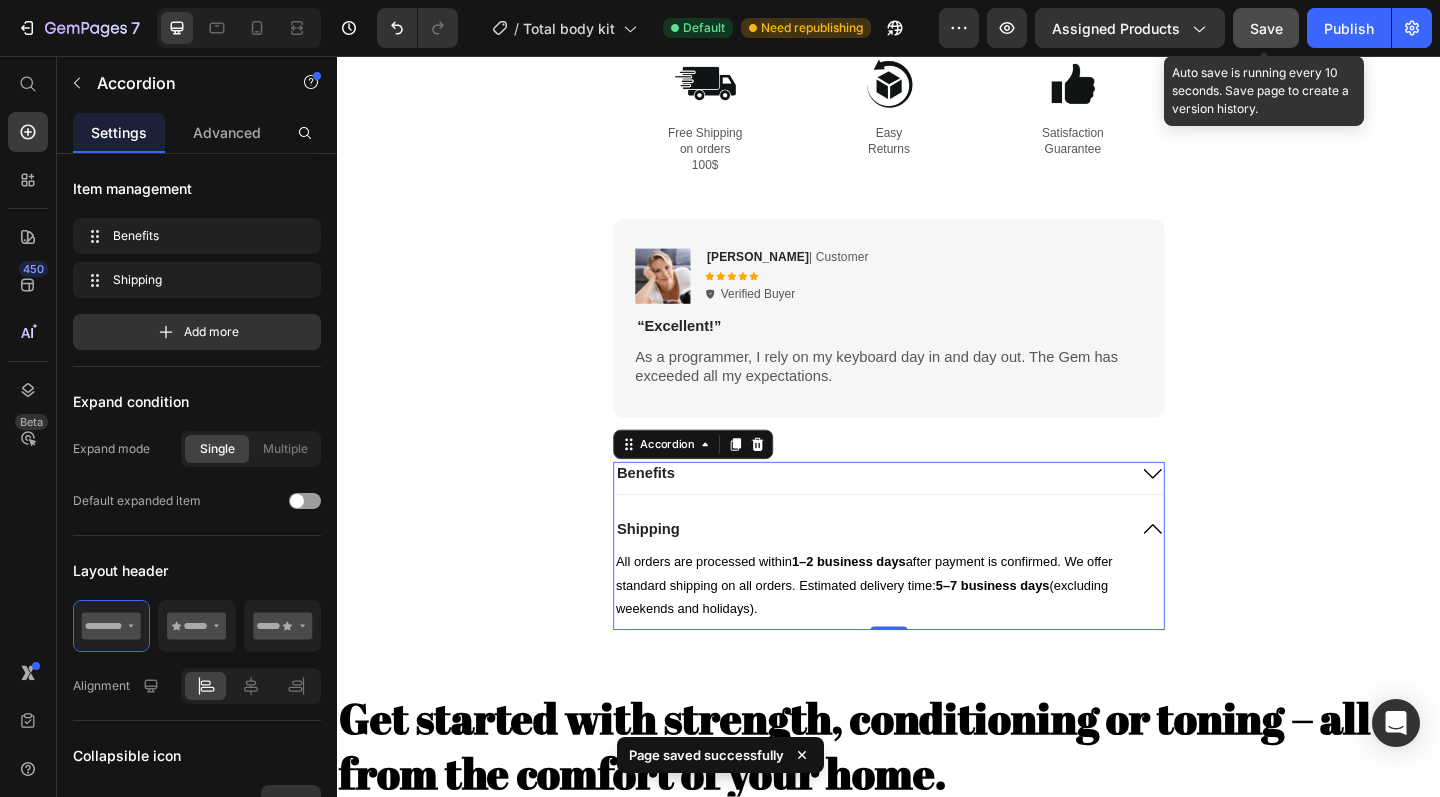 click on "Save" 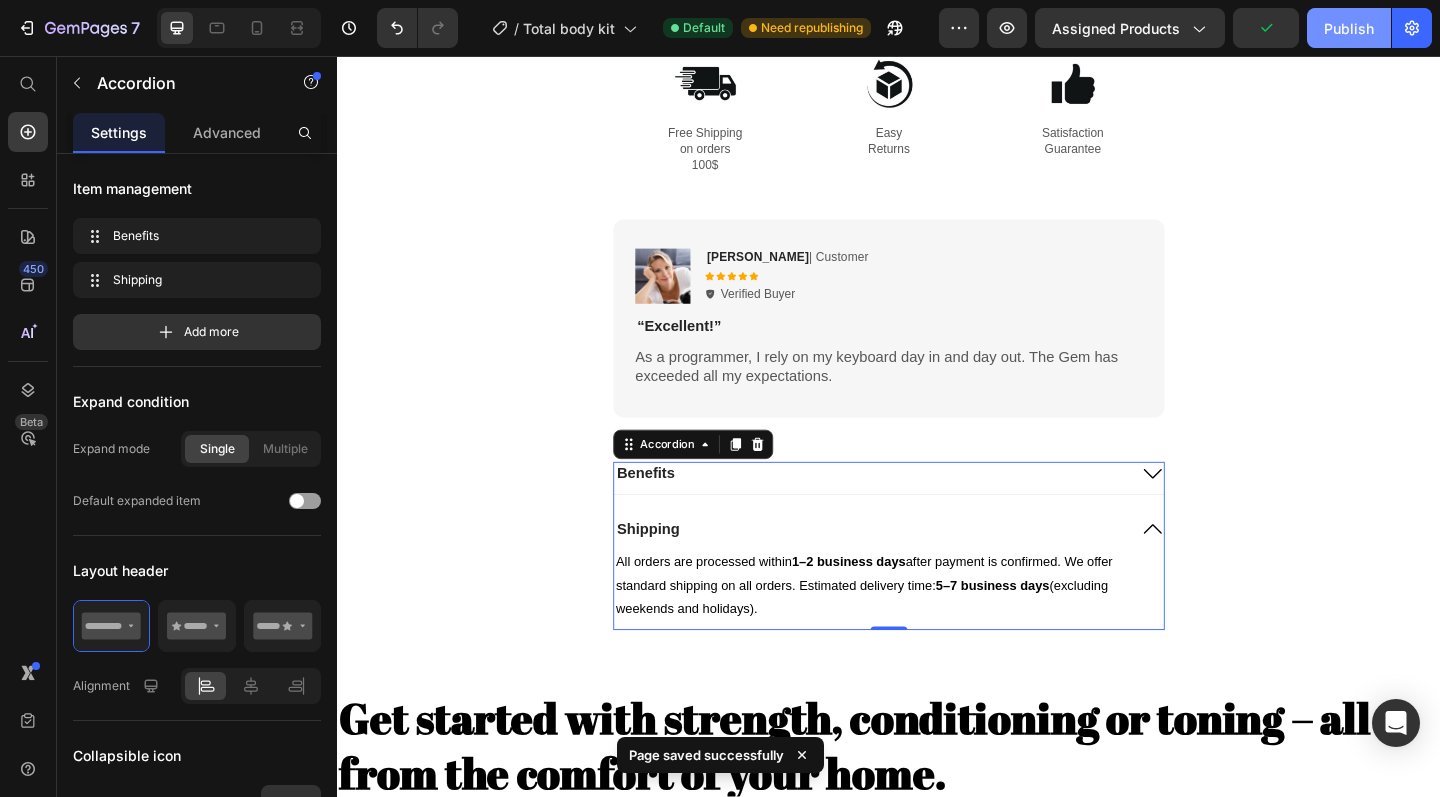 click on "Publish" at bounding box center (1349, 28) 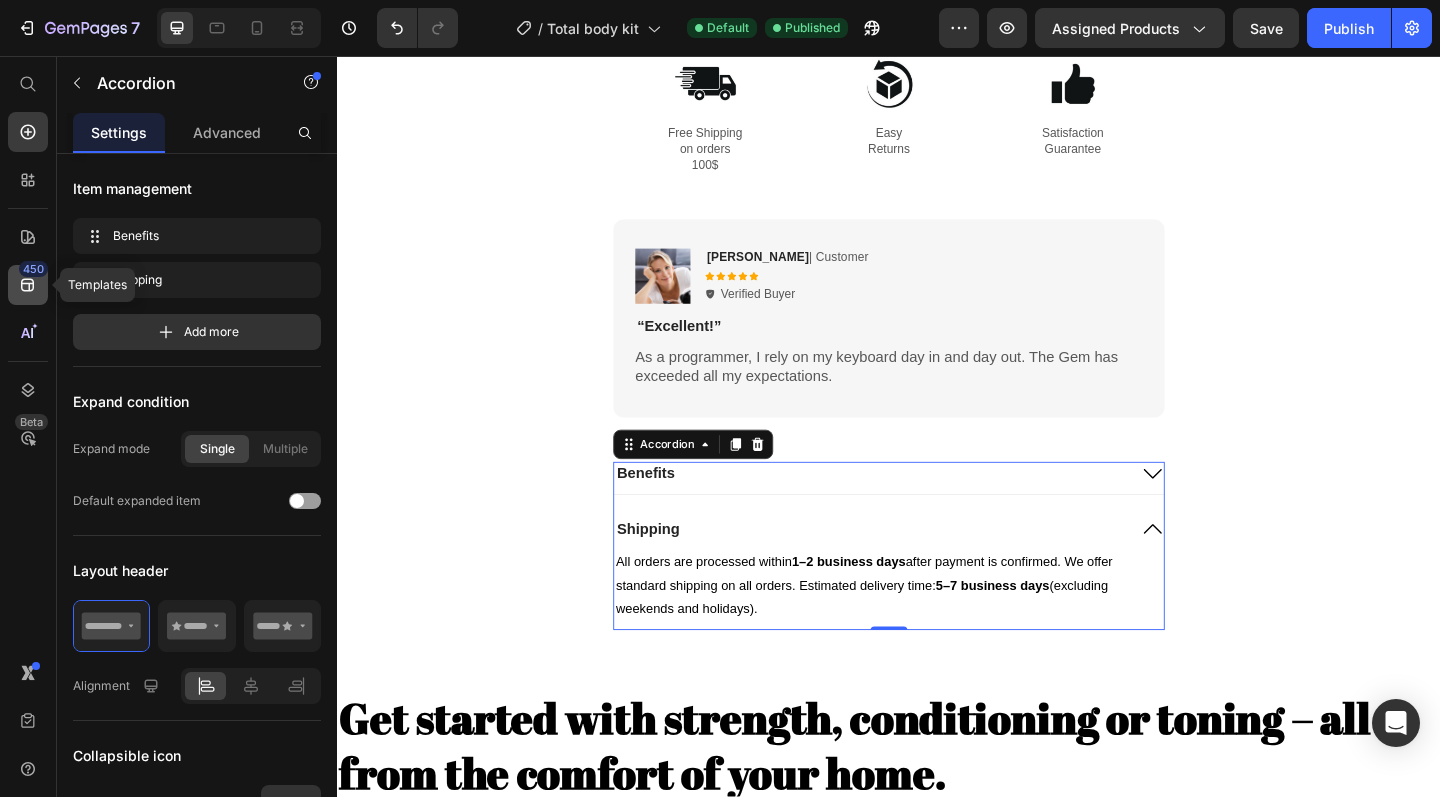 click 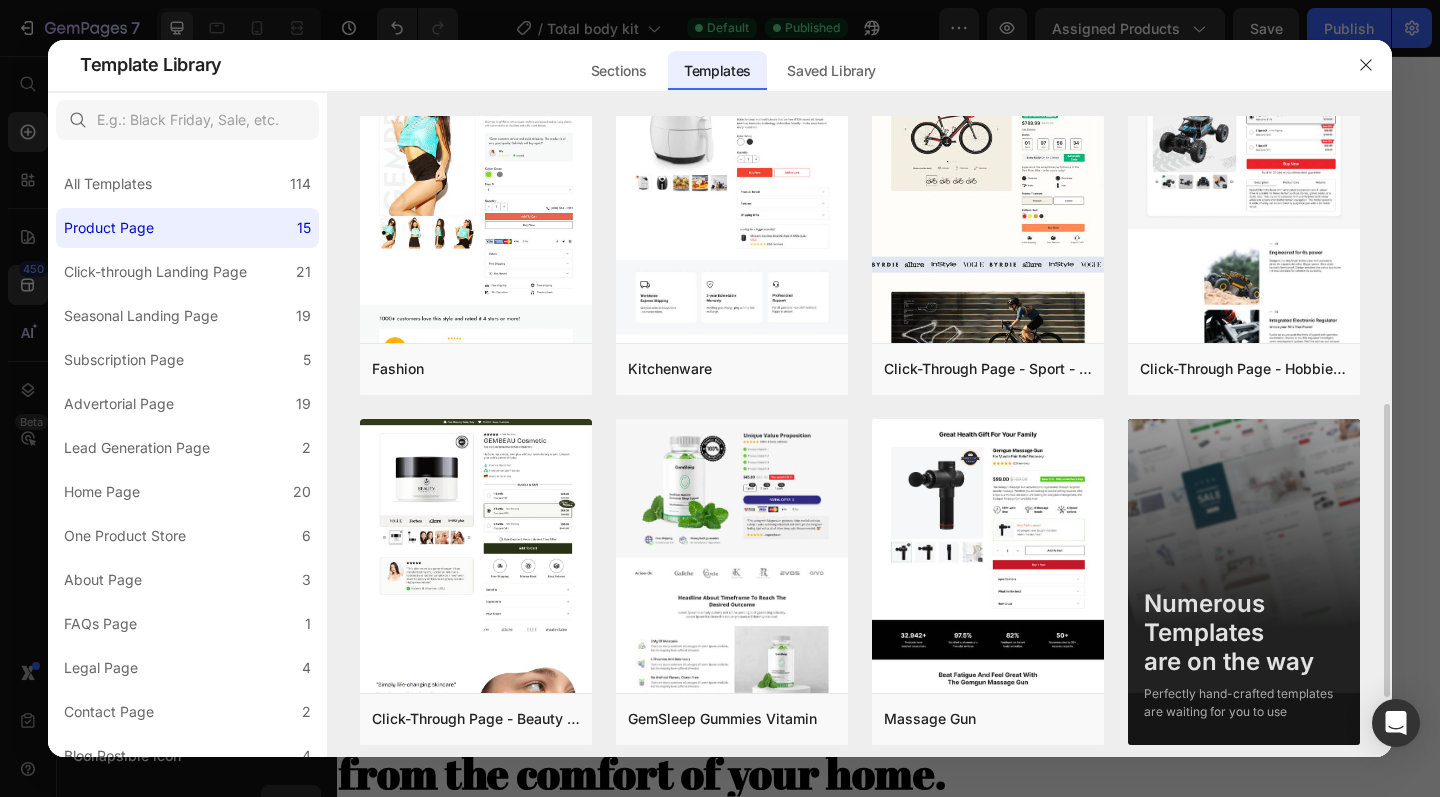 scroll, scrollTop: 759, scrollLeft: 0, axis: vertical 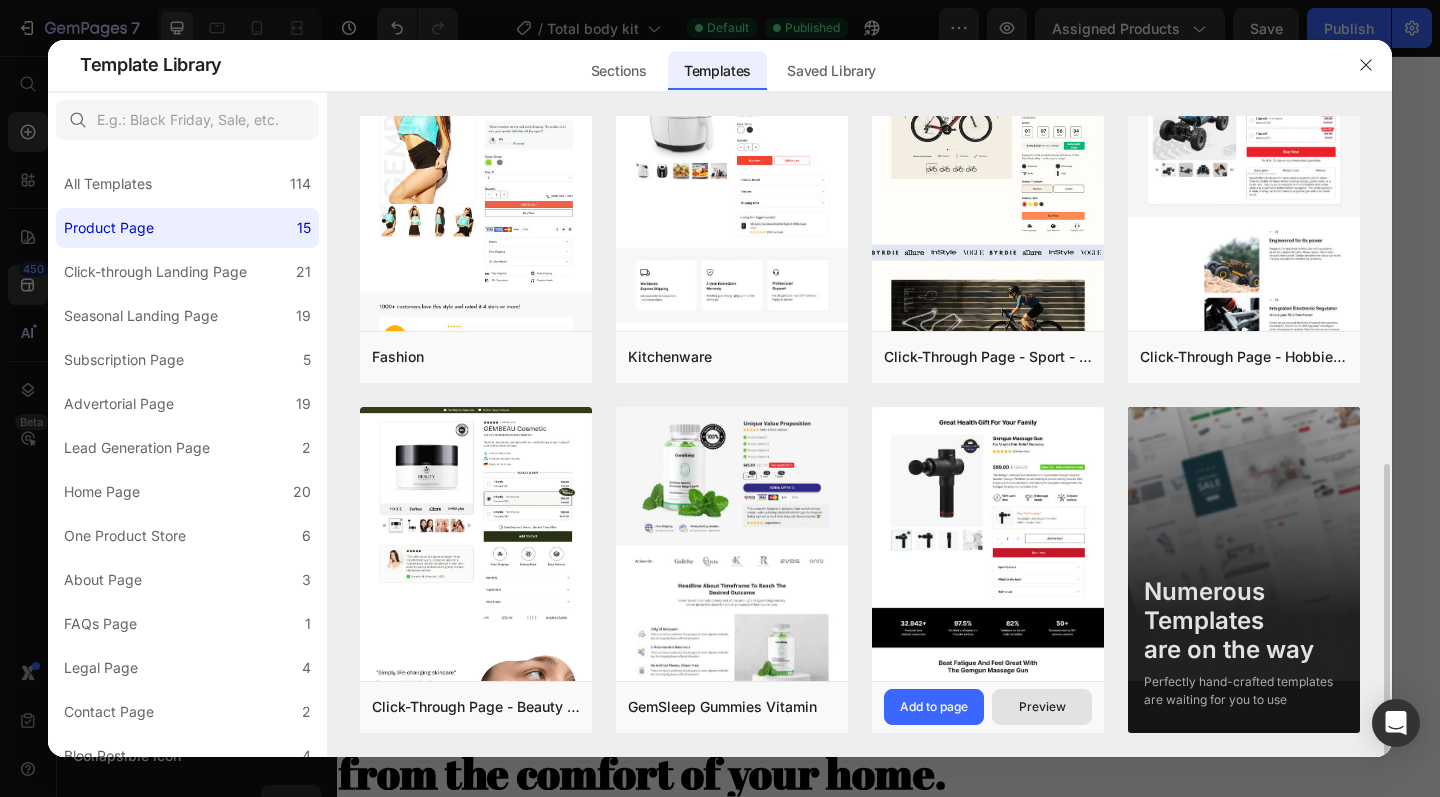 click on "Preview" at bounding box center (1042, 707) 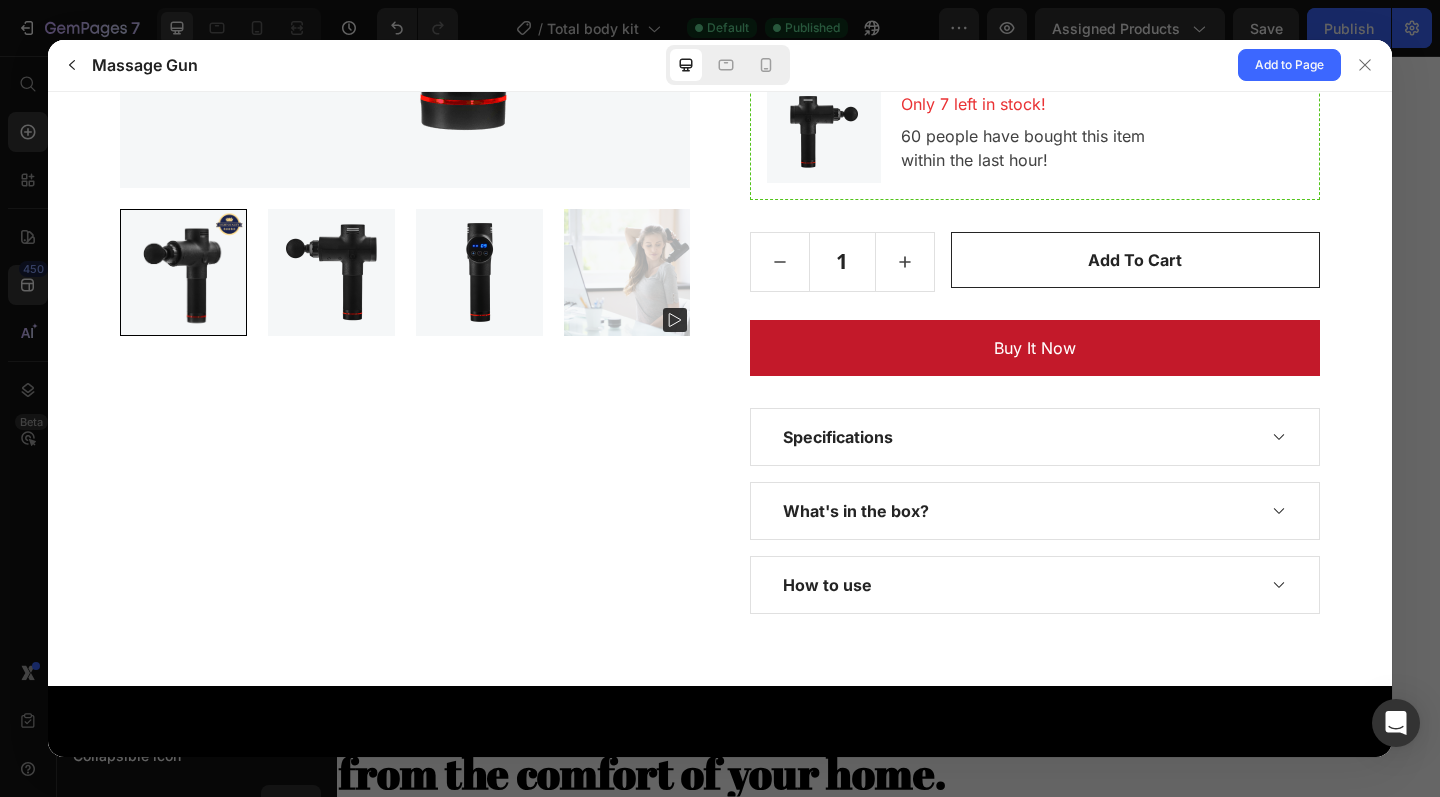 scroll, scrollTop: 649, scrollLeft: 0, axis: vertical 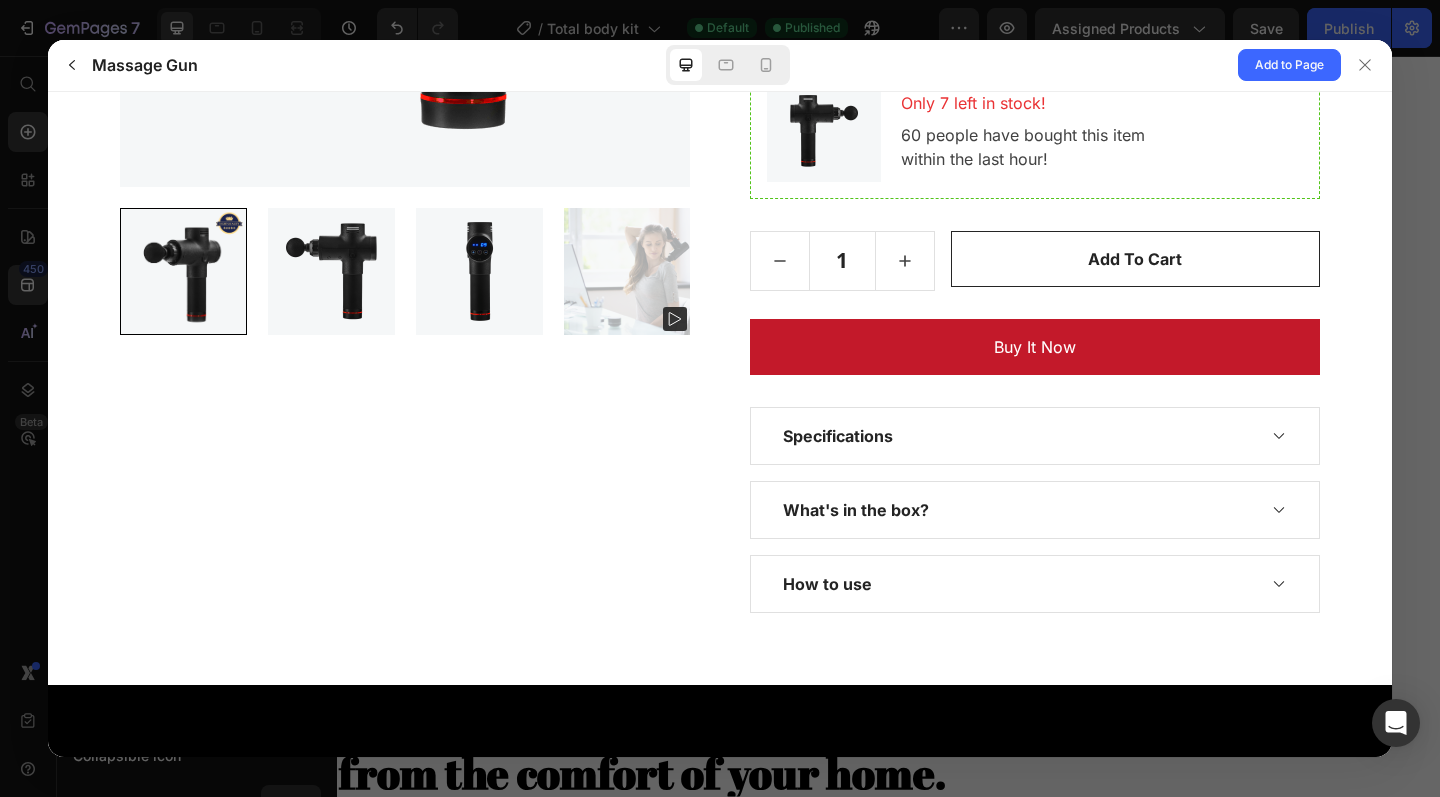 click on "Specifications" at bounding box center [1035, 435] 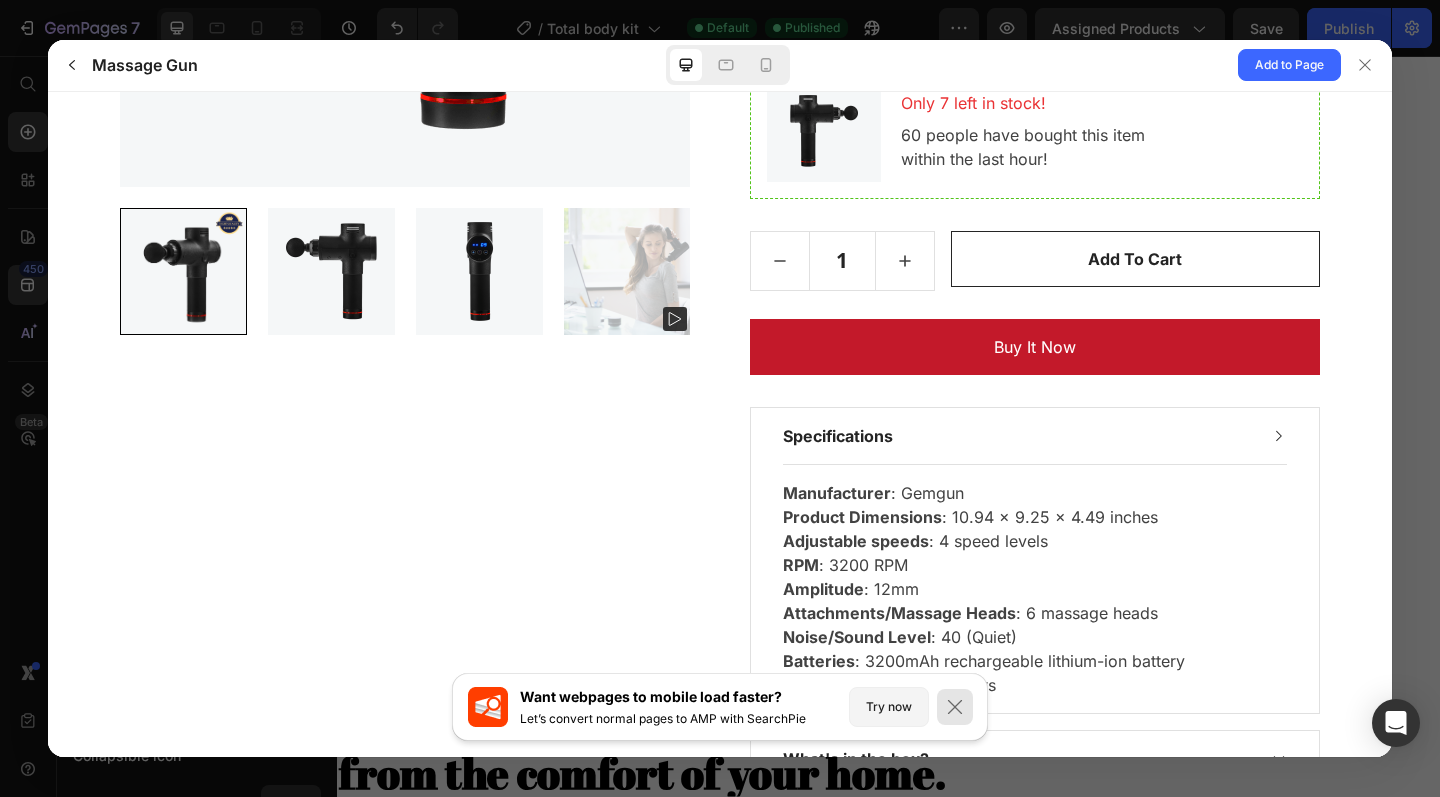 drag, startPoint x: 961, startPoint y: 708, endPoint x: 913, endPoint y: 596, distance: 121.85237 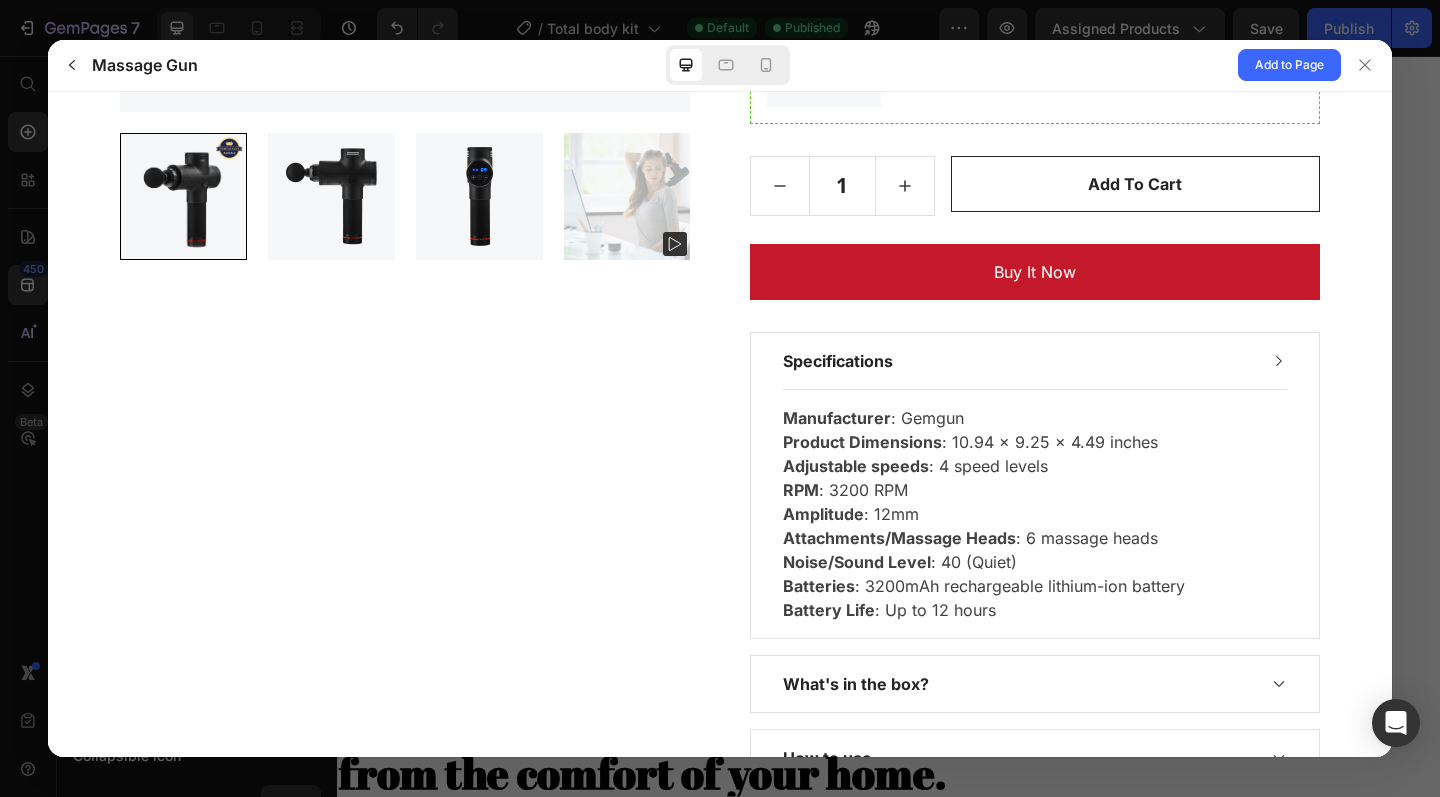 scroll, scrollTop: 716, scrollLeft: 0, axis: vertical 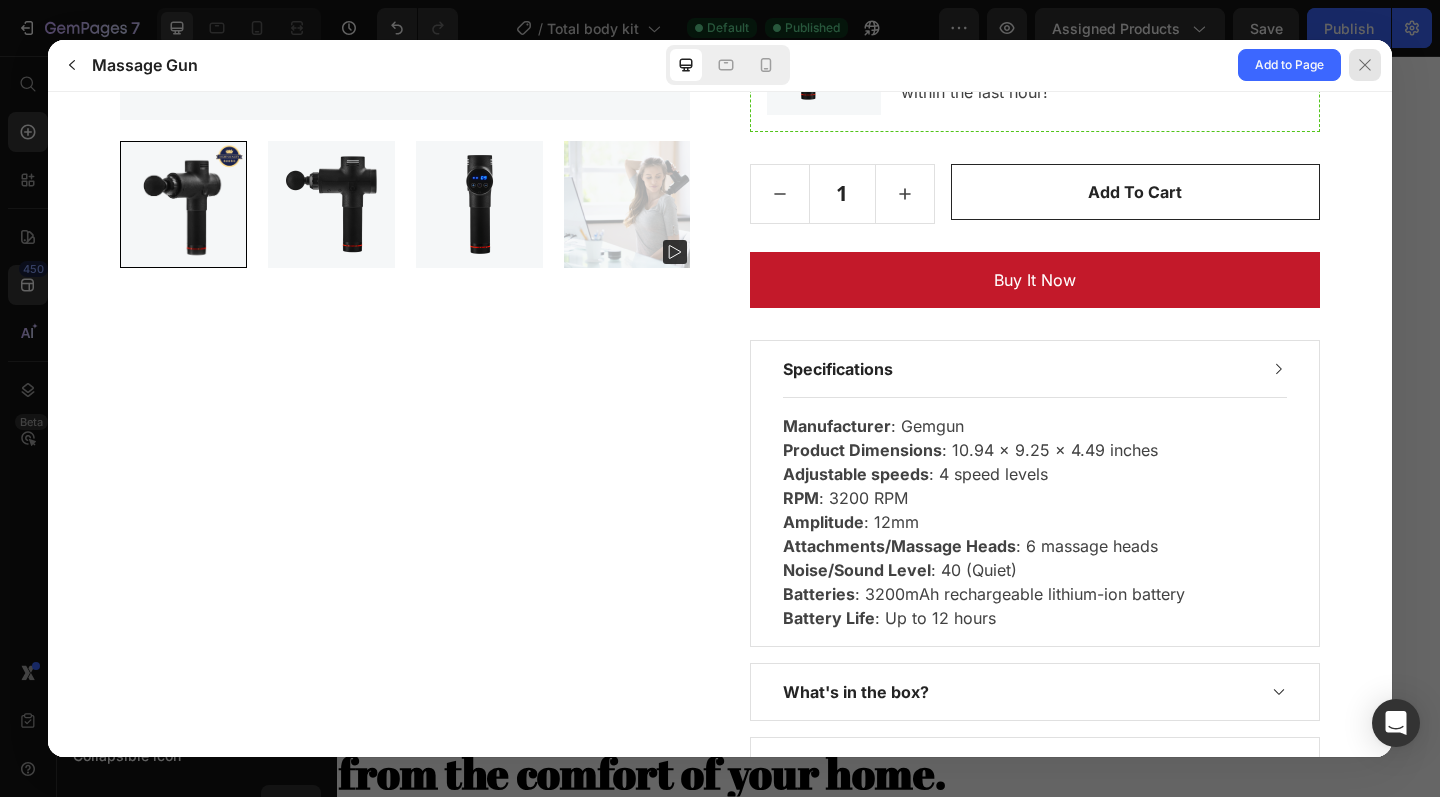 click at bounding box center [1365, 65] 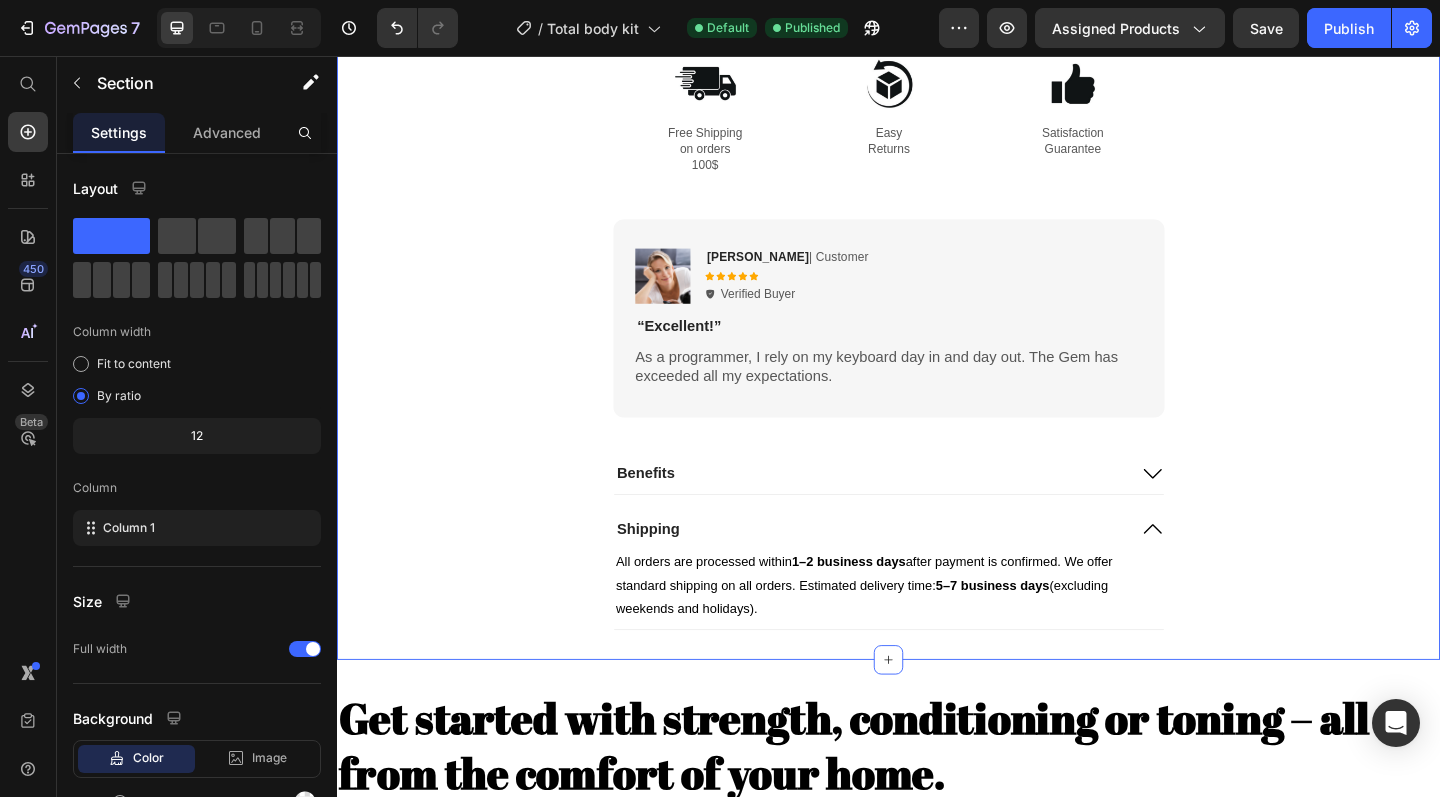 click on "Product Images
Icon
Icon
Icon
Icon
Icon Icon List 2,500+ Verified Reviews! Text Block Row Nuvovy resistance band Product Title $24.99 Product Price $29.99 Product Price 17% OFF Discount Tag Row
Product introduction:
Product Name: squat resistance band Material: latex mesh Product specifications: S code circumference lake blue 76*8cm (different tensile strength of the same specification) Weak Weight: 110g M code circumference pink 76*8cm (different tension in the same specification) Medium Weight: 125g L code circumference purple 76*8cm (different tensile strength of the same specification) Strong Weight: 154g Use; used to practice hips, large and small leg muscles, as well as body balance, enhance the core strength of the body
Packing list:  Yoga belt*1
Show more Product Description 1 Product Quantity
Add to cart Add to Cart Image Free Shipping  on orders 100$" at bounding box center (937, -343) 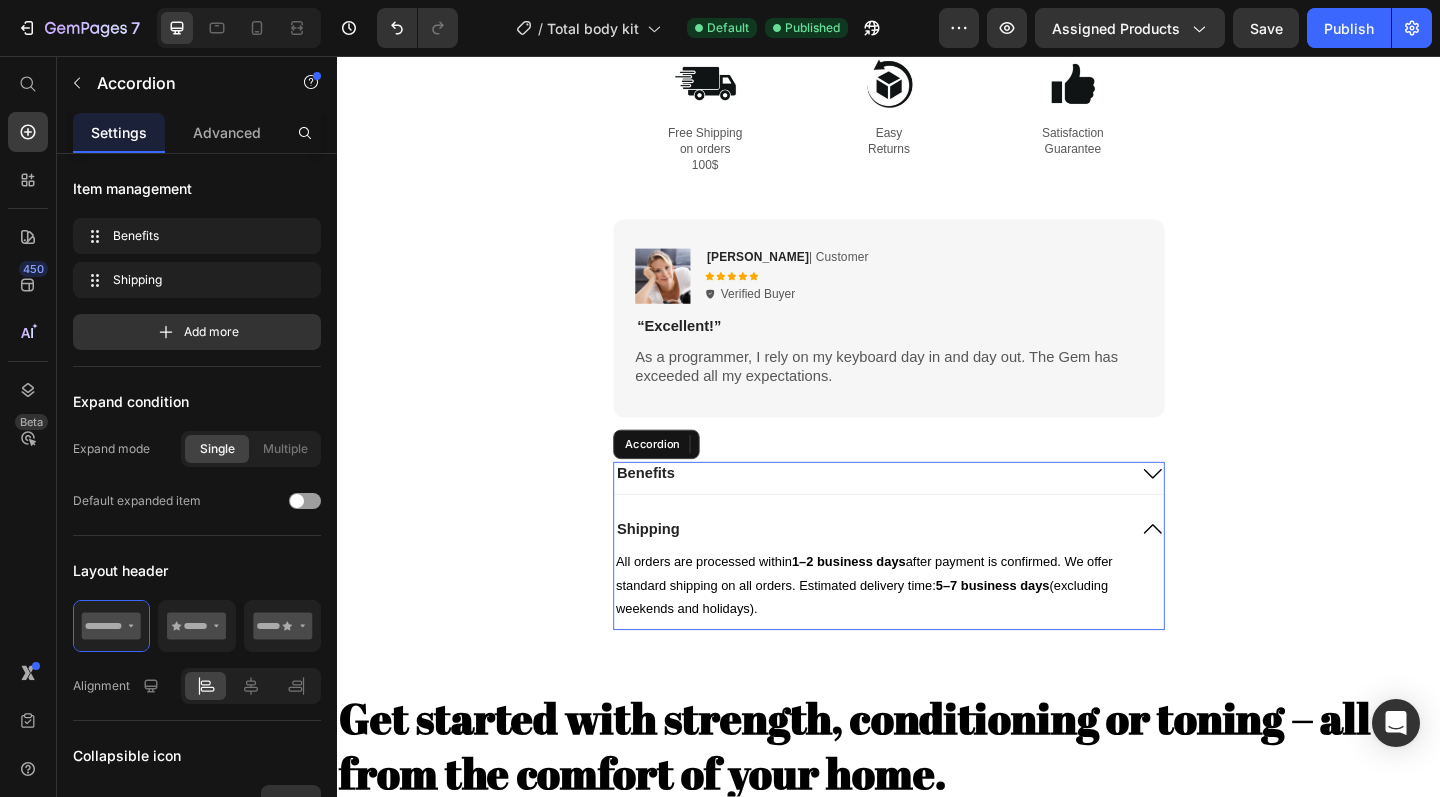 click 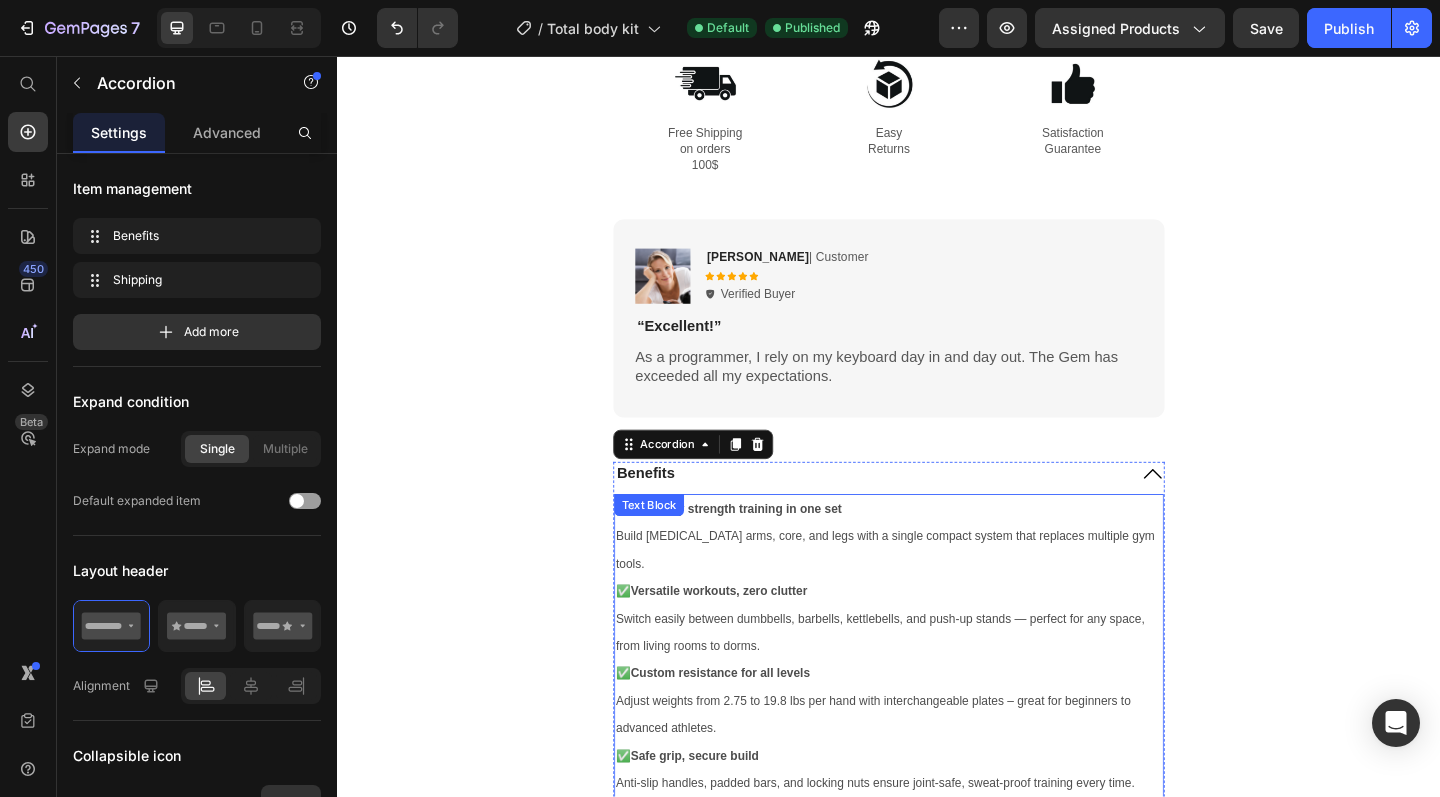 click on "✅  Versatile workouts, zero clutter Switch easily between dumbbells, barbells, kettlebells, and push-up stands — perfect for any space, from living rooms to dorms." at bounding box center [937, 668] 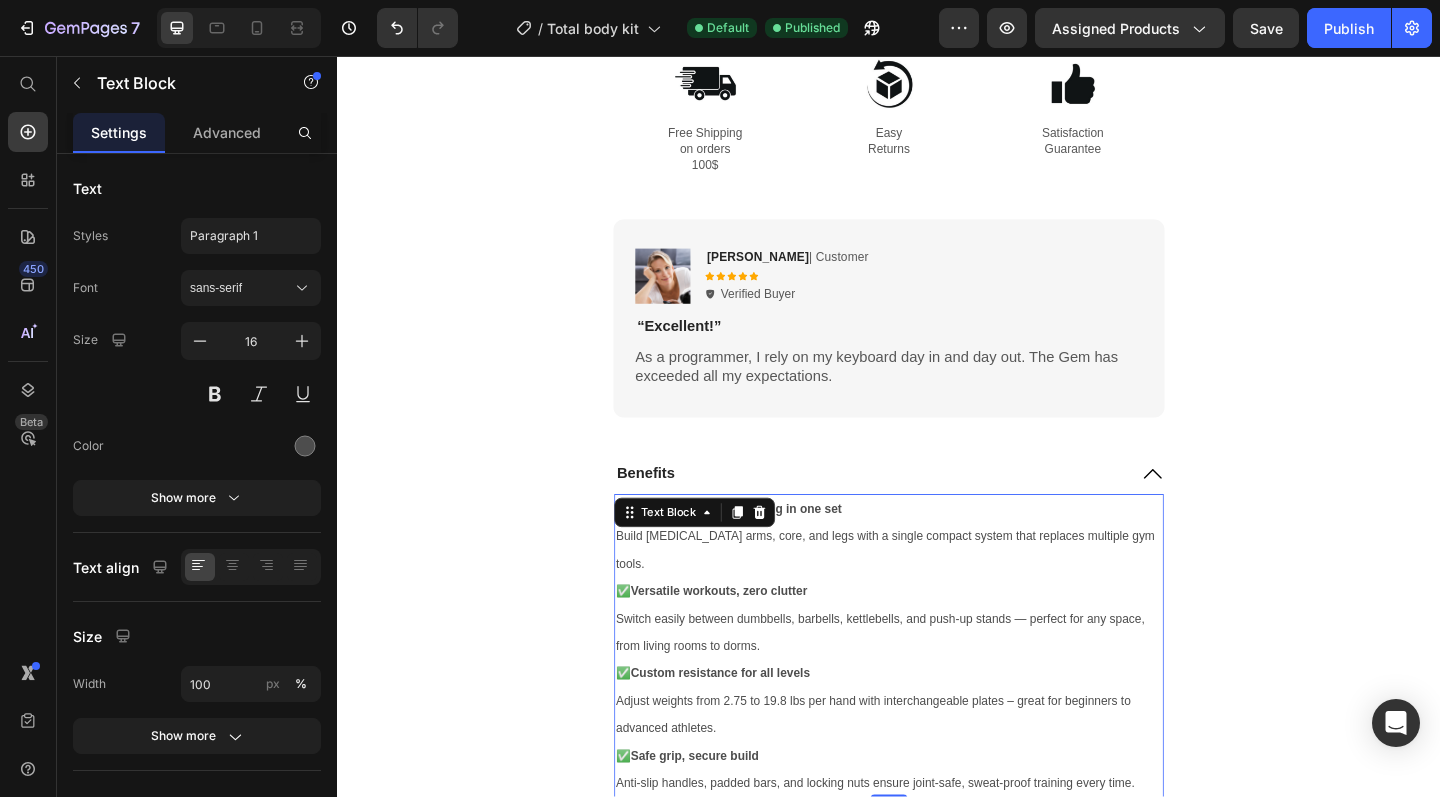 click on "✅  Versatile workouts, zero clutter Switch easily between dumbbells, barbells, kettlebells, and push-up stands — perfect for any space, from living rooms to dorms." at bounding box center [937, 668] 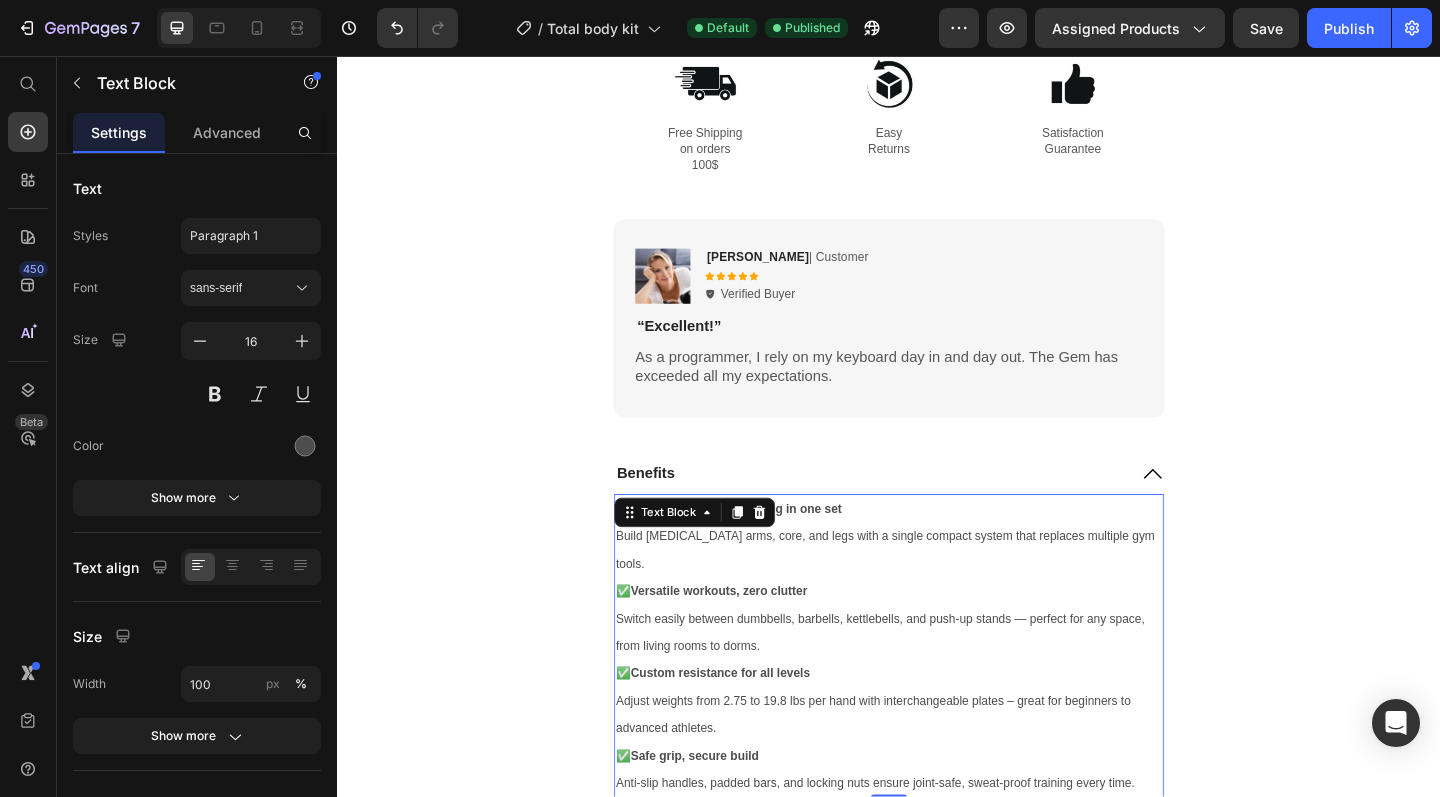 click on "✅  Versatile workouts, zero clutter Switch easily between dumbbells, barbells, kettlebells, and push-up stands — perfect for any space, from living rooms to dorms." at bounding box center (937, 668) 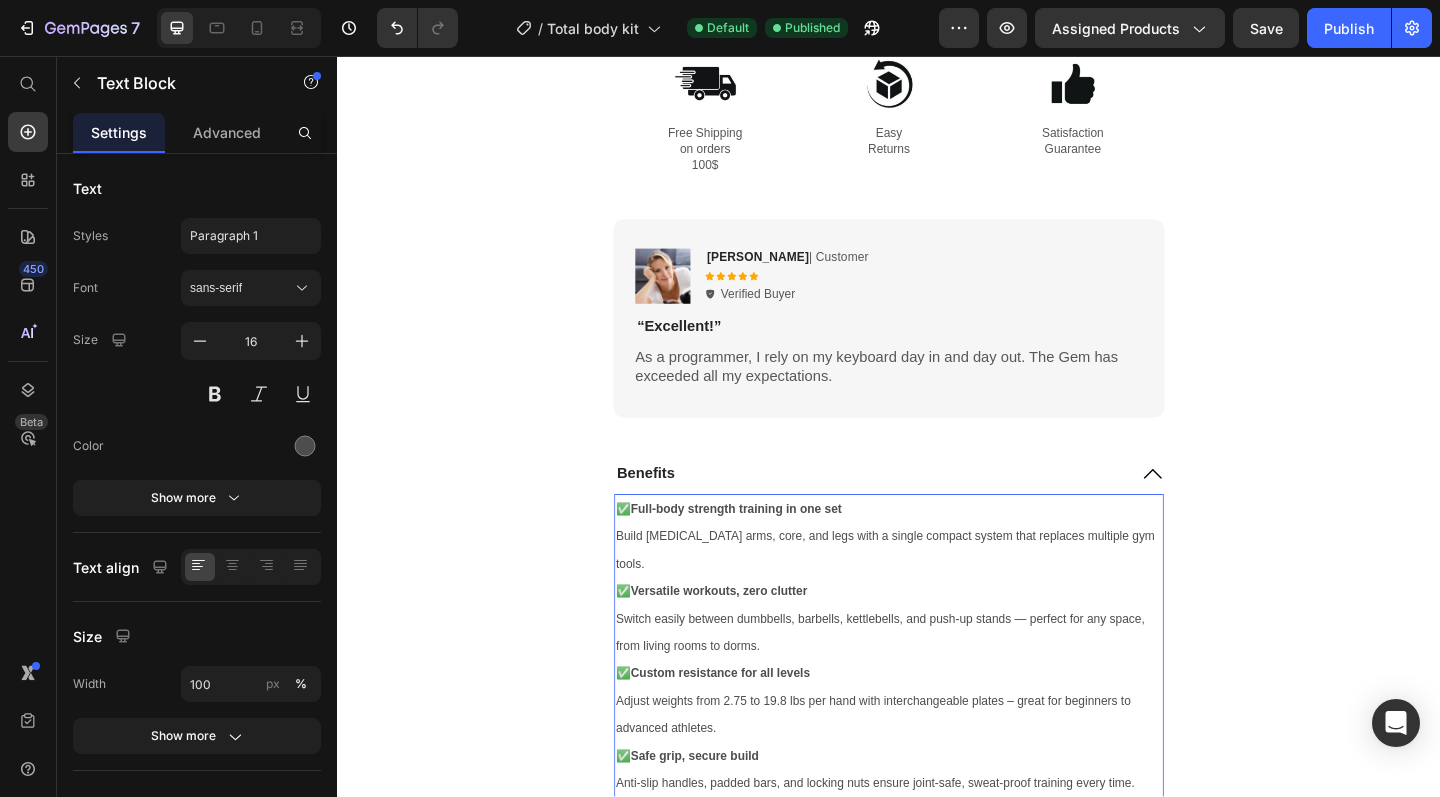 click on "✅  Safe grip, secure build Anti-slip handles, padded bars, and locking nuts ensure joint-safe, sweat-proof training every time." at bounding box center [937, 833] 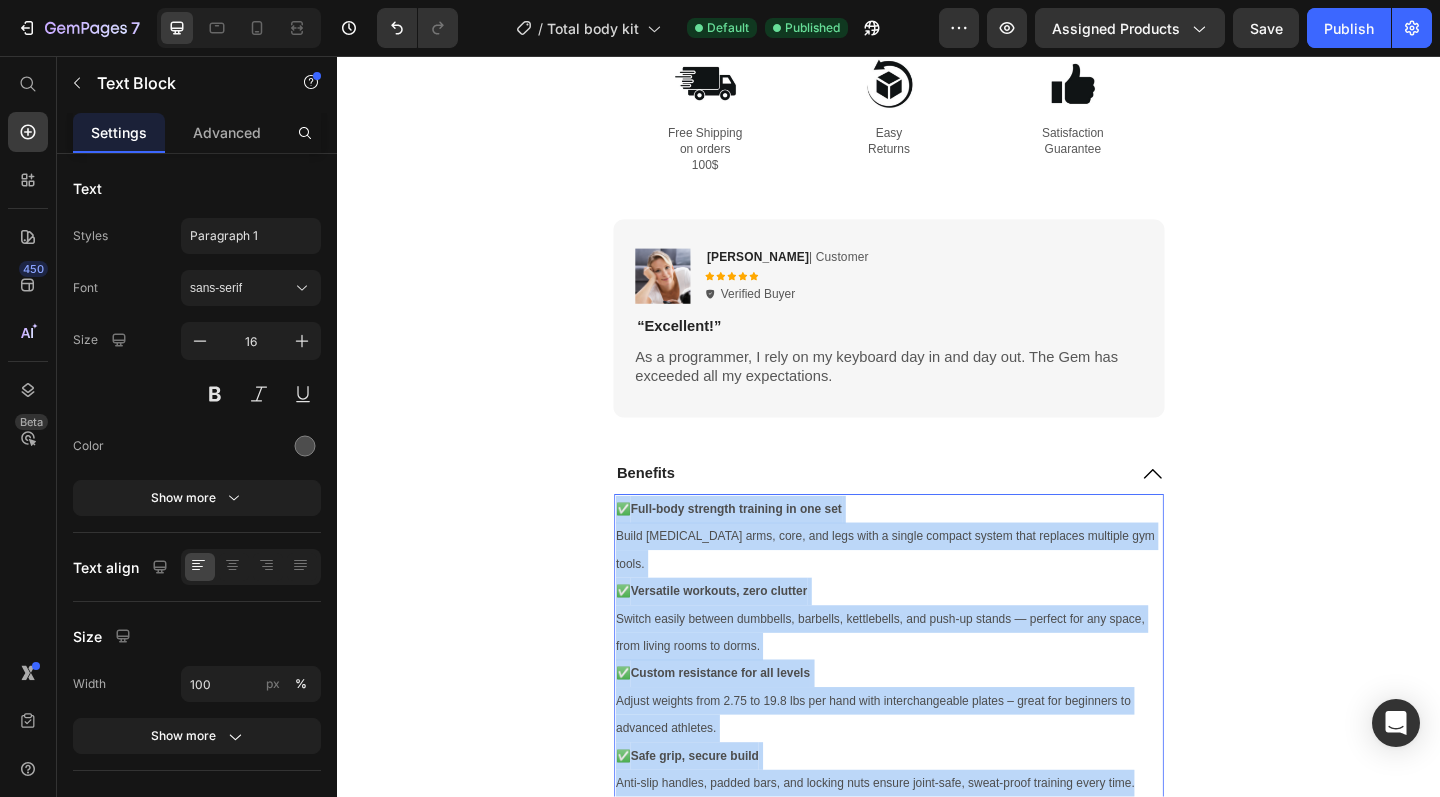 drag, startPoint x: 1206, startPoint y: 787, endPoint x: 645, endPoint y: 525, distance: 619.16473 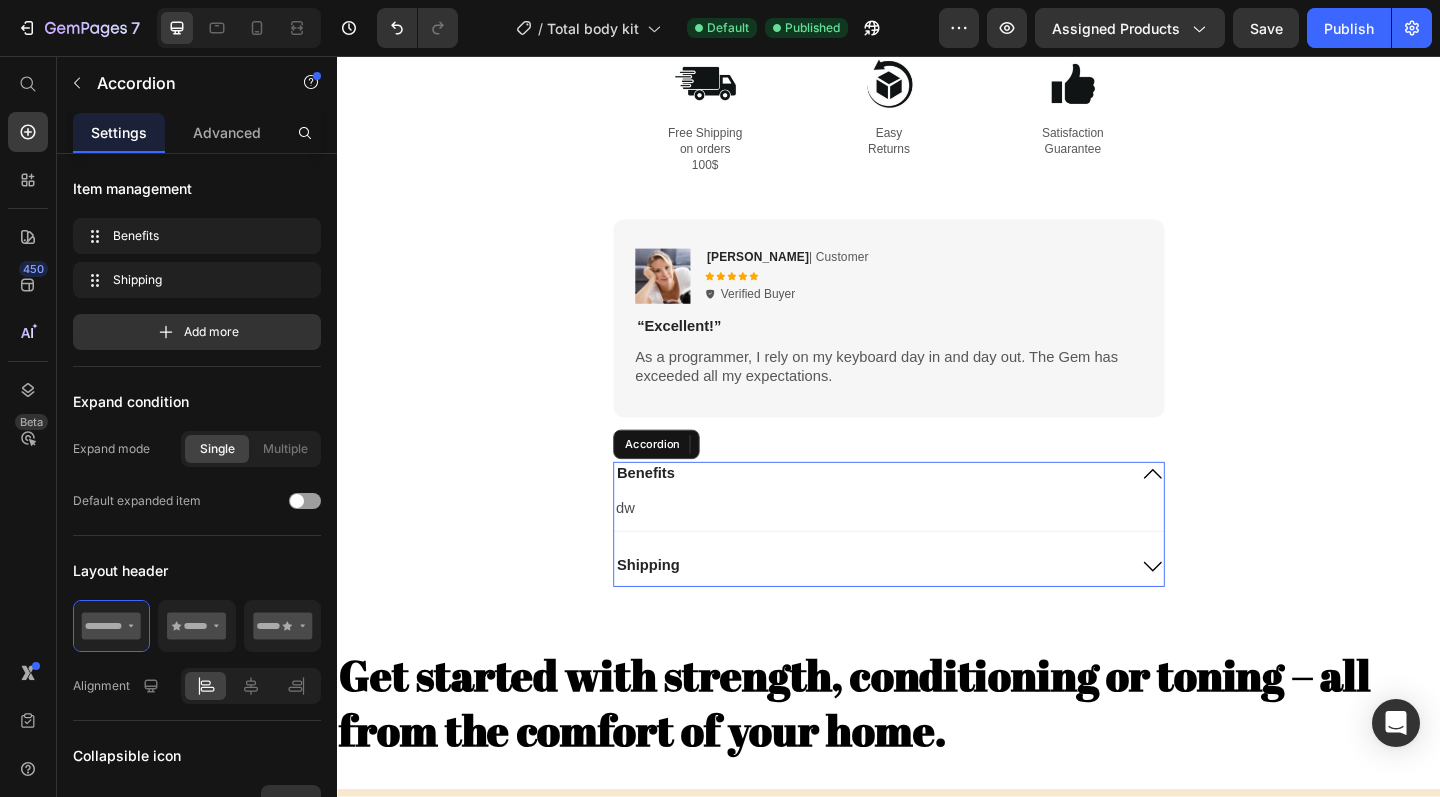 click on "Benefits" at bounding box center (672, 511) 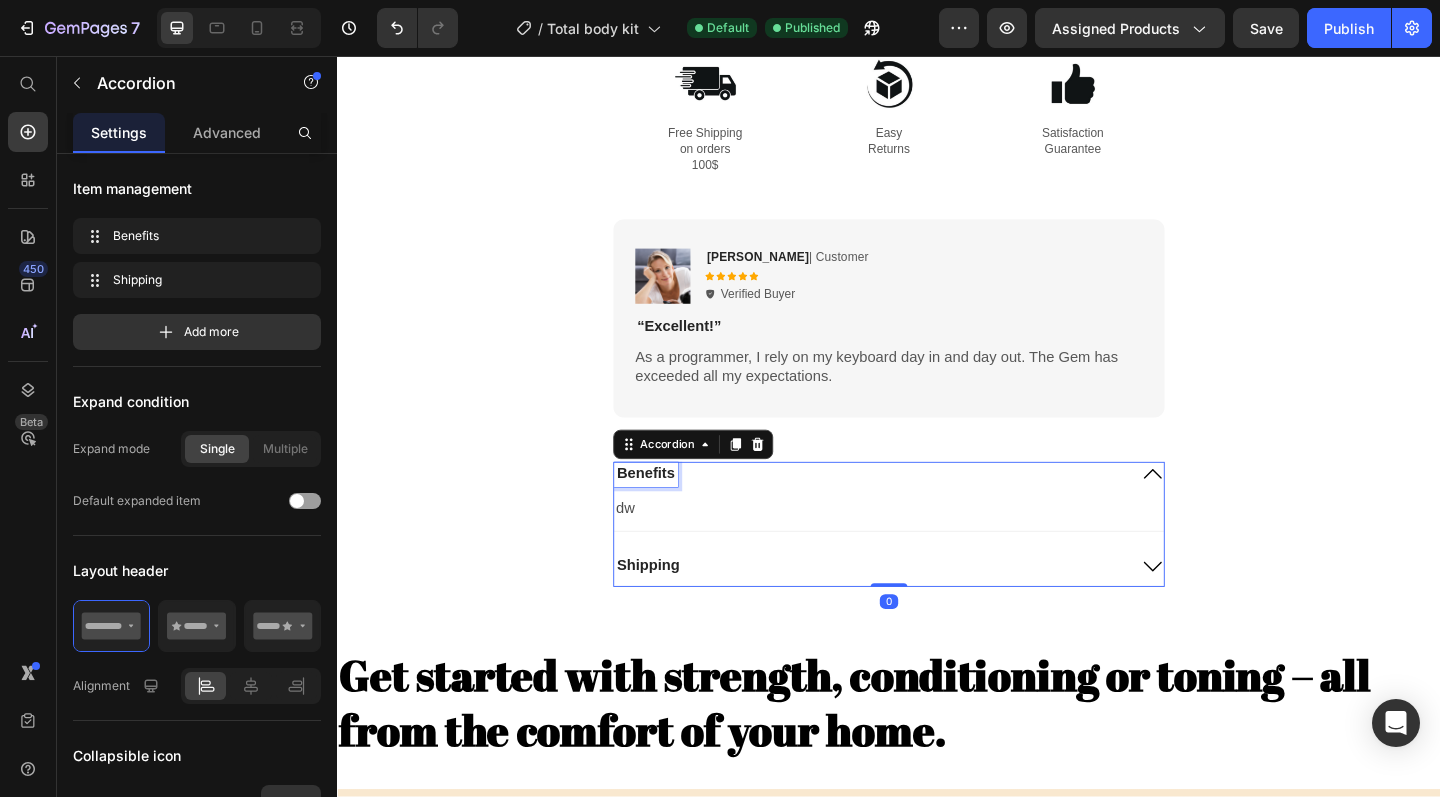 click on "Benefits" at bounding box center (672, 511) 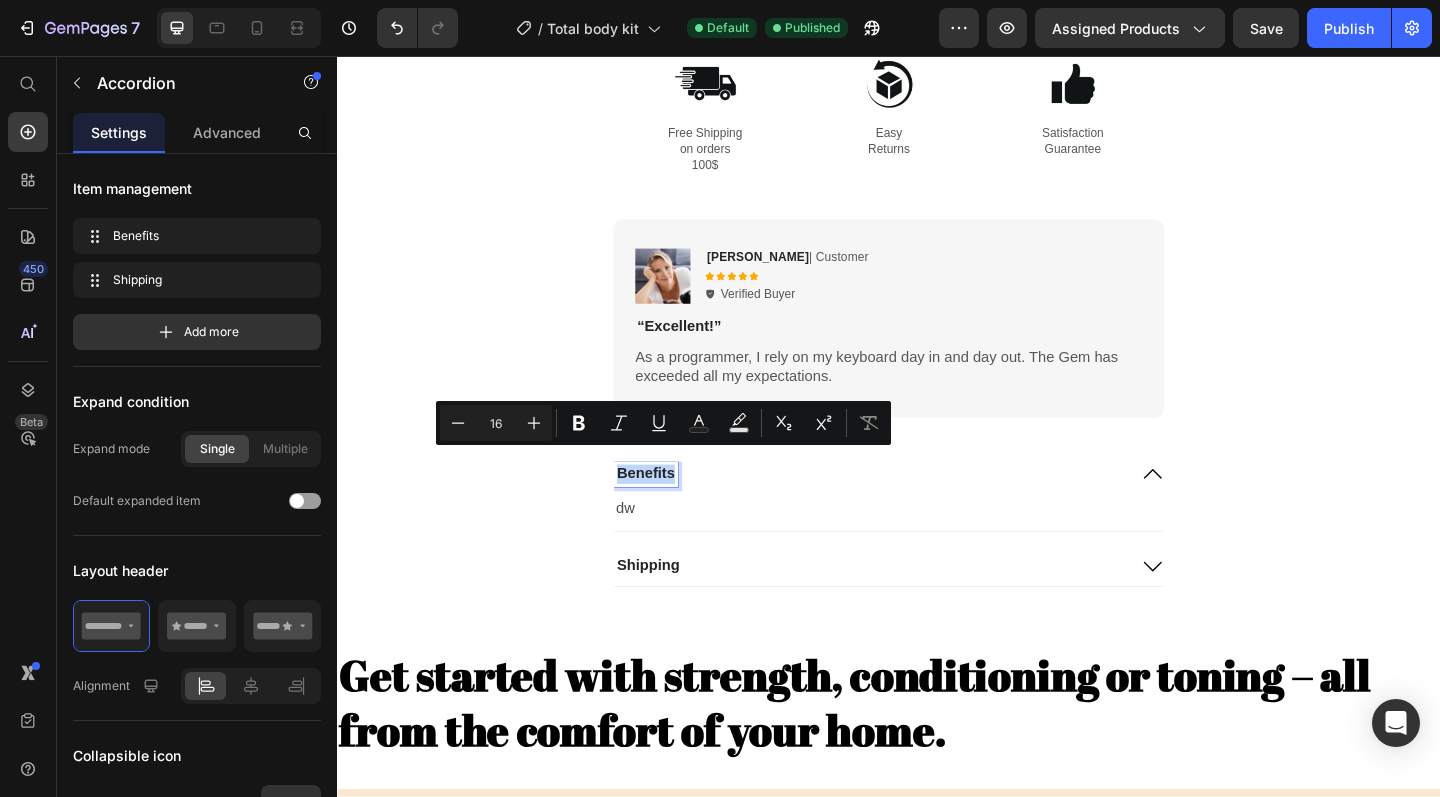 click on "Benefits" at bounding box center (672, 511) 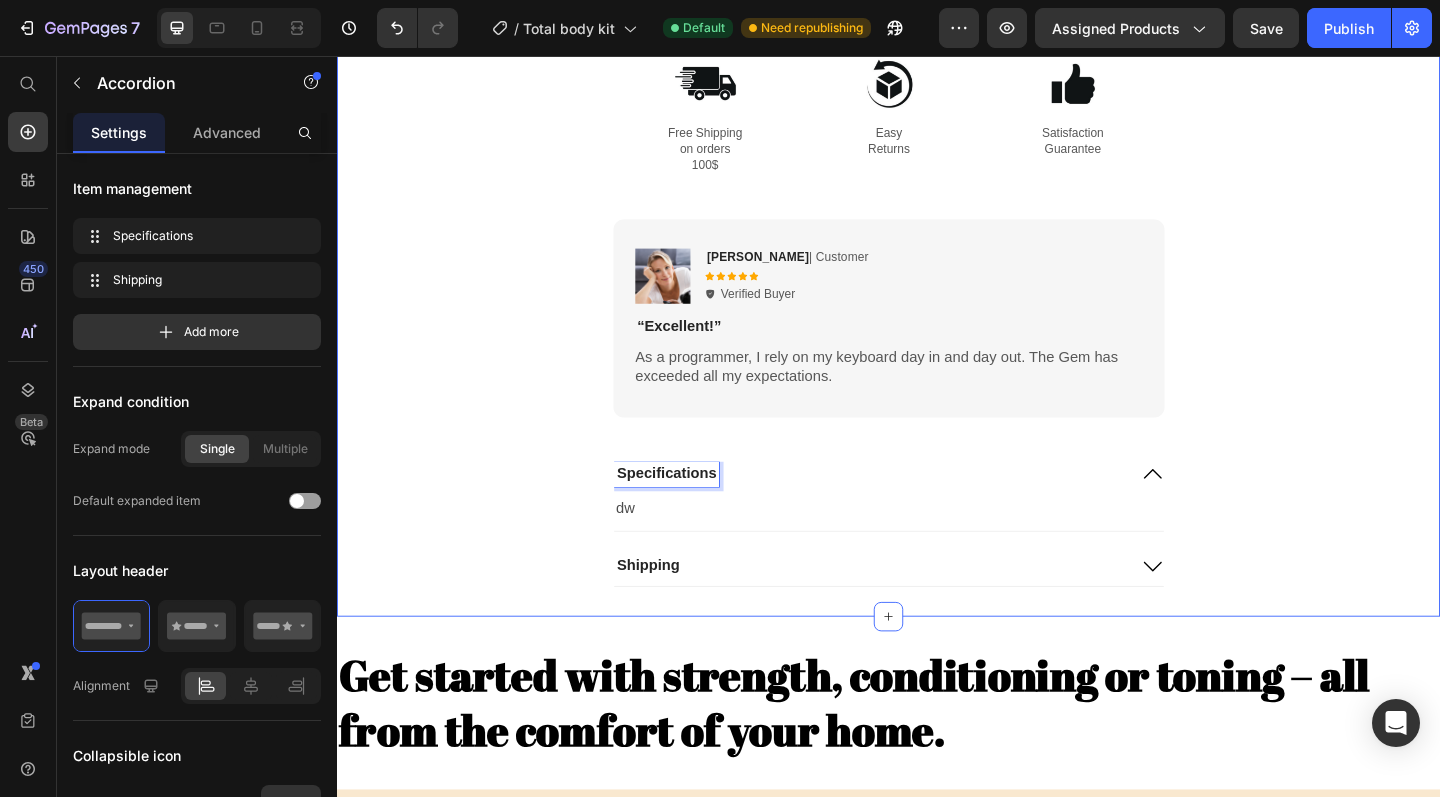 click on "Product Images
Icon
Icon
Icon
Icon
Icon Icon List 2,500+ Verified Reviews! Text Block Row Nuvovy resistance band Product Title $24.99 Product Price $29.99 Product Price 17% OFF Discount Tag Row
Product introduction:
Product Name: squat resistance band Material: latex mesh Product specifications: S code circumference lake blue 76*8cm (different tensile strength of the same specification) Weak Weight: 110g M code circumference pink 76*8cm (different tension in the same specification) Medium Weight: 125g L code circumference purple 76*8cm (different tensile strength of the same specification) Strong Weight: 154g Use; used to practice hips, large and small leg muscles, as well as body balance, enhance the core strength of the body
Packing list:  Yoga belt*1
Show more Product Description 1 Product Quantity
Add to cart Add to Cart Image Free Shipping  on orders 100$" at bounding box center [937, -367] 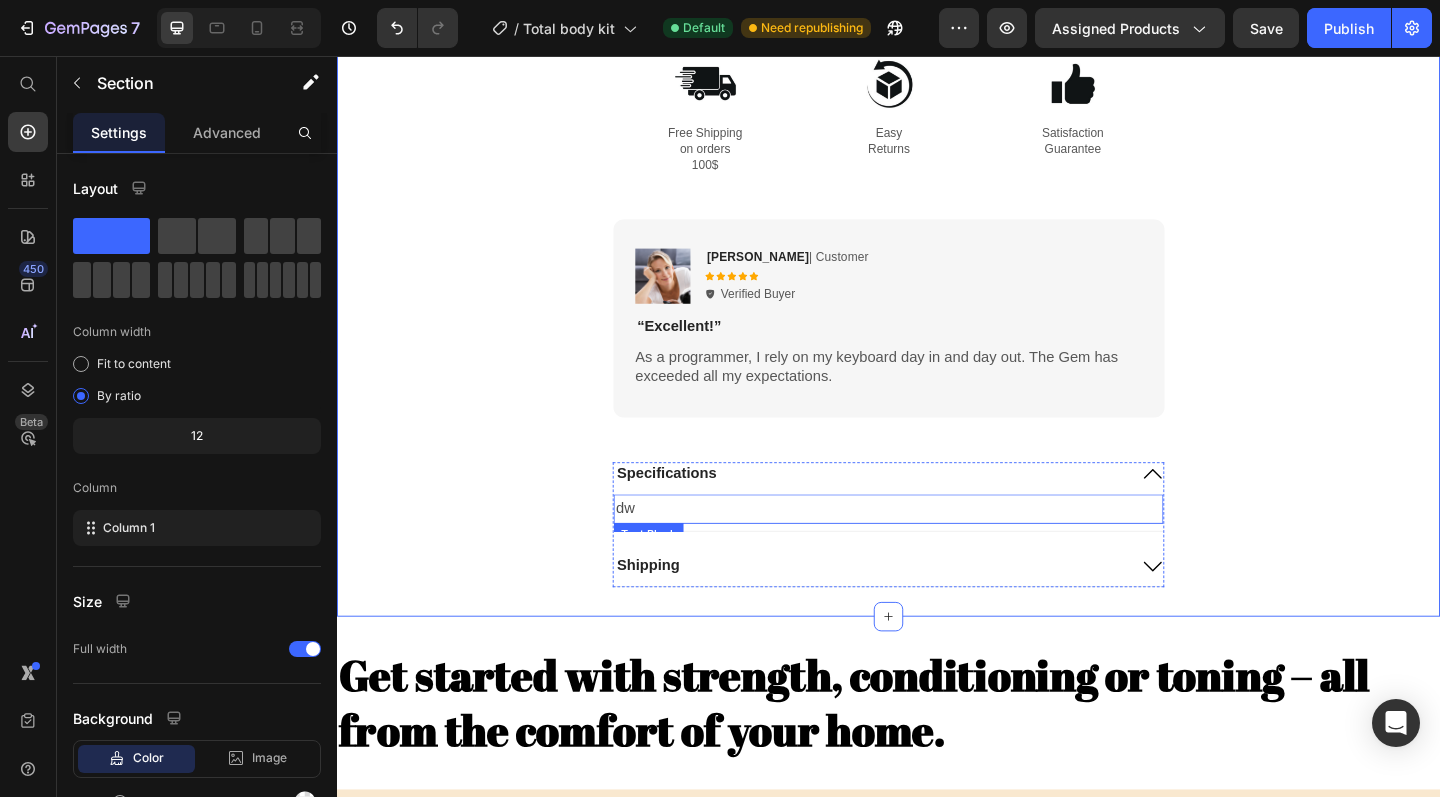 click on "dw" at bounding box center (937, 549) 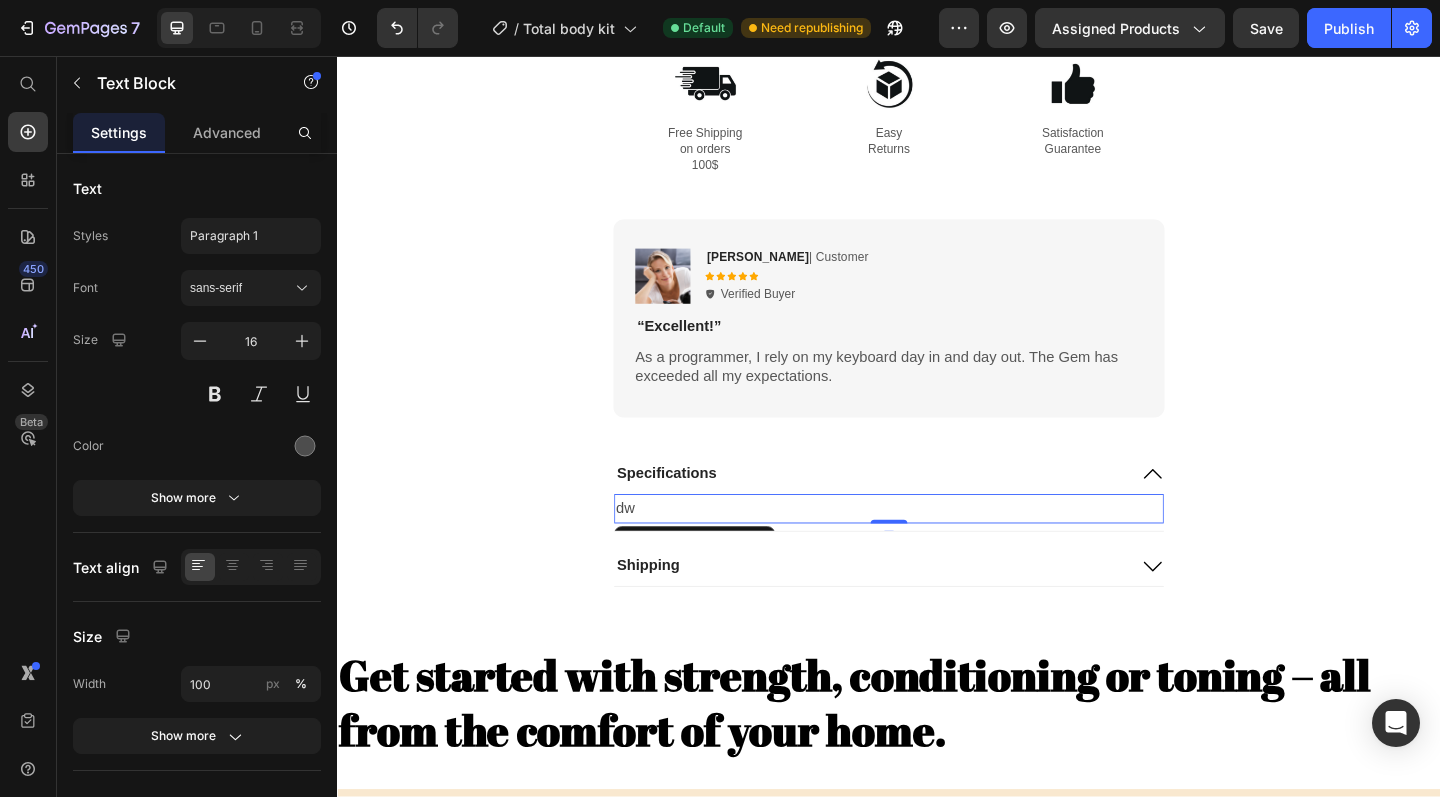 click on "dw" at bounding box center (937, 549) 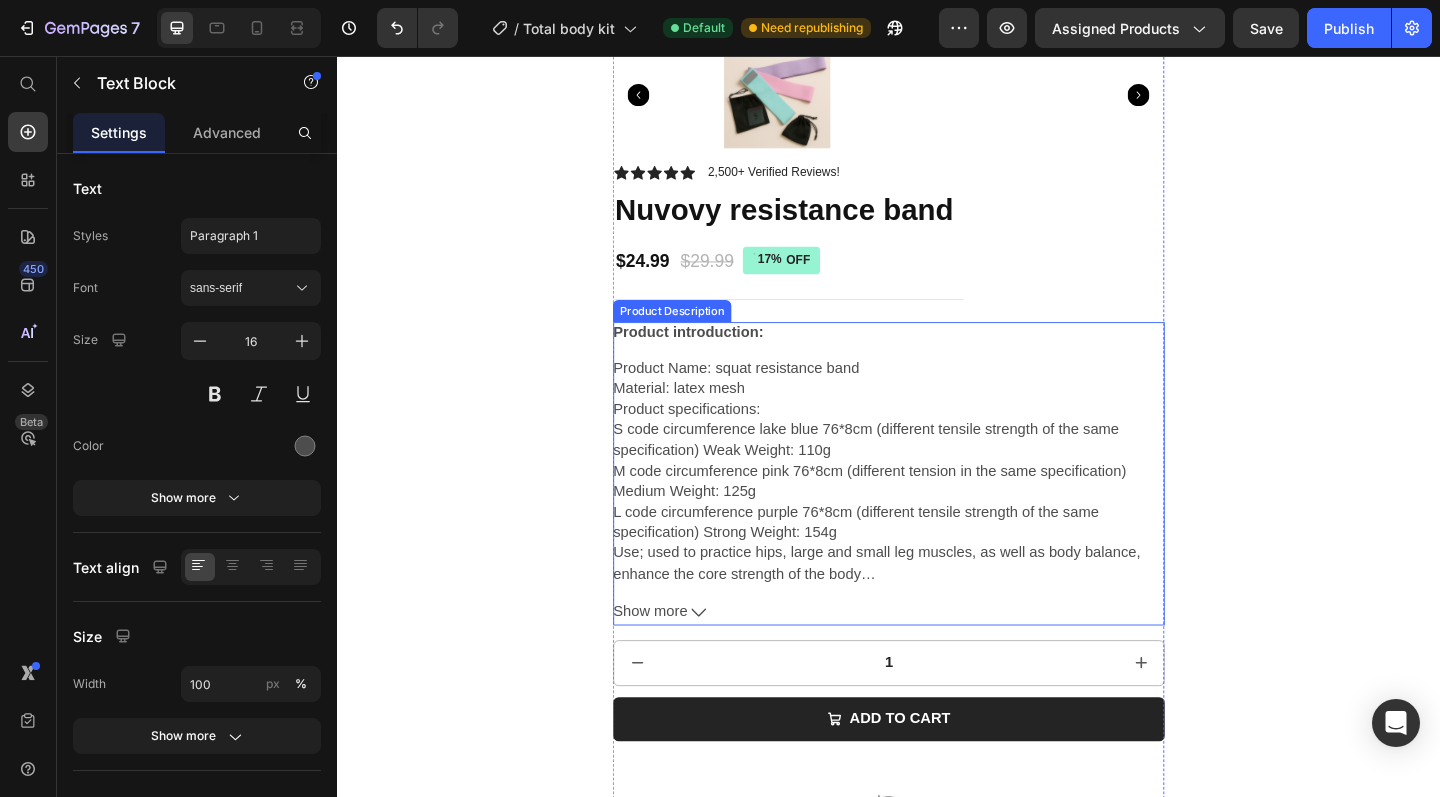 scroll, scrollTop: 737, scrollLeft: 0, axis: vertical 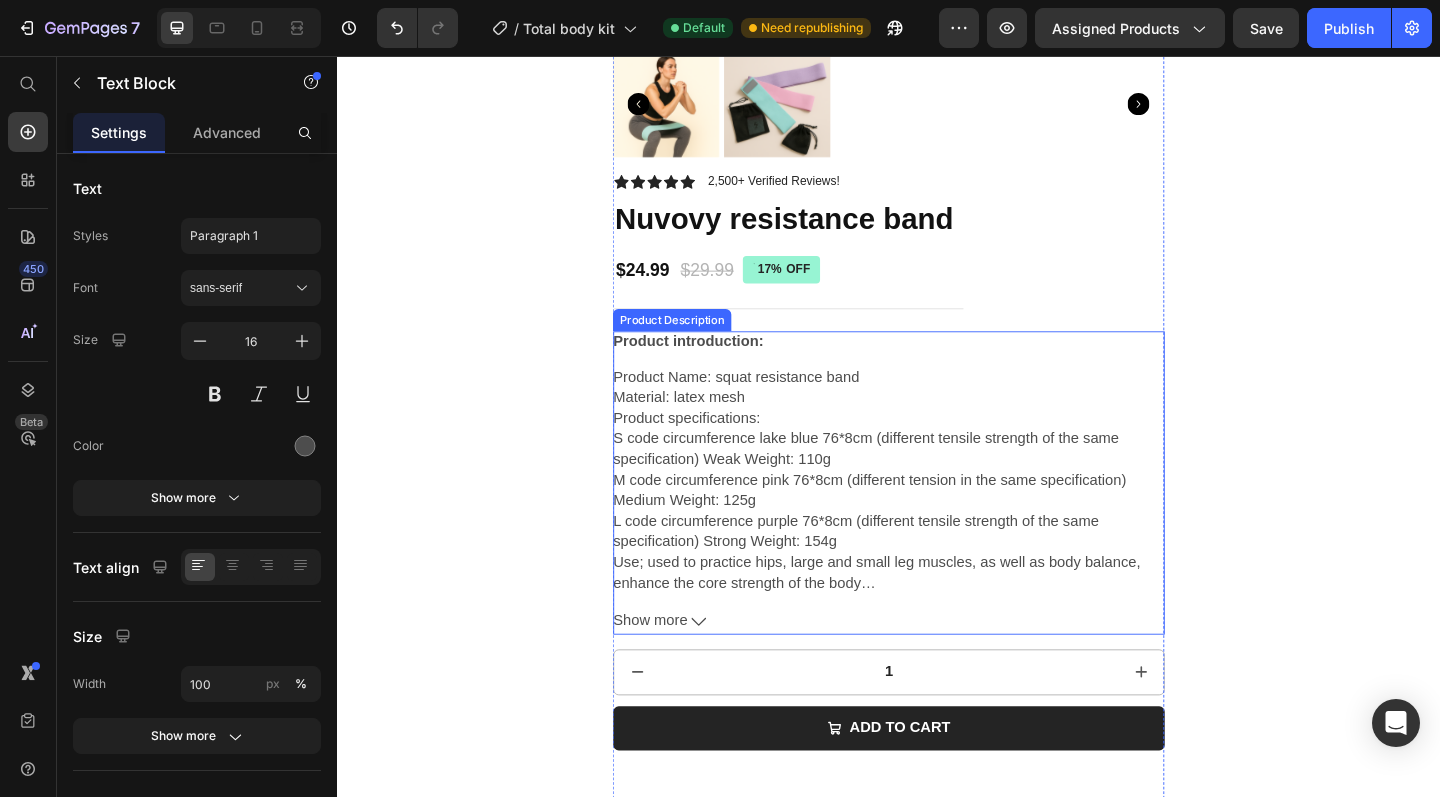 click on "Product Name: squat resistance band Material: latex mesh Product specifications: S code circumference lake blue 76*8cm (different tensile strength of the same specification) Weak Weight: 110g M code circumference pink 76*8cm (different tension in the same specification) Medium Weight: 125g L code circumference purple 76*8cm (different tensile strength of the same specification) Strong Weight: 154g Use; used to practice hips, large and small leg muscles, as well as body balance, enhance the core strength of the body Advantages: The squat resistance band has large pulling force and good resilience. The squat is the best movement to improve the strength of the leg. It also promotes the whole body strength, the first choice for developing the leg muscles, promotes the whole body muscle growth and improves the heart function. Squatting. Practice squats often to make your heart stronger and better.undefinedundefined" at bounding box center (937, 518) 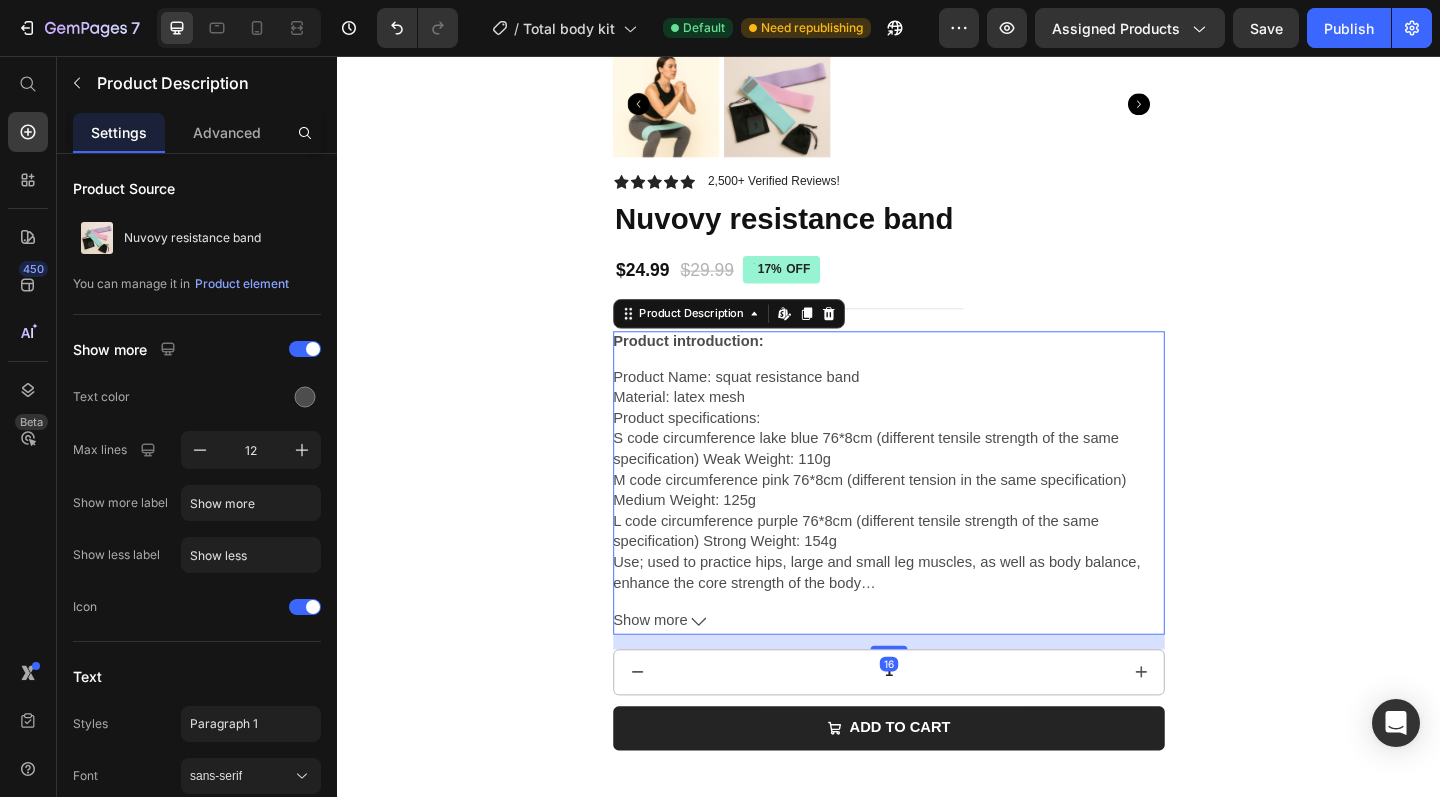 click on "Show more" at bounding box center (937, 671) 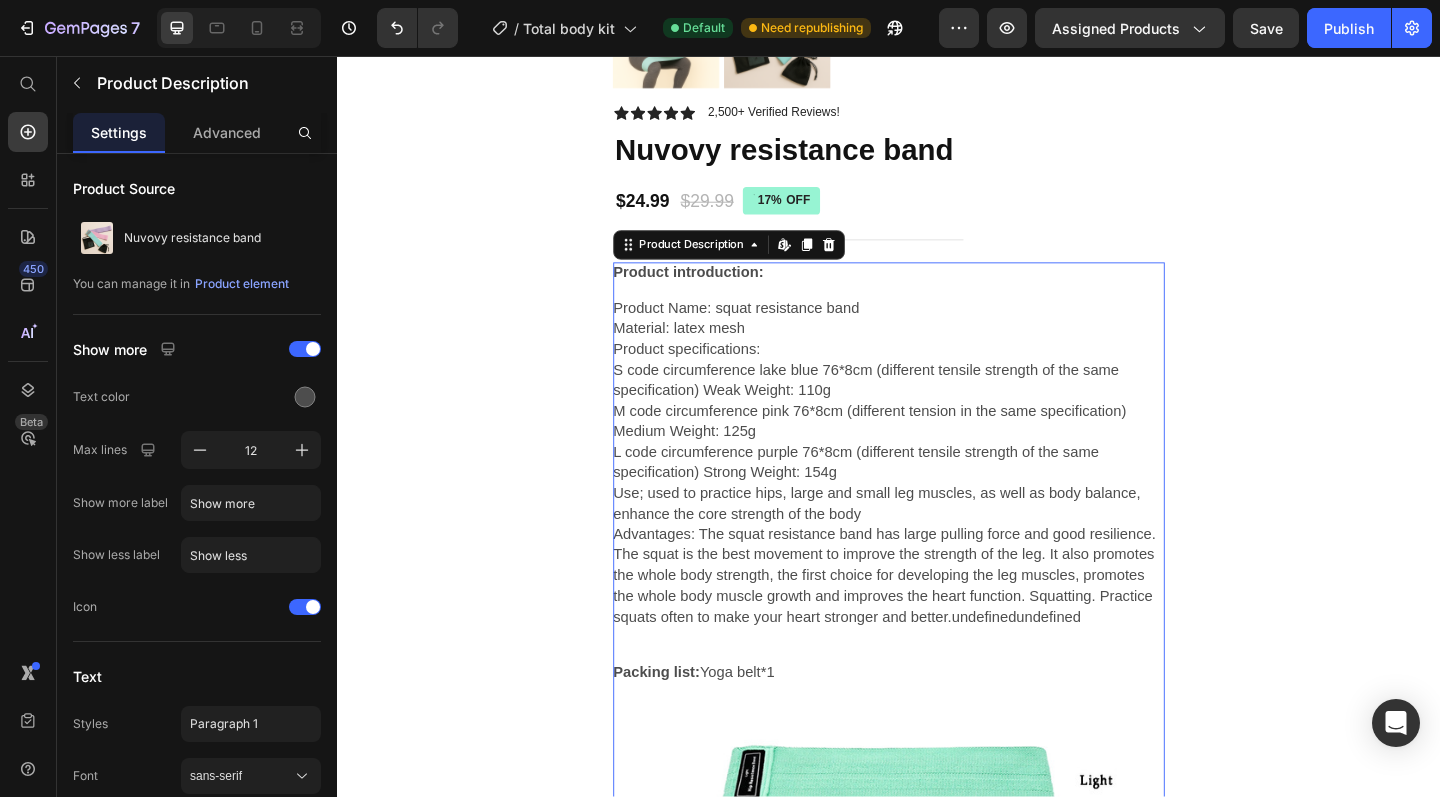scroll, scrollTop: 819, scrollLeft: 0, axis: vertical 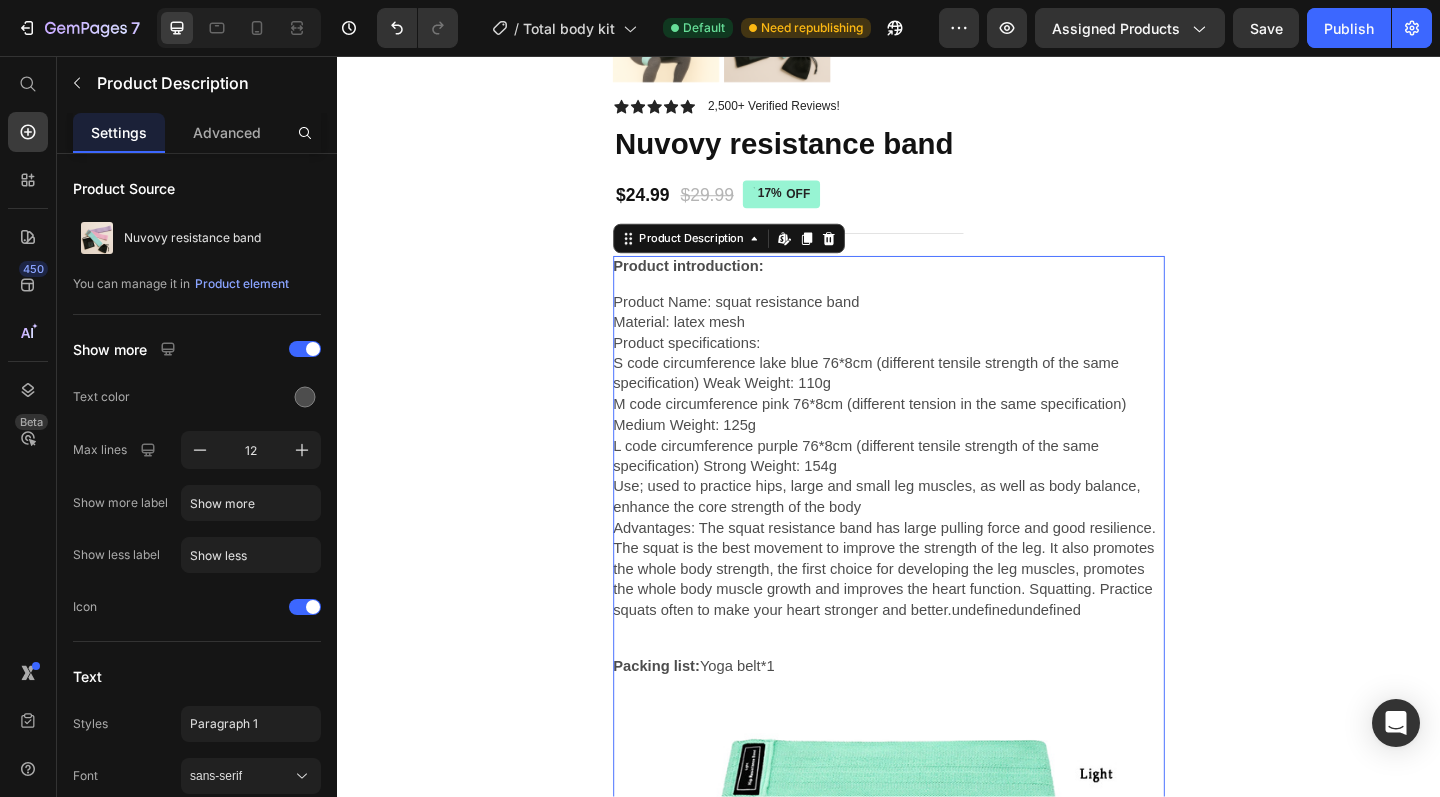 click on "Product Name: squat resistance band Material: latex mesh Product specifications: S code circumference lake blue 76*8cm (different tensile strength of the same specification) Weak Weight: 110g M code circumference pink 76*8cm (different tension in the same specification) Medium Weight: 125g L code circumference purple 76*8cm (different tensile strength of the same specification) Strong Weight: 154g Use; used to practice hips, large and small leg muscles, as well as body balance, enhance the core strength of the body Advantages: The squat resistance band has large pulling force and good resilience. The squat is the best movement to improve the strength of the leg. It also promotes the whole body strength, the first choice for developing the leg muscles, promotes the whole body muscle growth and improves the heart function. Squatting. Practice squats often to make your heart stronger and better.undefinedundefined" at bounding box center (937, 503) 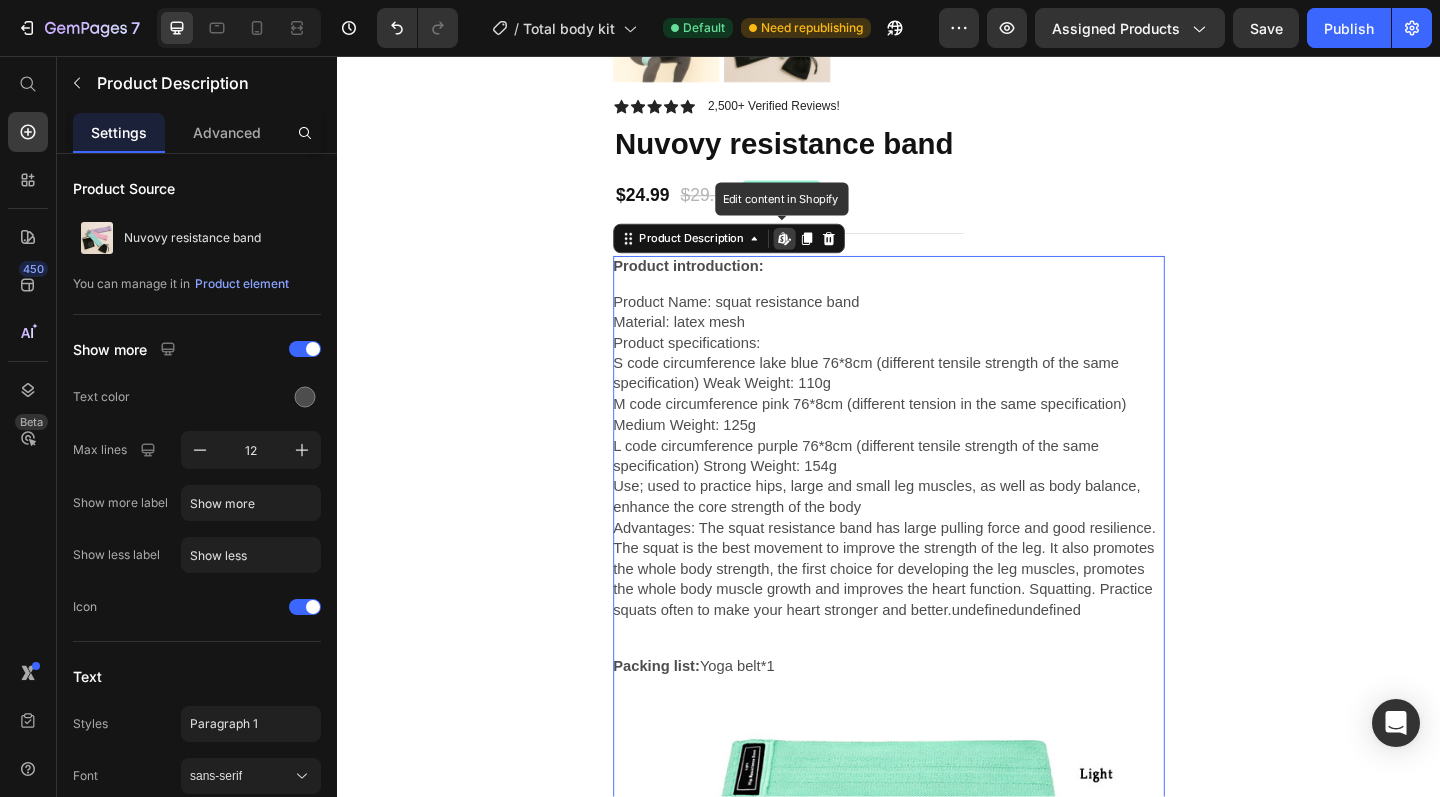 click on "Product Name: squat resistance band Material: latex mesh Product specifications: S code circumference lake blue 76*8cm (different tensile strength of the same specification) Weak Weight: 110g M code circumference pink 76*8cm (different tension in the same specification) Medium Weight: 125g L code circumference purple 76*8cm (different tensile strength of the same specification) Strong Weight: 154g Use; used to practice hips, large and small leg muscles, as well as body balance, enhance the core strength of the body Advantages: The squat resistance band has large pulling force and good resilience. The squat is the best movement to improve the strength of the leg. It also promotes the whole body strength, the first choice for developing the leg muscles, promotes the whole body muscle growth and improves the heart function. Squatting. Practice squats often to make your heart stronger and better.undefinedundefined" at bounding box center (937, 503) 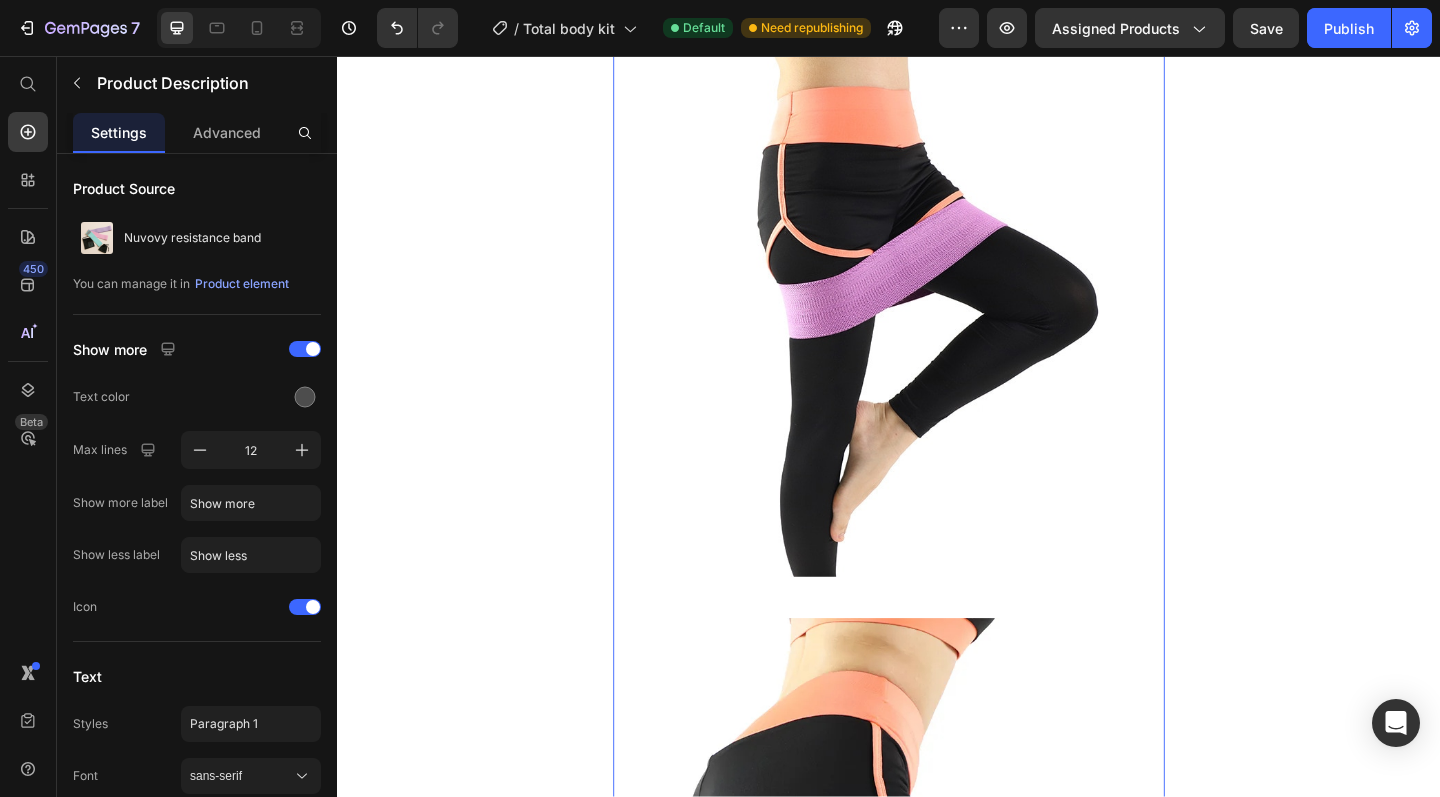 scroll, scrollTop: 7839, scrollLeft: 0, axis: vertical 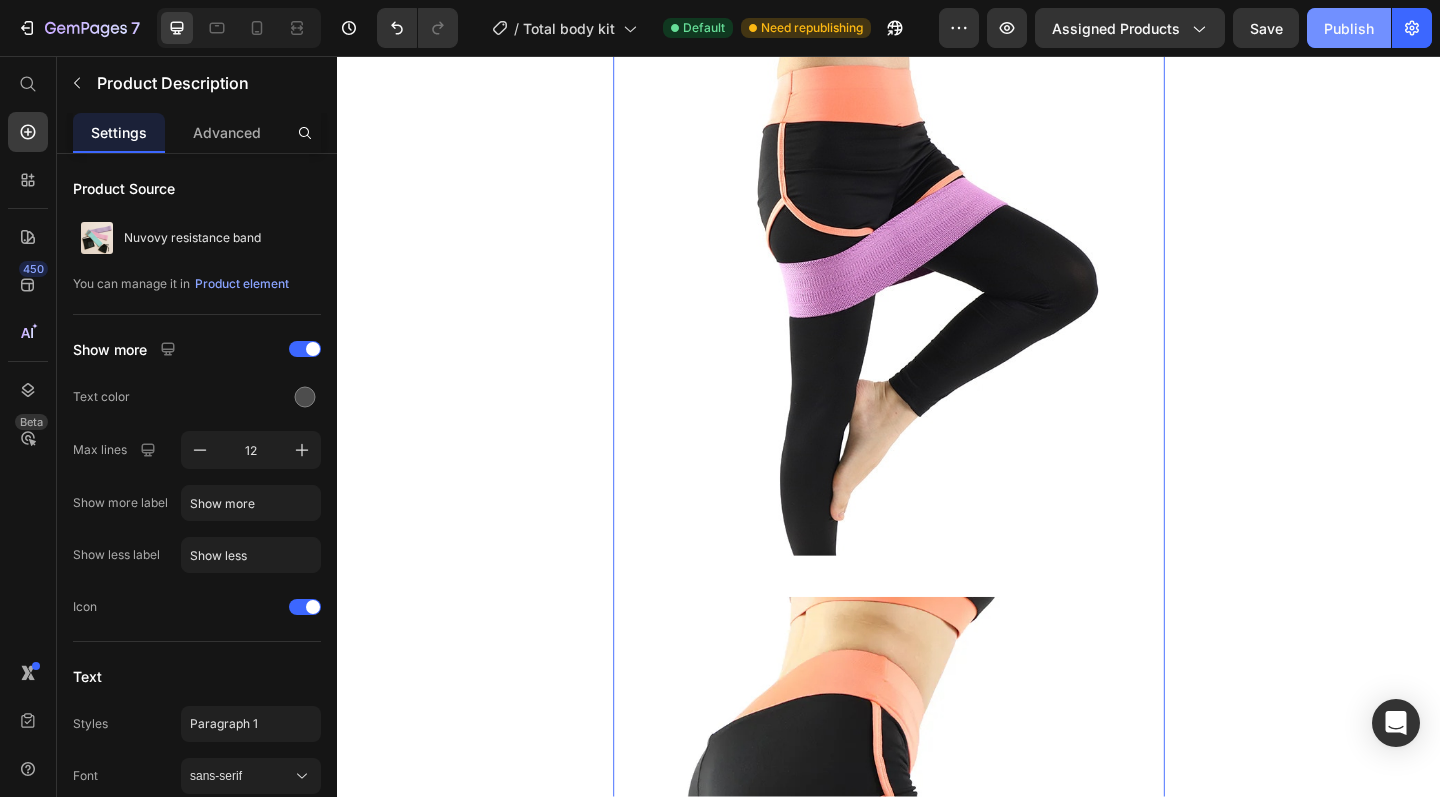 click on "Publish" 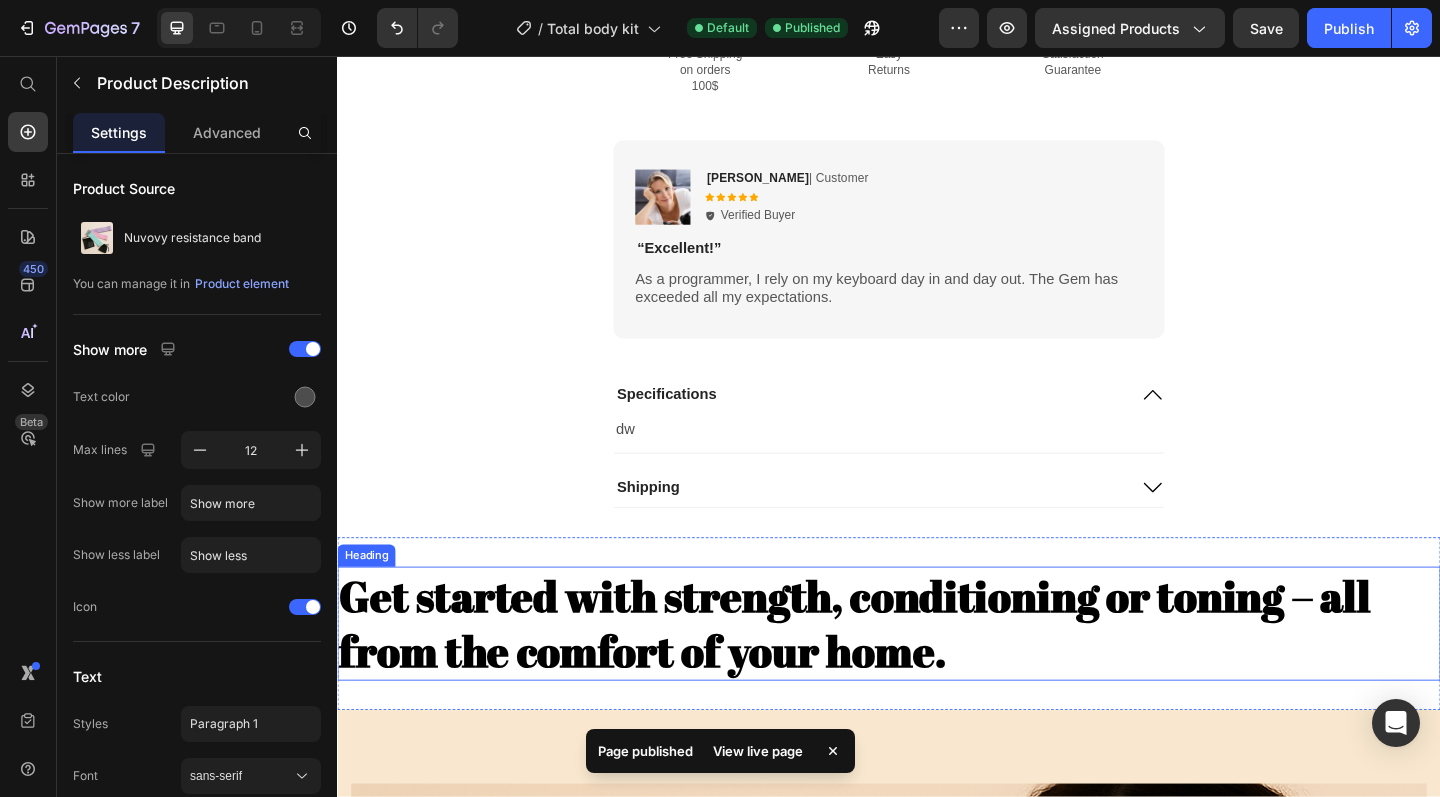 scroll, scrollTop: 13875, scrollLeft: 0, axis: vertical 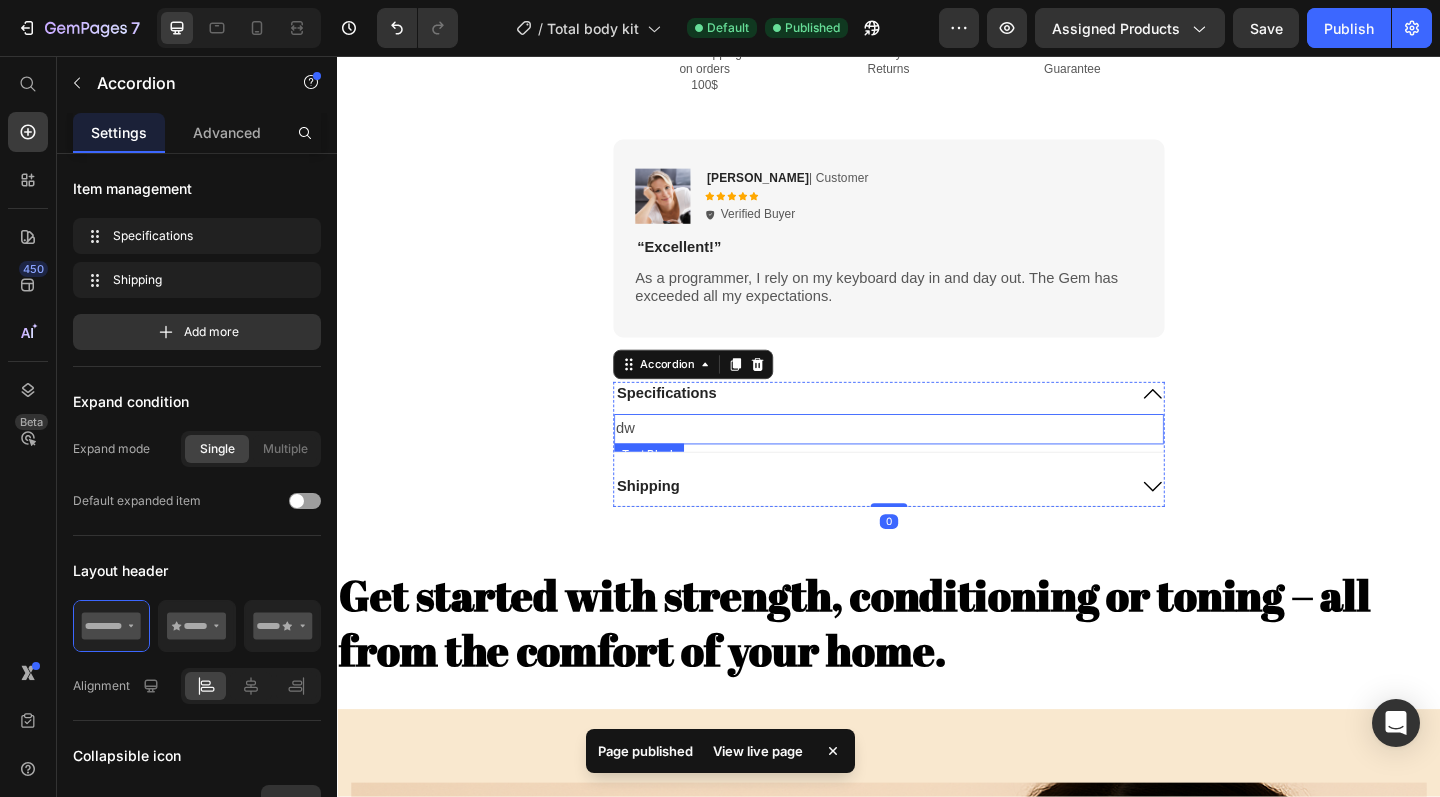 click on "dw" at bounding box center (937, 462) 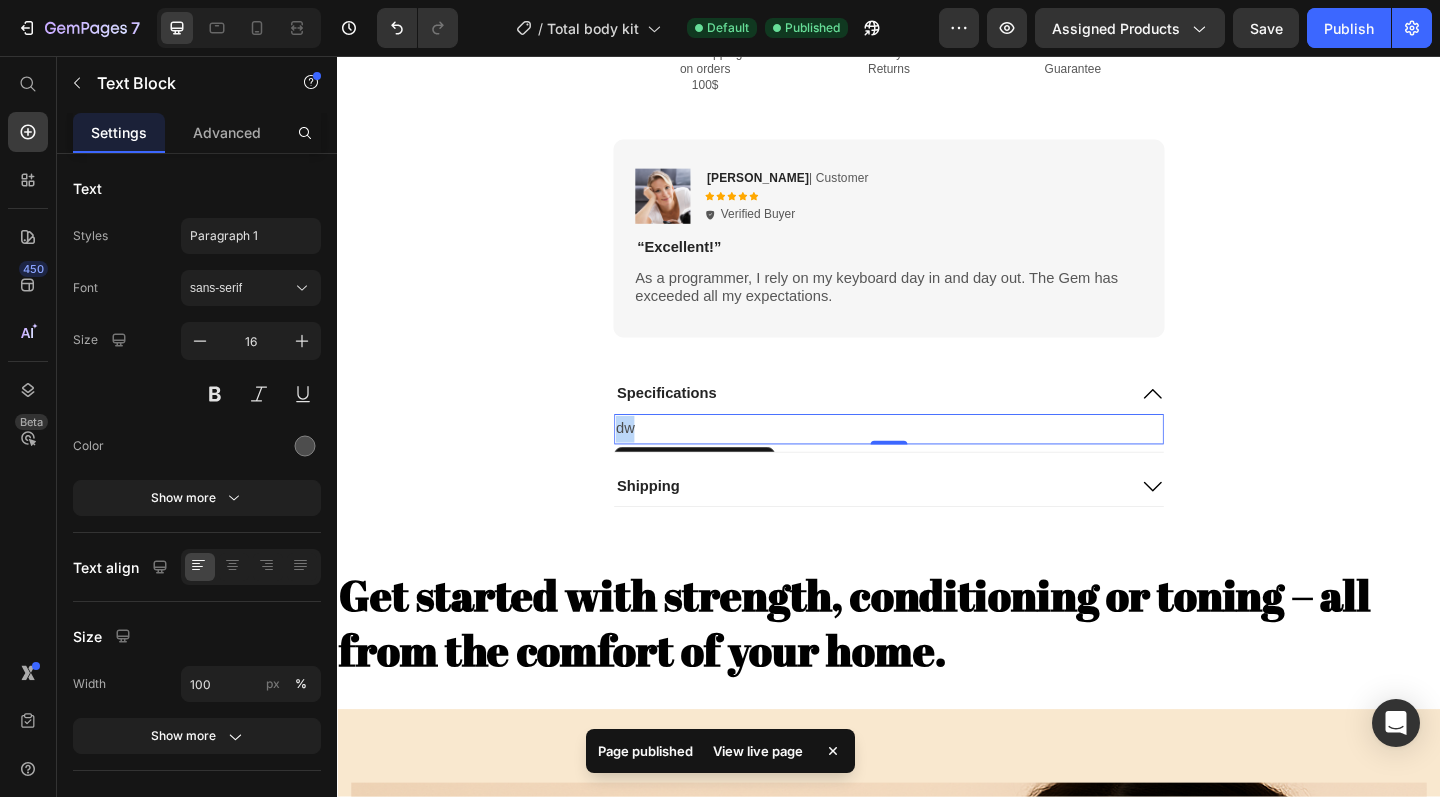 click on "dw" at bounding box center [937, 462] 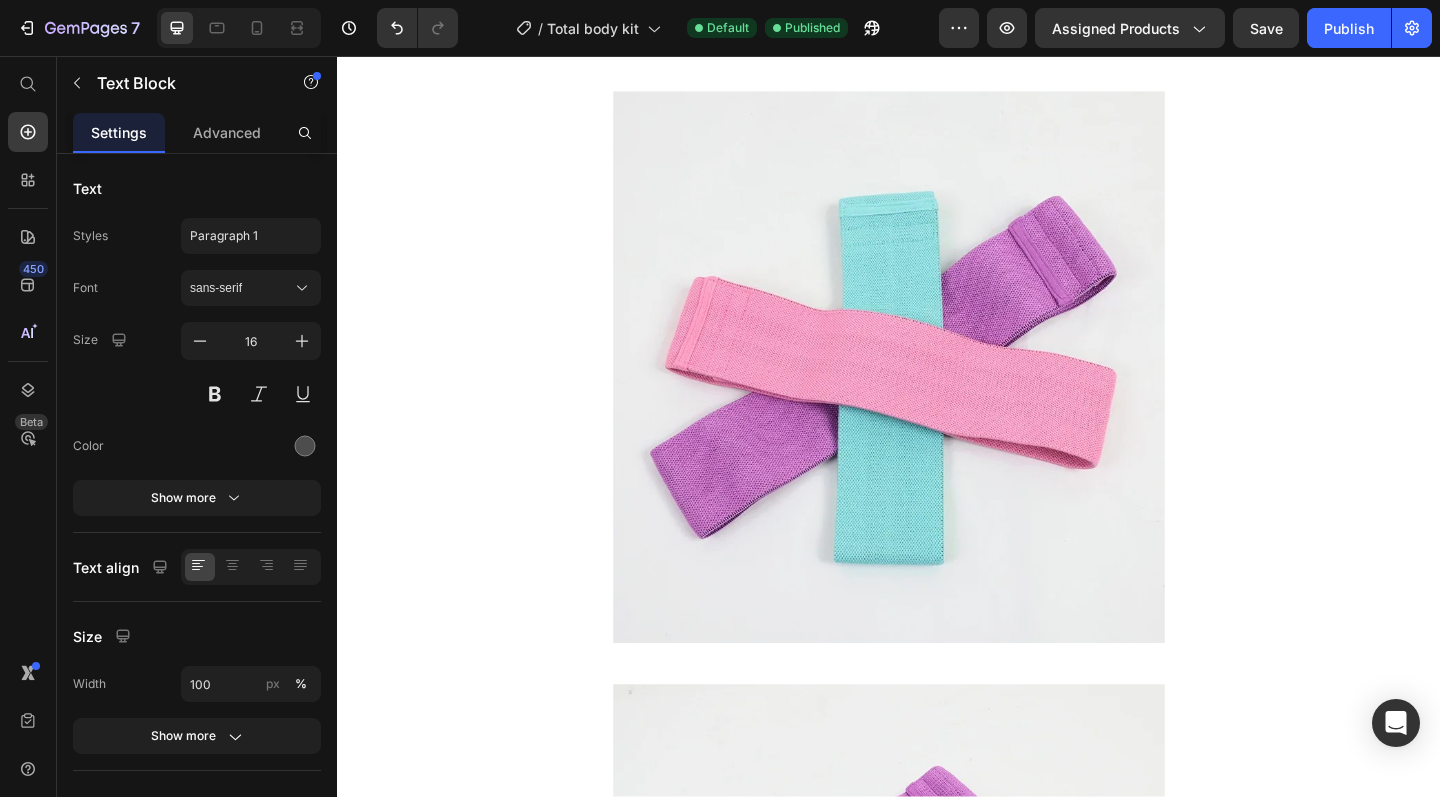 scroll, scrollTop: 8177, scrollLeft: 0, axis: vertical 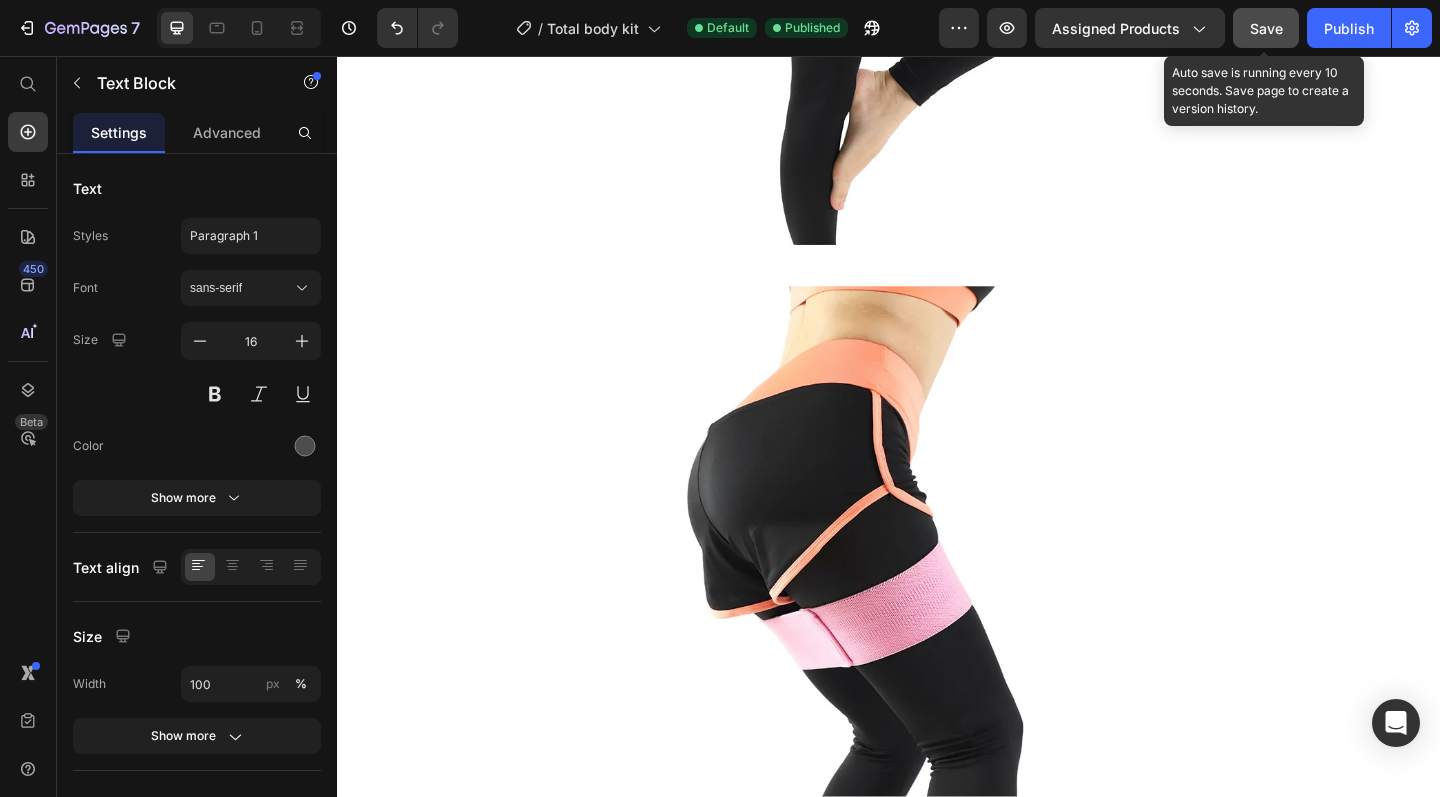 click on "Save" at bounding box center (1266, 28) 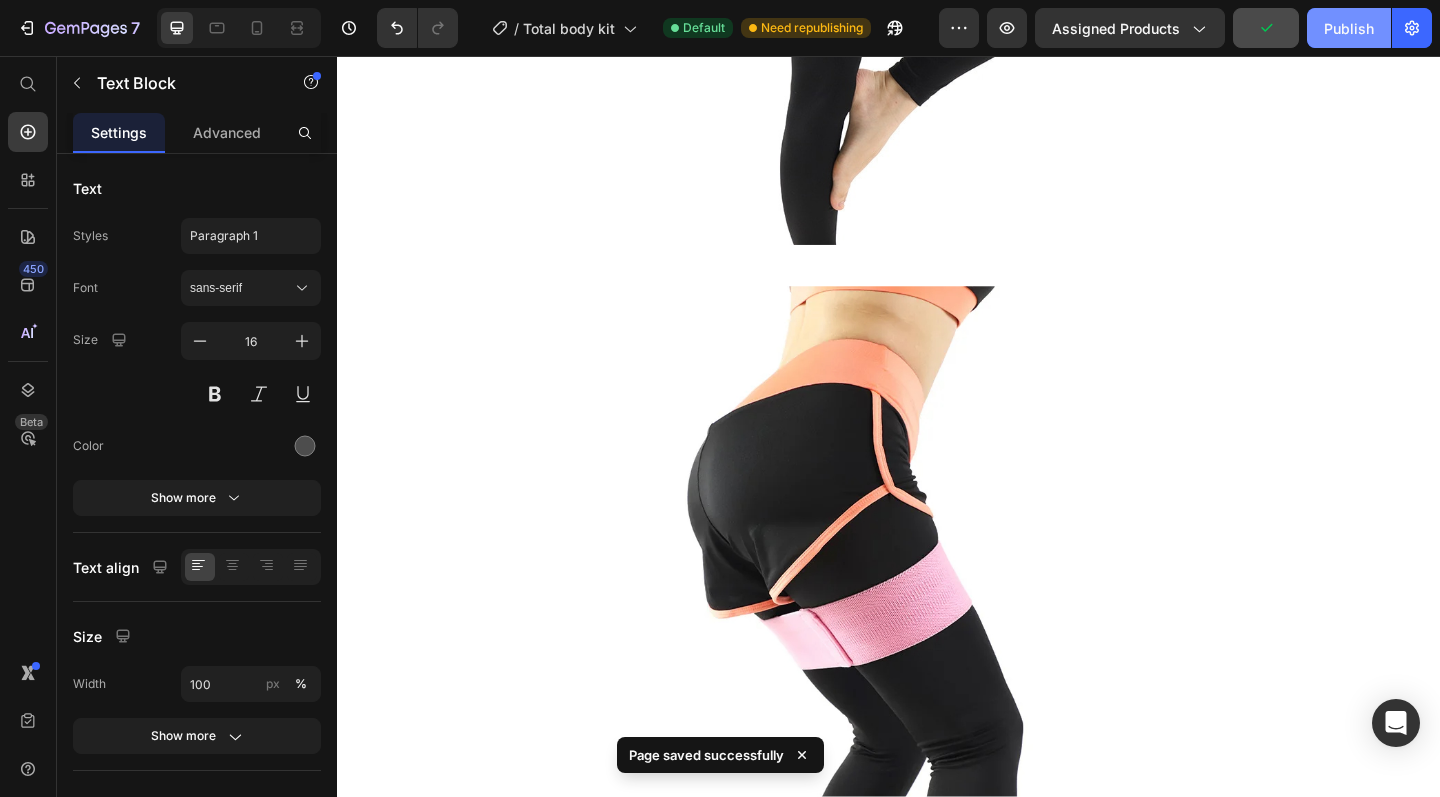 click on "Publish" at bounding box center (1349, 28) 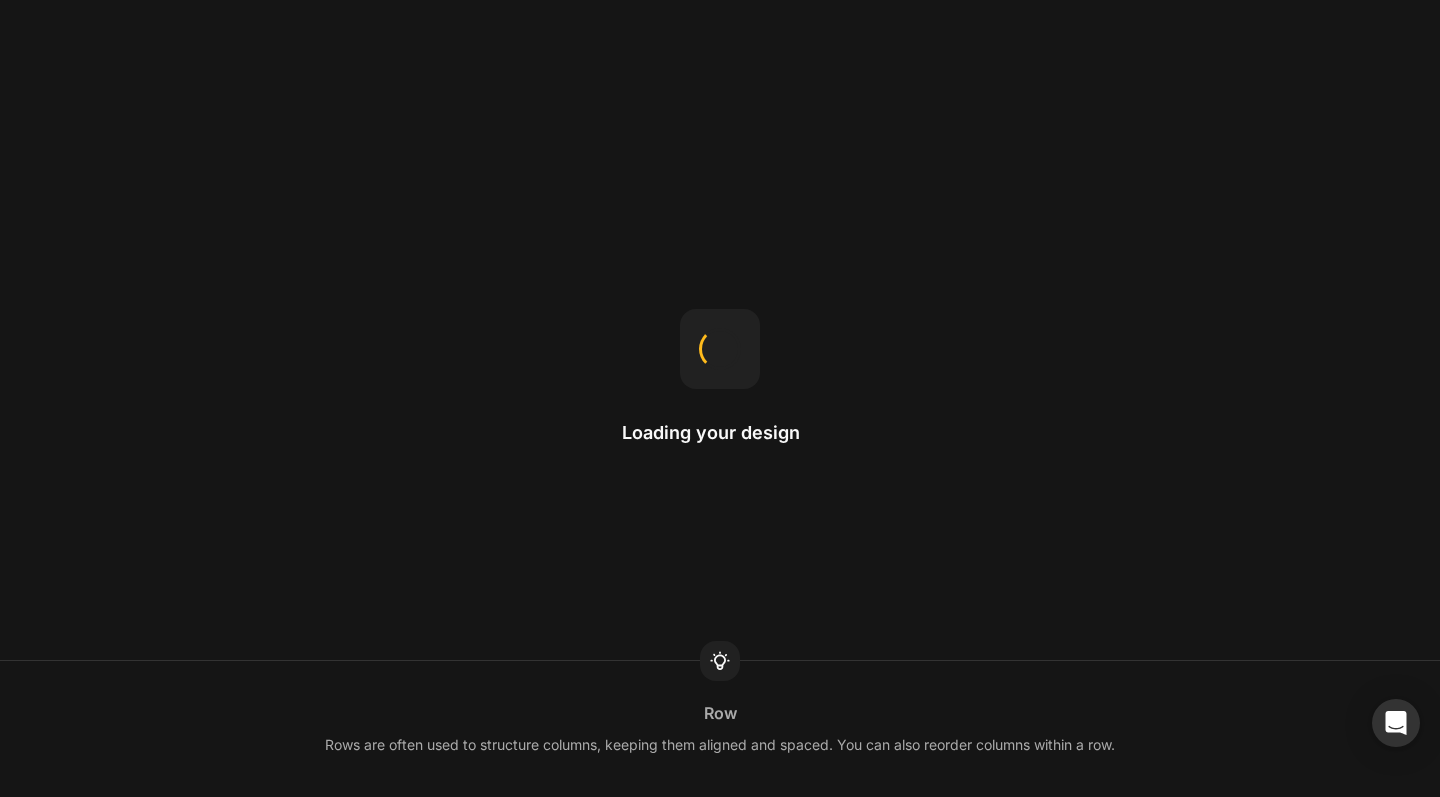 scroll, scrollTop: 0, scrollLeft: 0, axis: both 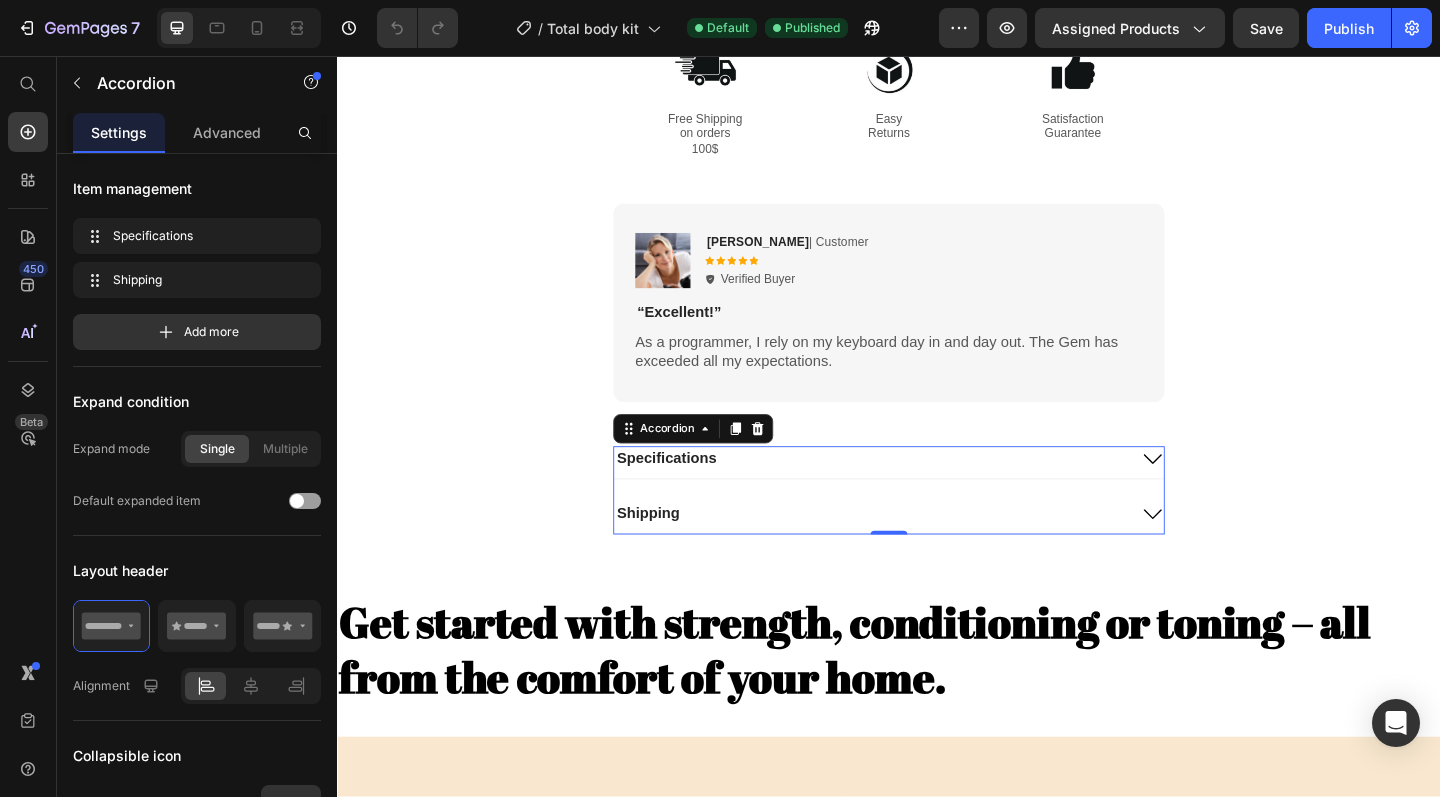 click 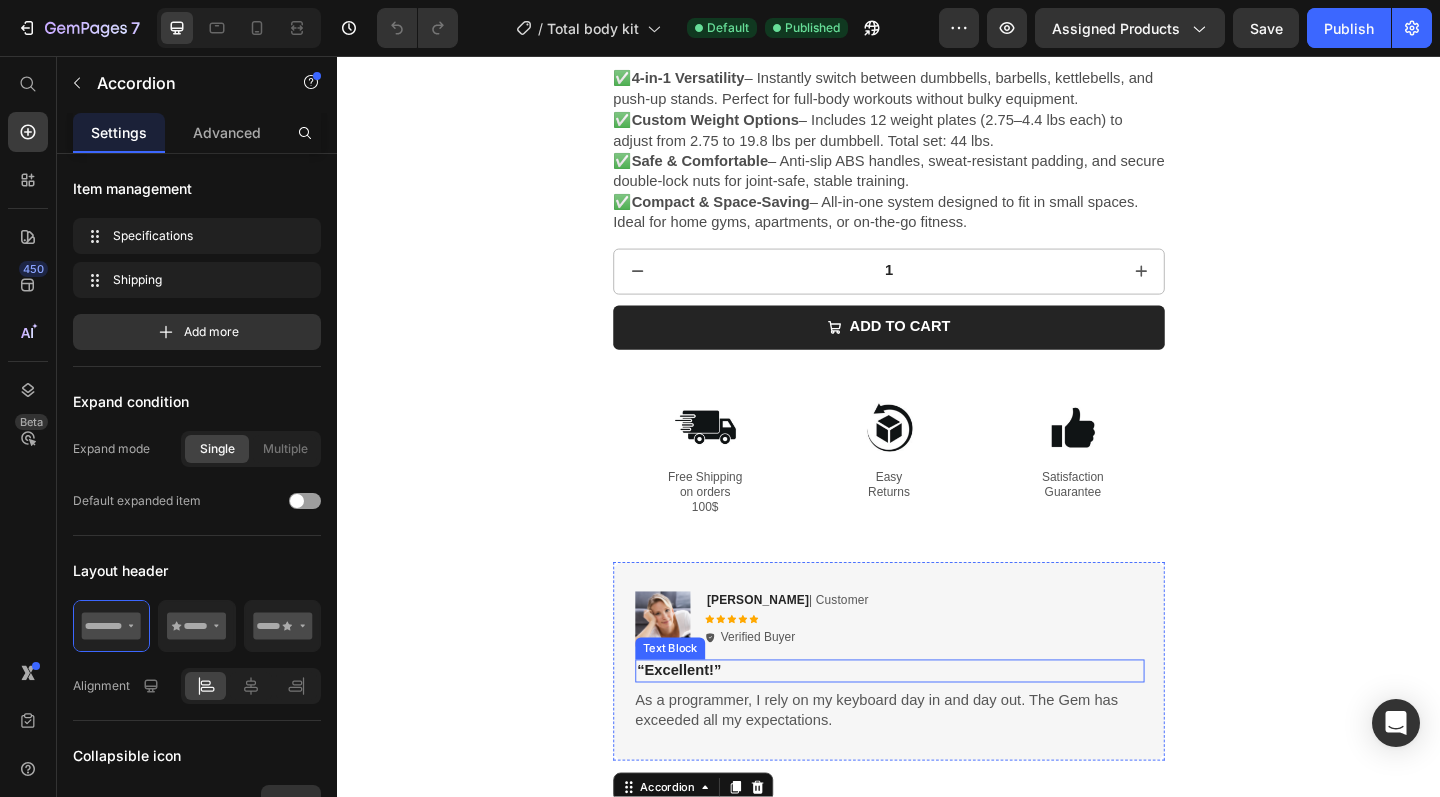 scroll, scrollTop: 858, scrollLeft: 0, axis: vertical 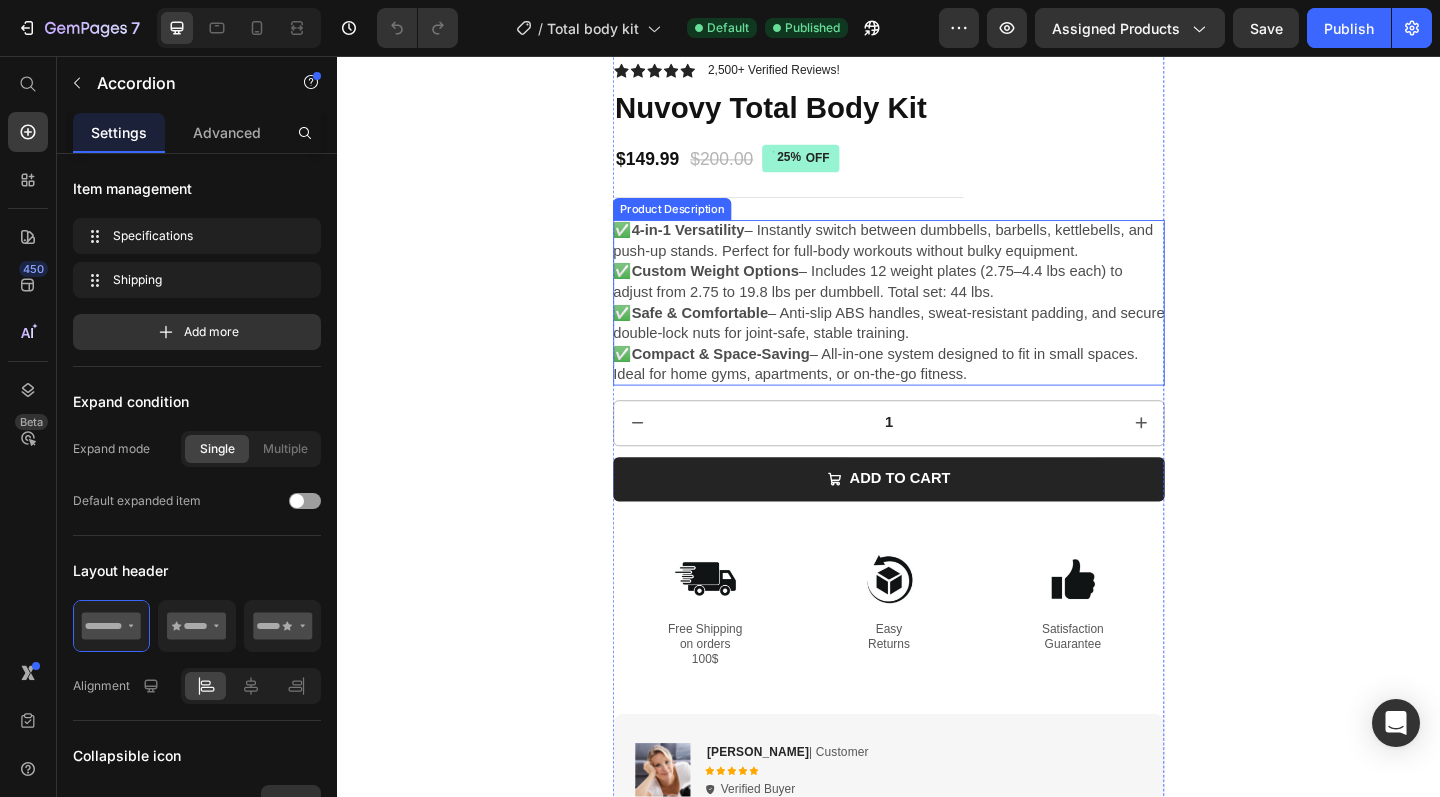 click on "– All-in-one system designed to fit in small spaces. Ideal for home gyms, apartments, or on-the-go fitness." at bounding box center [922, 391] 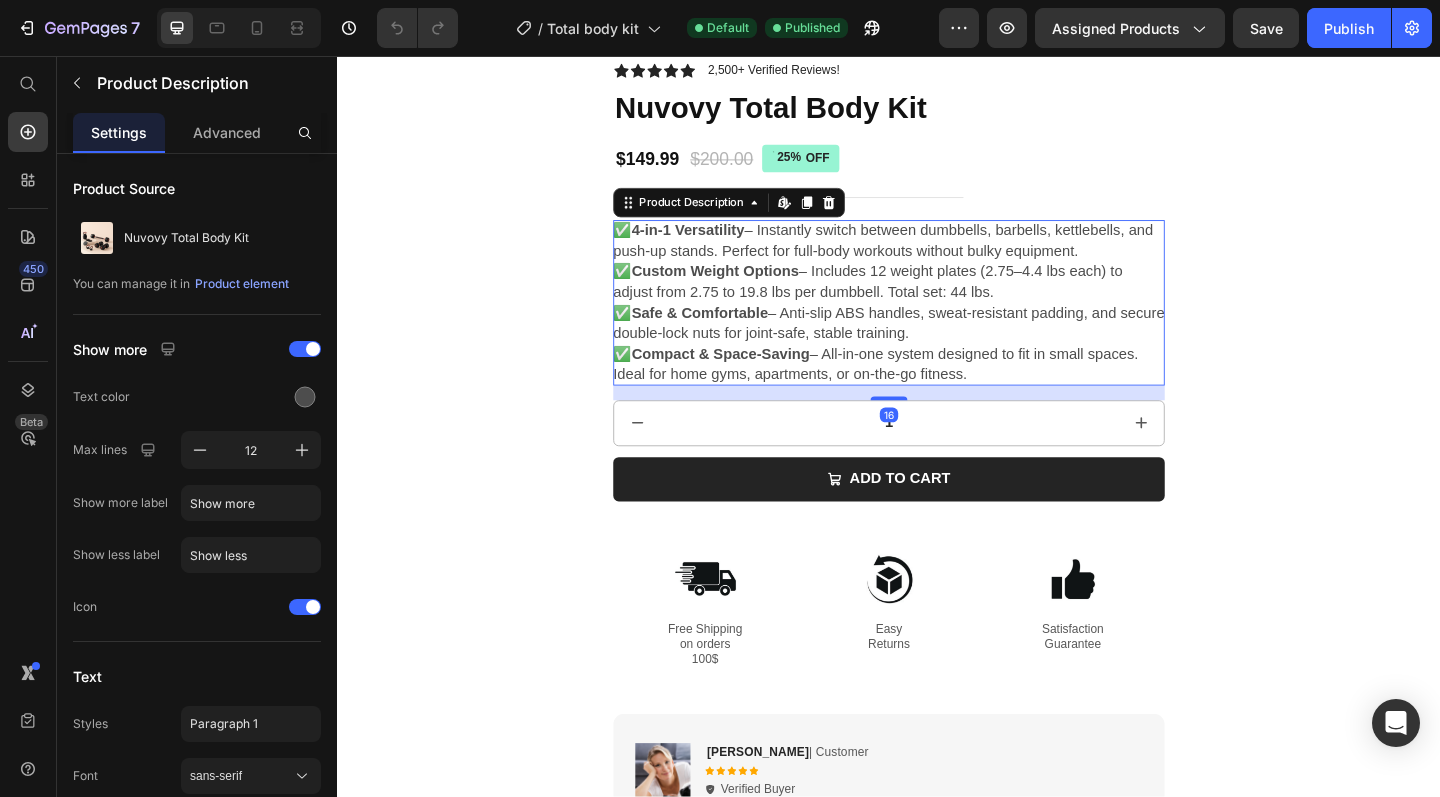 click on "✅  4-in-1 Versatility  – Instantly switch between dumbbells, barbells, kettlebells, and push-up stands. Perfect for full-body workouts without bulky equipment. ✅  Custom Weight Options  – Includes 12 weight plates (2.75–4.4 lbs each) to adjust from 2.75 to 19.8 lbs per dumbbell. Total set: 44 lbs. ✅  Safe & Comfortable  – Anti-slip ABS handles, sweat-resistant padding, and secure double-lock nuts for joint-safe, stable training. ✅  Compact & Space-Saving  – All-in-one system designed to fit in small spaces. Ideal for home gyms, apartments, or on-the-go fitness." at bounding box center [937, 324] 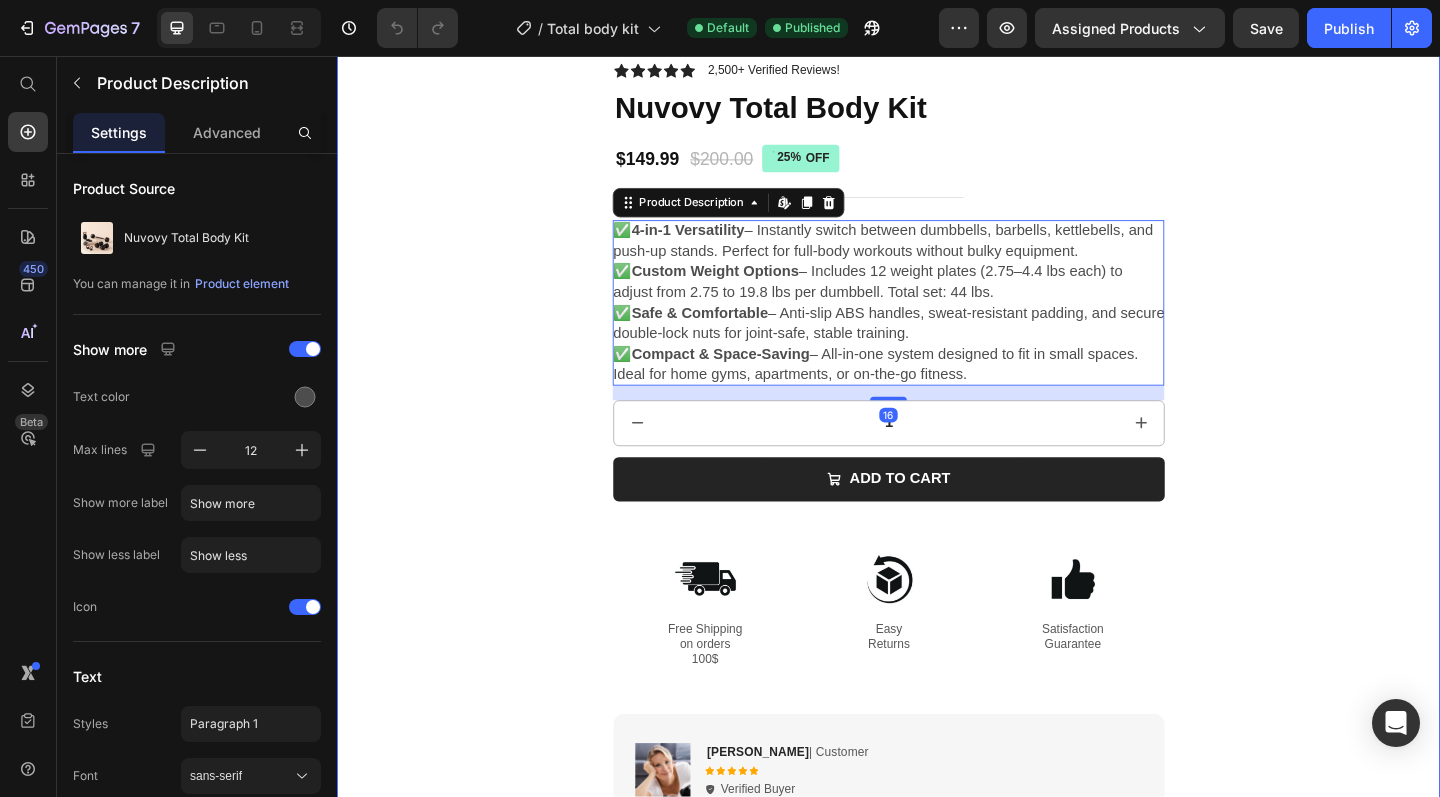 click on "Product Images
Icon
Icon
Icon
Icon
Icon Icon List 2,500+ Verified Reviews! Text Block Row Nuvovy Total Body Kit Product Title $149.99 Product Price $200.00 Product Price 25% OFF Discount Tag Row ✅  4-in-1 Versatility  – Instantly switch between dumbbells, barbells, kettlebells, and push-up stands. Perfect for full-body workouts without bulky equipment. ✅  Custom Weight Options  – Includes 12 weight plates (2.75–4.4 lbs each) to adjust from 2.75 to 19.8 lbs per dumbbell. Total set: 44 lbs. ✅  Safe & Comfortable  – Anti-slip ABS handles, sweat-resistant padding, and secure double-lock nuts for joint-safe, stable training. ✅  Compact & Space-Saving  – All-in-one system designed to fit in small spaces. Ideal for home gyms, apartments, or on-the-go fitness. Product Description   Edit content in Shopify 16 1 Product Quantity
Add to cart Add to Cart Image Free Shipping" at bounding box center [937, 377] 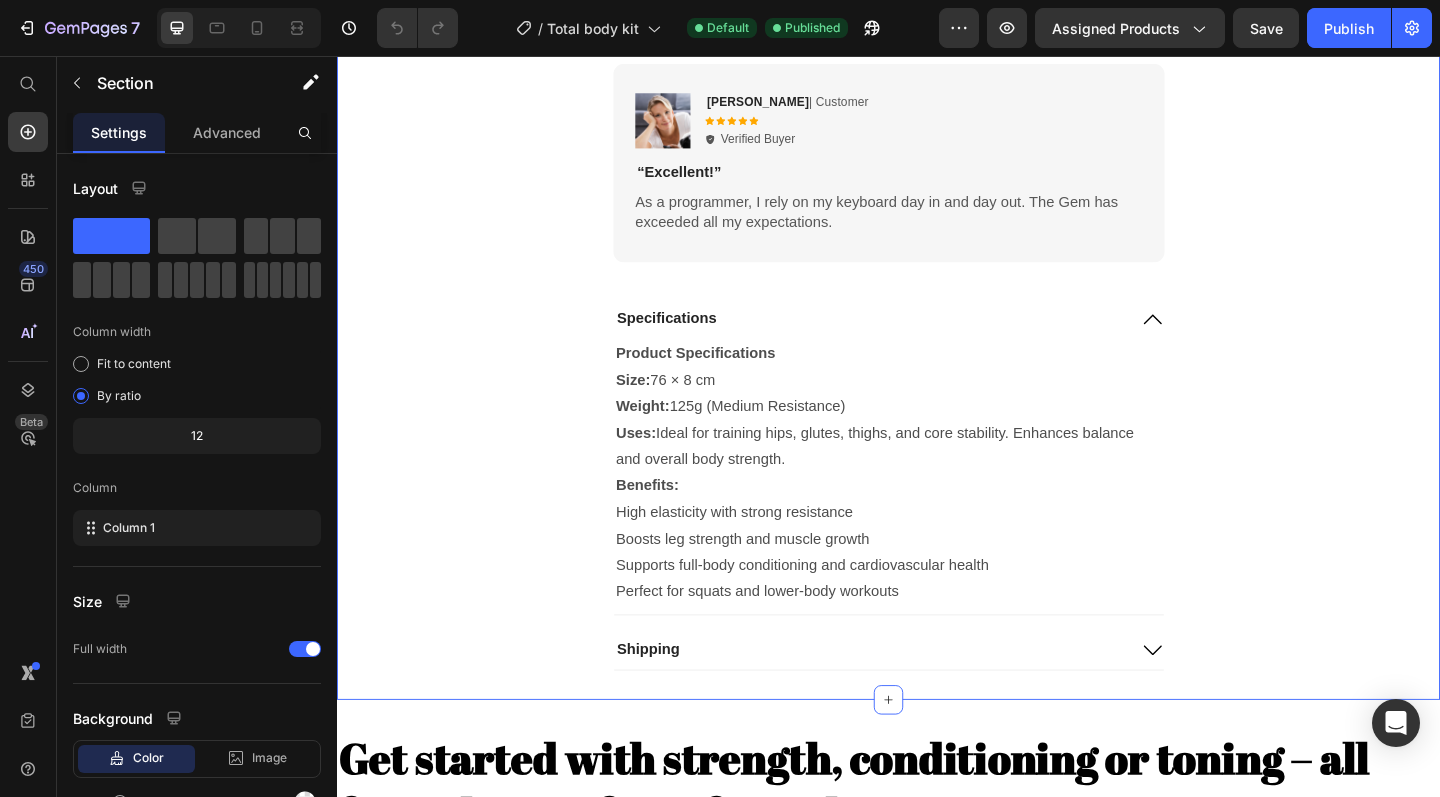 scroll, scrollTop: 1572, scrollLeft: 0, axis: vertical 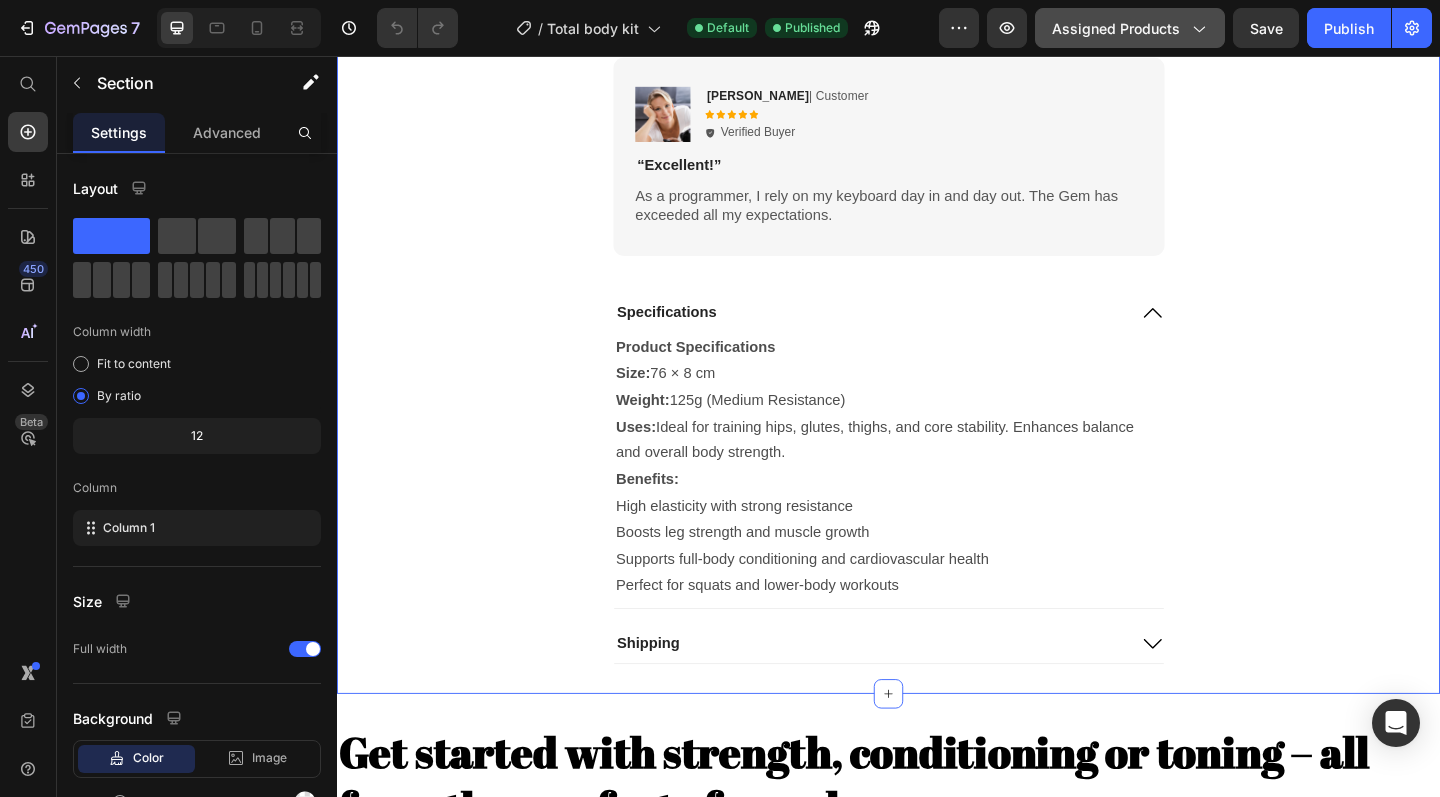 click on "Assigned Products" 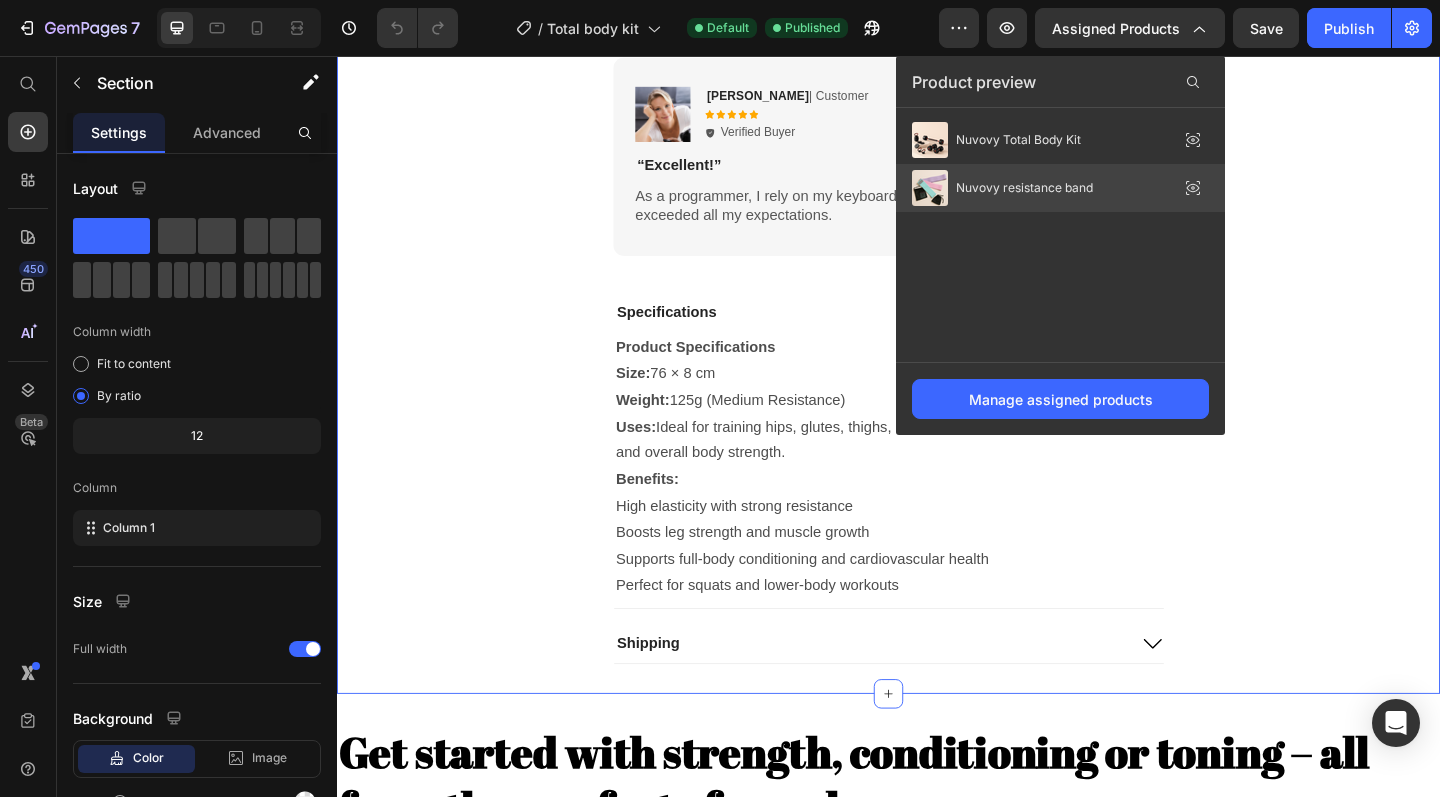 click on "Nuvovy resistance band" 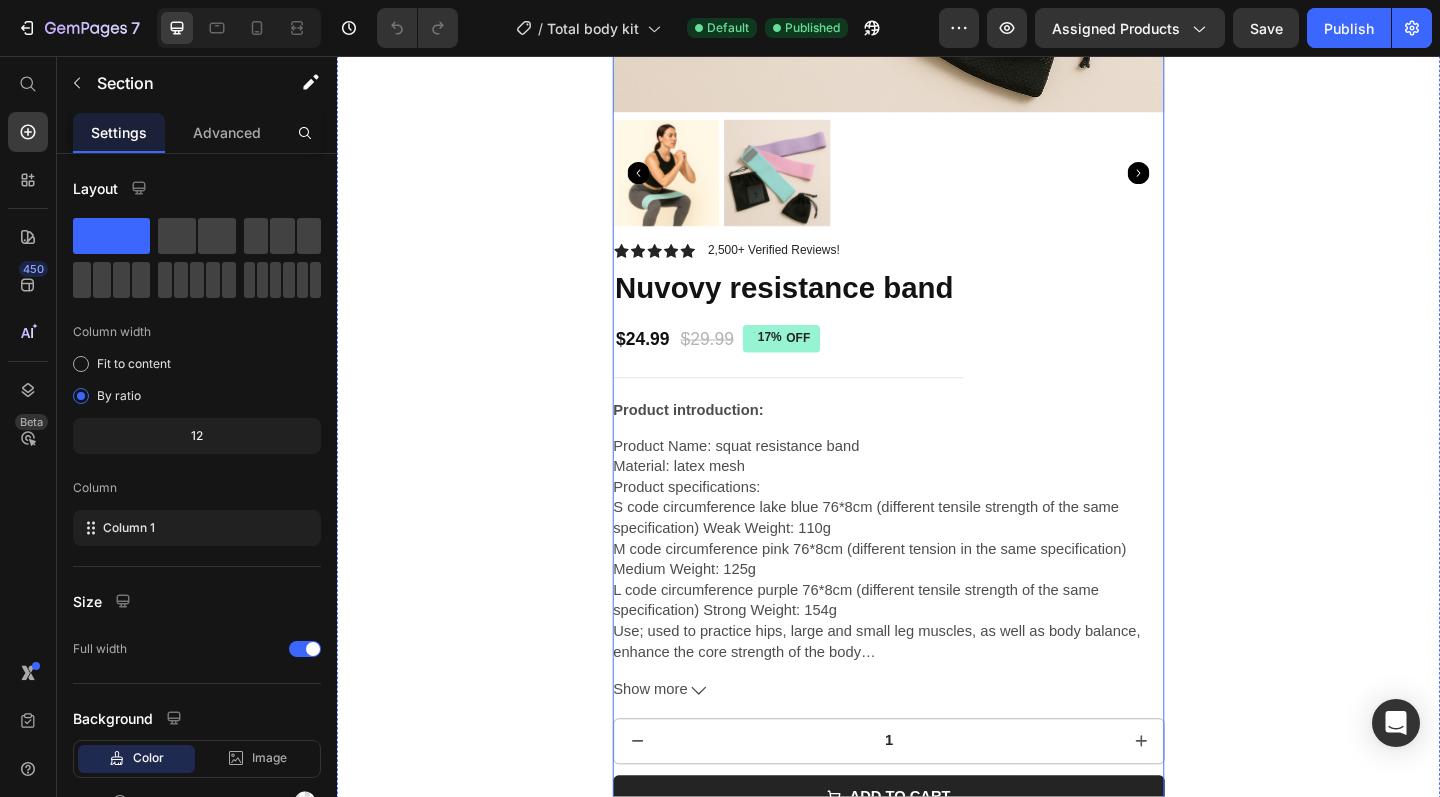 scroll, scrollTop: 671, scrollLeft: 0, axis: vertical 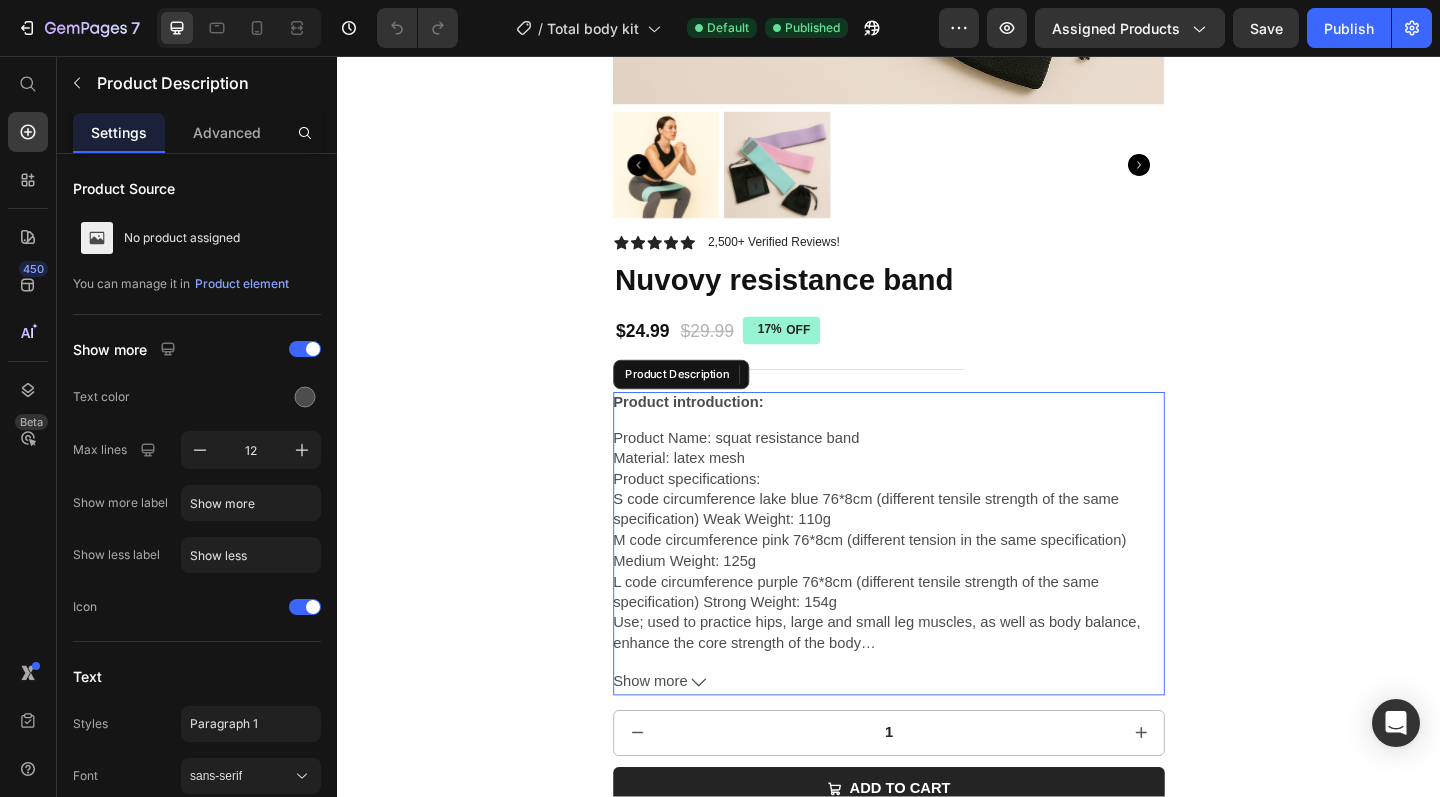 click on "Product Name: squat resistance band Material: latex mesh Product specifications: S code circumference lake blue 76*8cm (different tensile strength of the same specification) Weak Weight: 110g M code circumference pink 76*8cm (different tension in the same specification) Medium Weight: 125g L code circumference purple 76*8cm (different tensile strength of the same specification) Strong Weight: 154g Use; used to practice hips, large and small leg muscles, as well as body balance, enhance the core strength of the body Advantages: The squat resistance band has large pulling force and good resilience. The squat is the best movement to improve the strength of the leg. It also promotes the whole body strength, the first choice for developing the leg muscles, promotes the whole body muscle growth and improves the heart function. Squatting. Practice squats often to make your heart stronger and better.undefinedundefined" at bounding box center [937, 584] 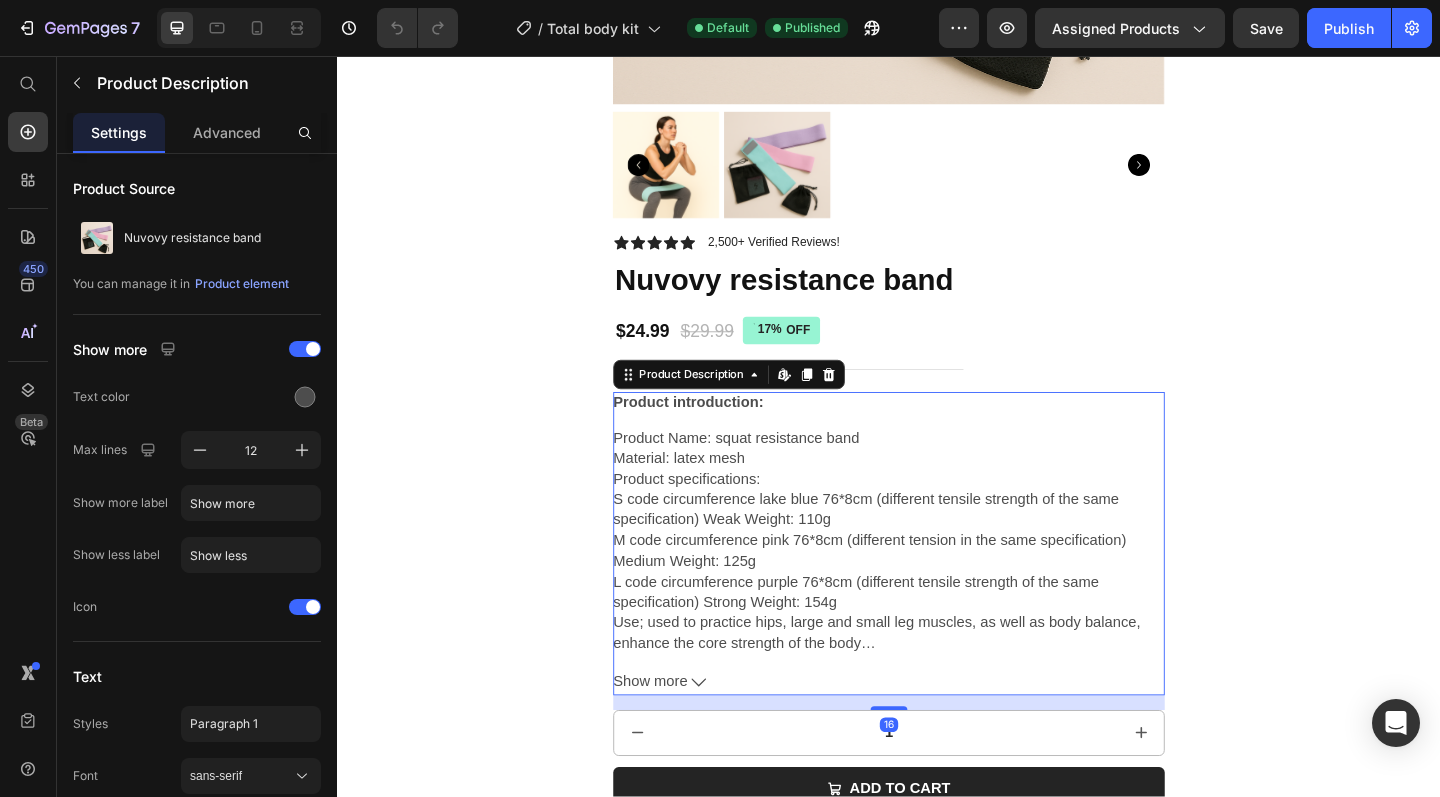 click on "Show more" at bounding box center [937, 737] 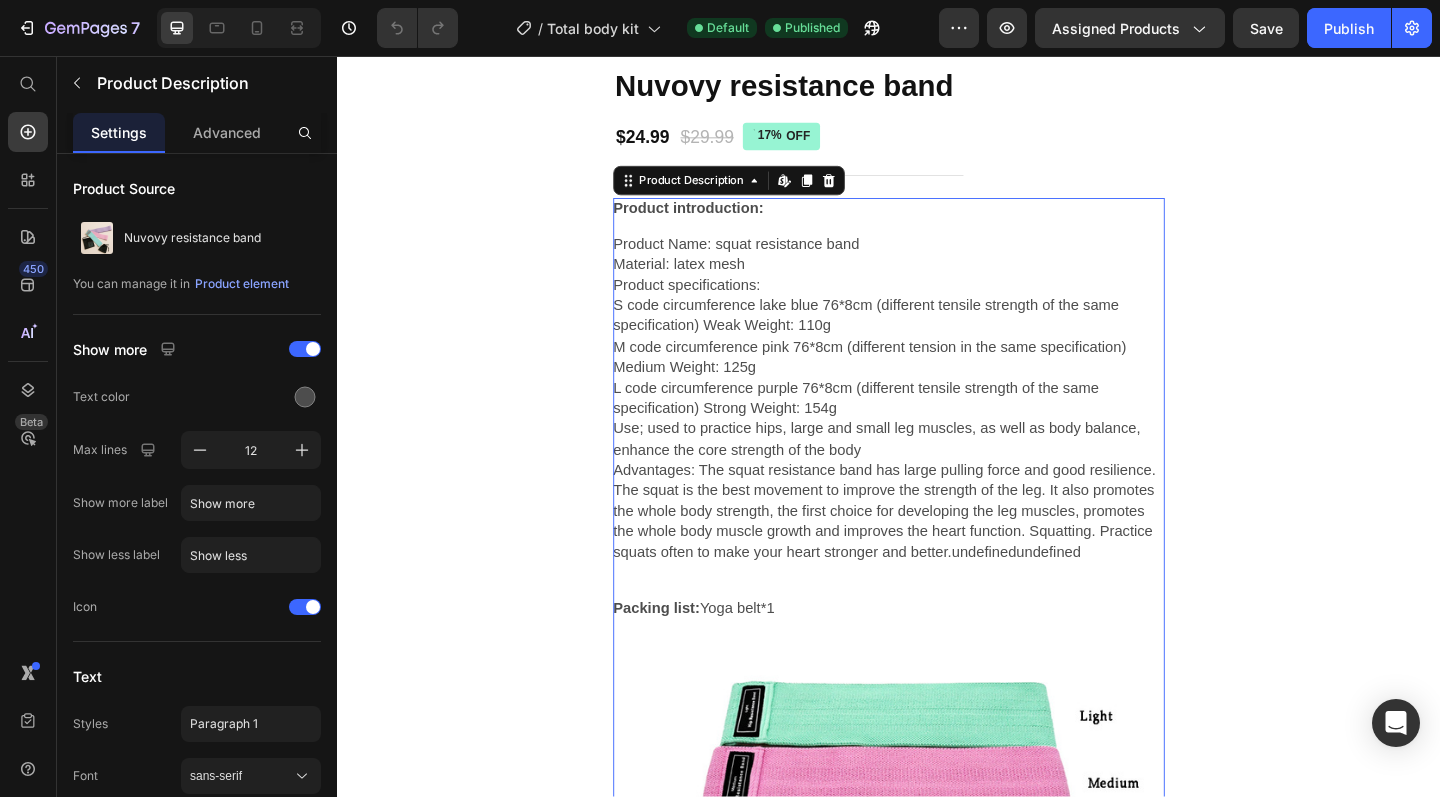 scroll, scrollTop: 854, scrollLeft: 0, axis: vertical 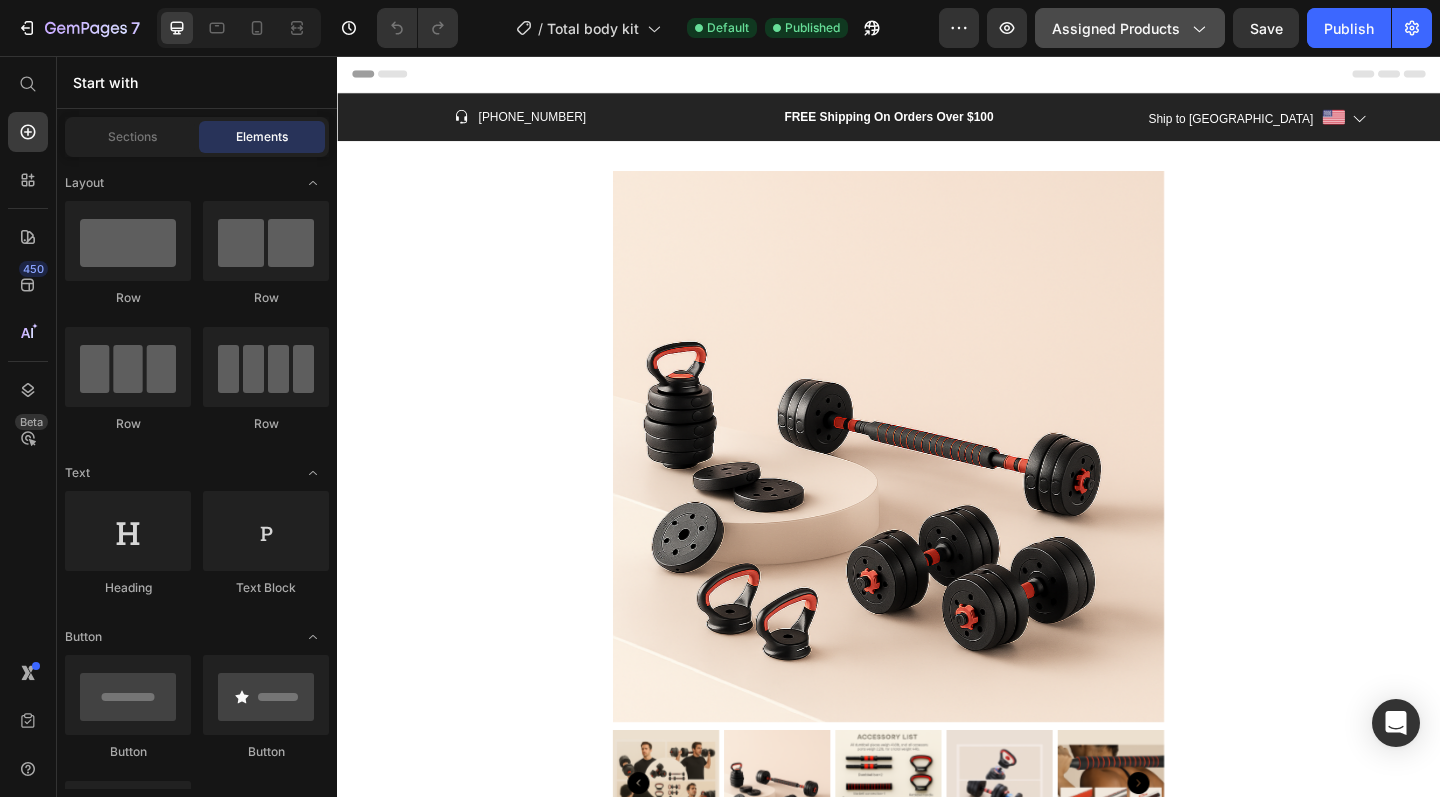 click on "Assigned Products" 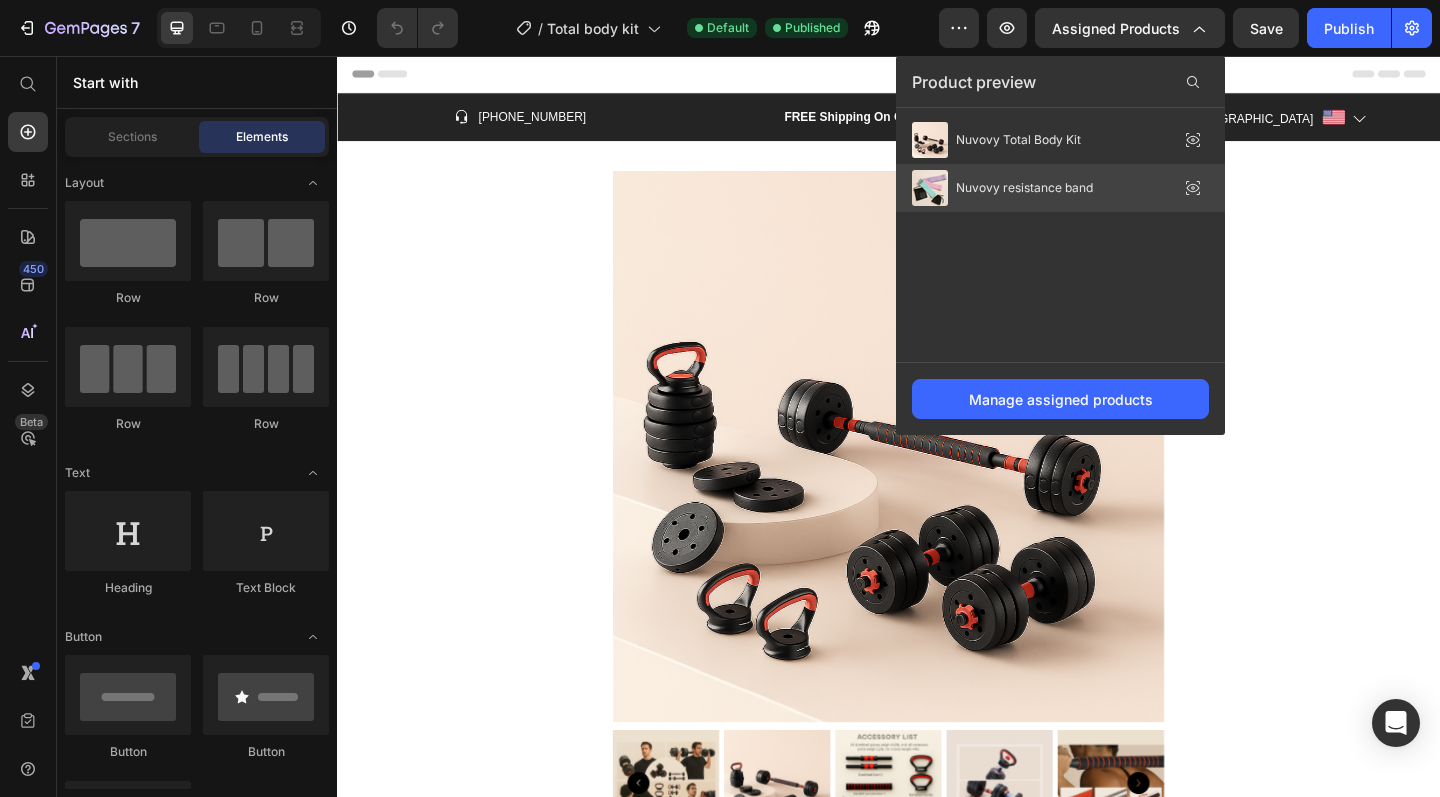 click on "Nuvovy resistance band" at bounding box center [1024, 188] 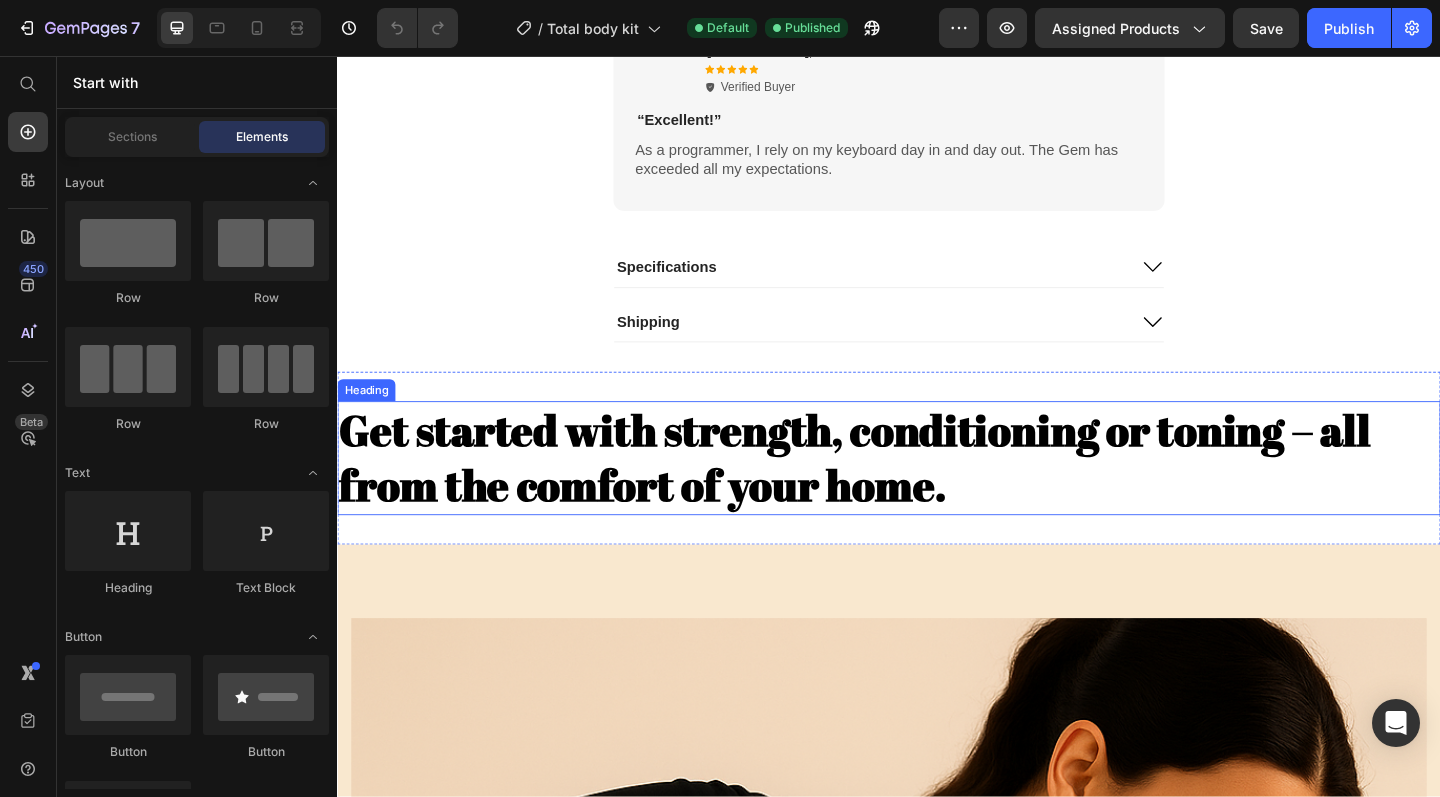scroll, scrollTop: 1771, scrollLeft: 0, axis: vertical 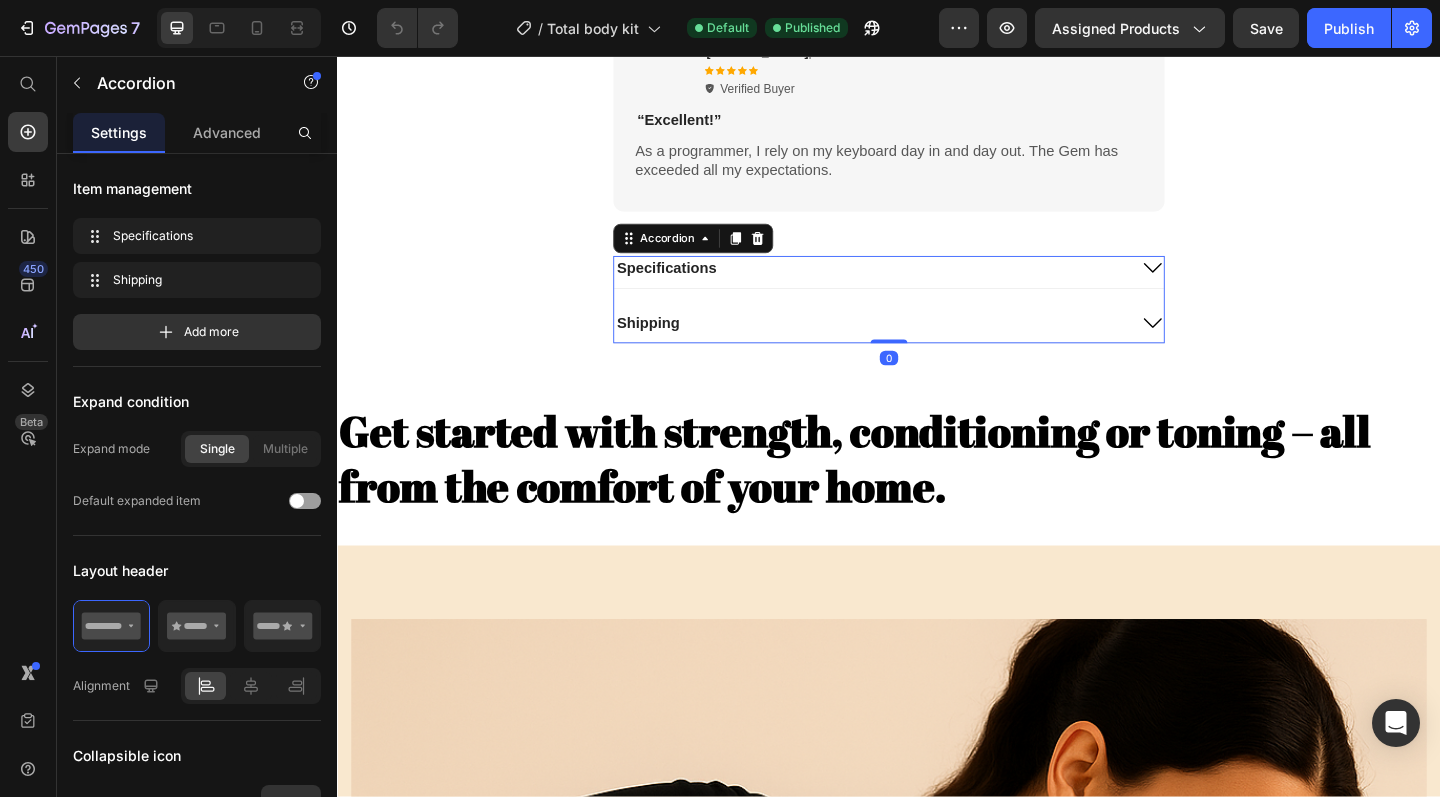 click 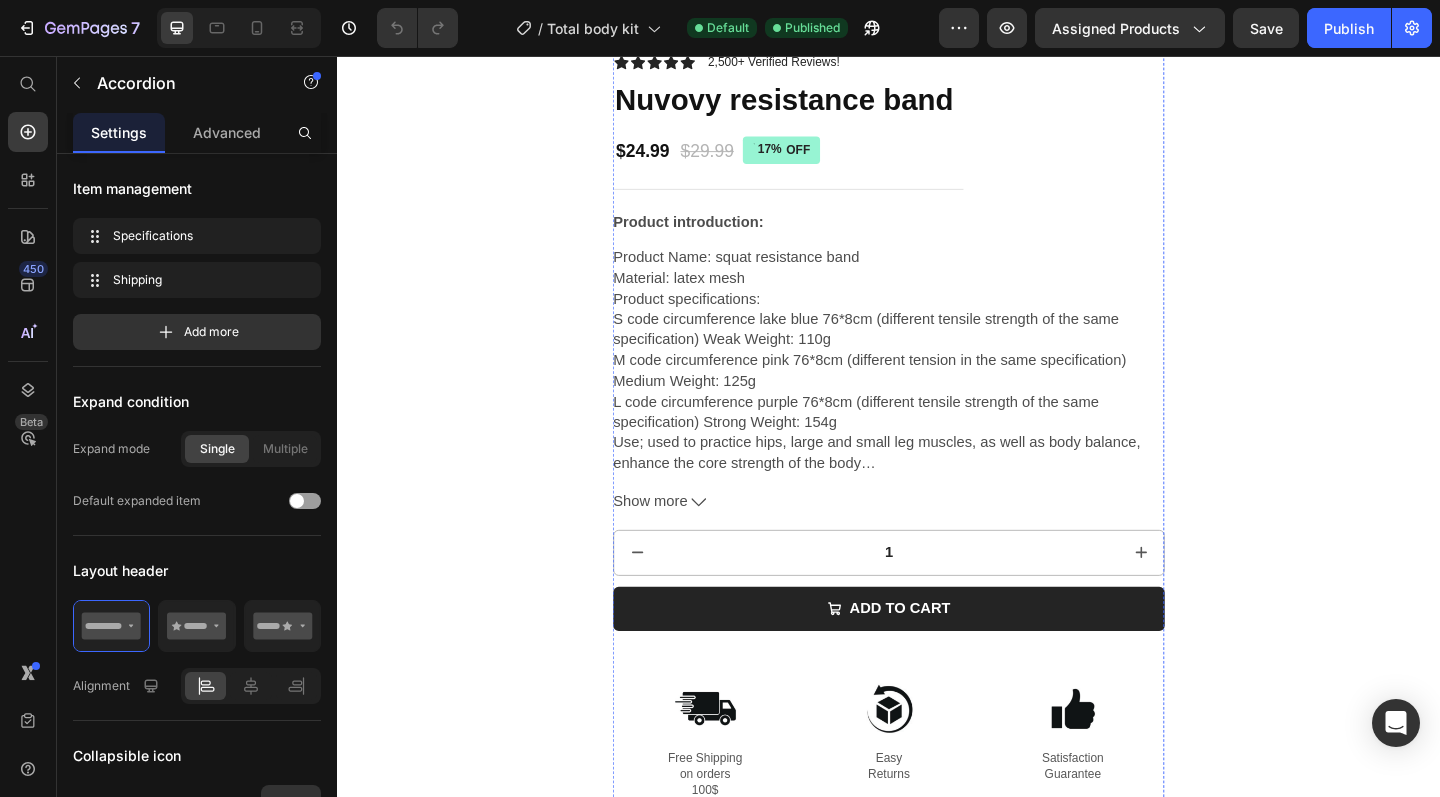 scroll, scrollTop: 849, scrollLeft: 0, axis: vertical 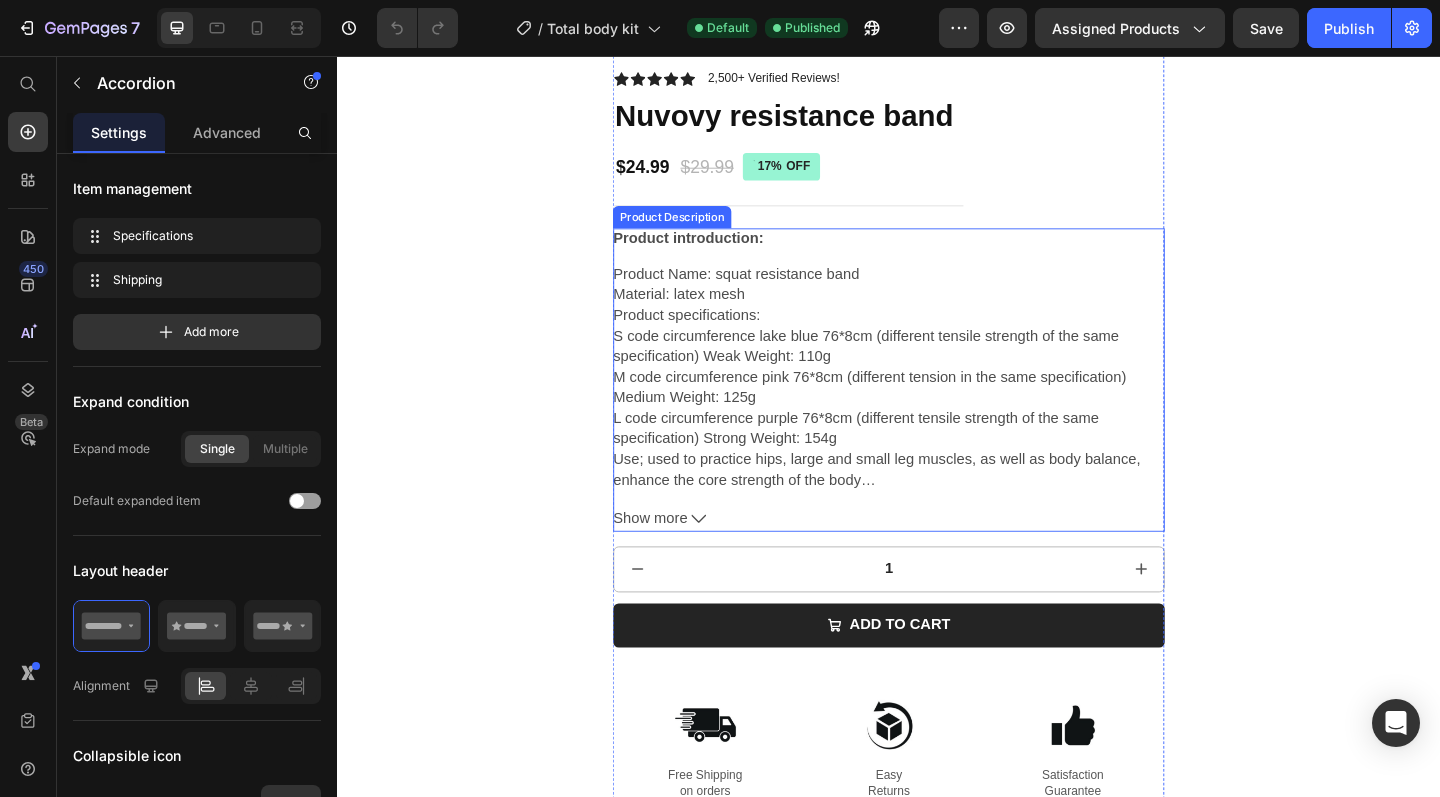 click on "Show more" at bounding box center [937, 559] 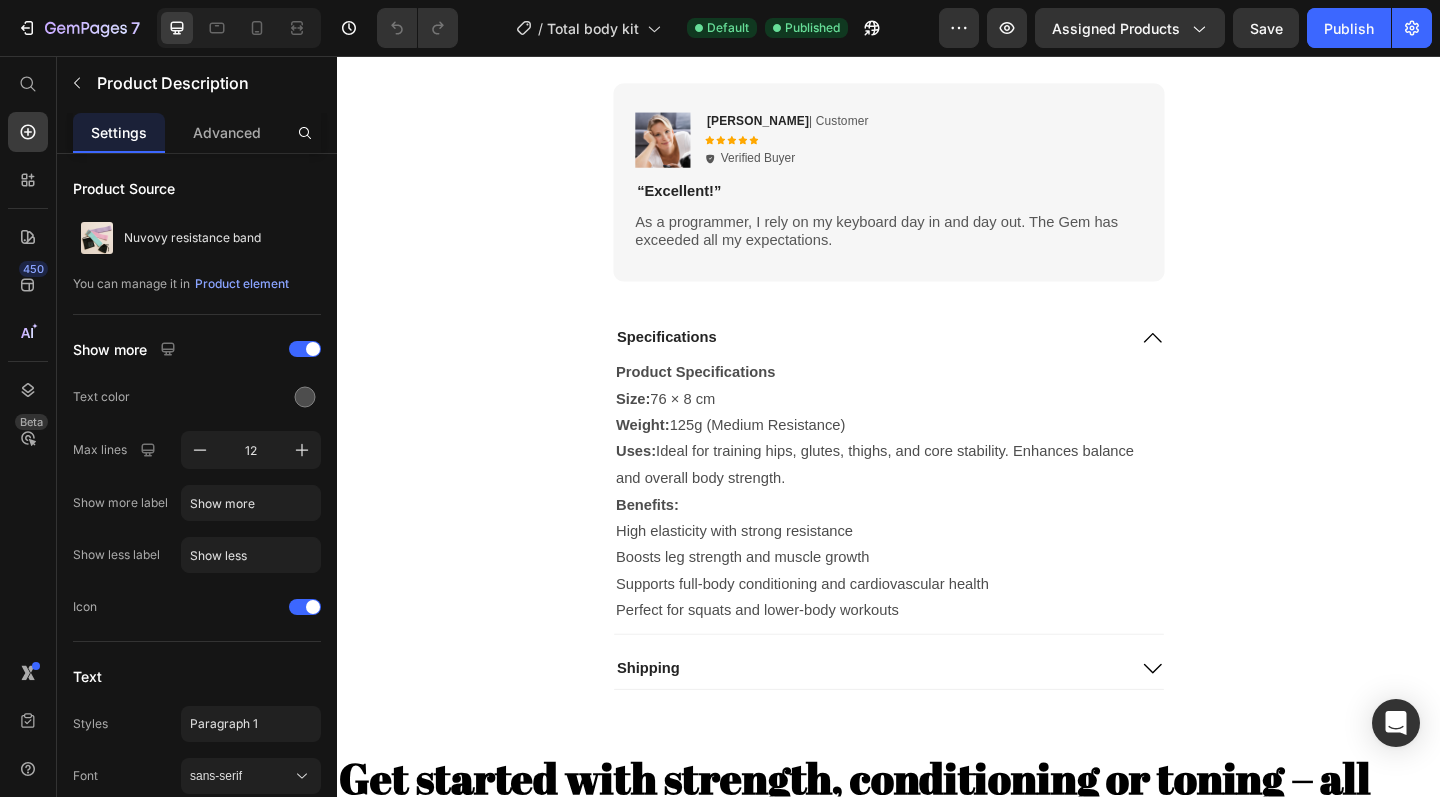 scroll, scrollTop: 13976, scrollLeft: 0, axis: vertical 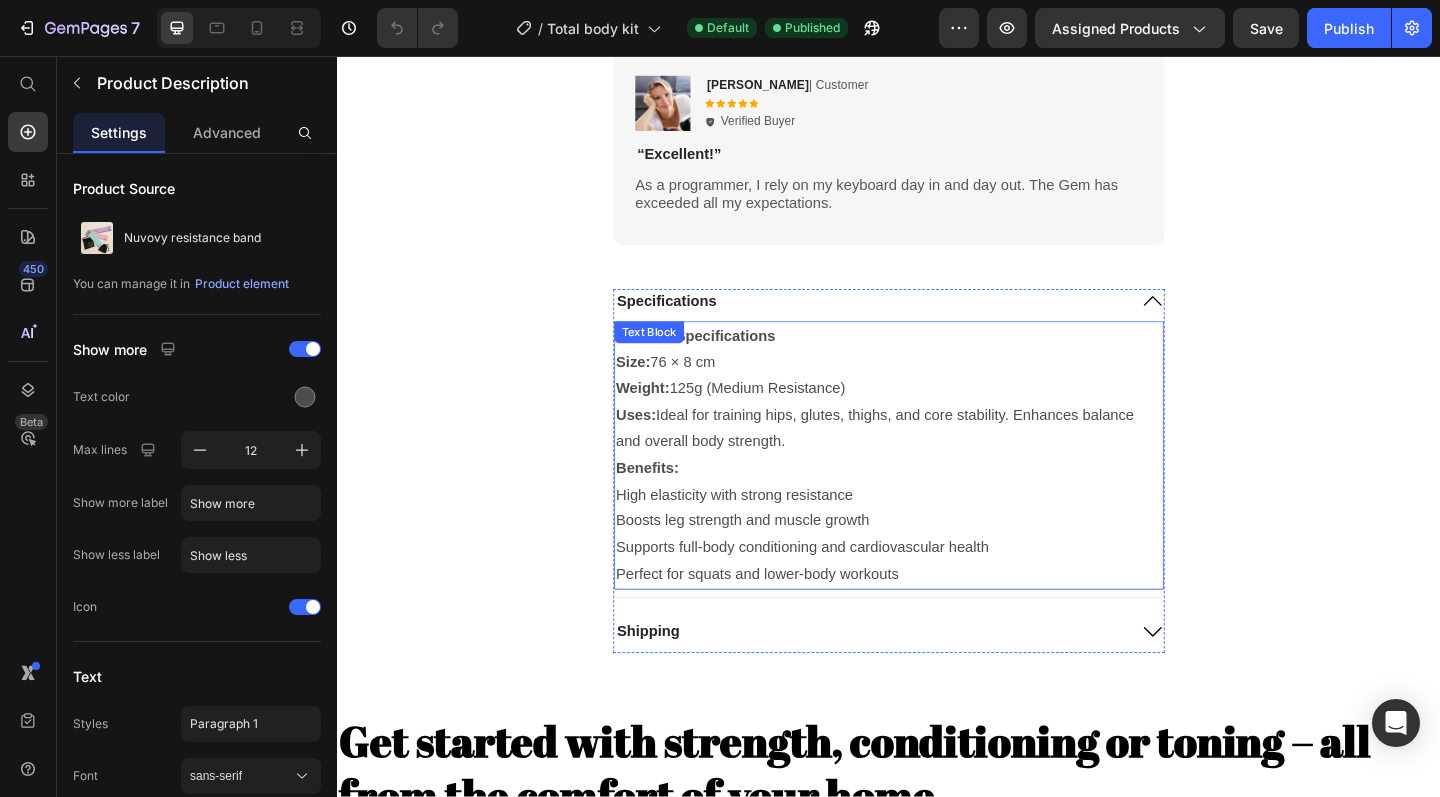 drag, startPoint x: 779, startPoint y: 388, endPoint x: 795, endPoint y: 388, distance: 16 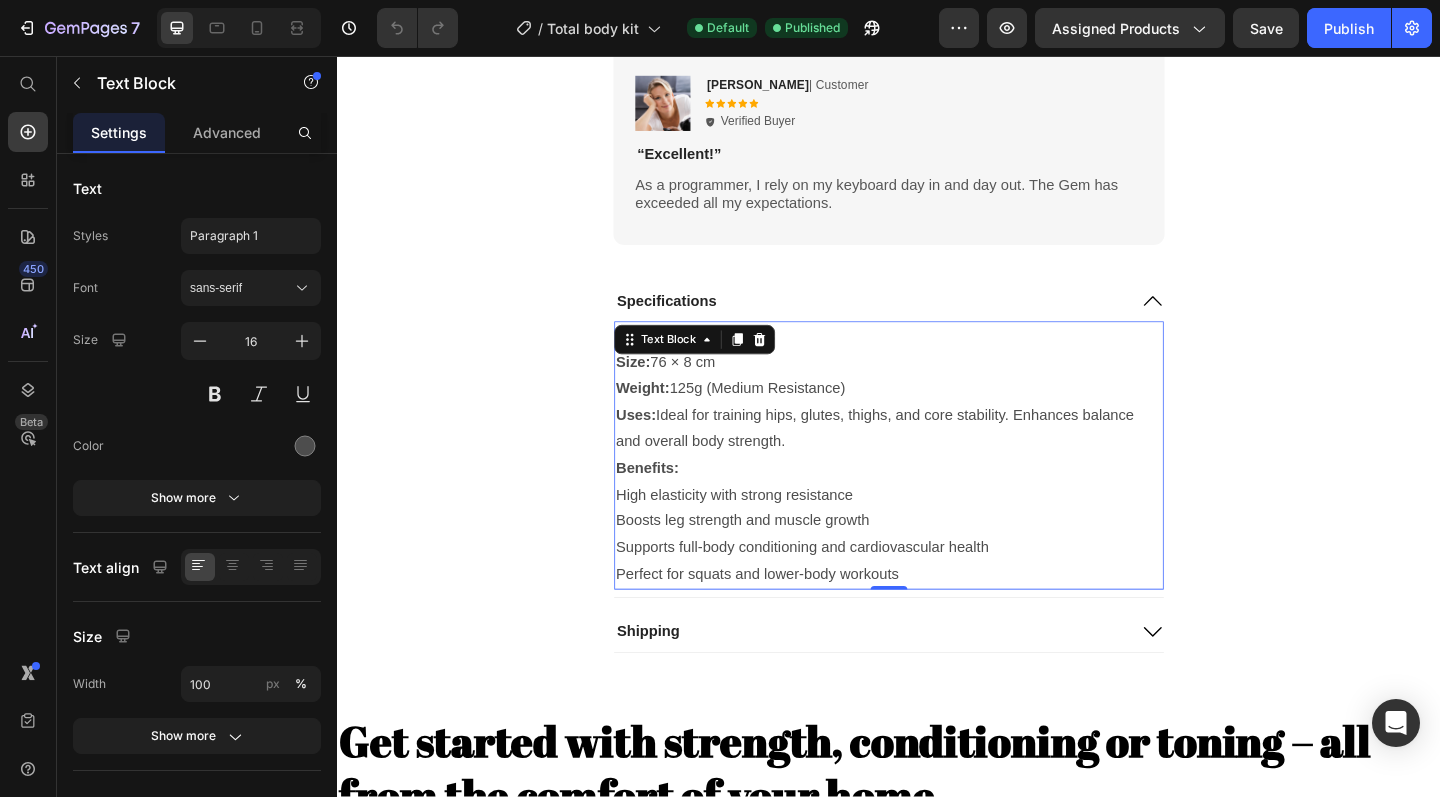 click on "Size:  76 × 8 cm Weight:  125g (Medium Resistance)" at bounding box center [937, 405] 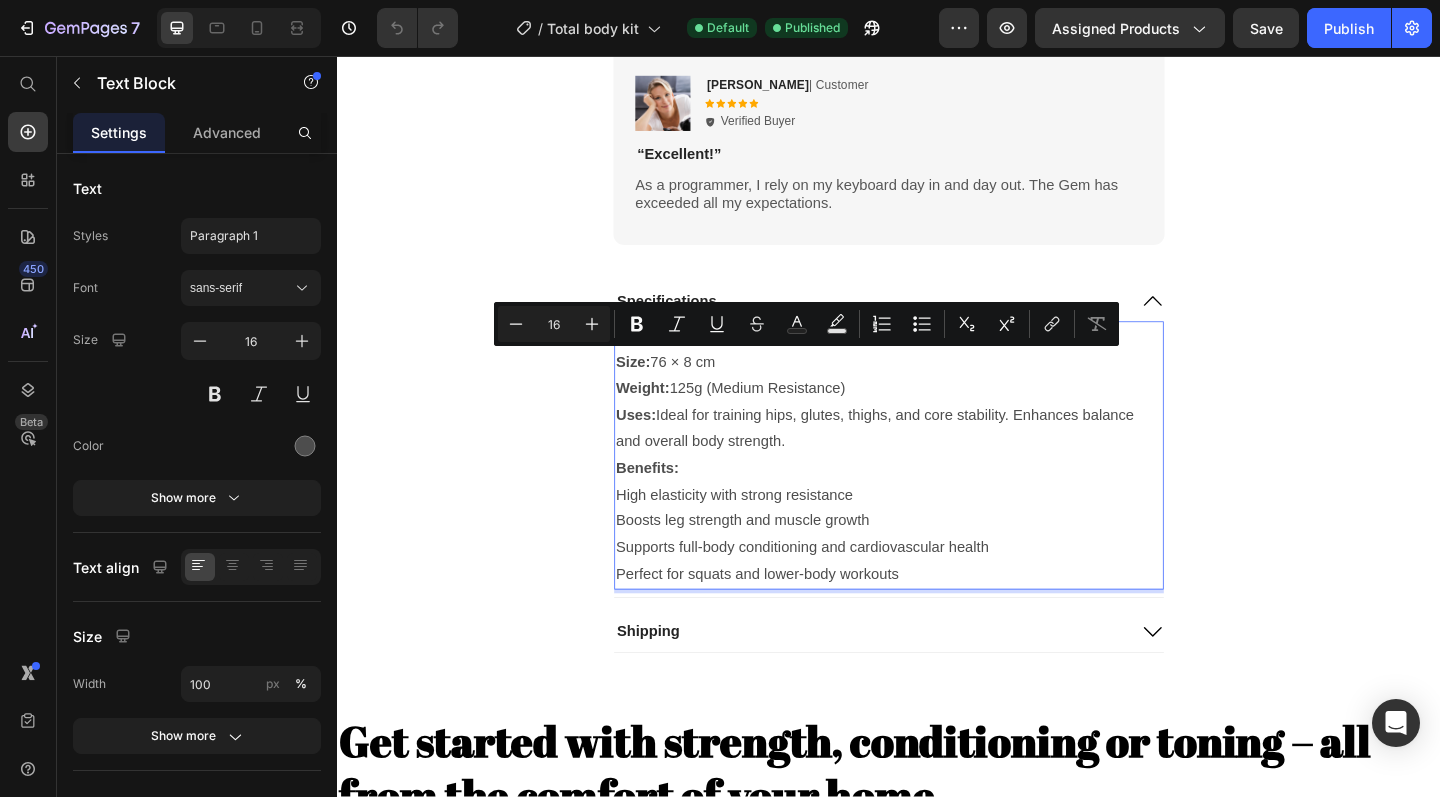 drag, startPoint x: 897, startPoint y: 385, endPoint x: 749, endPoint y: 385, distance: 148 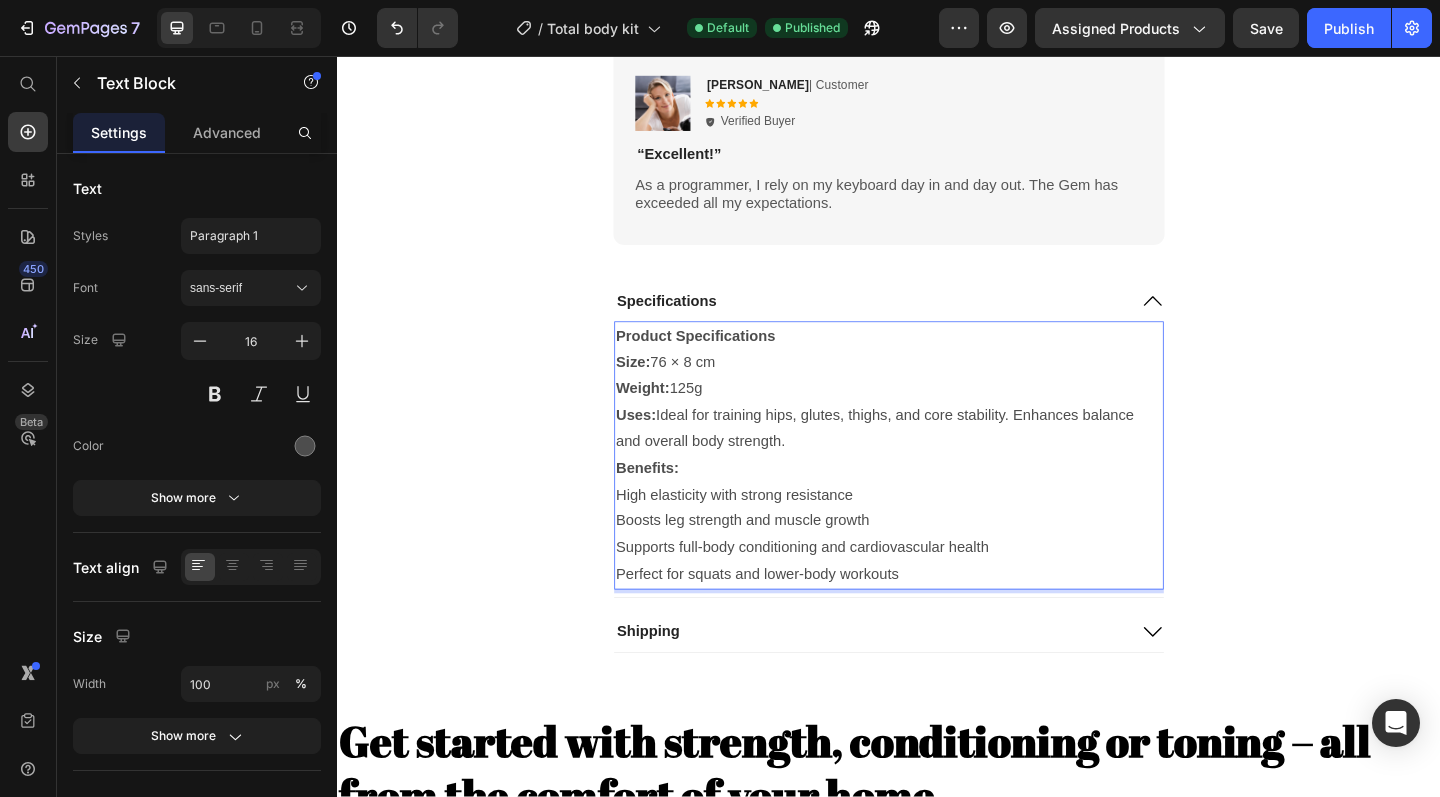 click on "Uses:  Ideal for training hips, glutes, thighs, and core stability. Enhances balance and overall body strength." at bounding box center (937, 462) 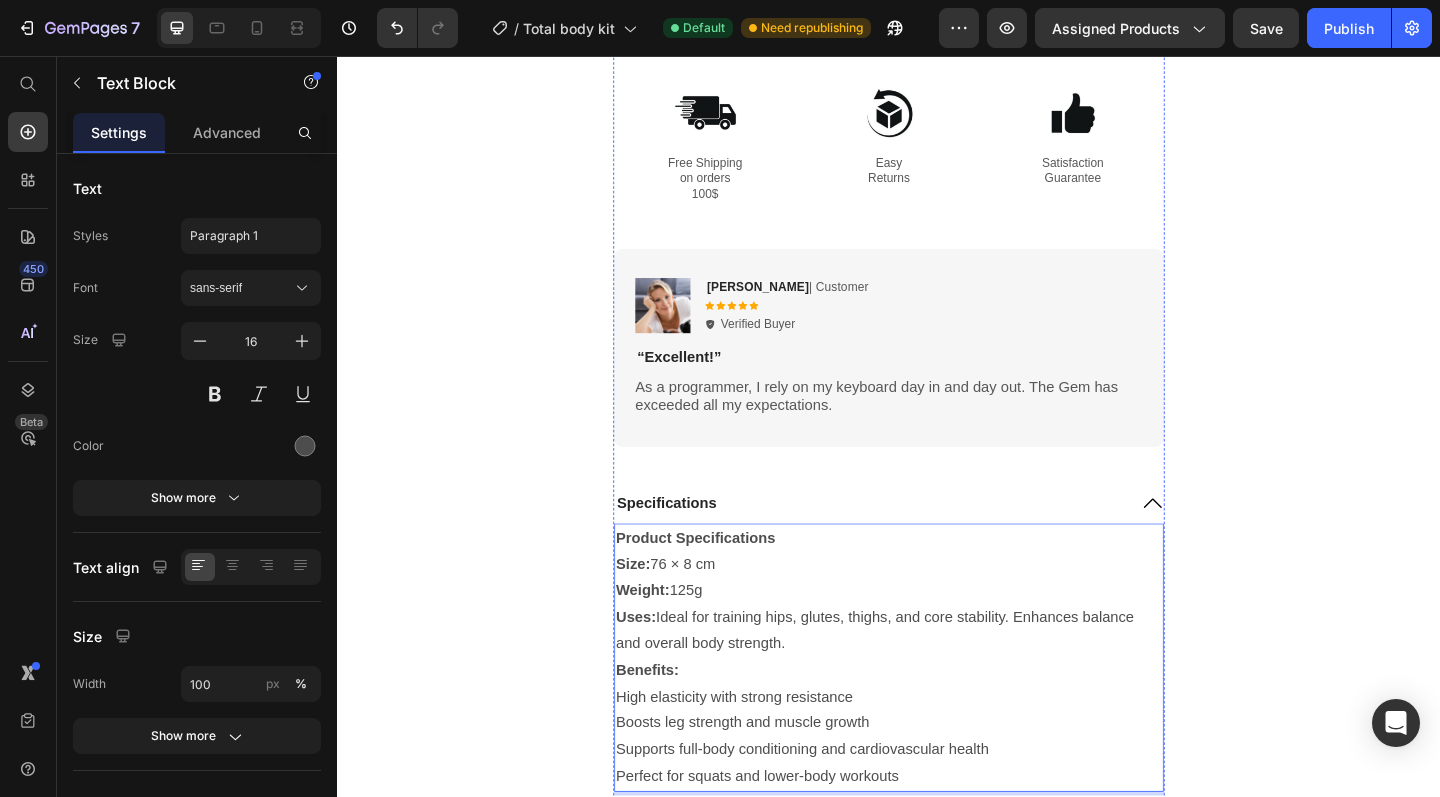 scroll, scrollTop: 13809, scrollLeft: 0, axis: vertical 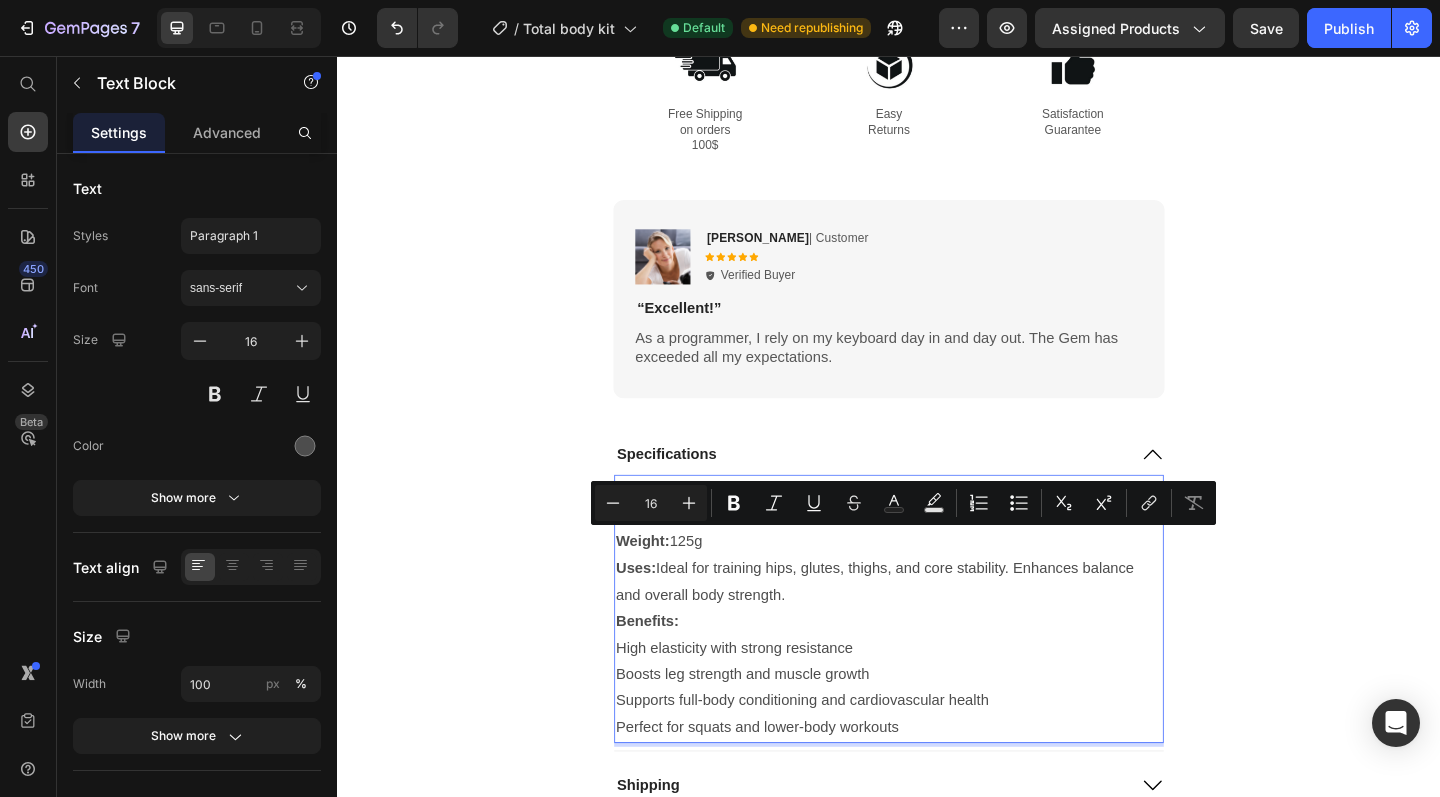 drag, startPoint x: 807, startPoint y: 579, endPoint x: 993, endPoint y: 592, distance: 186.45375 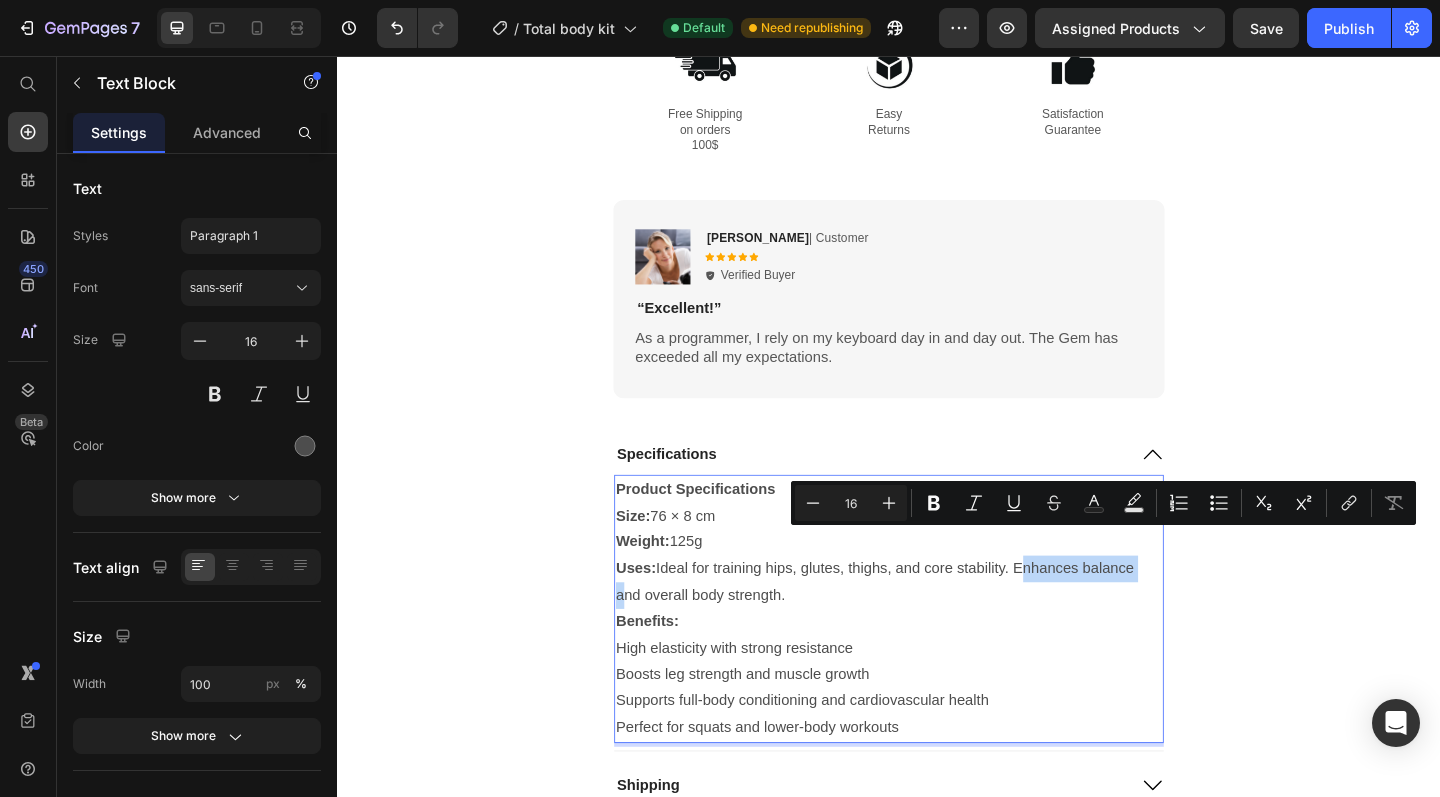 drag, startPoint x: 1079, startPoint y: 580, endPoint x: 1211, endPoint y: 584, distance: 132.0606 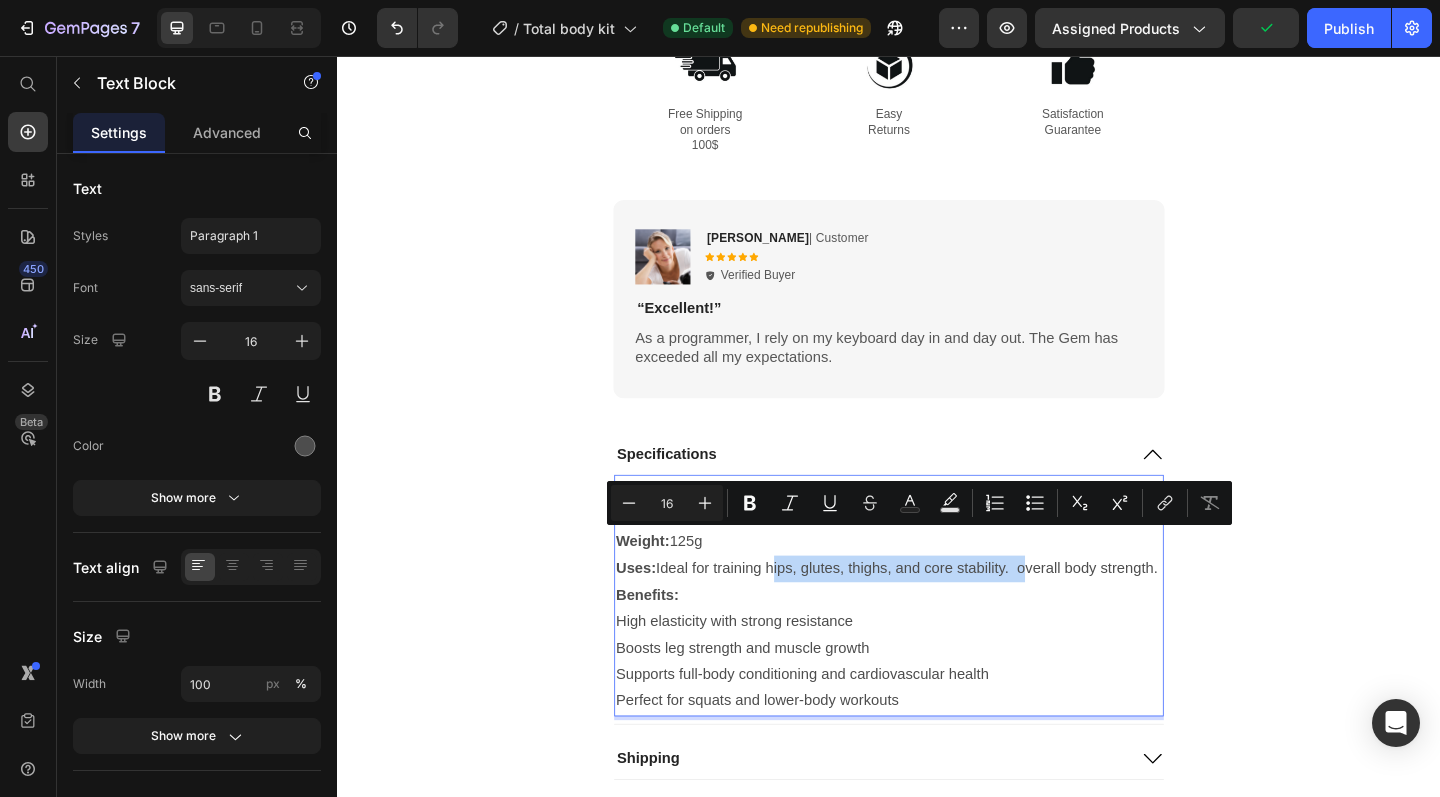 drag, startPoint x: 1079, startPoint y: 580, endPoint x: 810, endPoint y: 578, distance: 269.00745 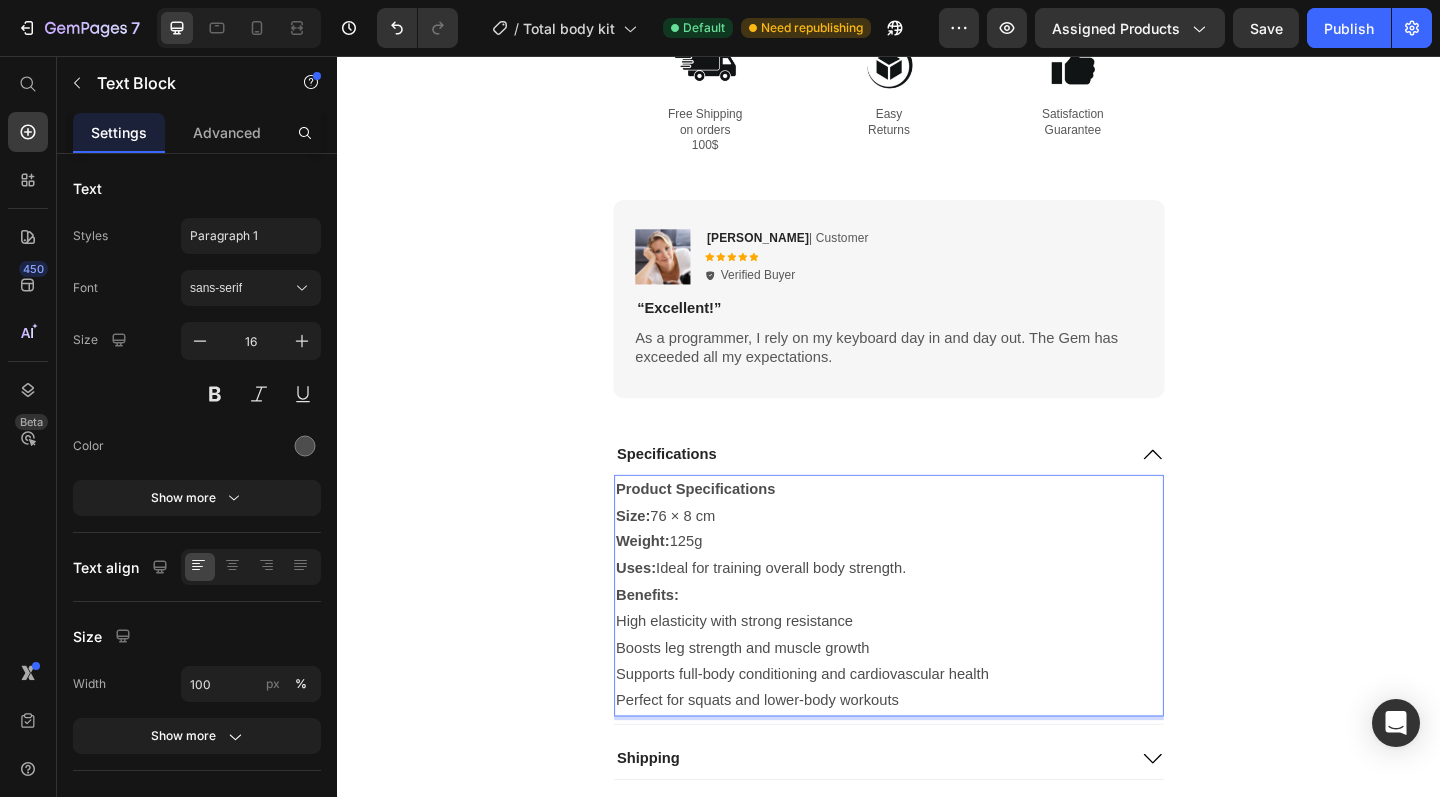 click on "Uses:  Ideal for training overall body strength." at bounding box center [937, 614] 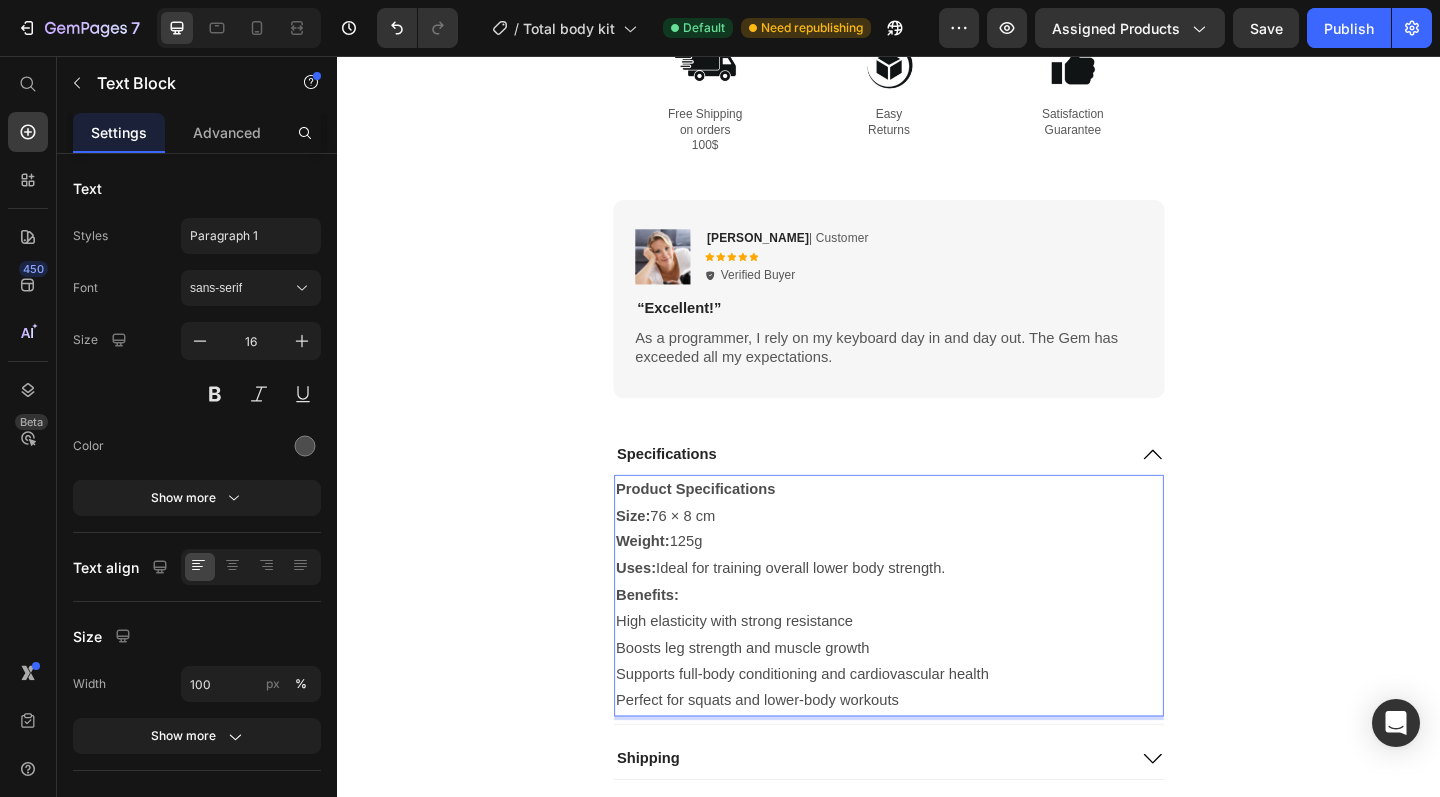click on "Uses:  Ideal for training overall lower body strength." at bounding box center [937, 614] 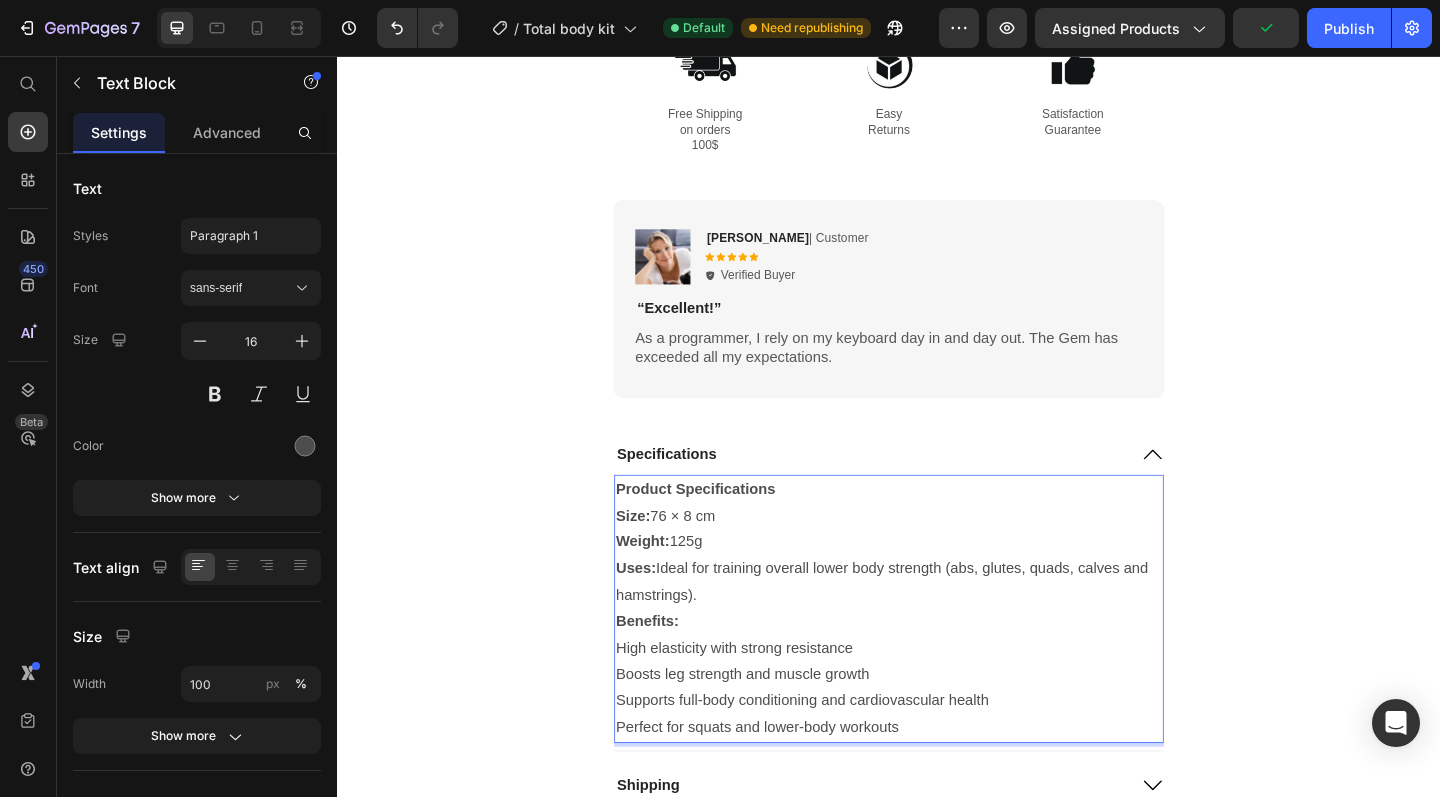 click on "Benefits:" at bounding box center [937, 672] 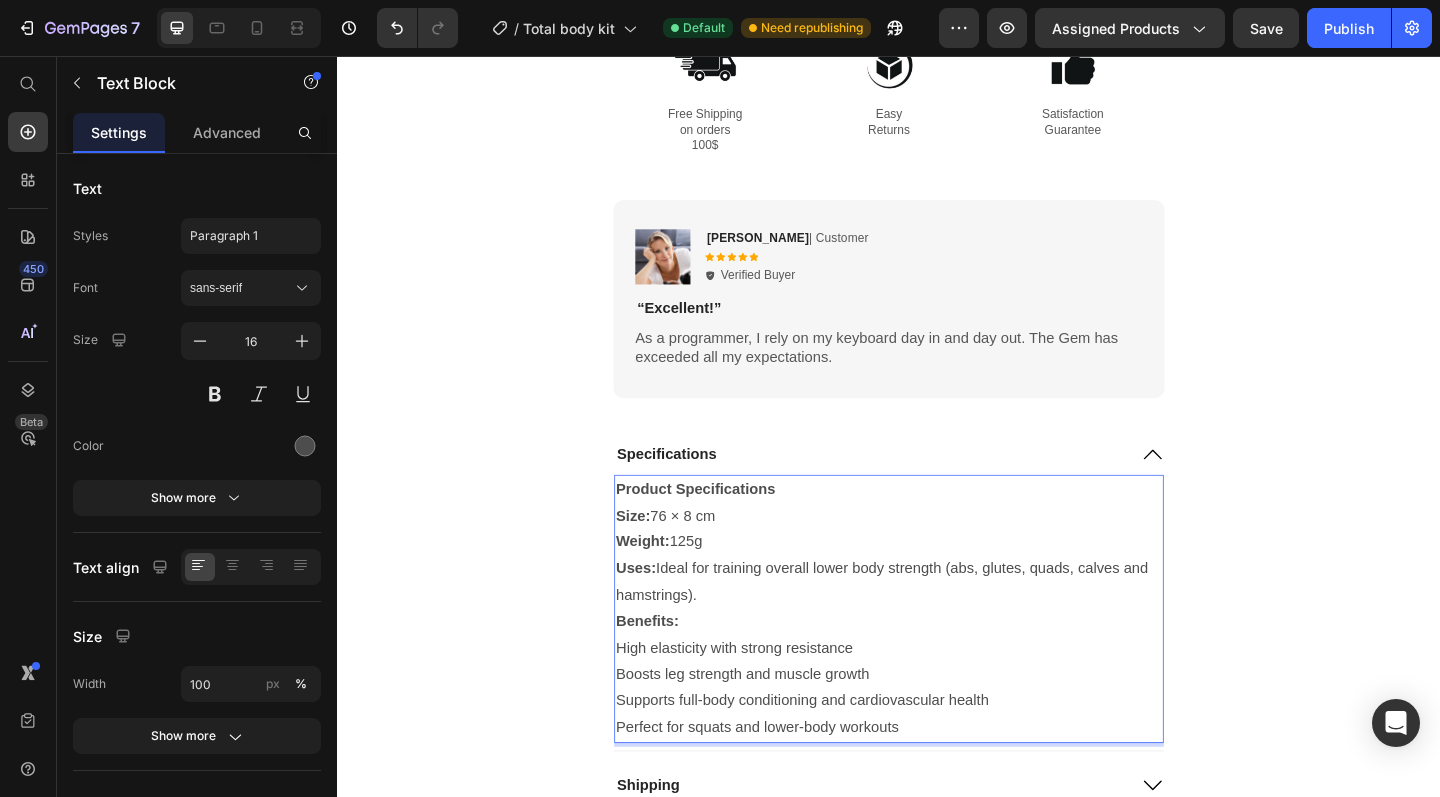 click on "Supports full-body conditioning and cardiovascular health" at bounding box center (937, 758) 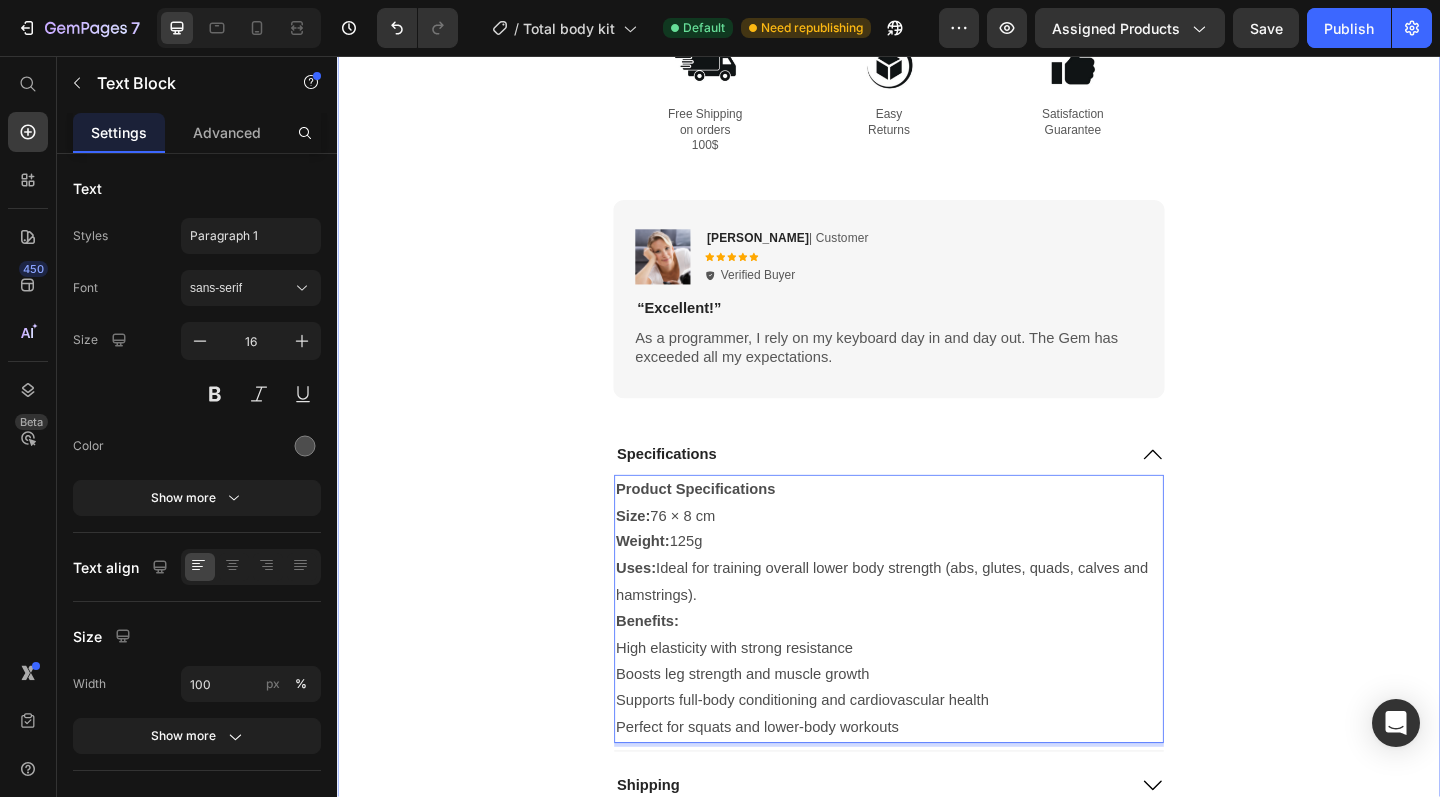 click on "Product Images
Icon
Icon
Icon
Icon
Icon Icon List 2,500+ Verified Reviews! Text Block Row Nuvovy resistance band Product Title $24.99 Product Price $29.99 Product Price 17% OFF Discount Tag Row
Product introduction:
Product Name: squat resistance band Material: latex mesh Product specifications: S code circumference lake blue 76*8cm (different tensile strength of the same specification) Weak Weight: 110g M code circumference pink 76*8cm (different tension in the same specification) Medium Weight: 125g L code circumference purple 76*8cm (different tensile strength of the same specification) Strong Weight: 154g Use; used to practice hips, large and small leg muscles, as well as body balance, enhance the core strength of the body
Packing list:  Yoga belt*1
Show less Product Description 1 Product Quantity
Add to cart Add to Cart Image Free Shipping  on orders 100$" at bounding box center [937, -6378] 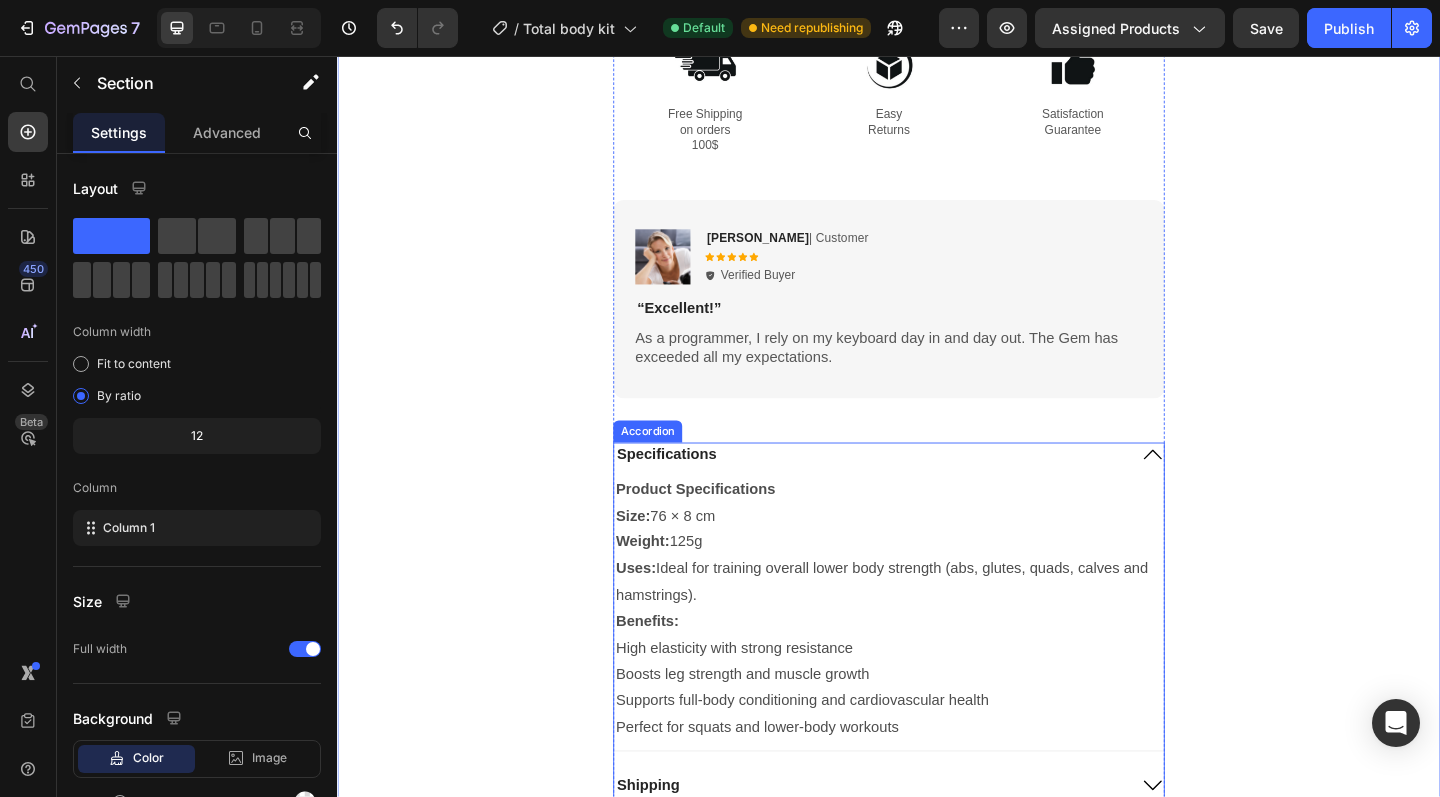 click 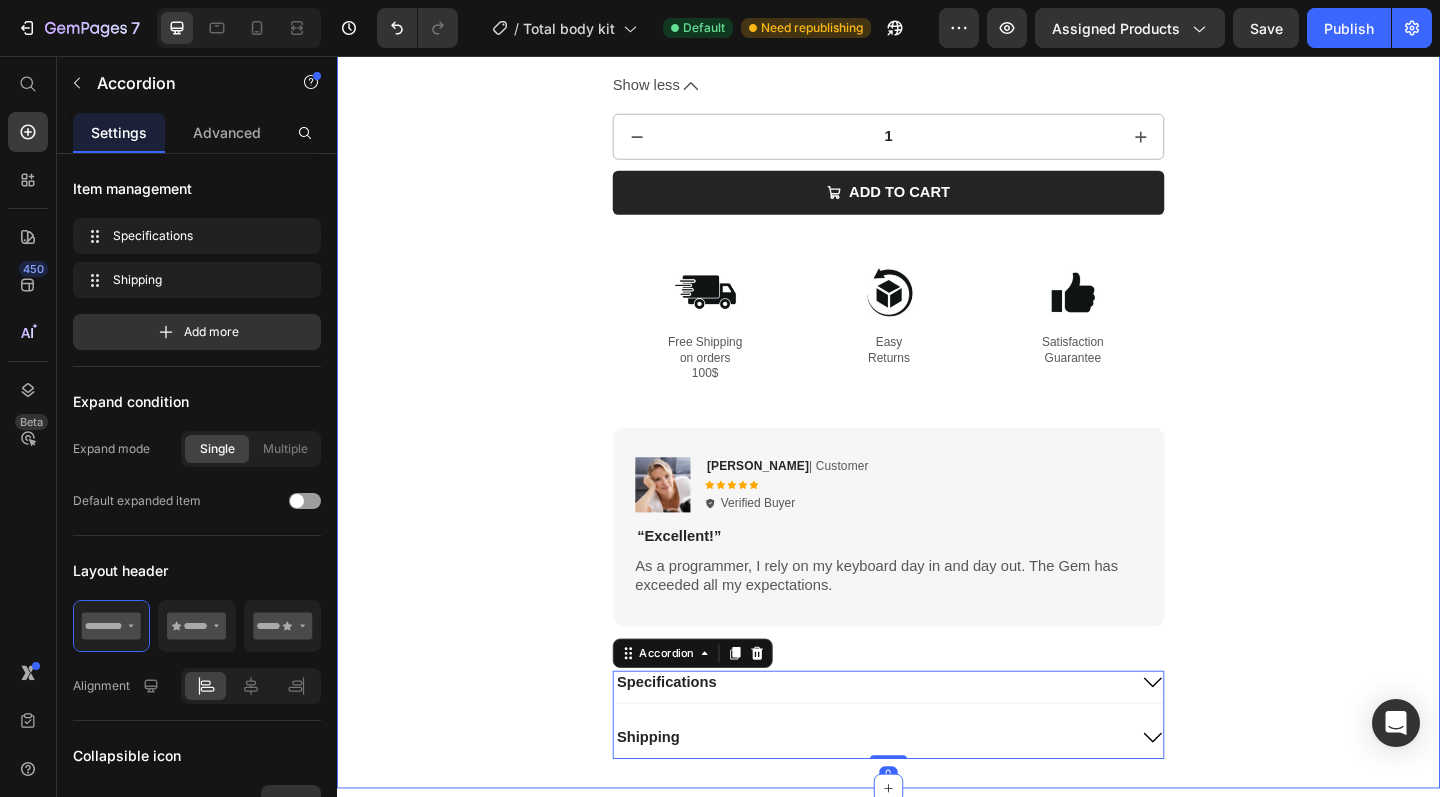 scroll, scrollTop: 13396, scrollLeft: 0, axis: vertical 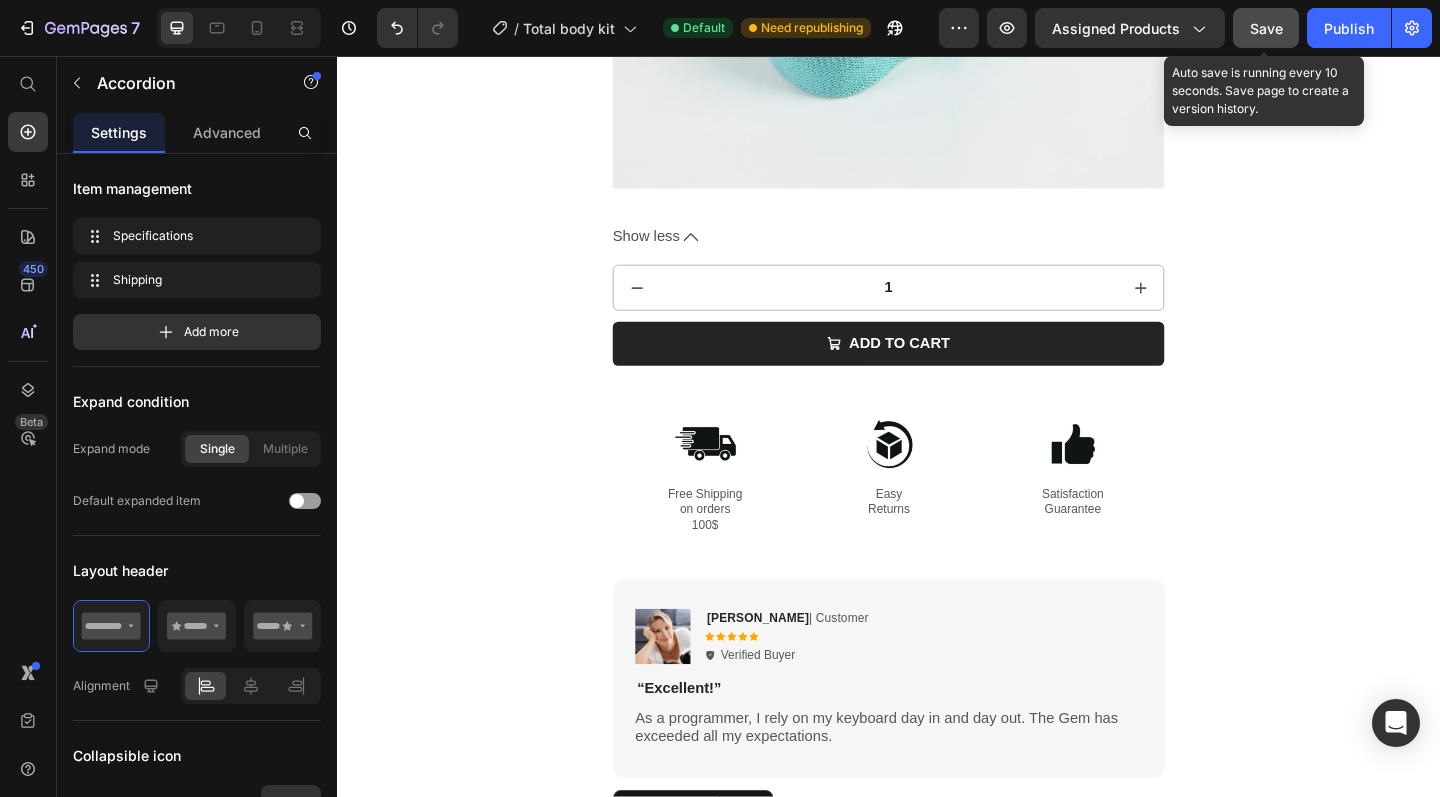 click on "Save" at bounding box center (1266, 28) 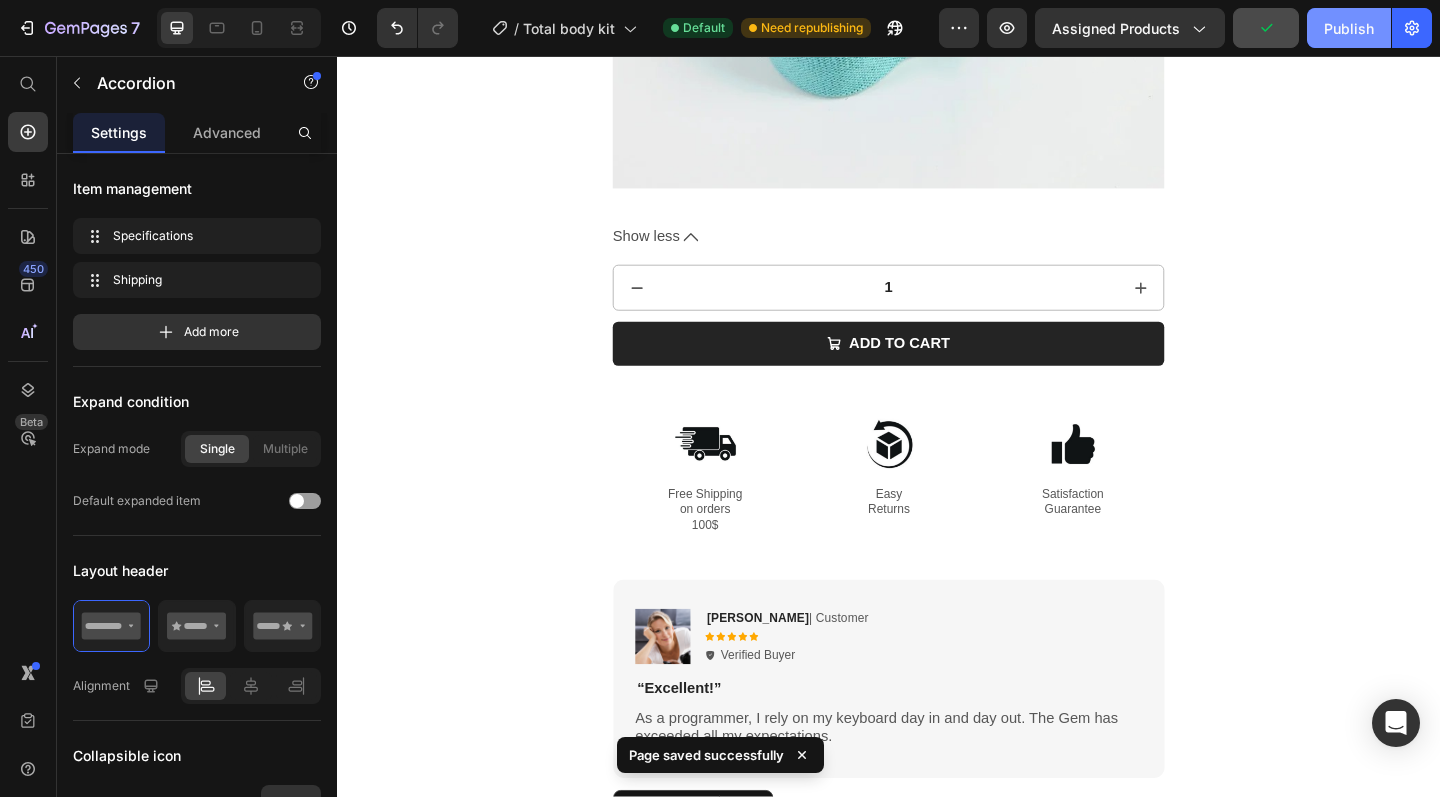 click on "Publish" at bounding box center [1349, 28] 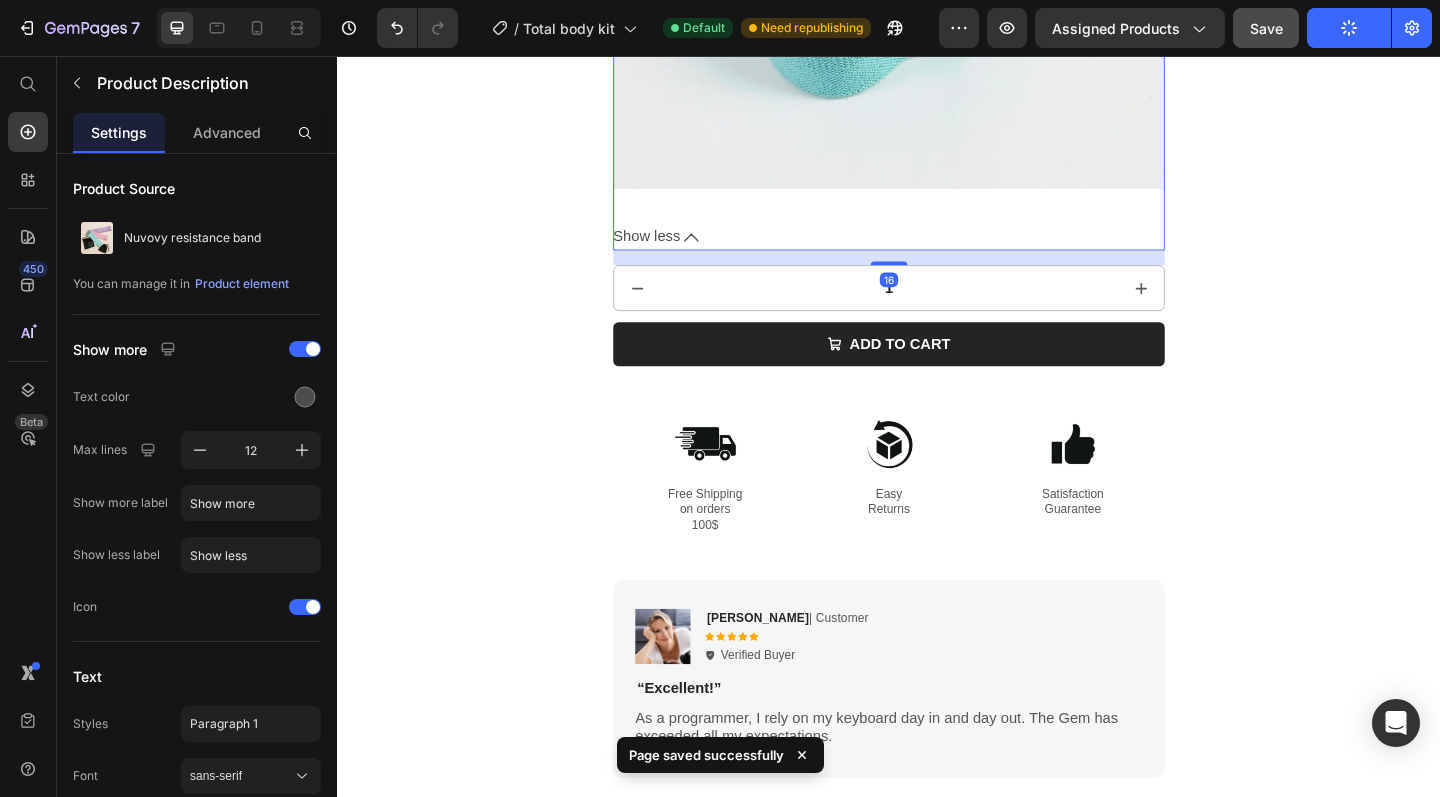 click 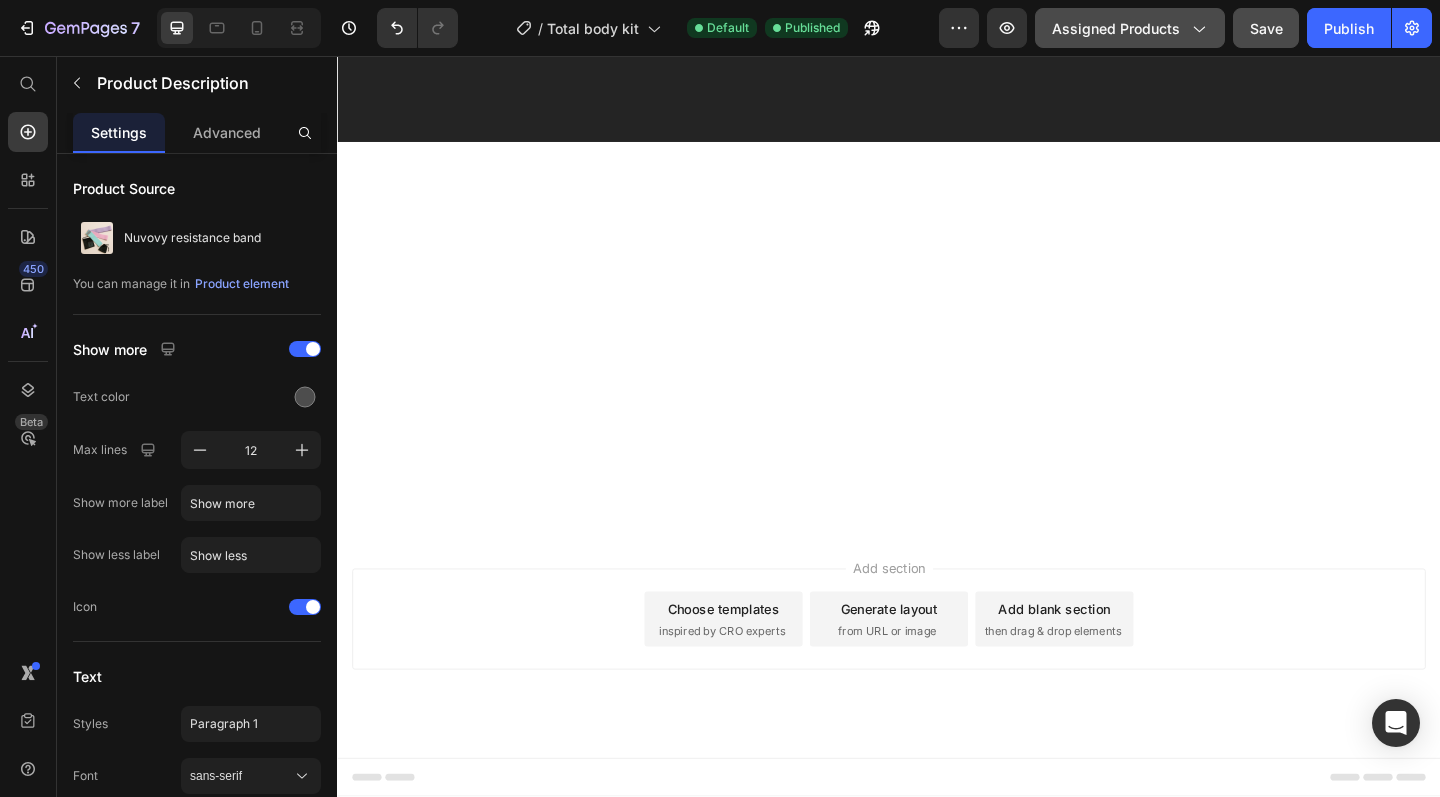 click 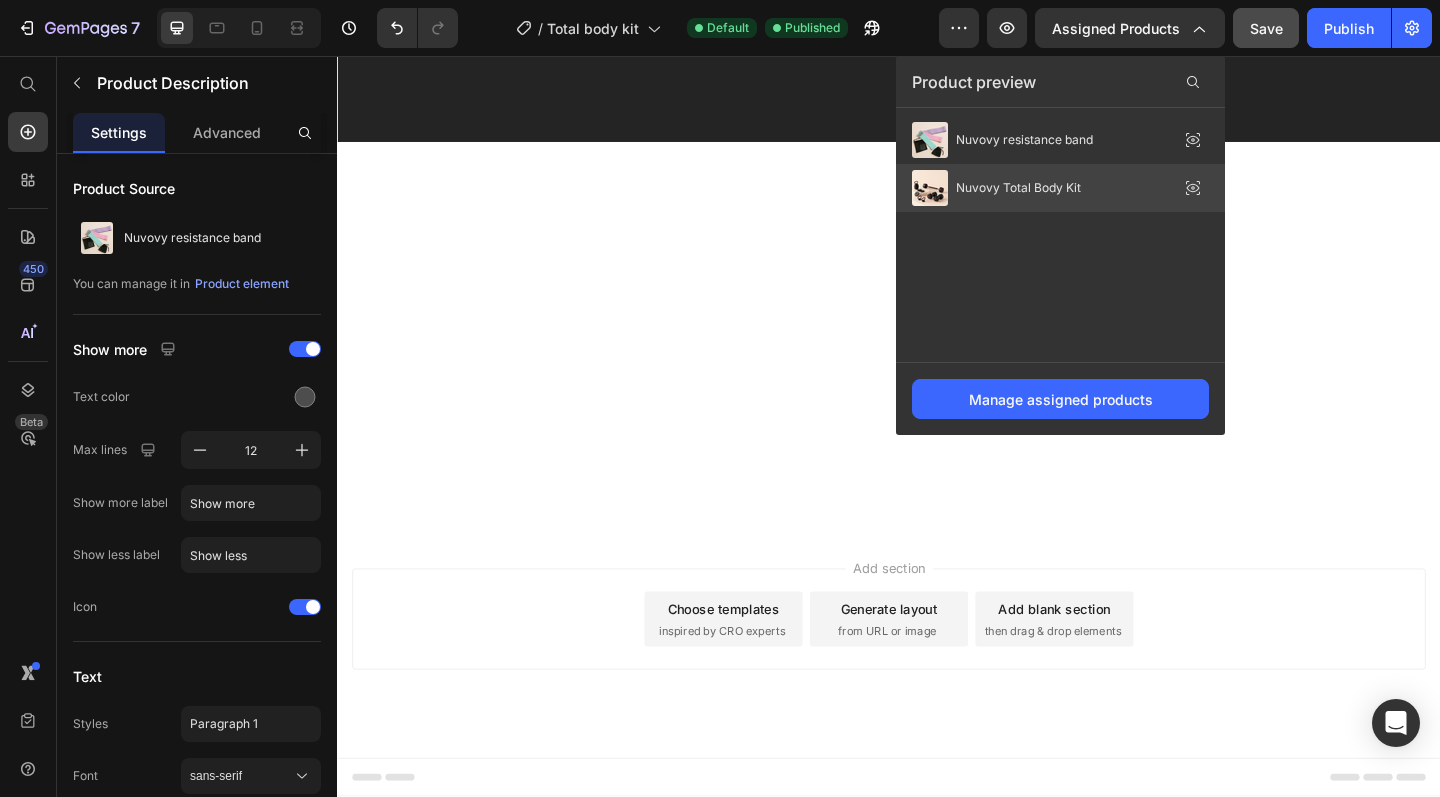click on "Nuvovy Total Body Kit" at bounding box center (1018, 188) 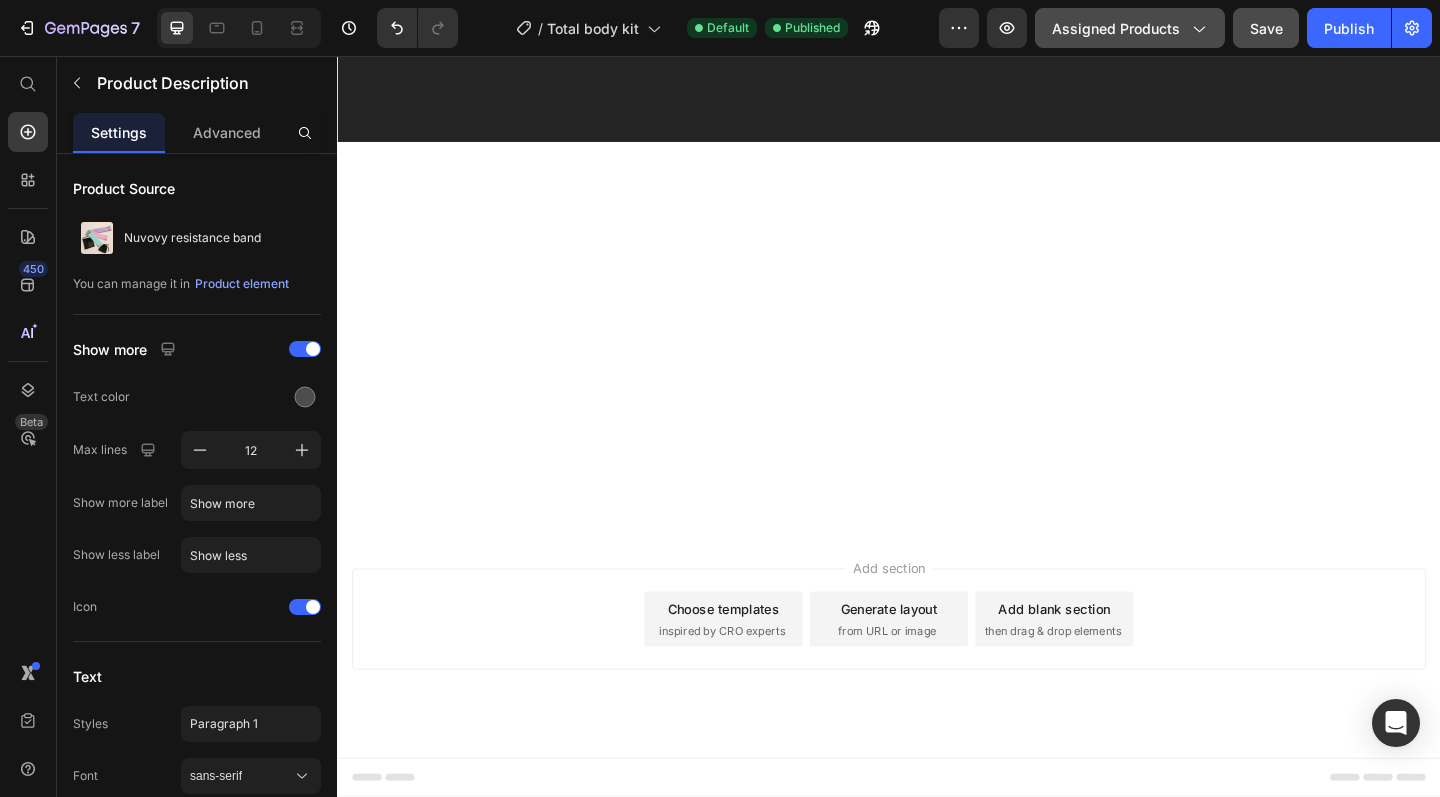 click on "Assigned Products" at bounding box center [1130, 28] 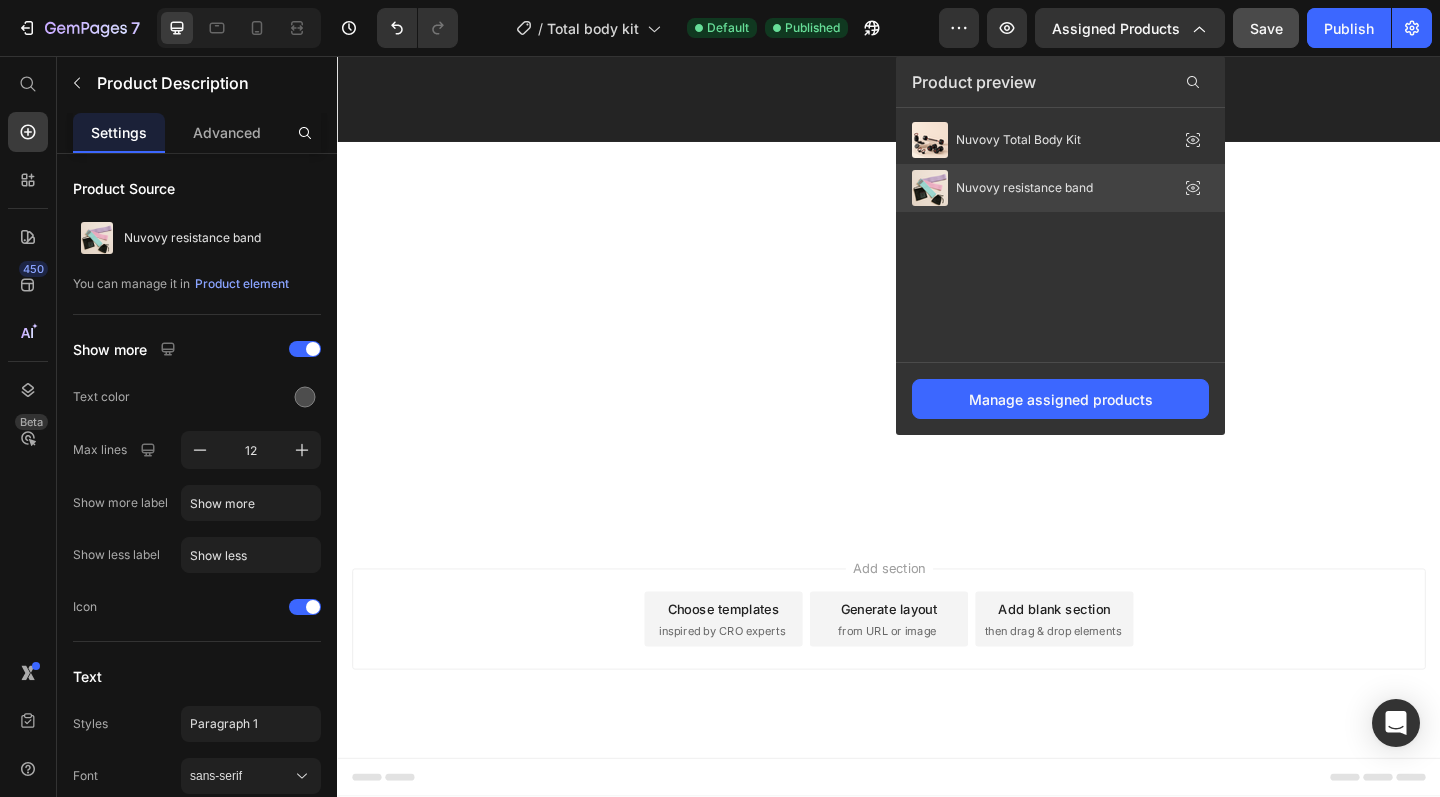 click on "Nuvovy resistance band" 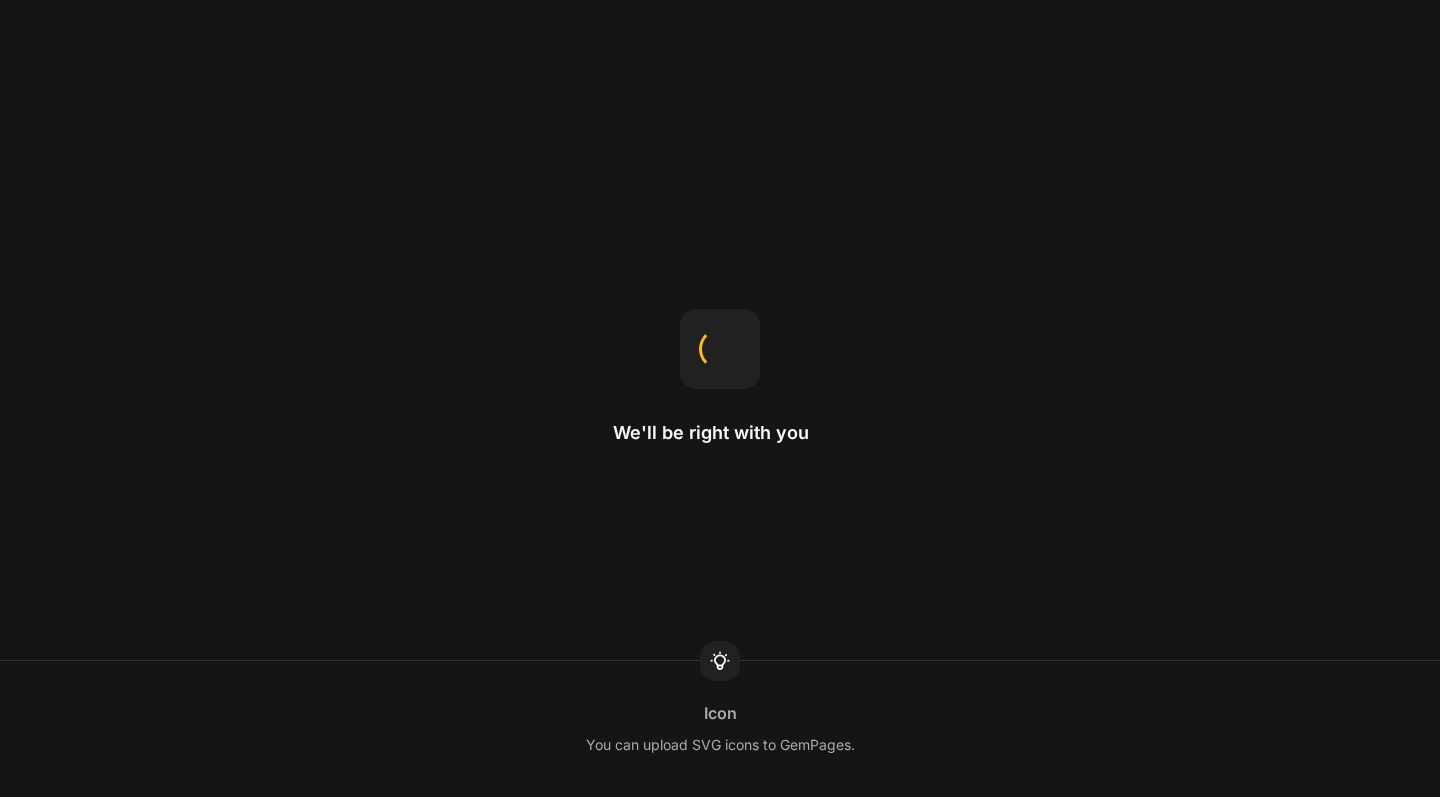 scroll, scrollTop: 0, scrollLeft: 0, axis: both 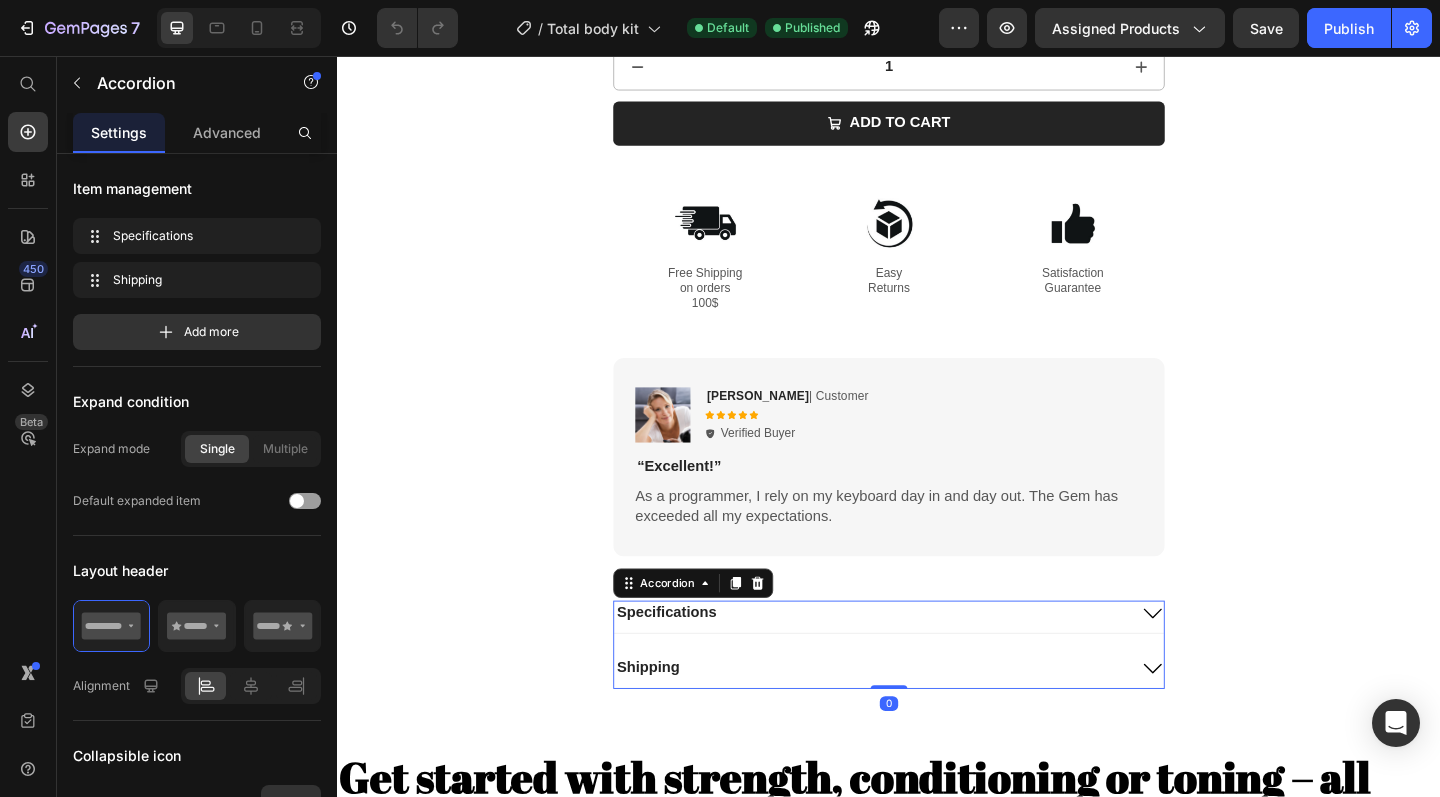 click 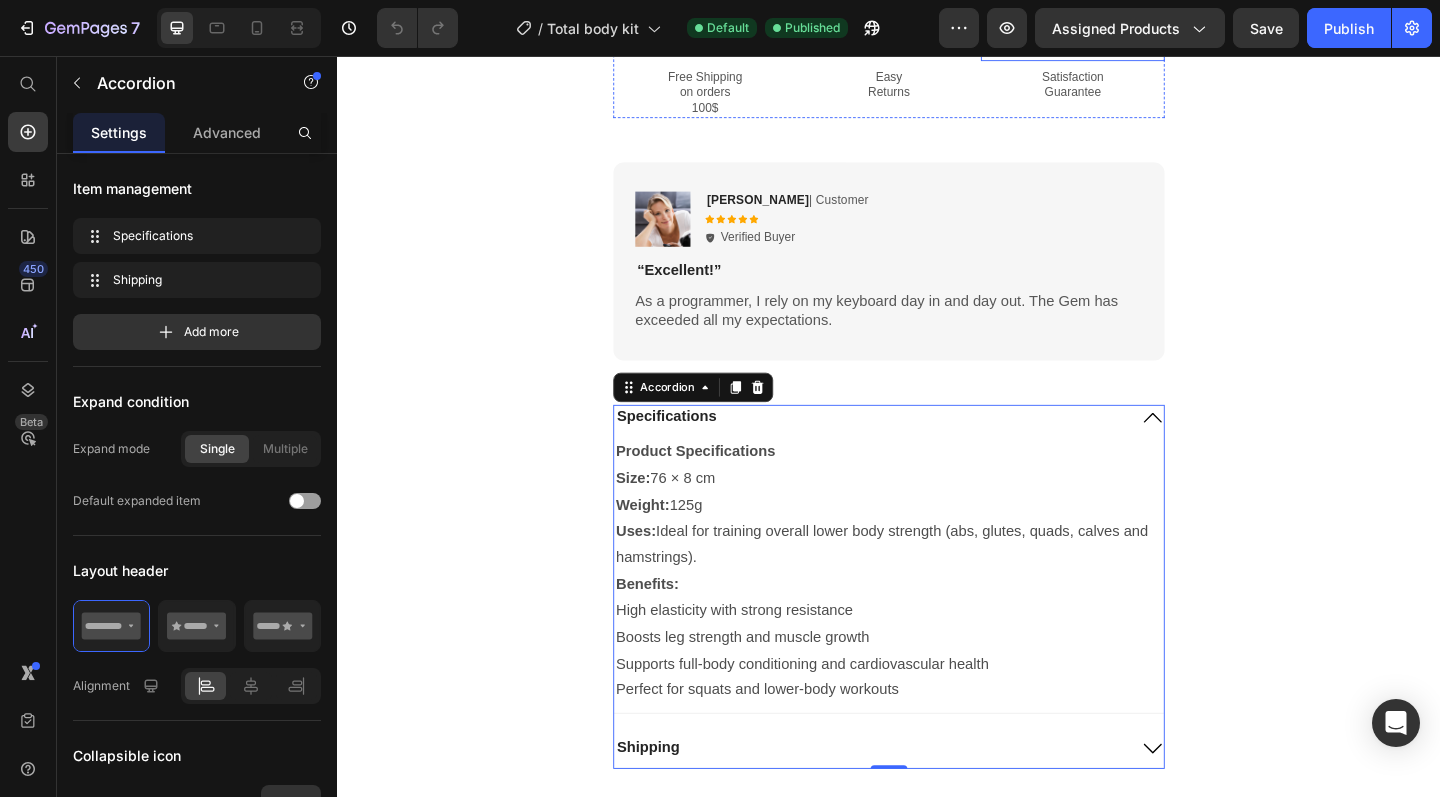 scroll, scrollTop: 1459, scrollLeft: 0, axis: vertical 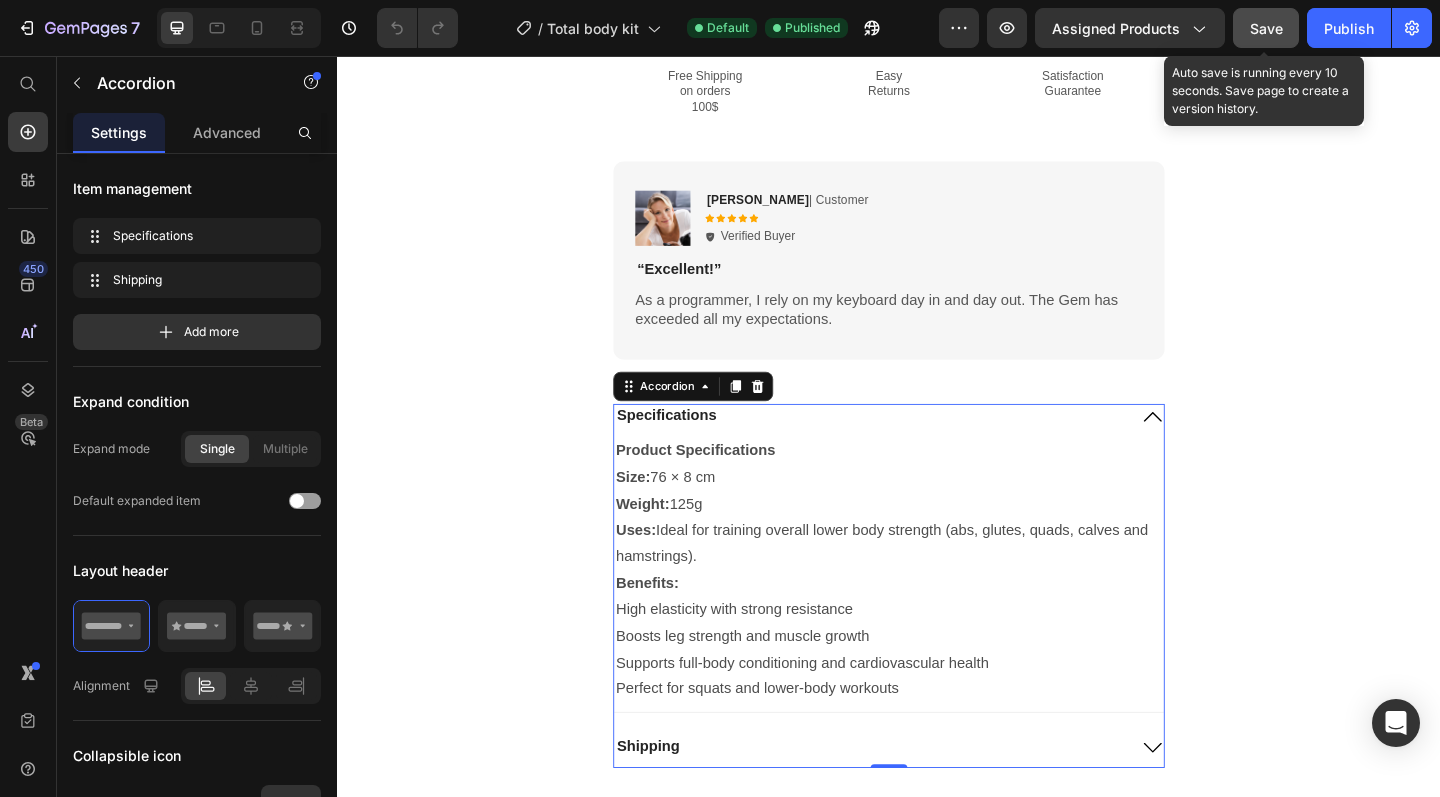 click on "Save" at bounding box center (1266, 28) 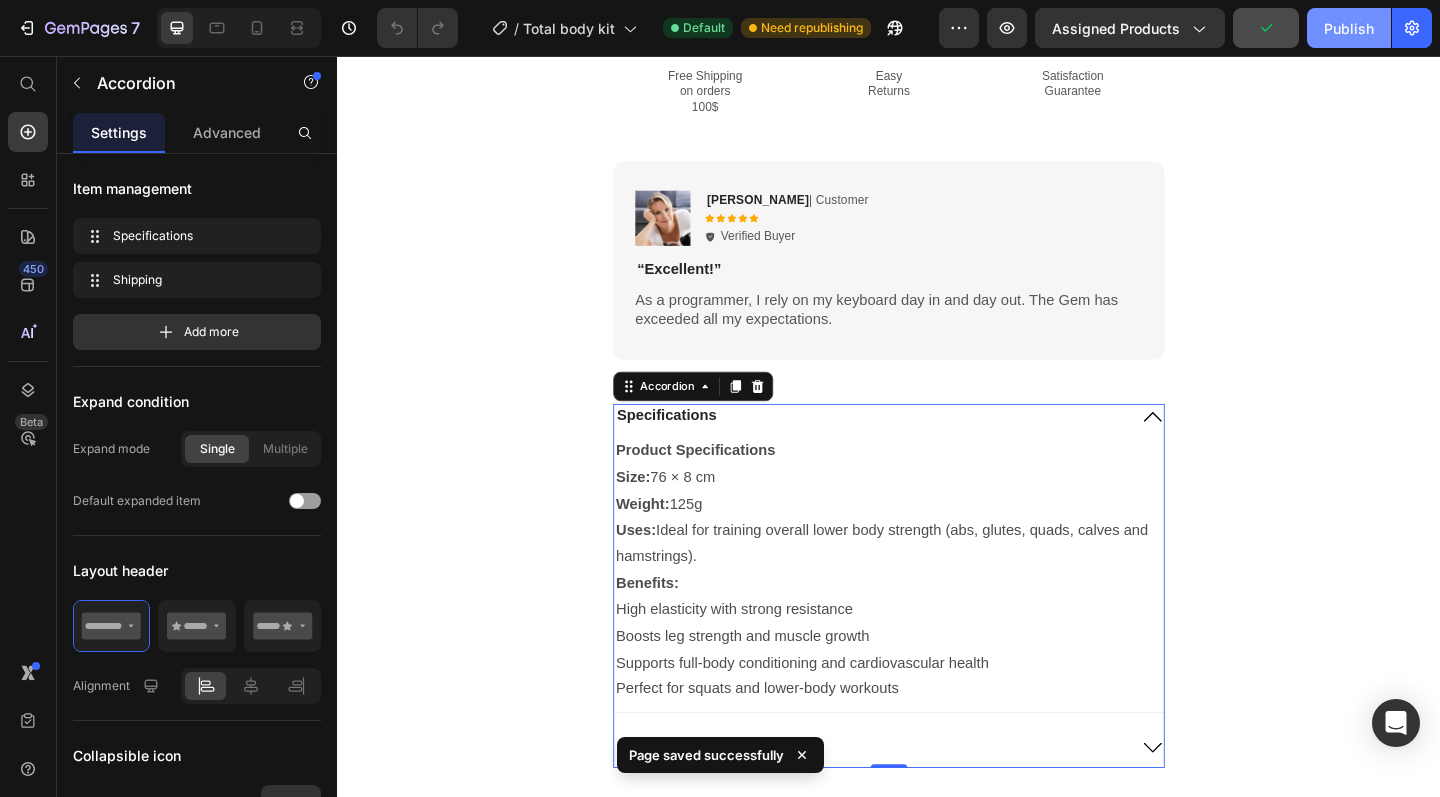 click on "Publish" at bounding box center (1349, 28) 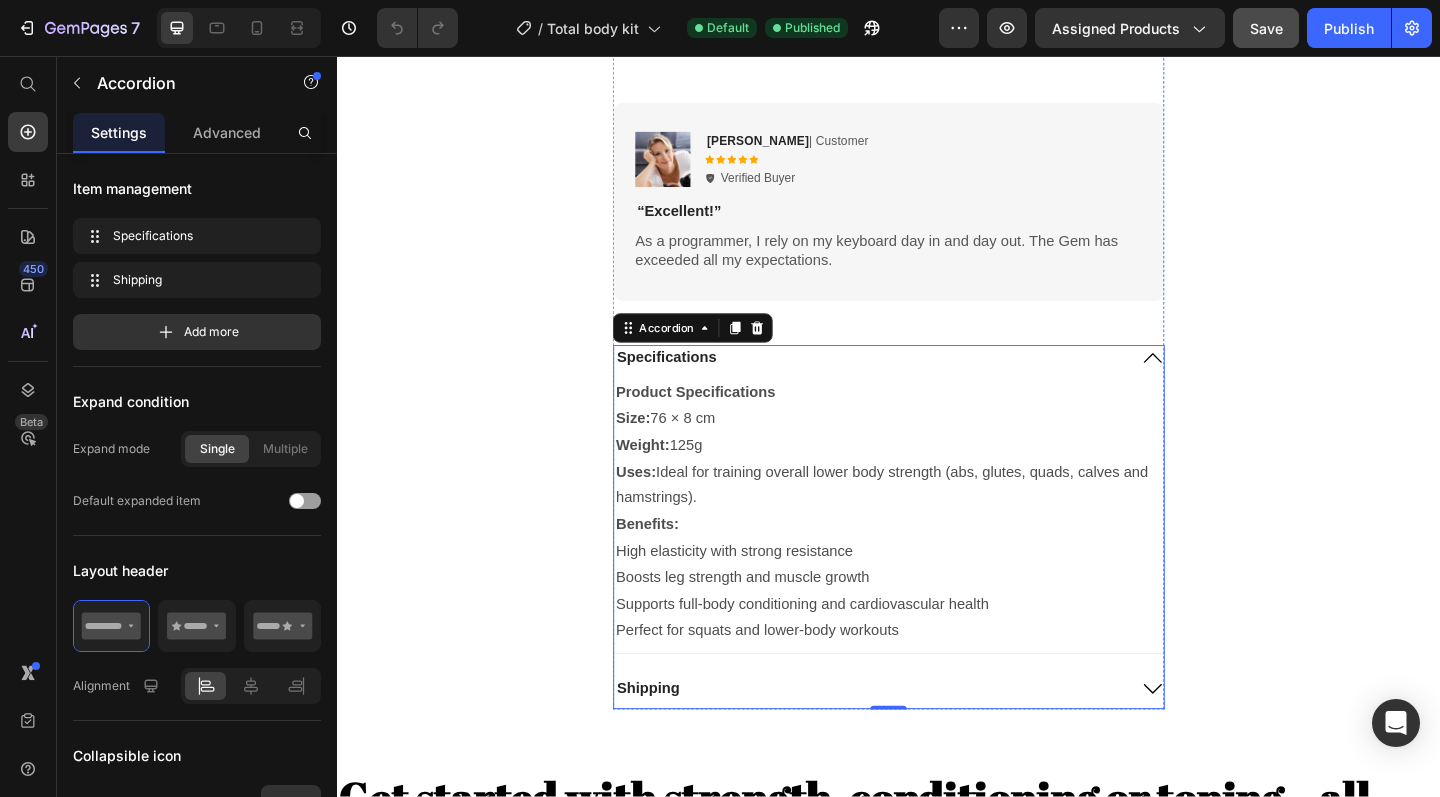 scroll, scrollTop: 1525, scrollLeft: 0, axis: vertical 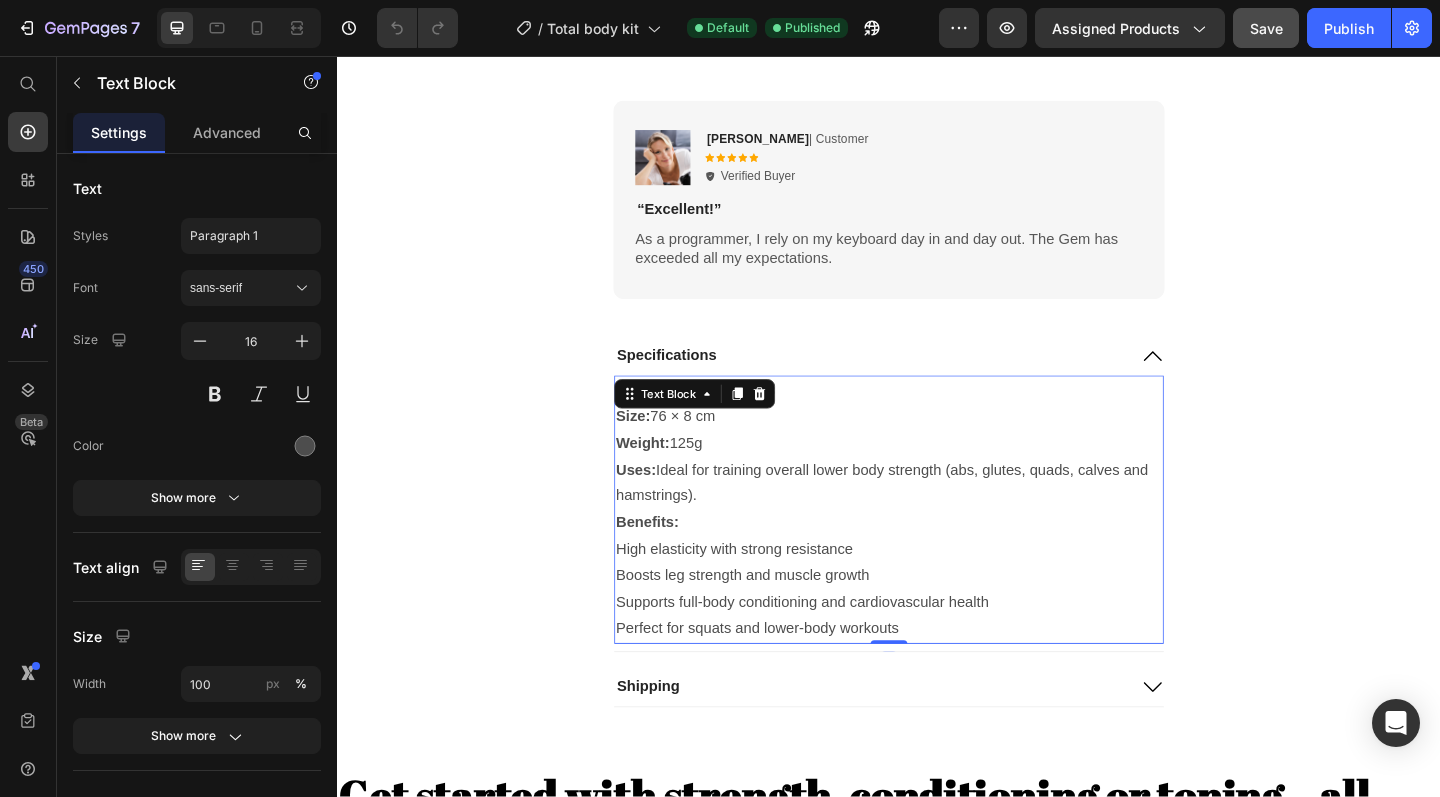 click on "Boosts leg strength and muscle growth" at bounding box center (937, 622) 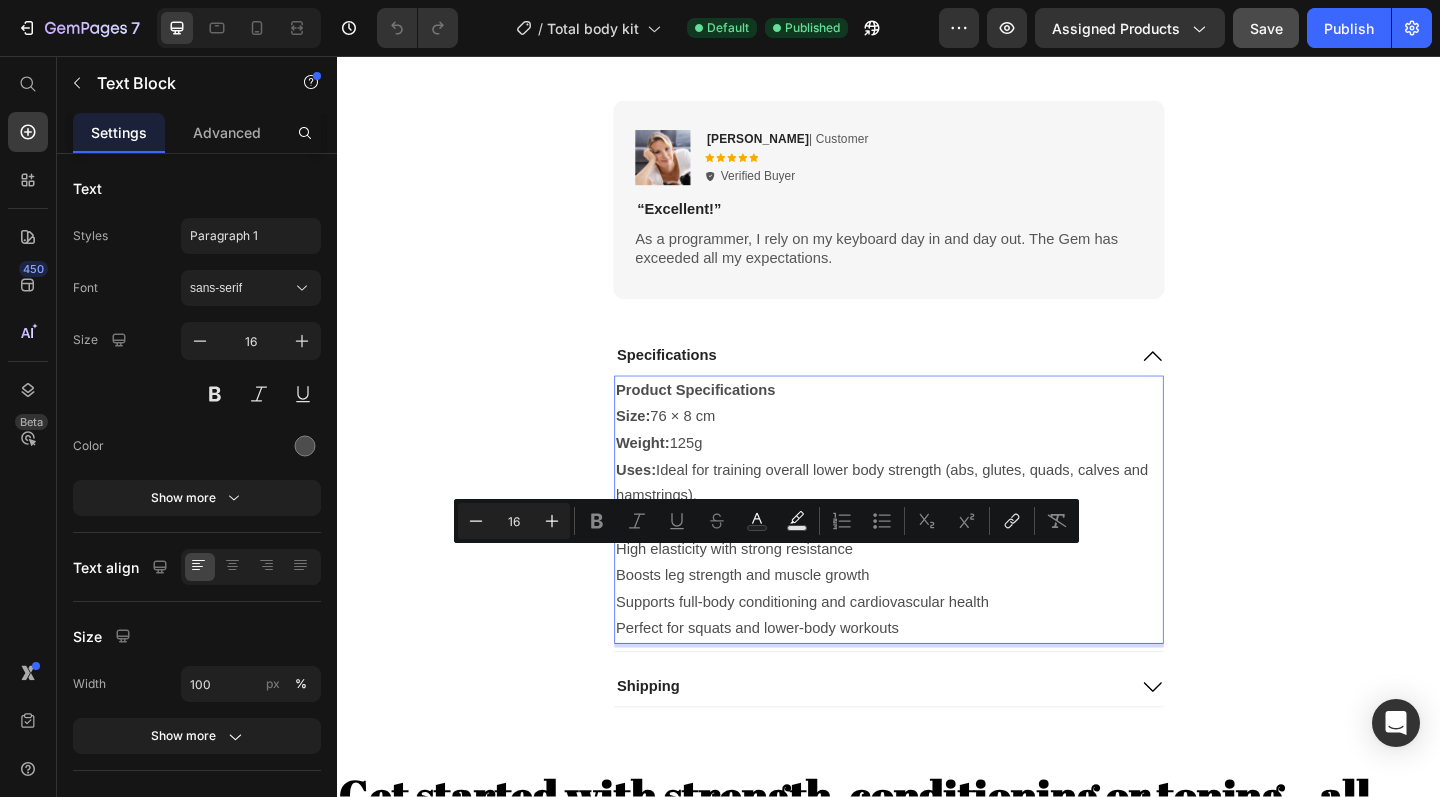 click on "Perfect for squats and lower-body workouts" at bounding box center (937, 679) 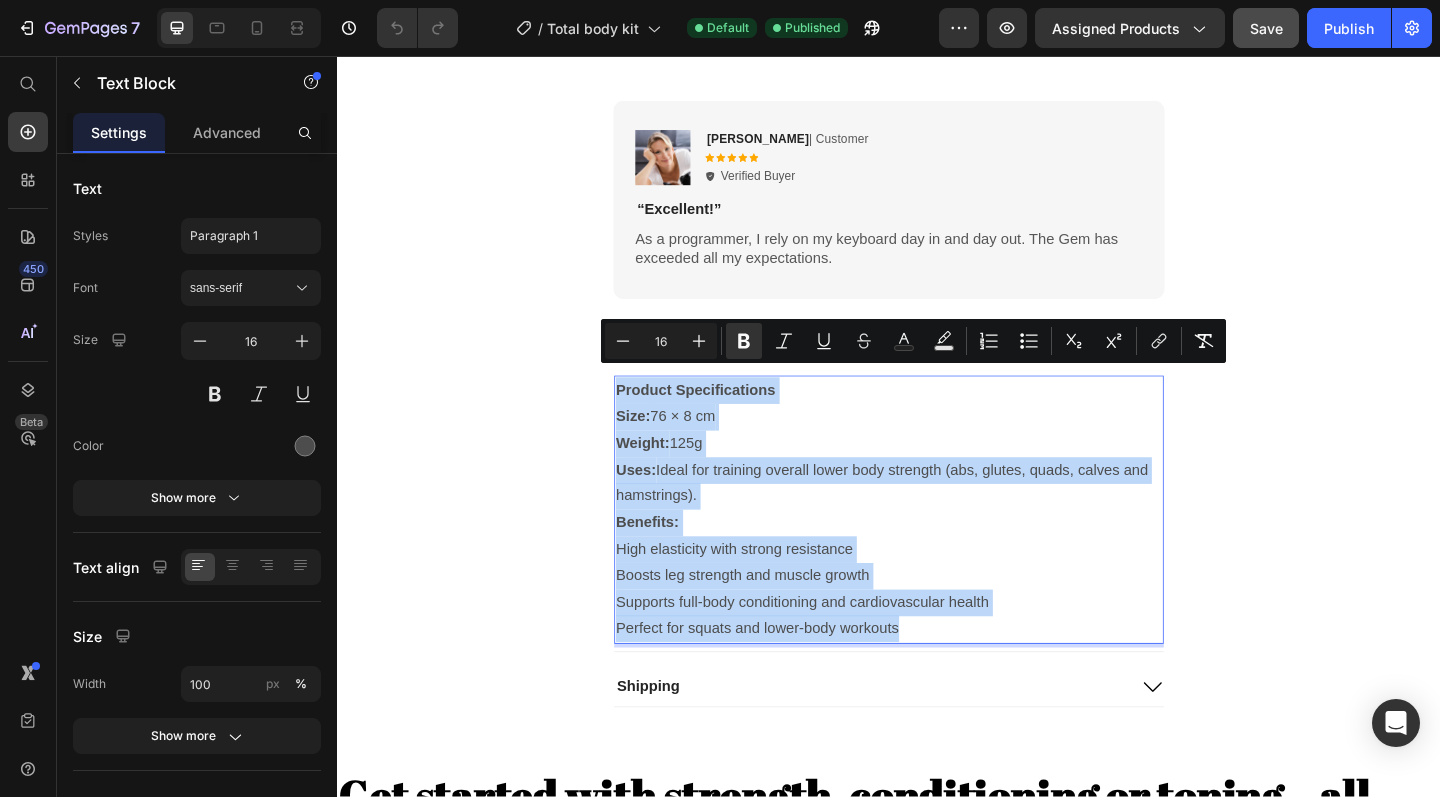 drag, startPoint x: 975, startPoint y: 660, endPoint x: 639, endPoint y: 407, distance: 420.60077 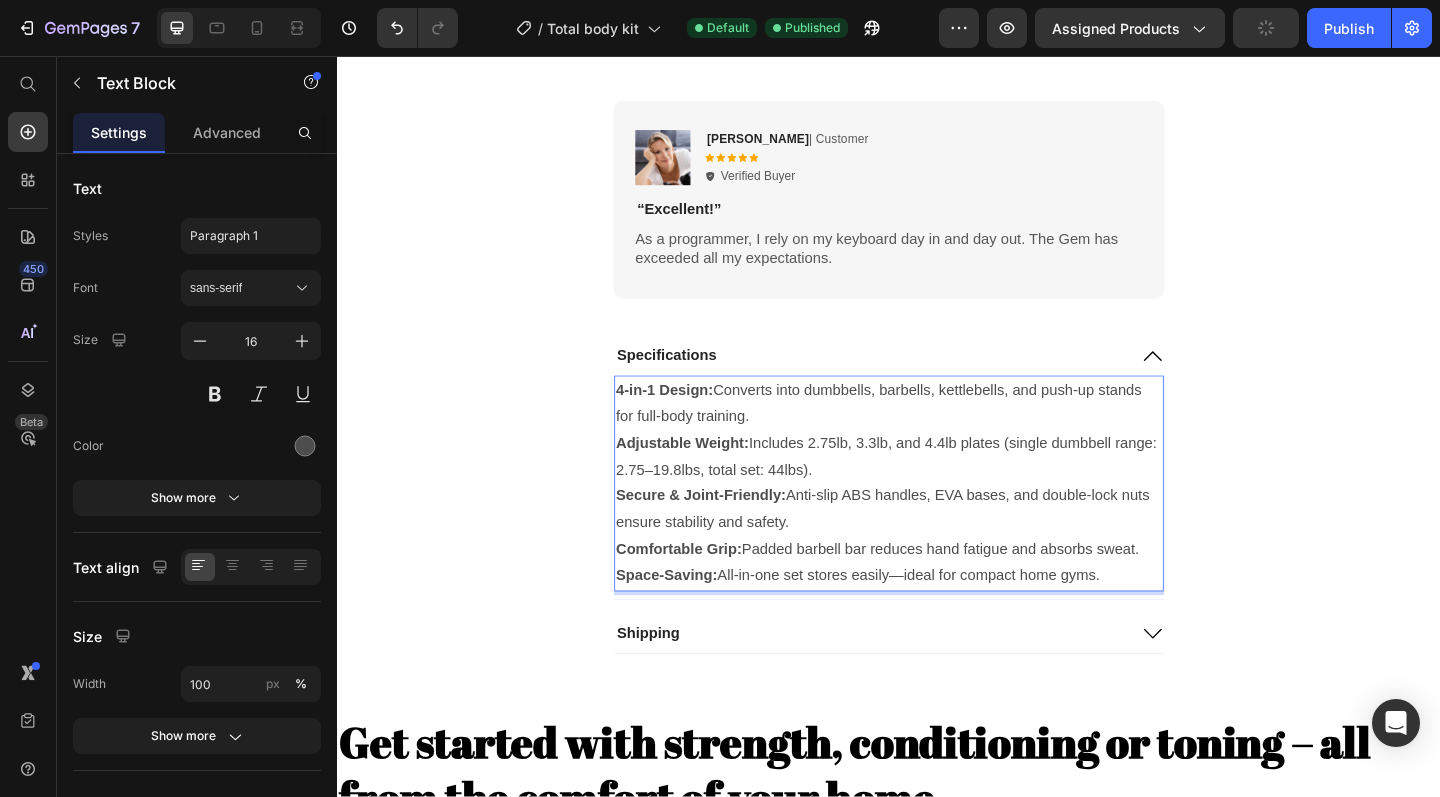click on "4-in-1 Design:  Converts into dumbbells, barbells, kettlebells, and push-up stands for full-body training." at bounding box center (937, 435) 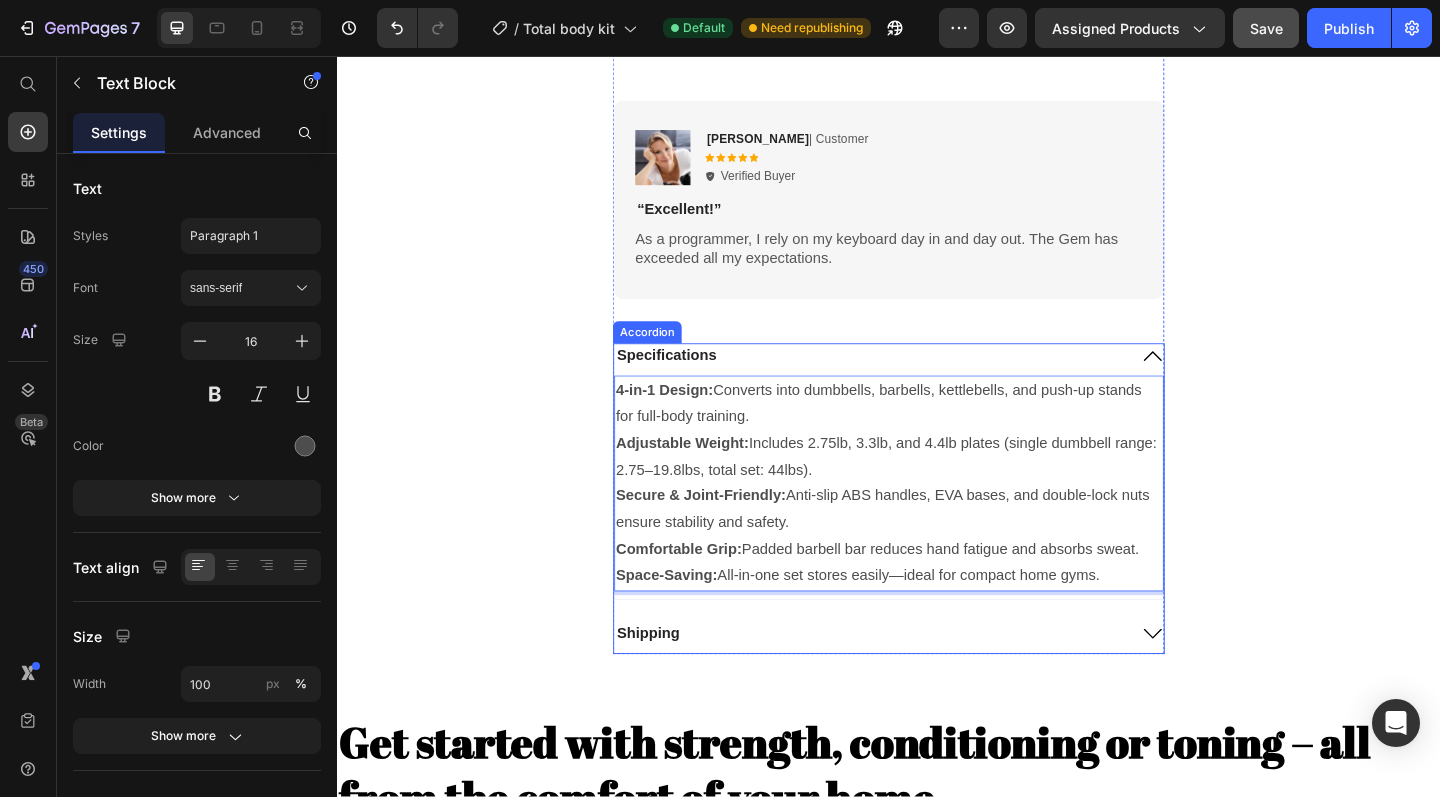 drag, startPoint x: 1179, startPoint y: 595, endPoint x: 636, endPoint y: 397, distance: 577.9732 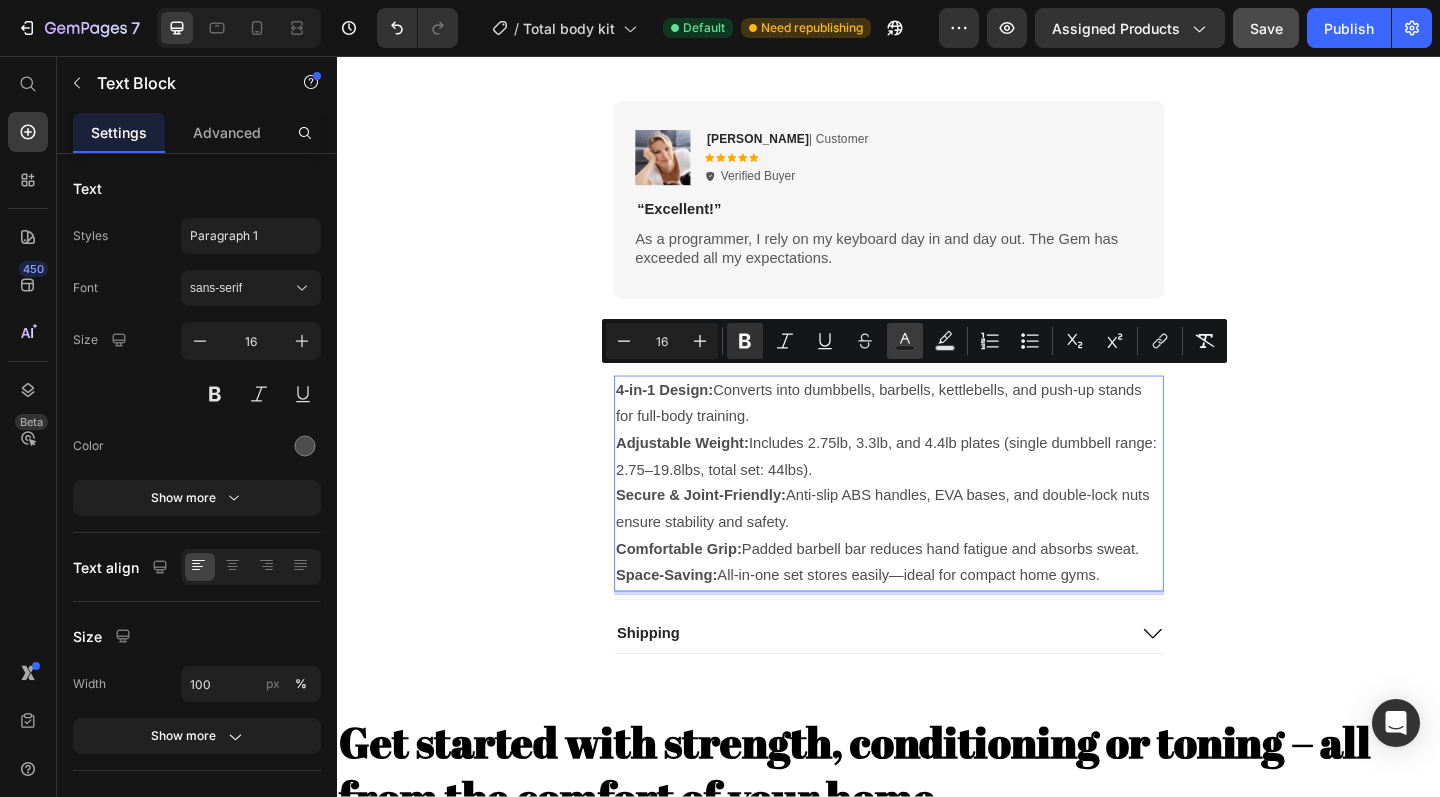 click on "Text Color" at bounding box center (905, 341) 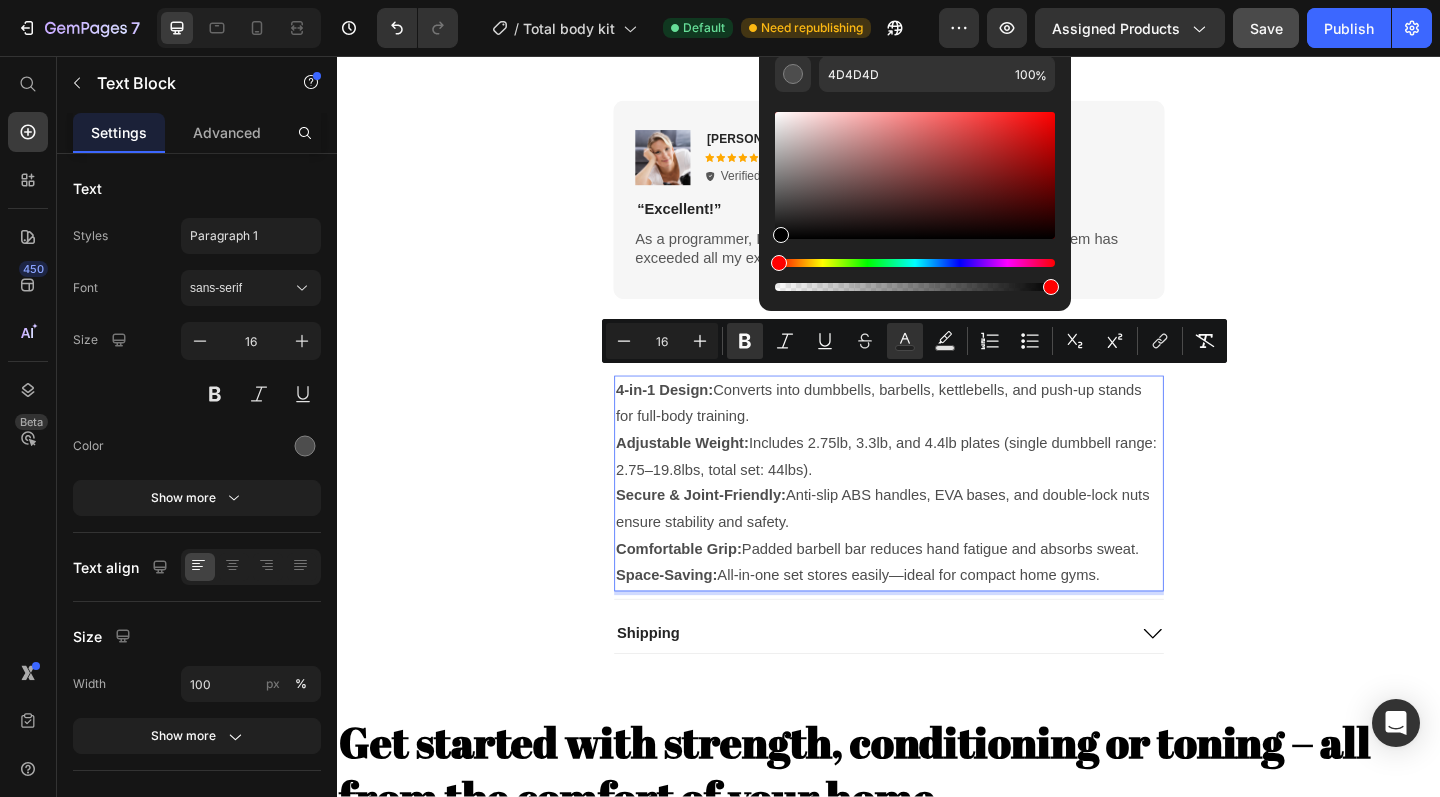 drag, startPoint x: 779, startPoint y: 206, endPoint x: 778, endPoint y: 247, distance: 41.01219 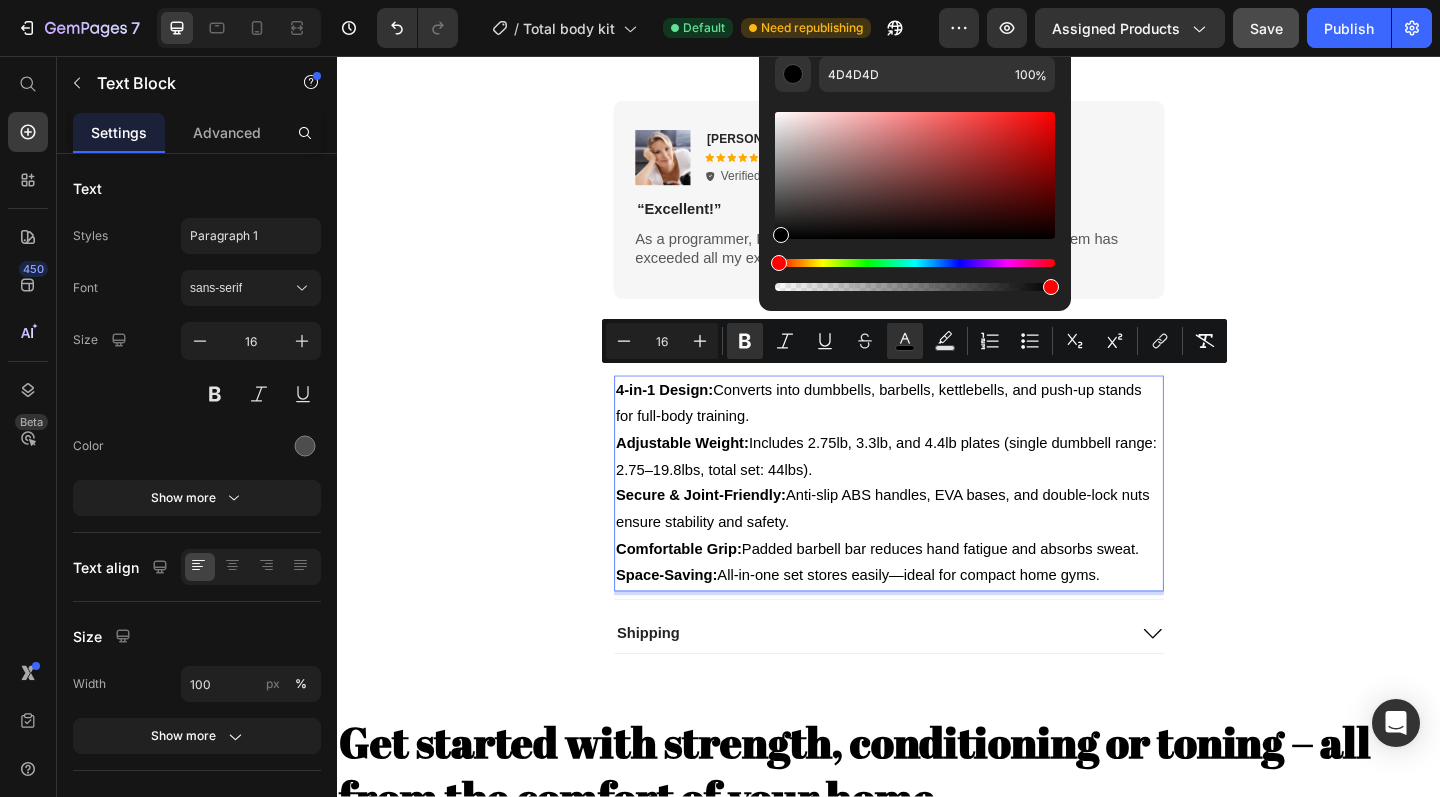 type on "000000" 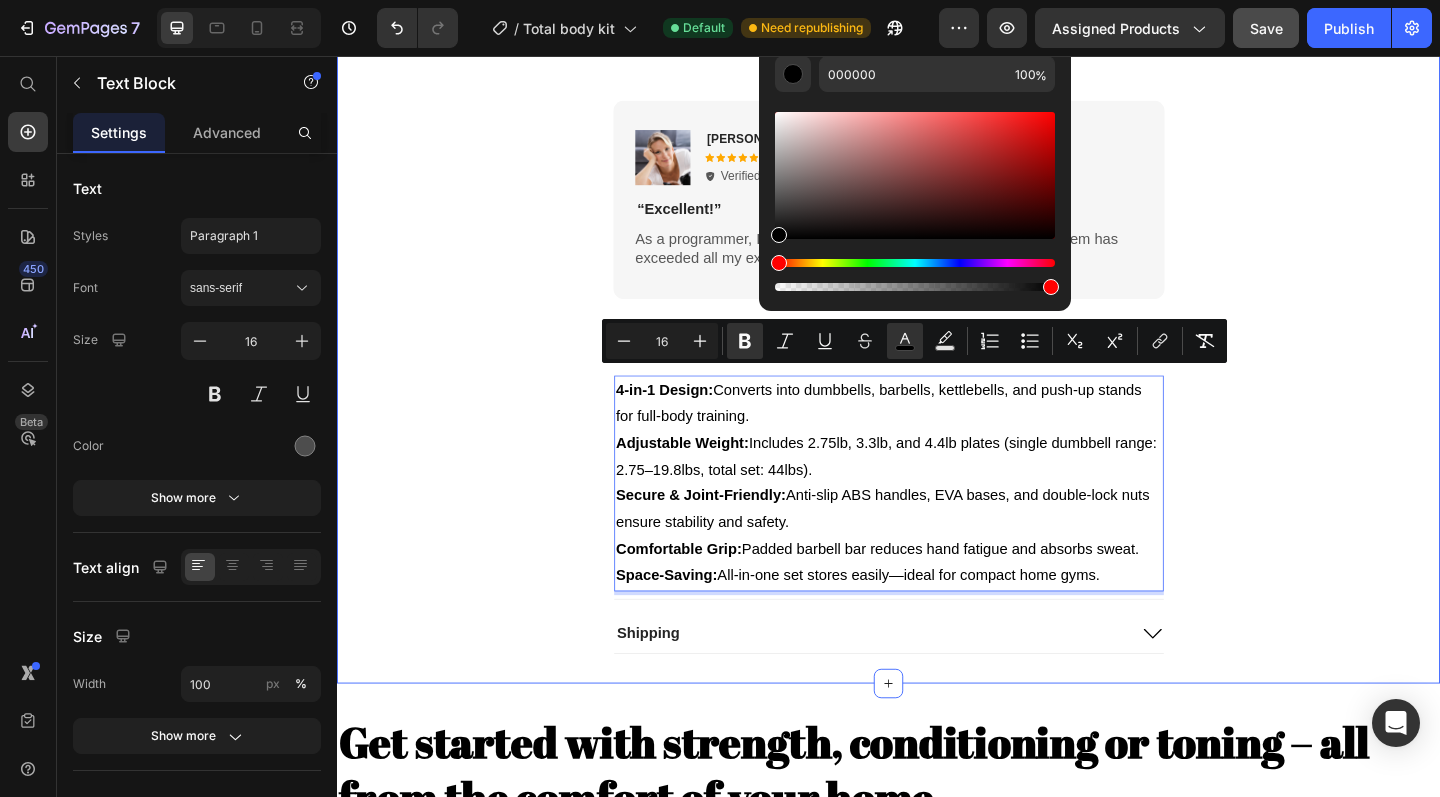 click on "Product Images
Icon
Icon
Icon
Icon
Icon Icon List 2,500+ Verified Reviews! Text Block Row Nuvovy Total Body Kit Product Title $149.99 Product Price $200.00 Product Price 25% OFF Discount Tag Row ✅  4-in-1 Versatility  – Instantly switch between dumbbells, barbells, kettlebells, and push-up stands. Perfect for full-body workouts without bulky equipment. ✅  Custom Weight Options  – Includes 12 weight plates (2.75–4.4 lbs each) to adjust from 2.75 to 19.8 lbs per dumbbell. Total set: 44 lbs. ✅  Safe & Comfortable  – Anti-slip ABS handles, sweat-resistant padding, and secure double-lock nuts for joint-safe, stable training. ✅  Compact & Space-Saving  – All-in-one system designed to fit in small spaces. Ideal for home gyms, apartments, or on-the-go fitness. Product Description 1 Product Quantity
Add to cart Add to Cart Image Free Shipping  on orders 100$ Text Block" at bounding box center [937, -319] 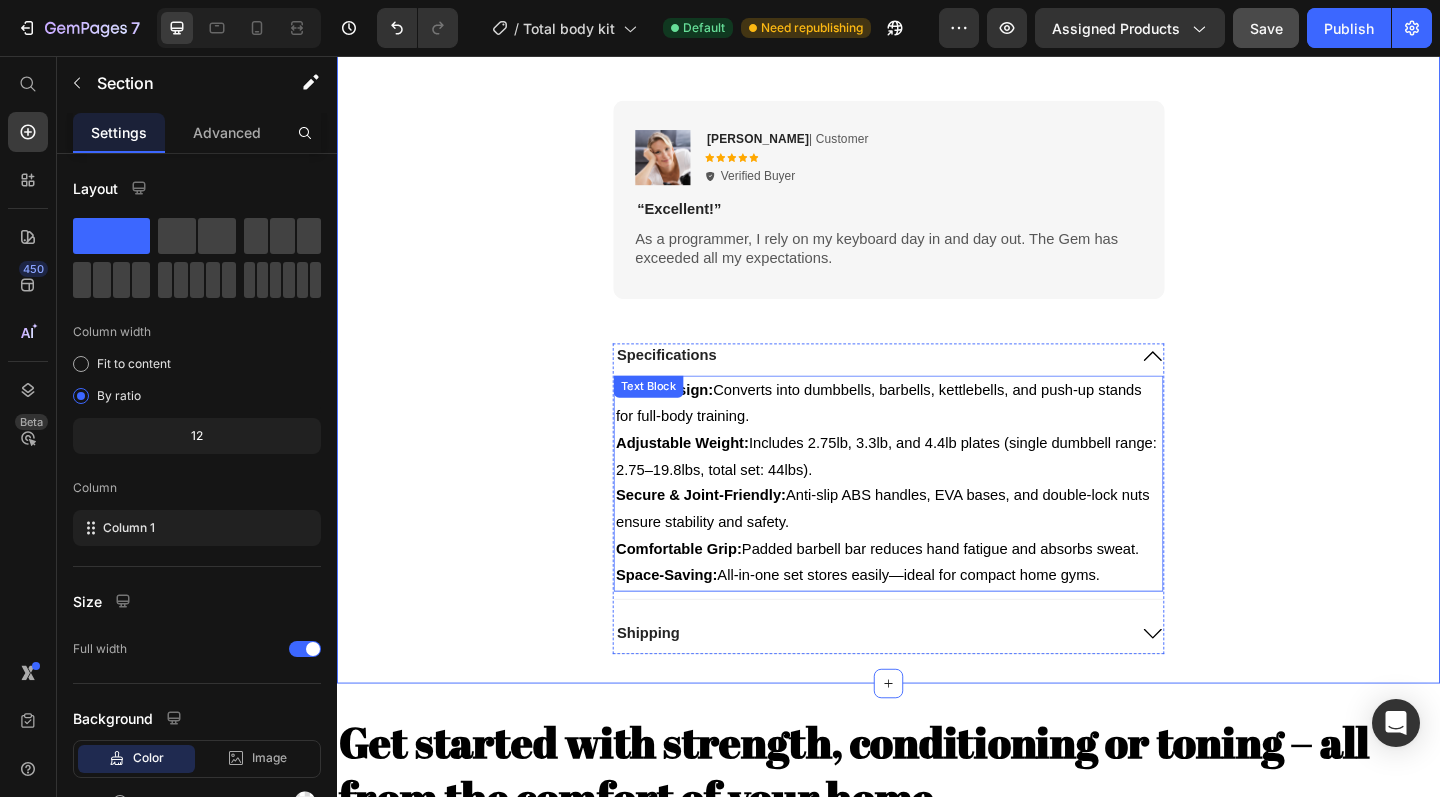 click on "Space-Saving:  All-in-one set stores easily—ideal for compact home gyms." at bounding box center [937, 622] 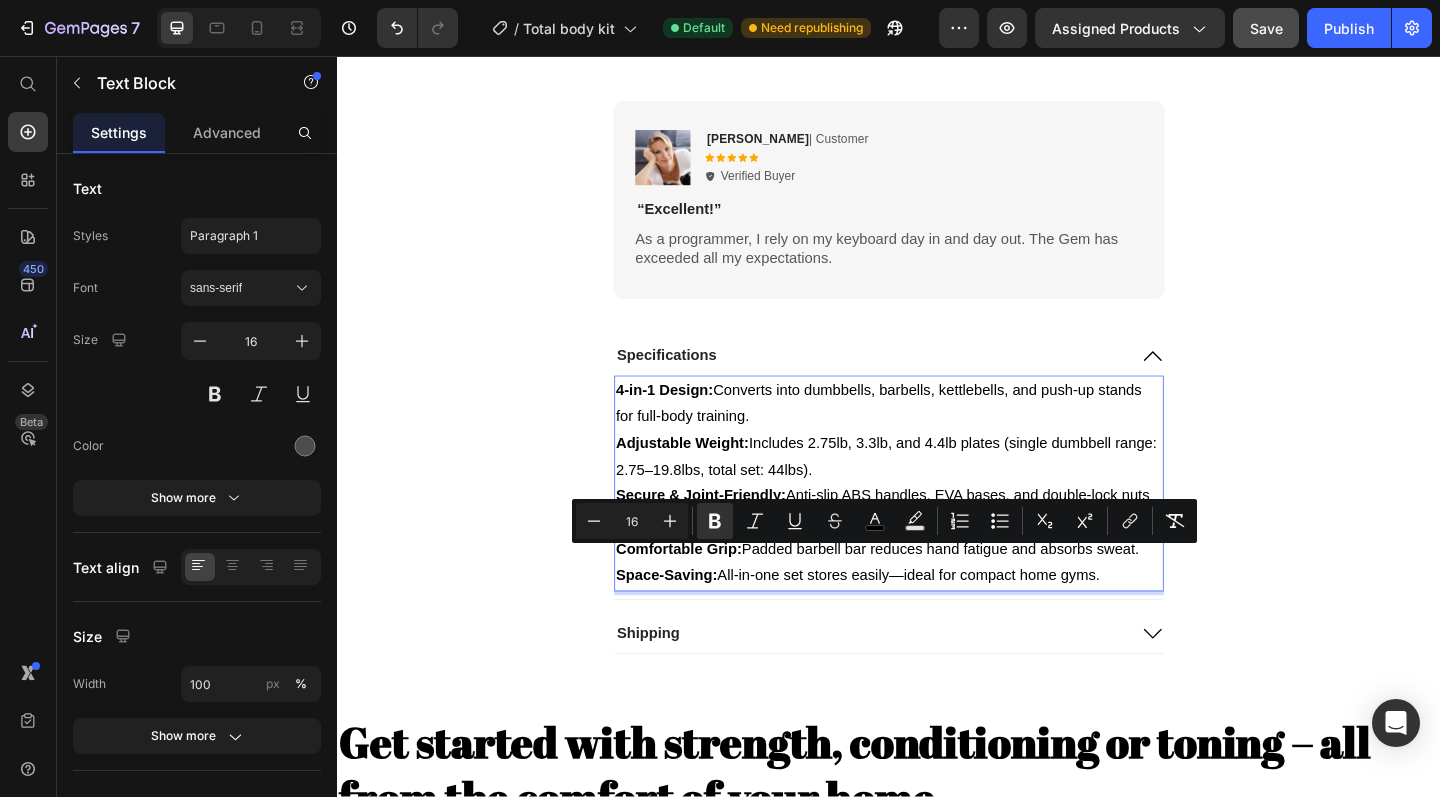 drag, startPoint x: 1191, startPoint y: 605, endPoint x: 644, endPoint y: 596, distance: 547.07404 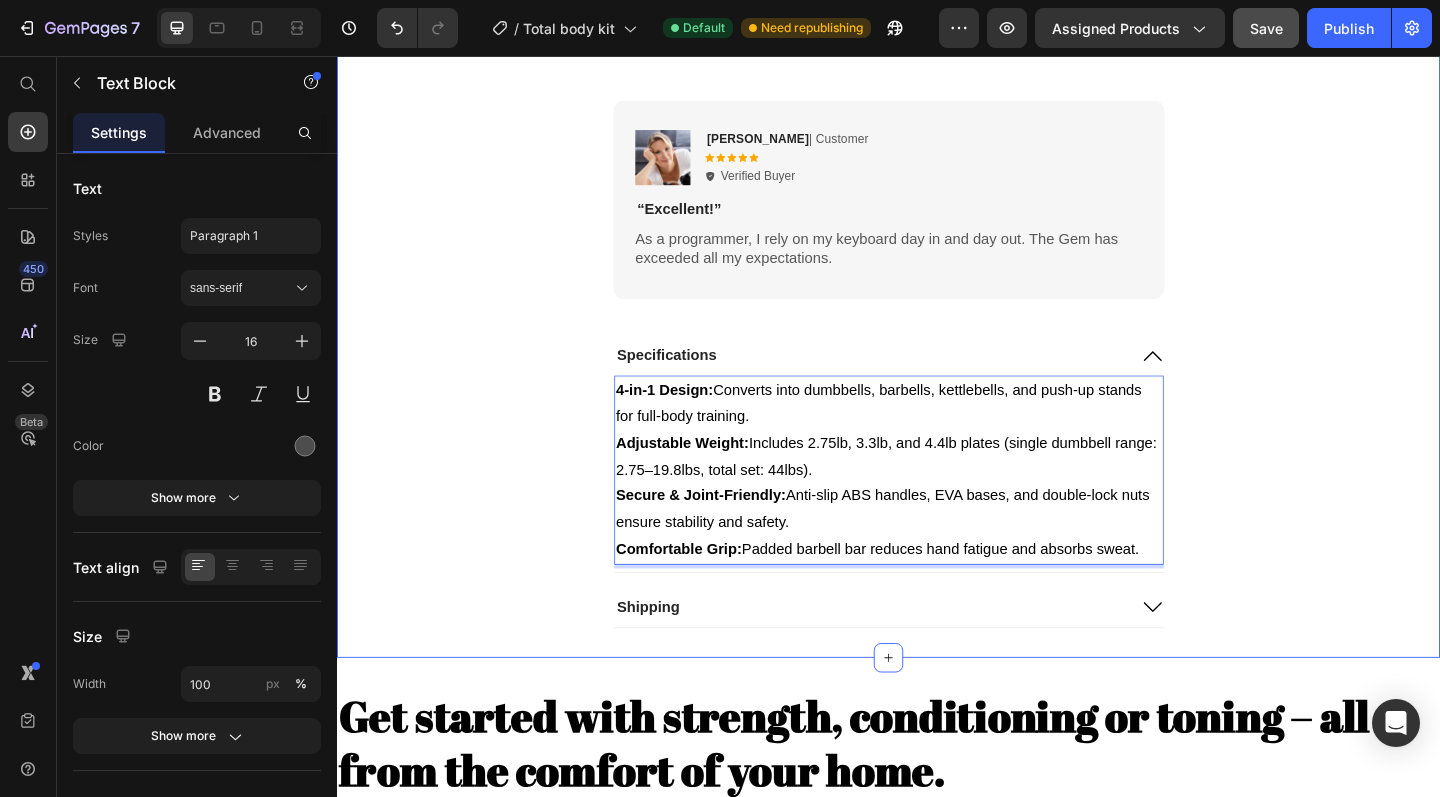 click on "Product Images
Icon
Icon
Icon
Icon
Icon Icon List 2,500+ Verified Reviews! Text Block Row Nuvovy Total Body Kit Product Title $149.99 Product Price $200.00 Product Price 25% OFF Discount Tag Row ✅  4-in-1 Versatility  – Instantly switch between dumbbells, barbells, kettlebells, and push-up stands. Perfect for full-body workouts without bulky equipment. ✅  Custom Weight Options  – Includes 12 weight plates (2.75–4.4 lbs each) to adjust from 2.75 to 19.8 lbs per dumbbell. Total set: 44 lbs. ✅  Safe & Comfortable  – Anti-slip ABS handles, sweat-resistant padding, and secure double-lock nuts for joint-safe, stable training. ✅  Compact & Space-Saving  – All-in-one system designed to fit in small spaces. Ideal for home gyms, apartments, or on-the-go fitness. Product Description 1 Product Quantity
Add to cart Add to Cart Image Free Shipping  on orders 100$ Text Block" at bounding box center [937, -333] 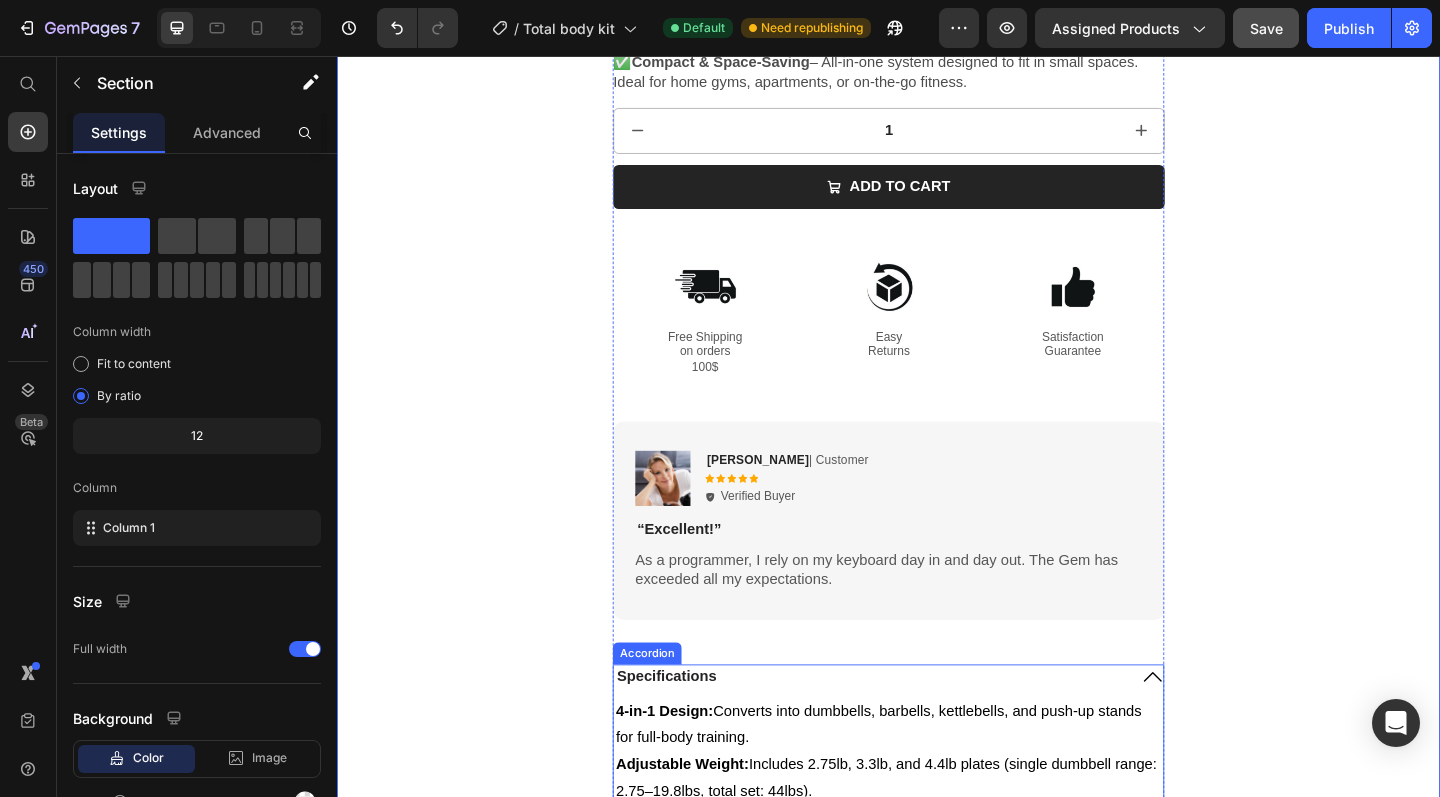 scroll, scrollTop: 1170, scrollLeft: 0, axis: vertical 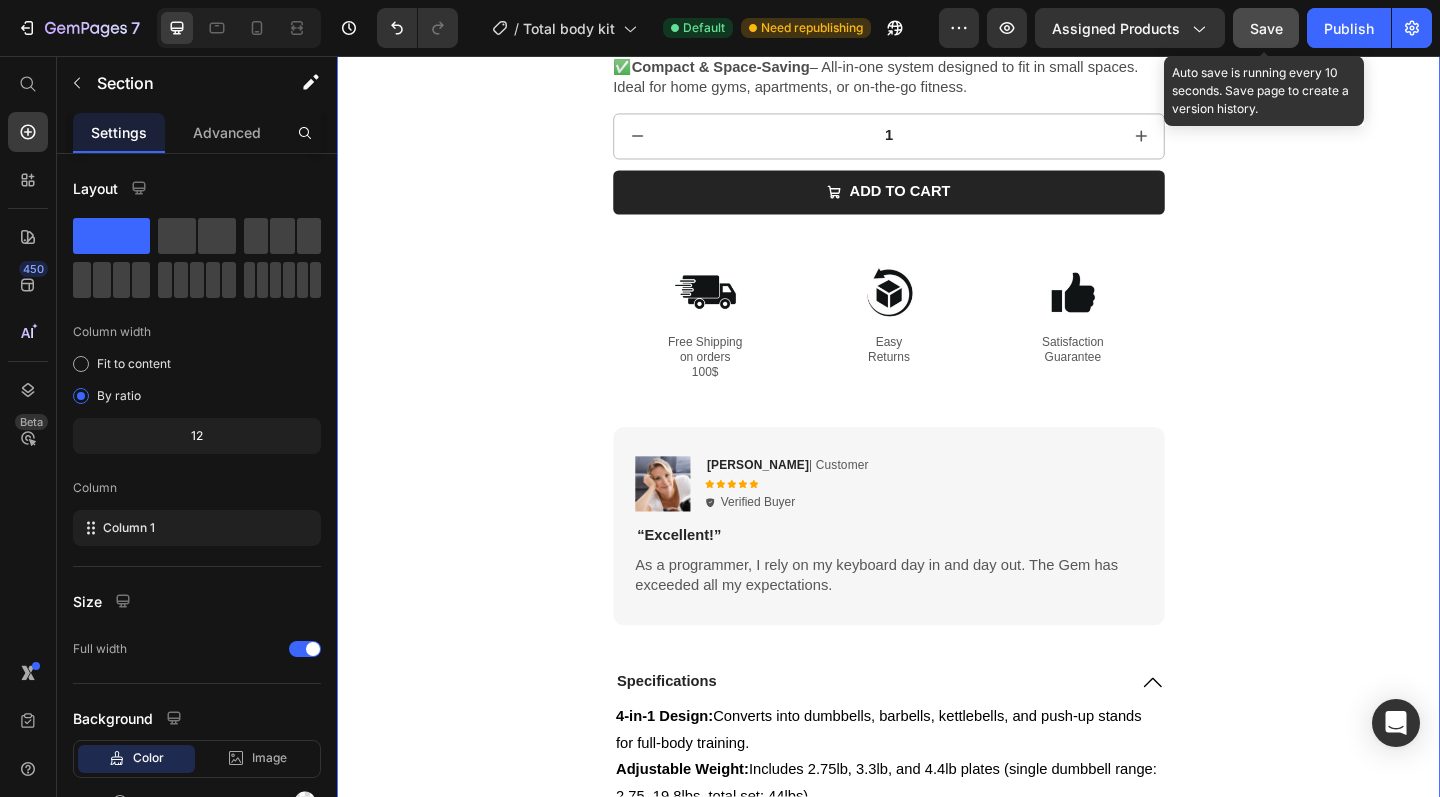 click on "Save" at bounding box center (1266, 28) 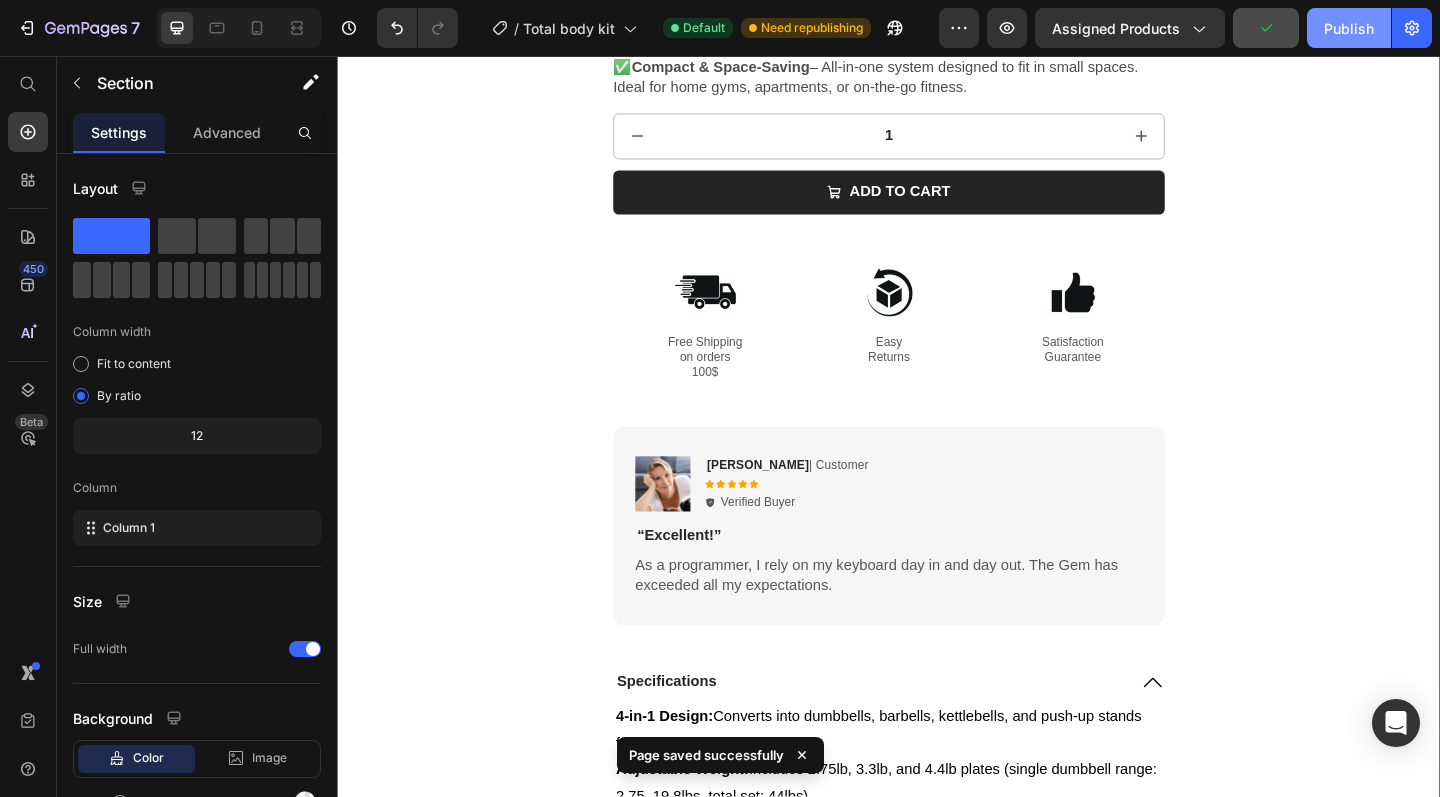 click on "Publish" at bounding box center [1349, 28] 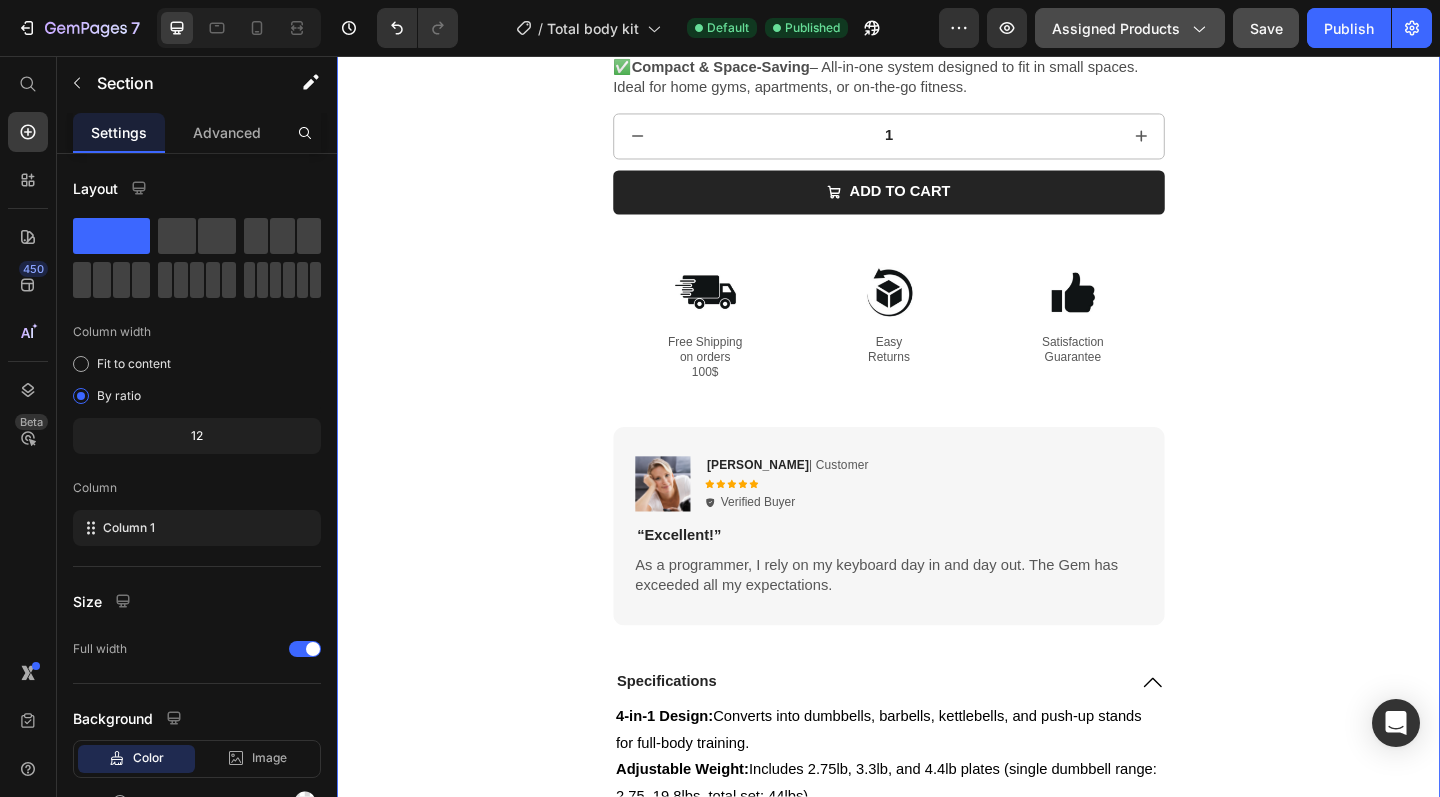 click on "Assigned Products" 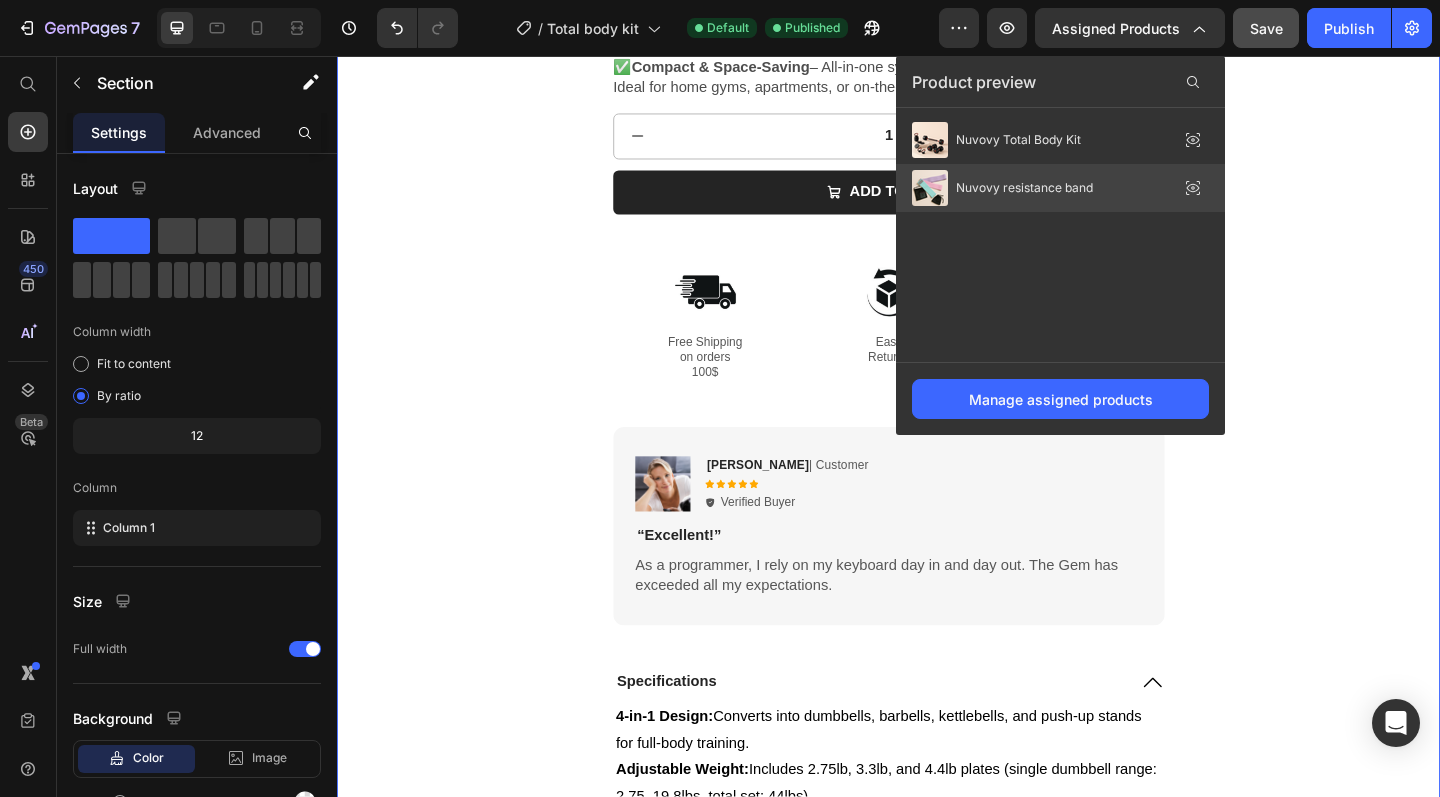 click on "Nuvovy resistance band" at bounding box center (1024, 188) 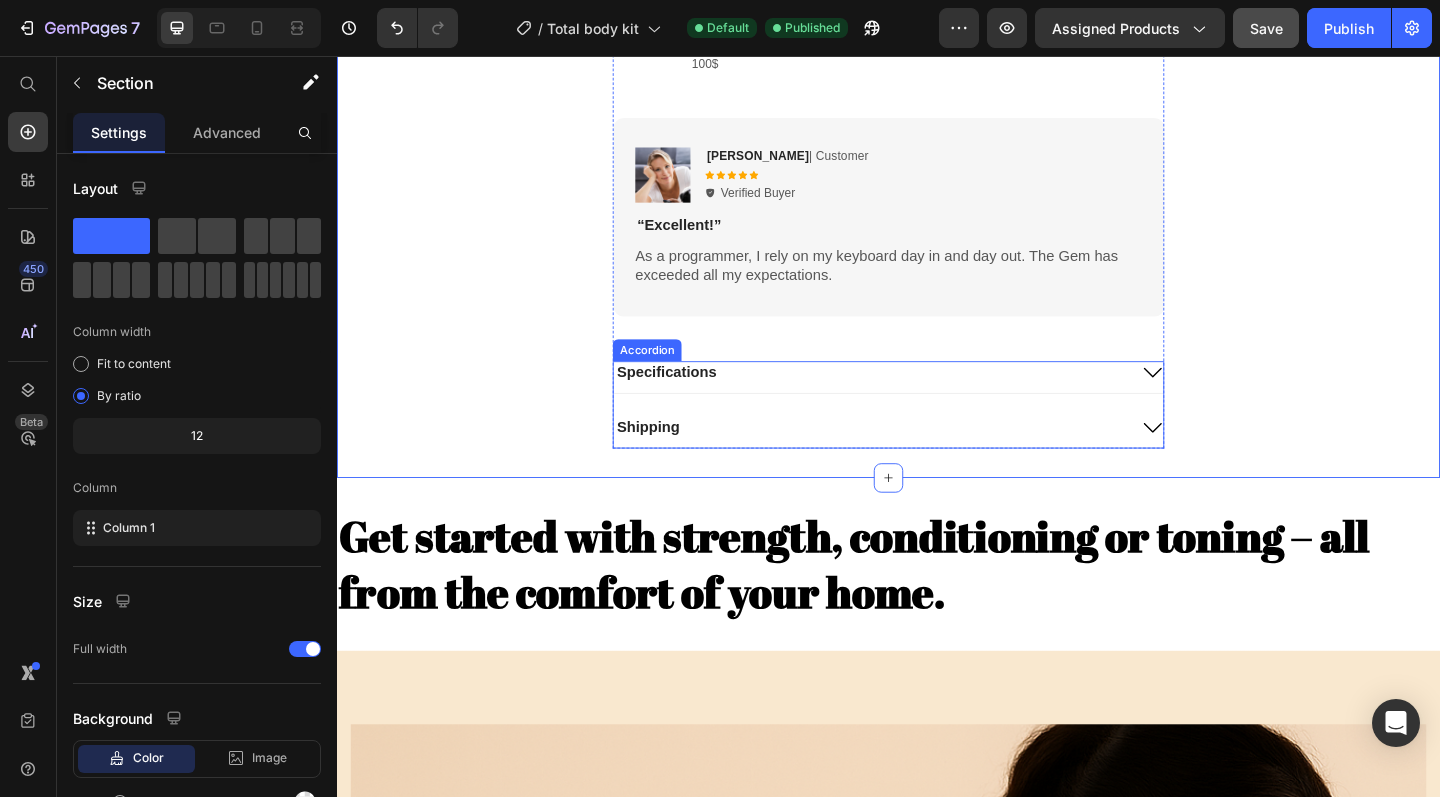 scroll, scrollTop: 1648, scrollLeft: 0, axis: vertical 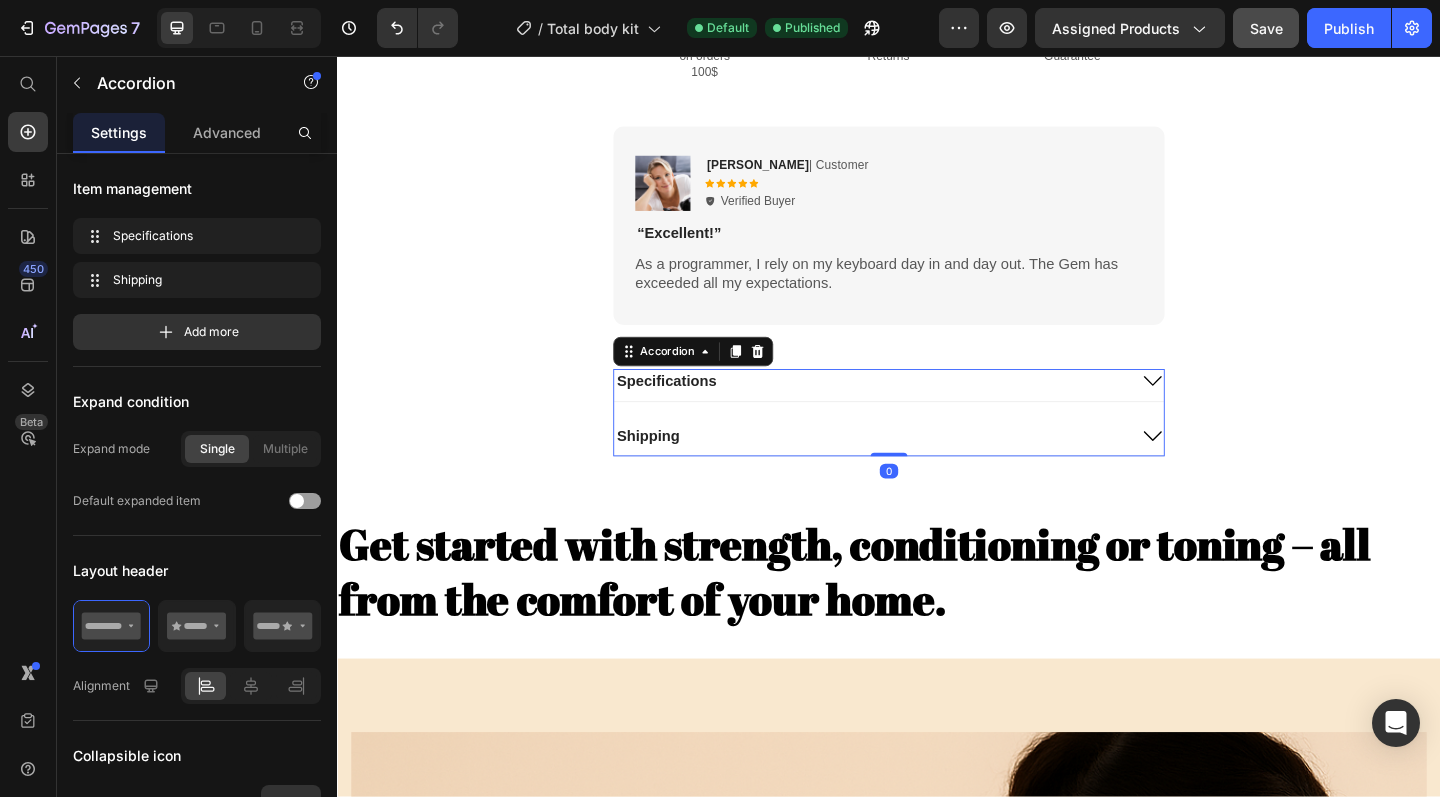 click 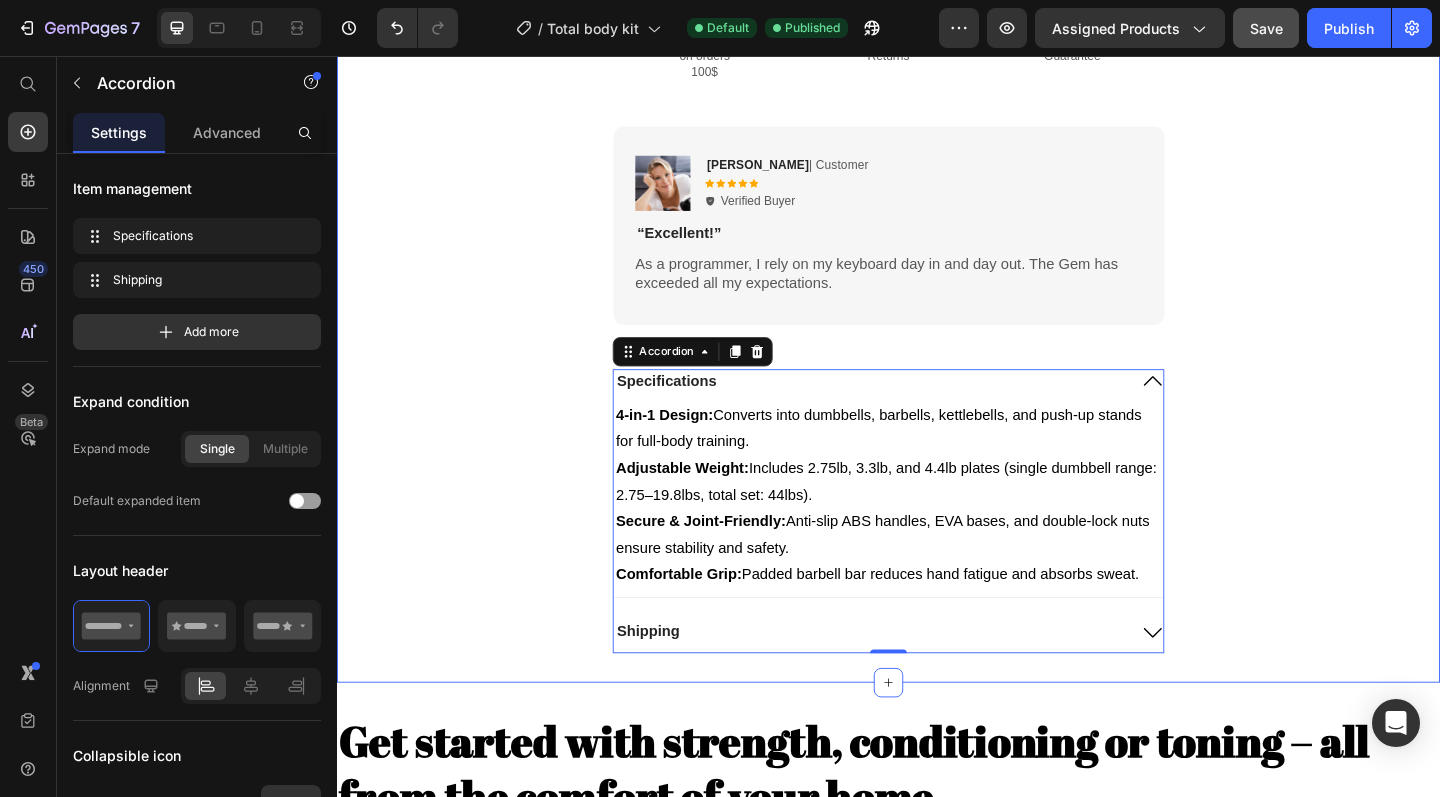 click on "Product Images
Icon
Icon
Icon
Icon
Icon Icon List 2,500+ Verified Reviews! Text Block Row Nuvovy resistance band Product Title $24.99 Product Price $29.99 Product Price 17% OFF Discount Tag Row
Product introduction:
Product Name: squat resistance band Material: latex mesh Product specifications: S code circumference lake blue 76*8cm (different tensile strength of the same specification) Weak Weight: 110g M code circumference pink 76*8cm (different tension in the same specification) Medium Weight: 125g L code circumference purple 76*8cm (different tensile strength of the same specification) Strong Weight: 154g Use; used to practice hips, large and small leg muscles, as well as body balance, enhance the core strength of the body
Packing list:  Yoga belt*1
Show more Product Description 1 Product Quantity
Add to cart Add to Cart Image Free Shipping  on orders 100$" at bounding box center [937, -381] 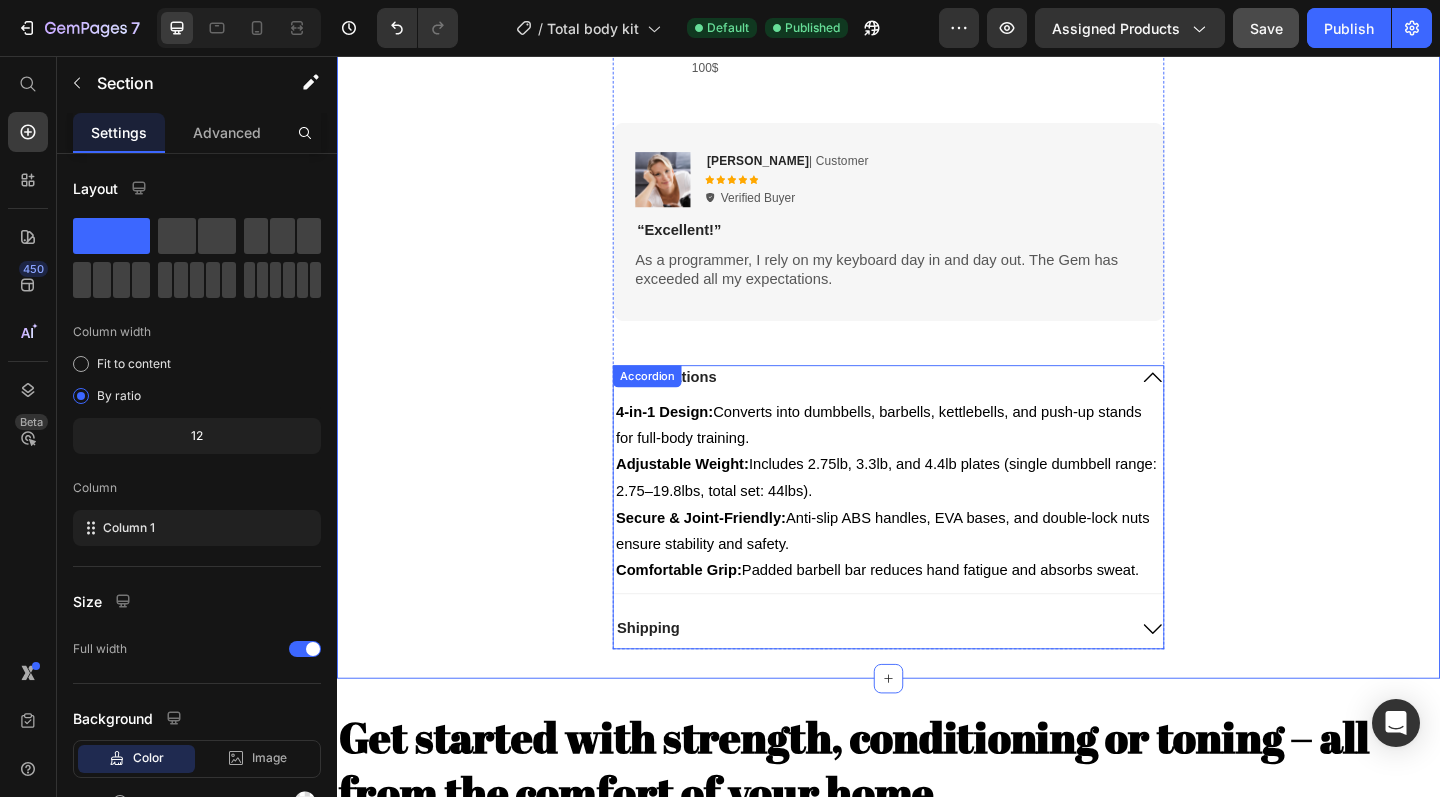 scroll, scrollTop: 1608, scrollLeft: 0, axis: vertical 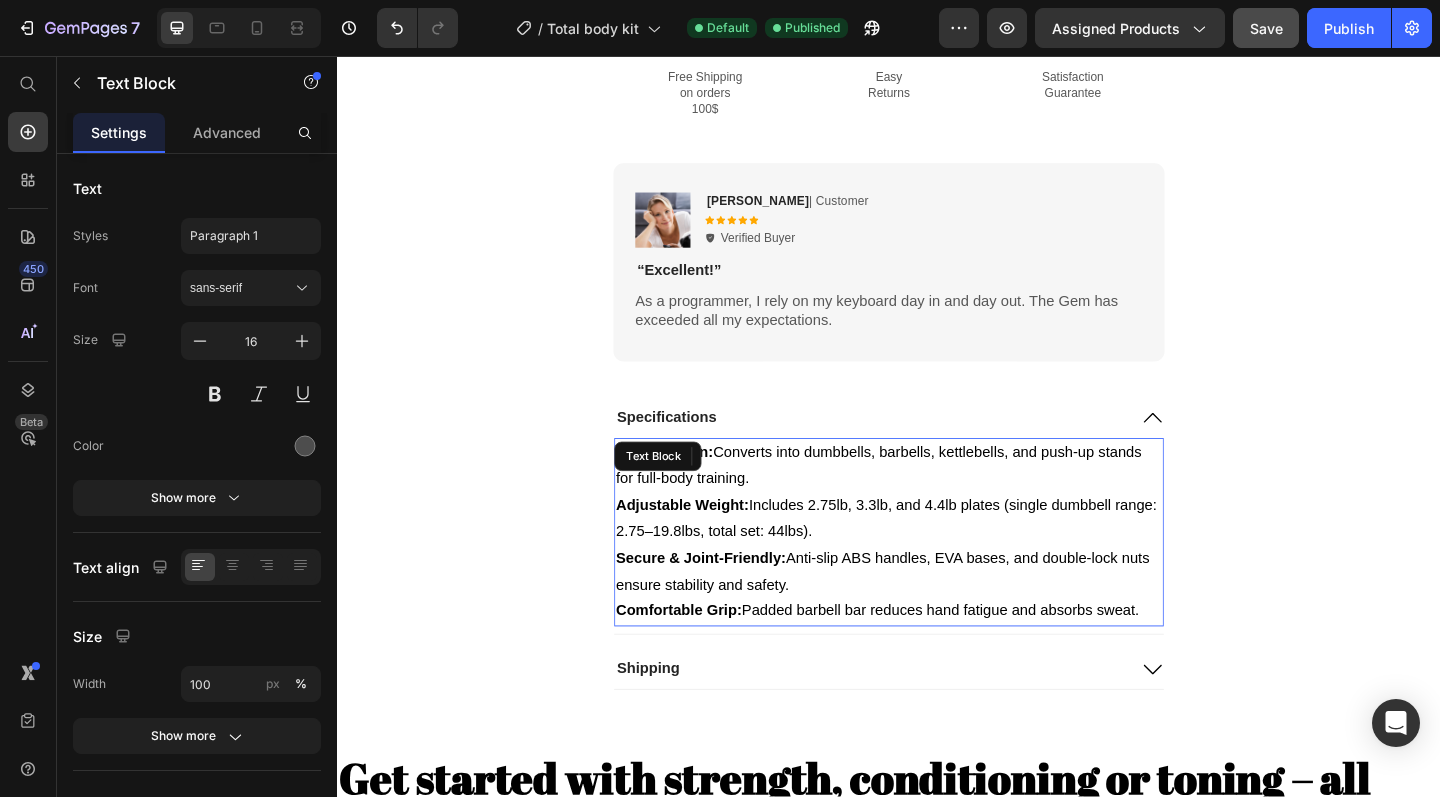 click on "Comfortable Grip:  Padded barbell bar reduces hand fatigue and absorbs sweat." at bounding box center (924, 659) 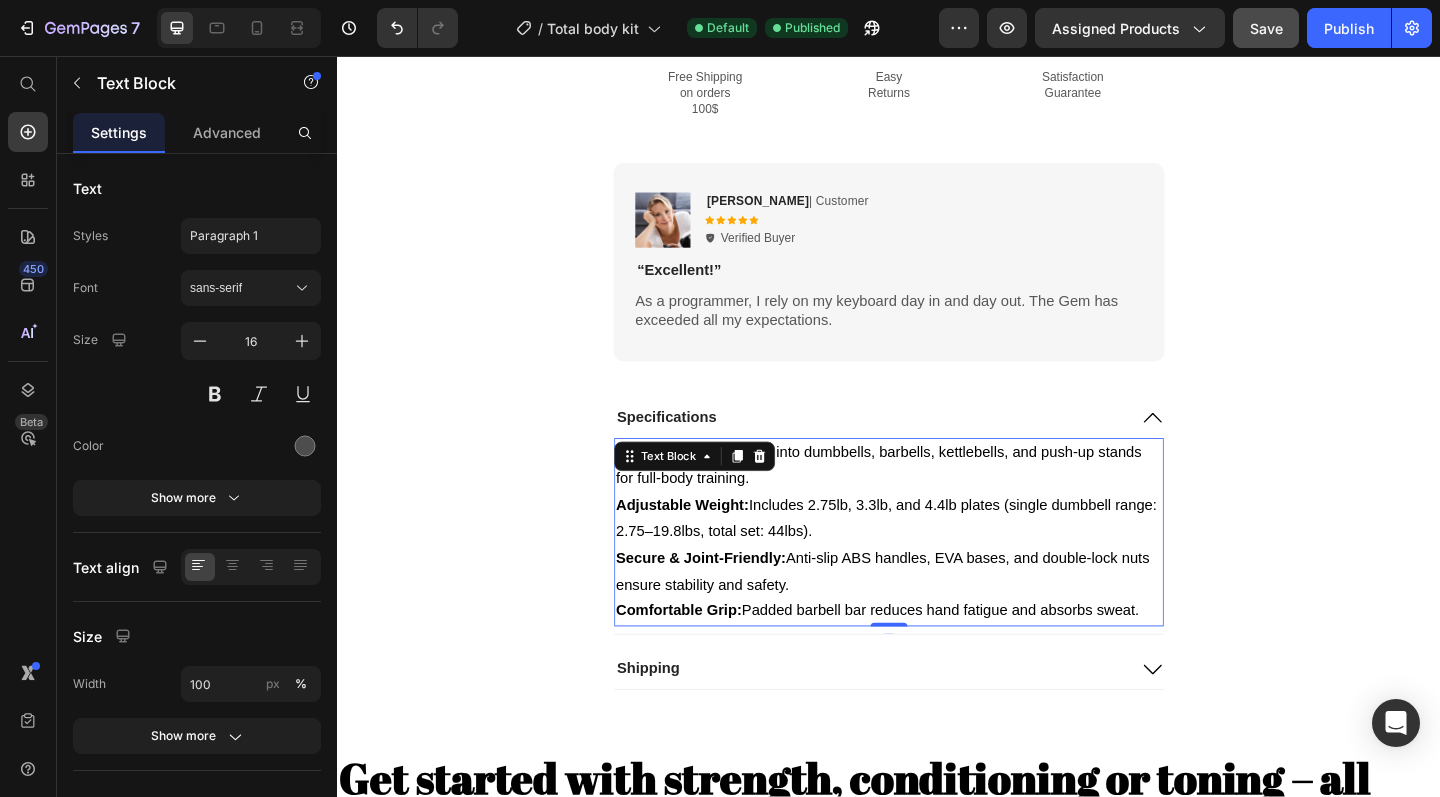 click on "Comfortable Grip:  Padded barbell bar reduces hand fatigue and absorbs sweat." at bounding box center [937, 660] 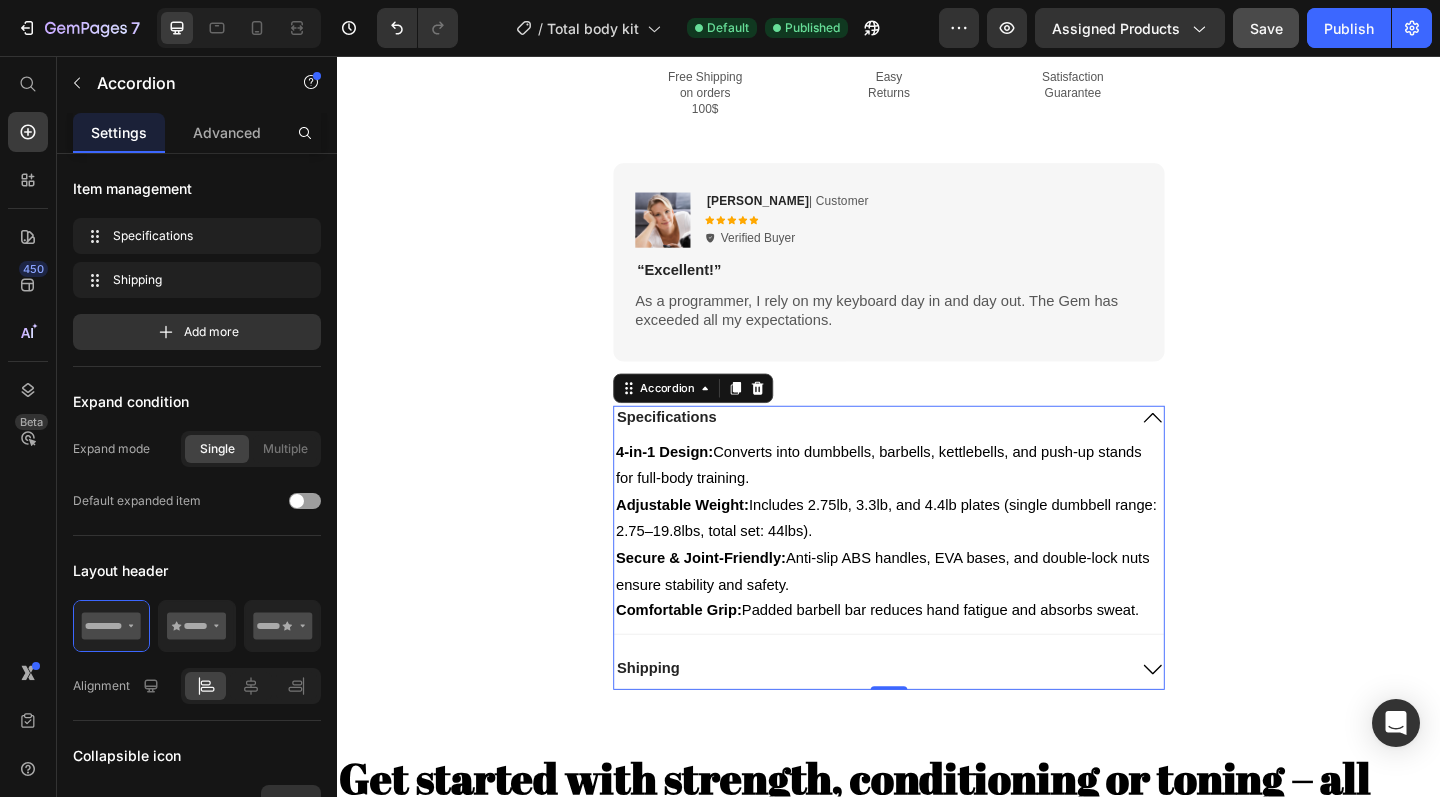click 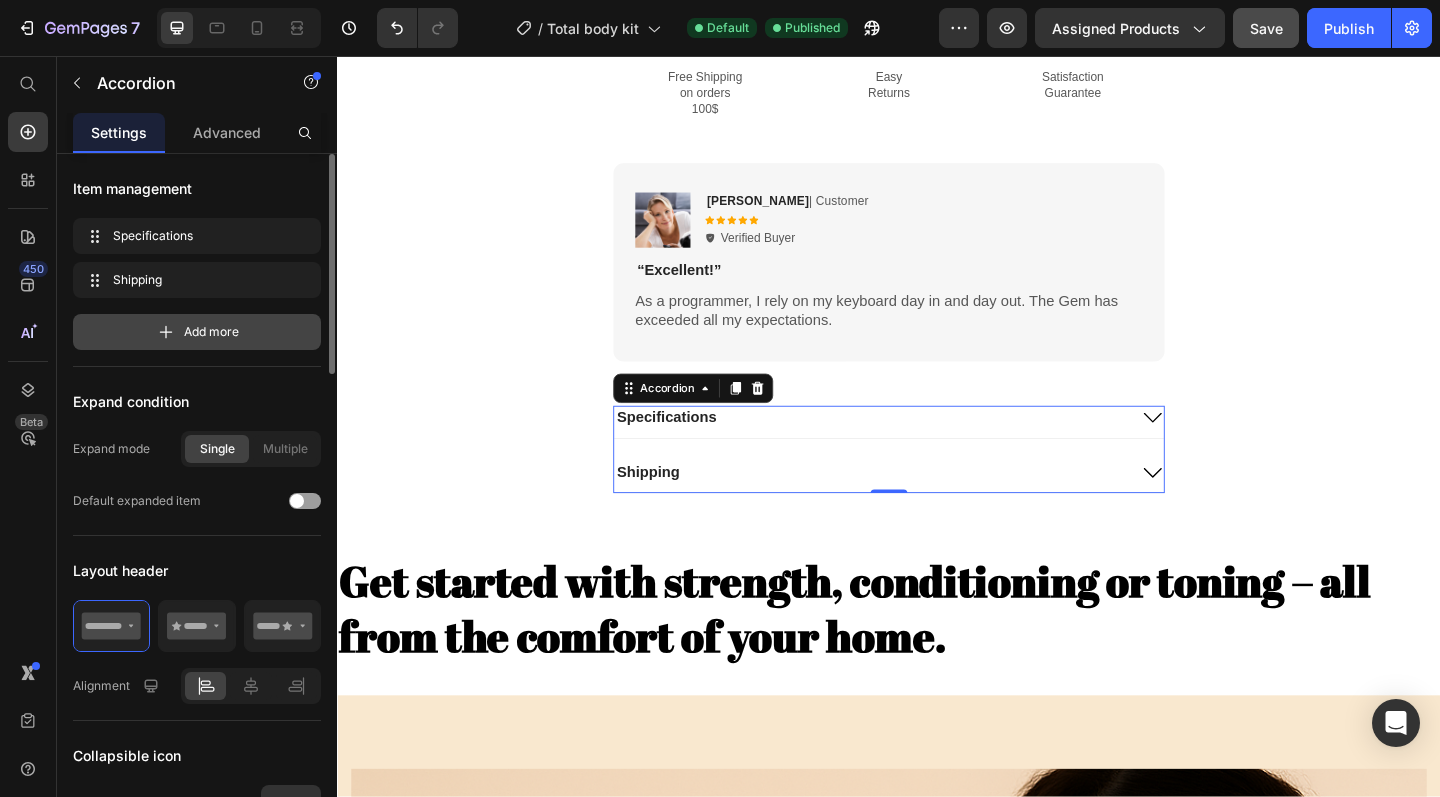 click on "Add more" at bounding box center (211, 332) 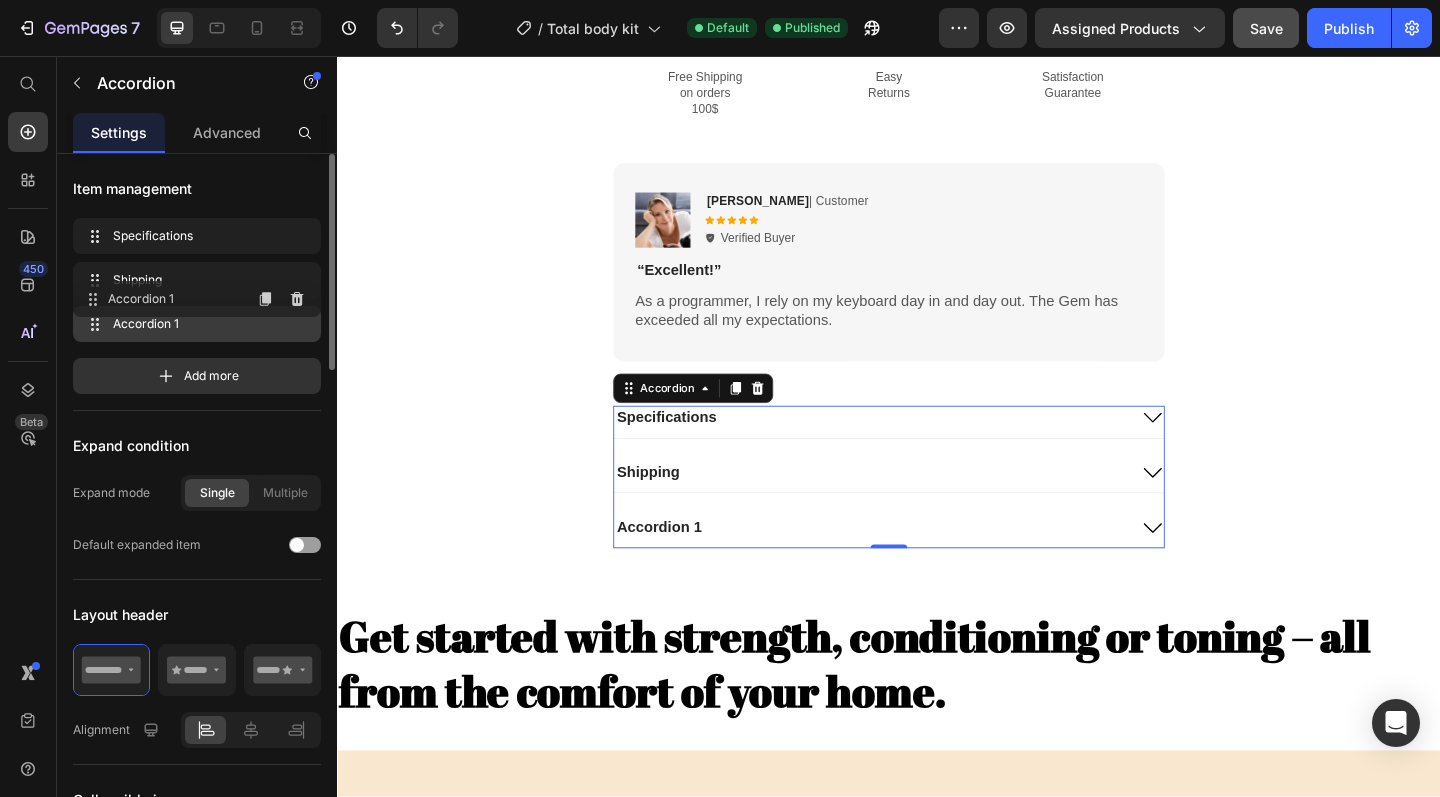 type 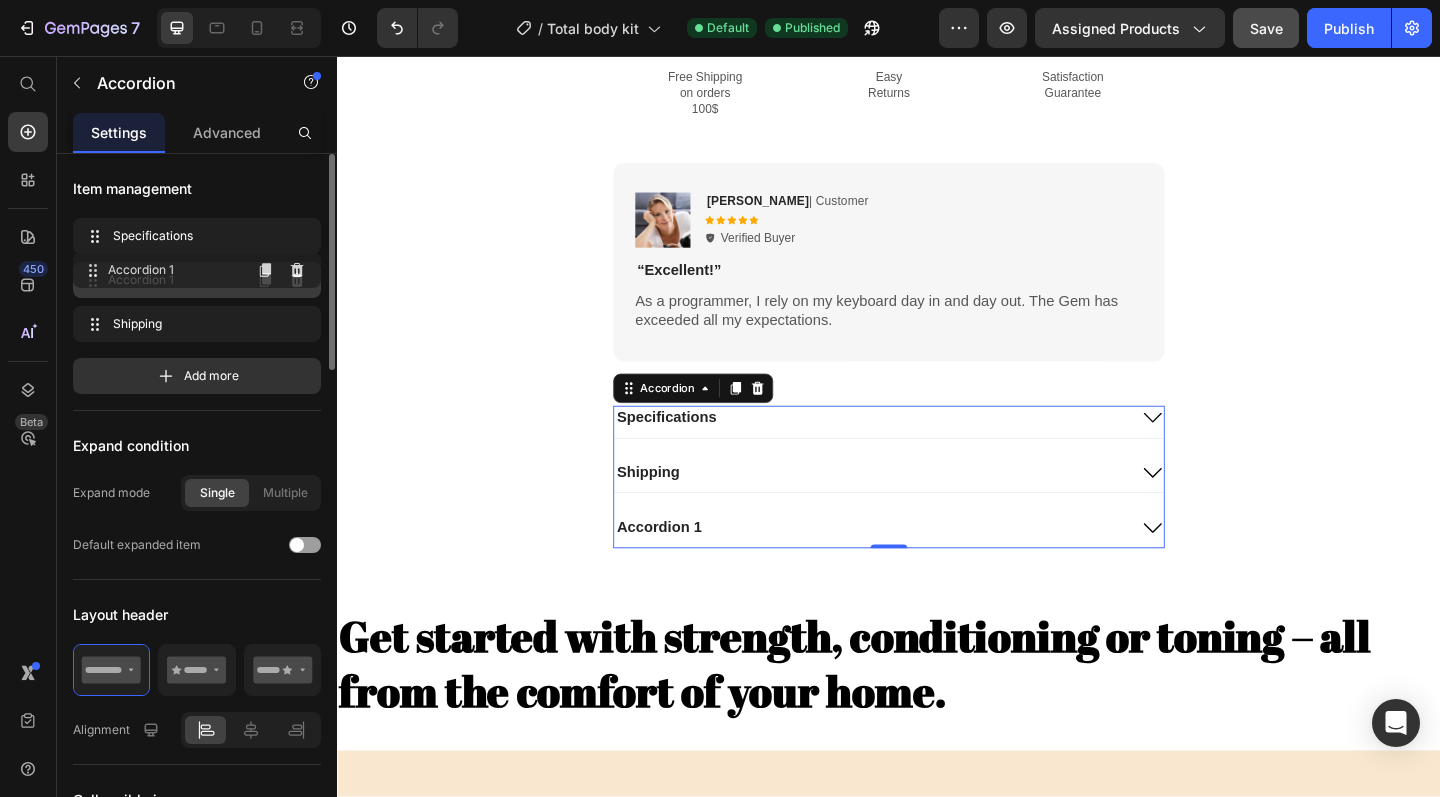 drag, startPoint x: 198, startPoint y: 328, endPoint x: 196, endPoint y: 274, distance: 54.037025 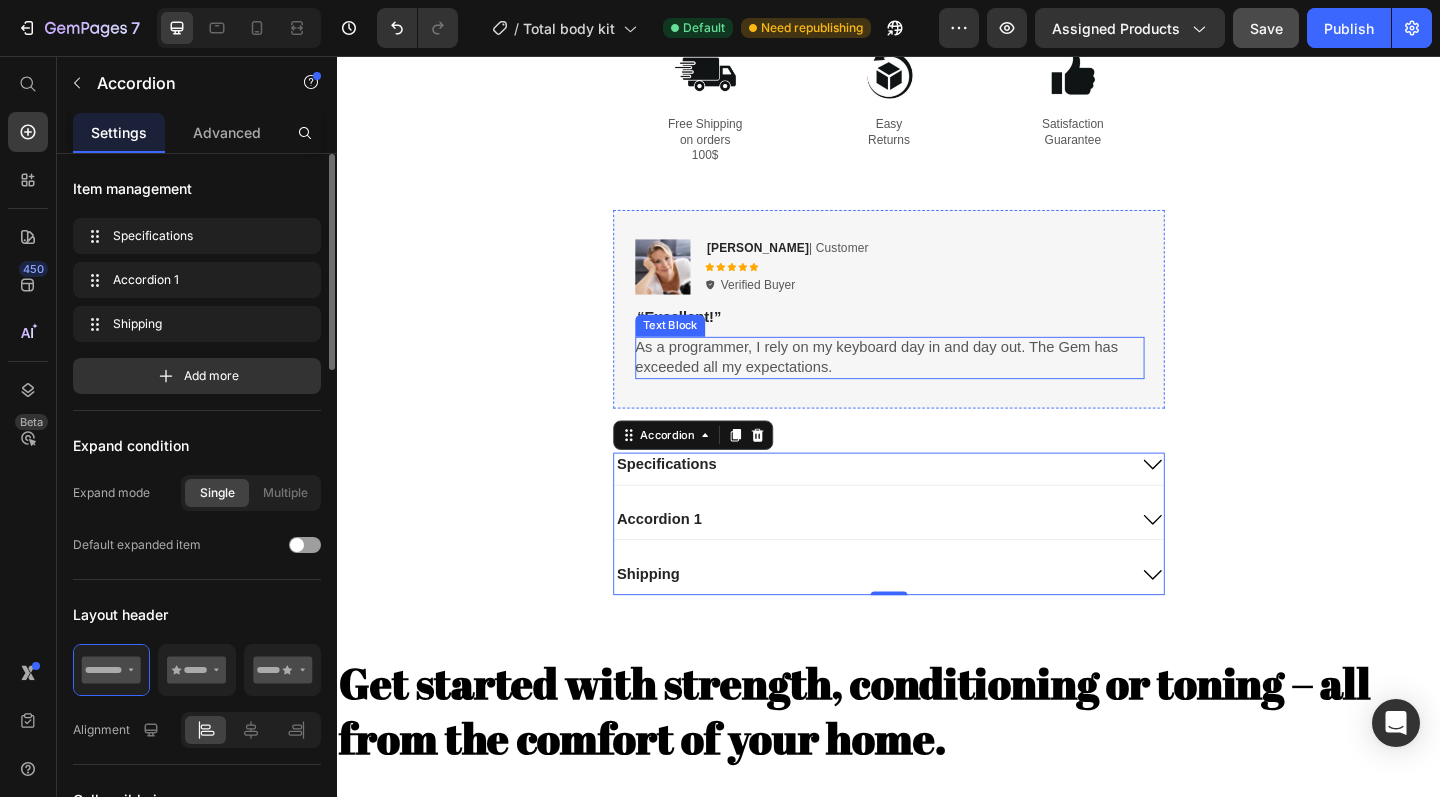 scroll, scrollTop: 1574, scrollLeft: 0, axis: vertical 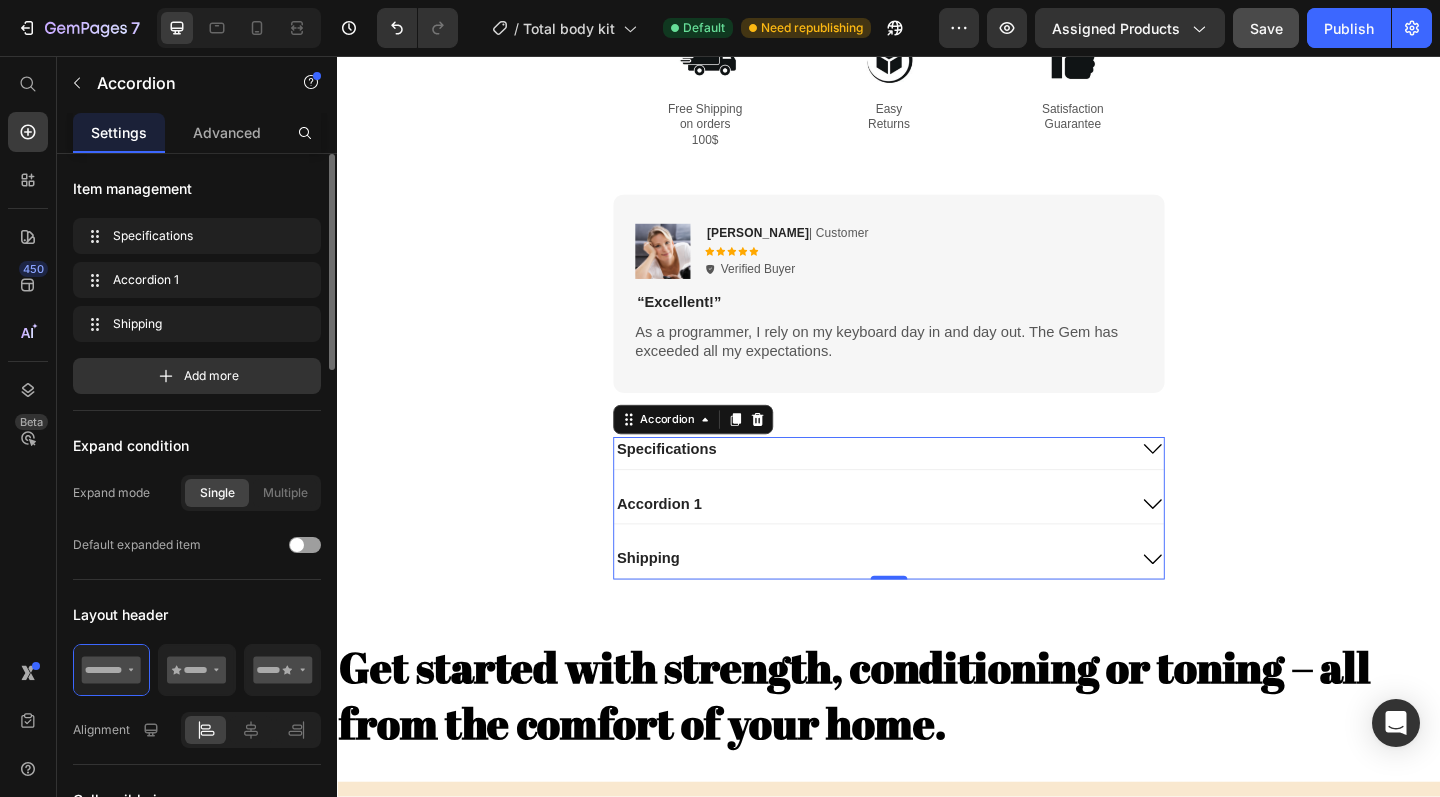 click 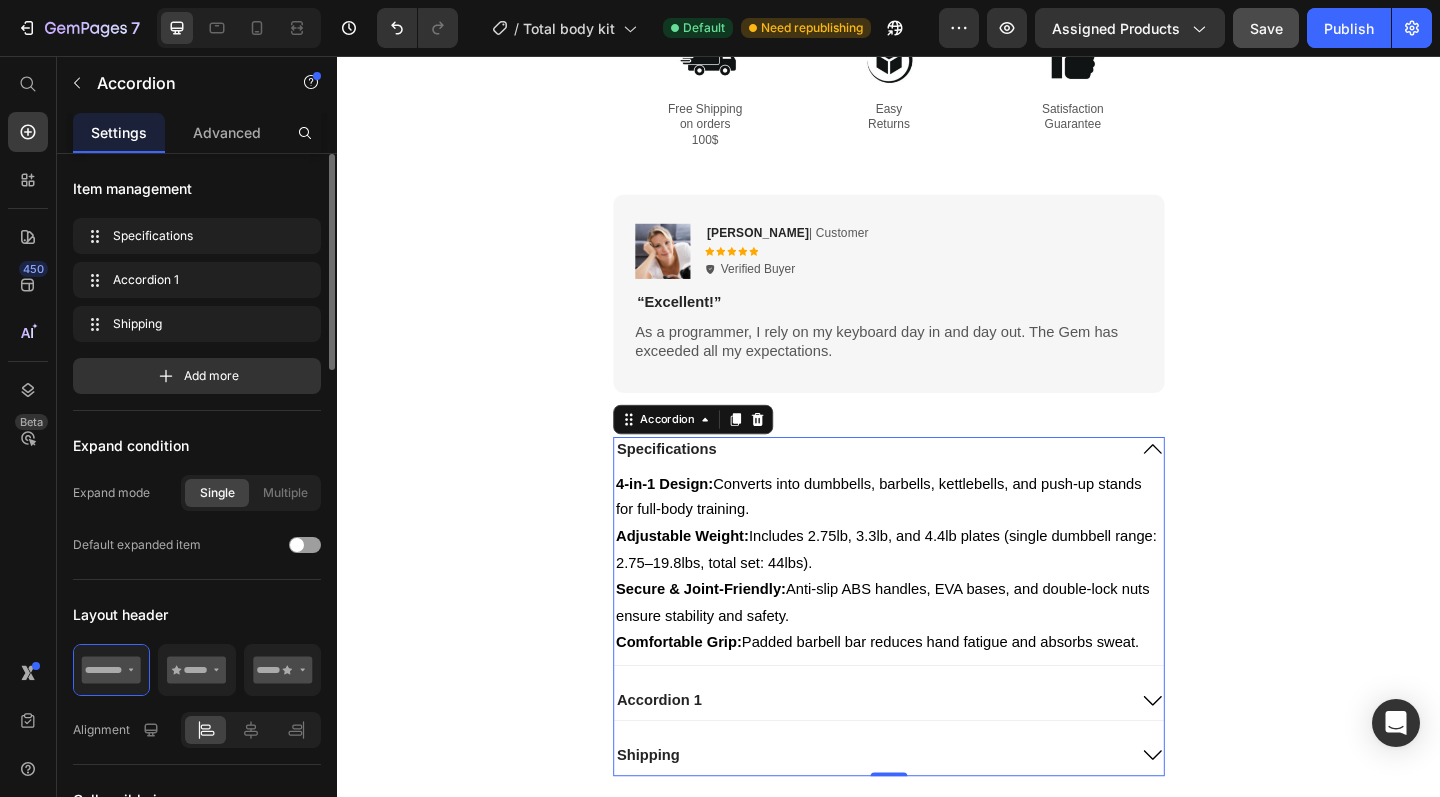 click on "Accordion 1" at bounding box center (917, 757) 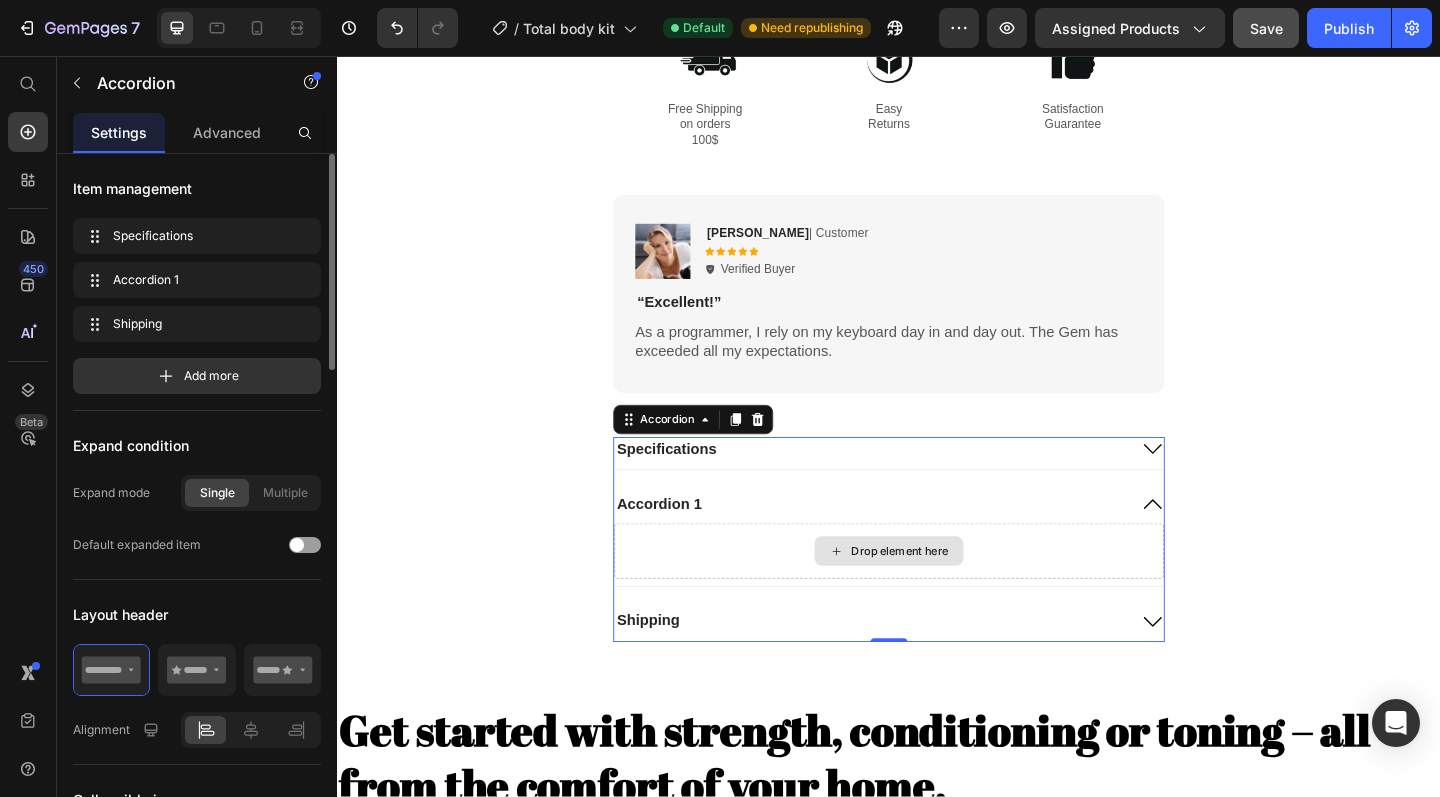 click on "Drop element here" at bounding box center [937, 595] 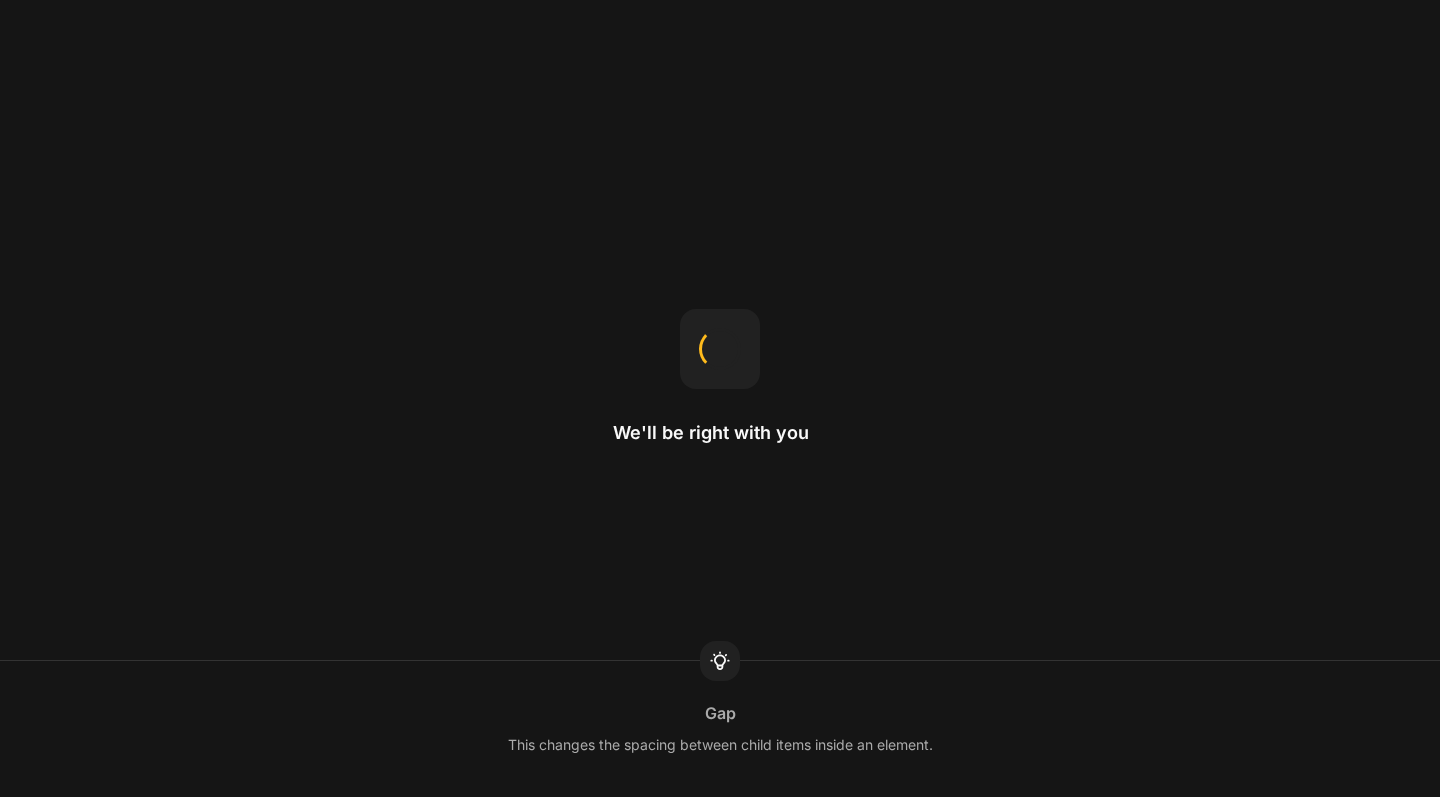 scroll, scrollTop: 0, scrollLeft: 0, axis: both 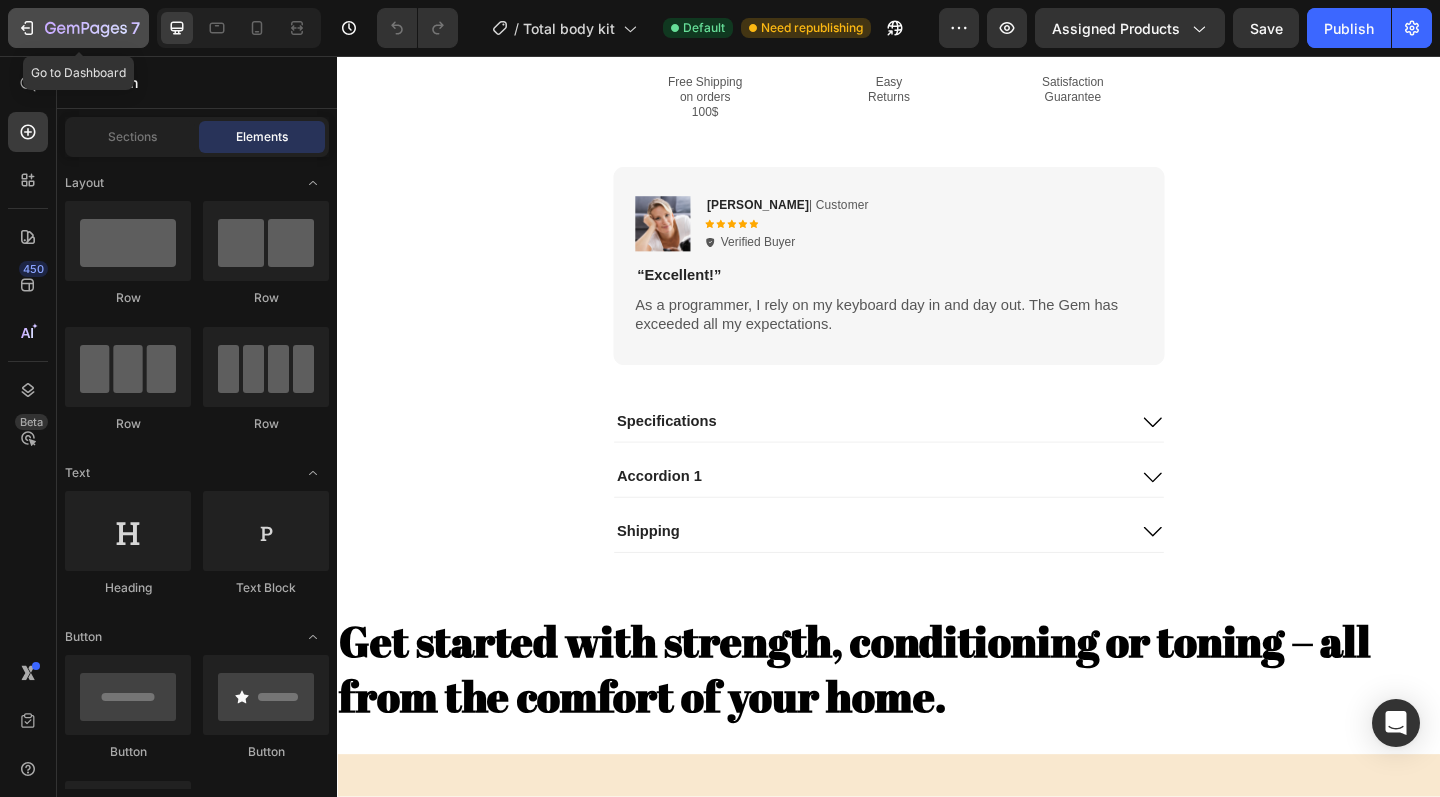 click on "7" at bounding box center (78, 28) 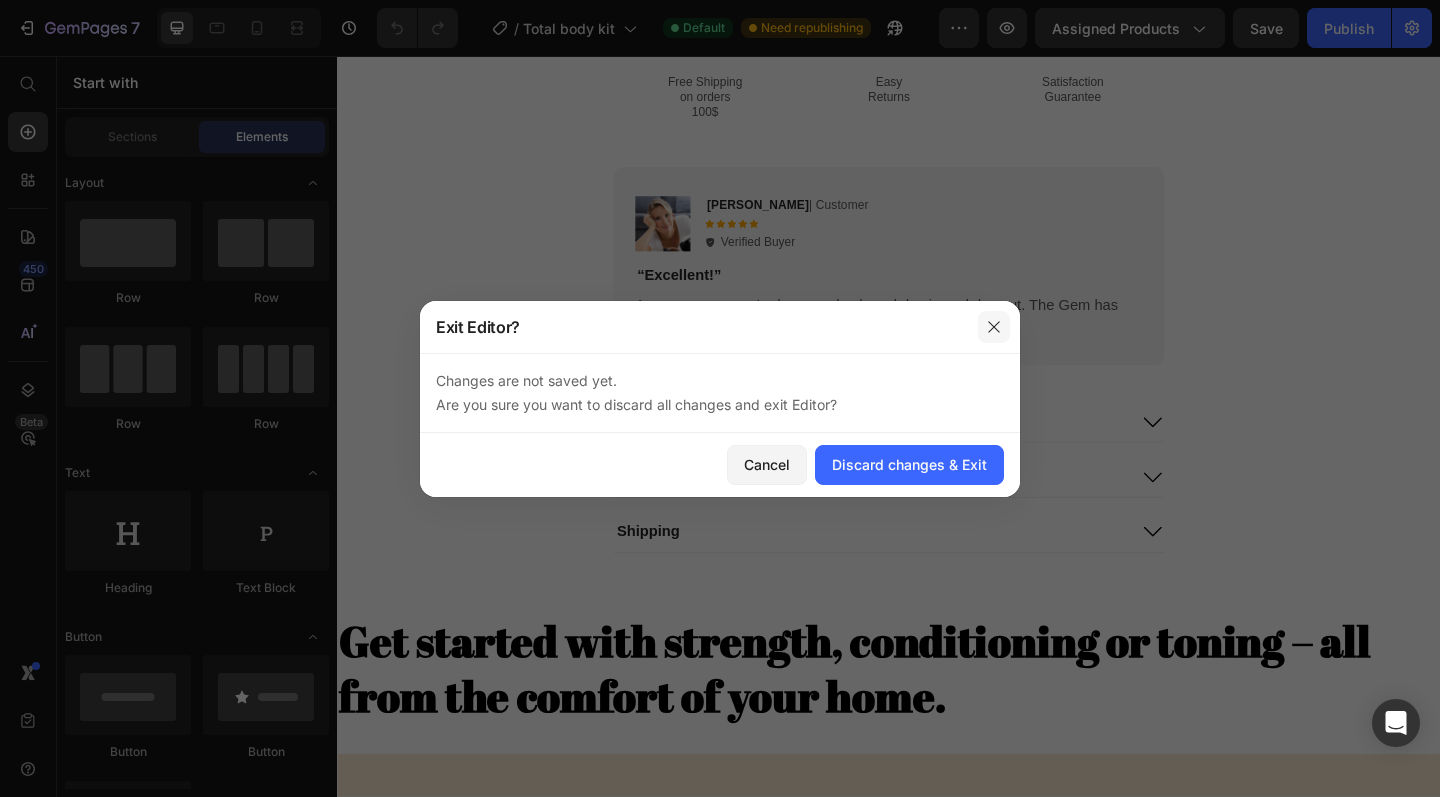 click 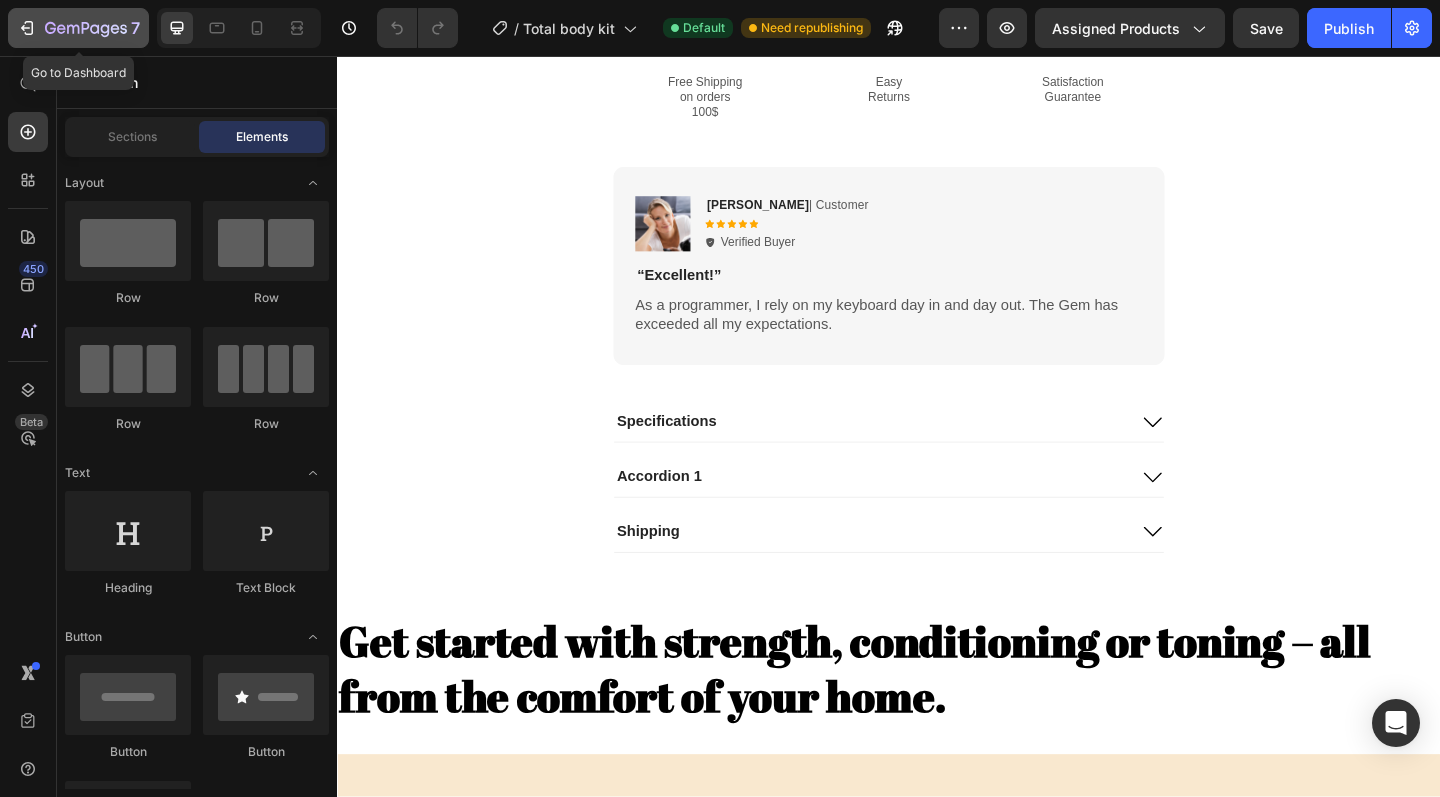 click 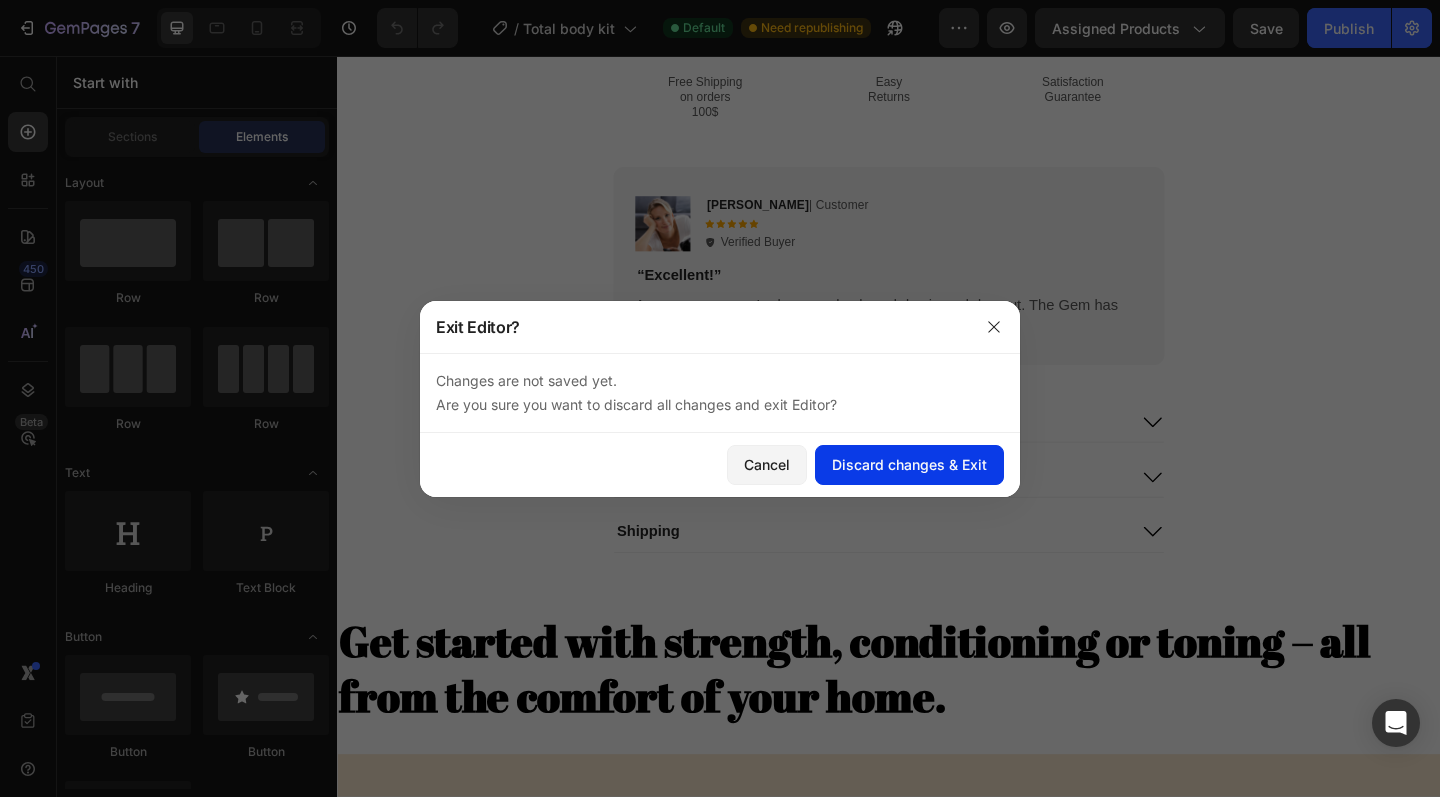 click on "Discard changes & Exit" 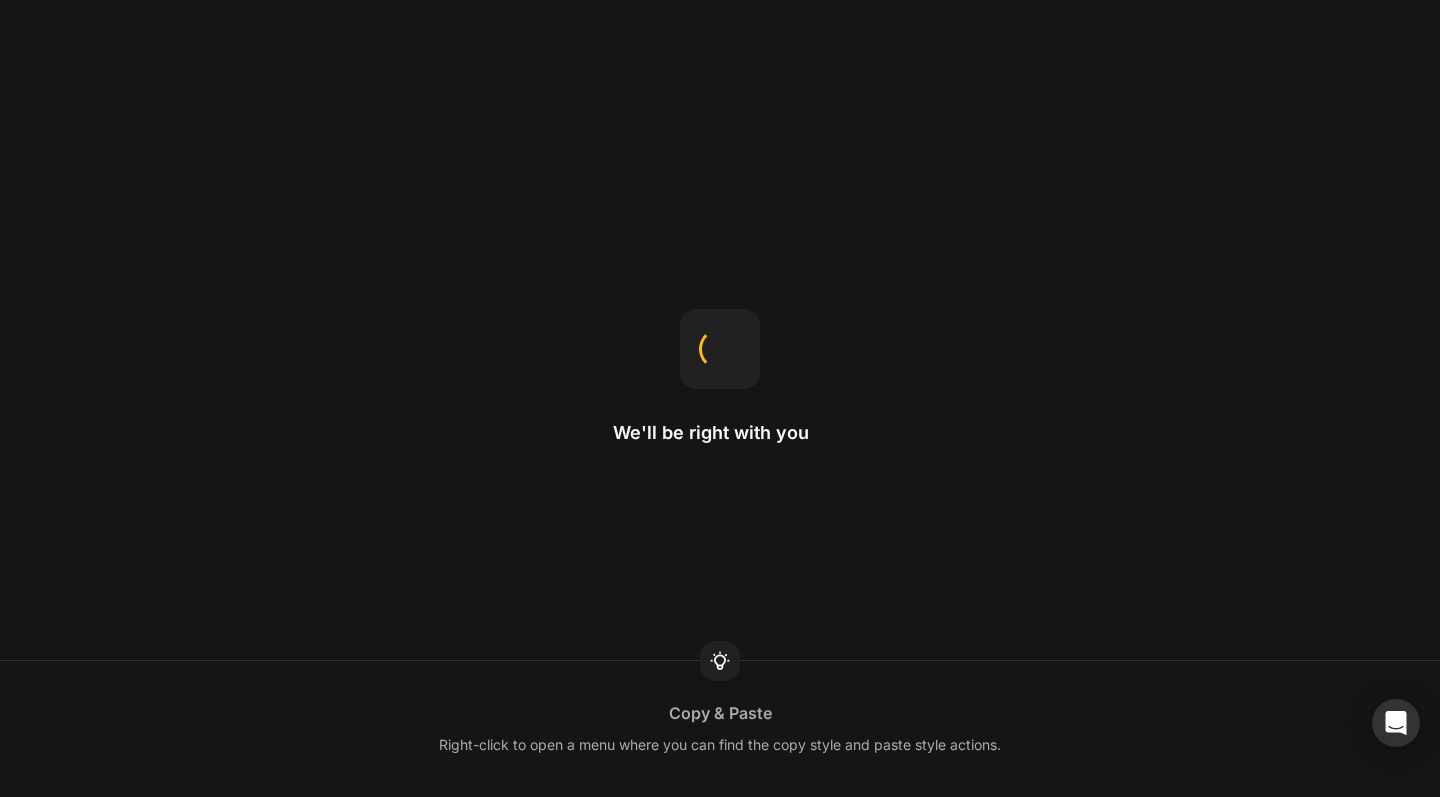 scroll, scrollTop: 0, scrollLeft: 0, axis: both 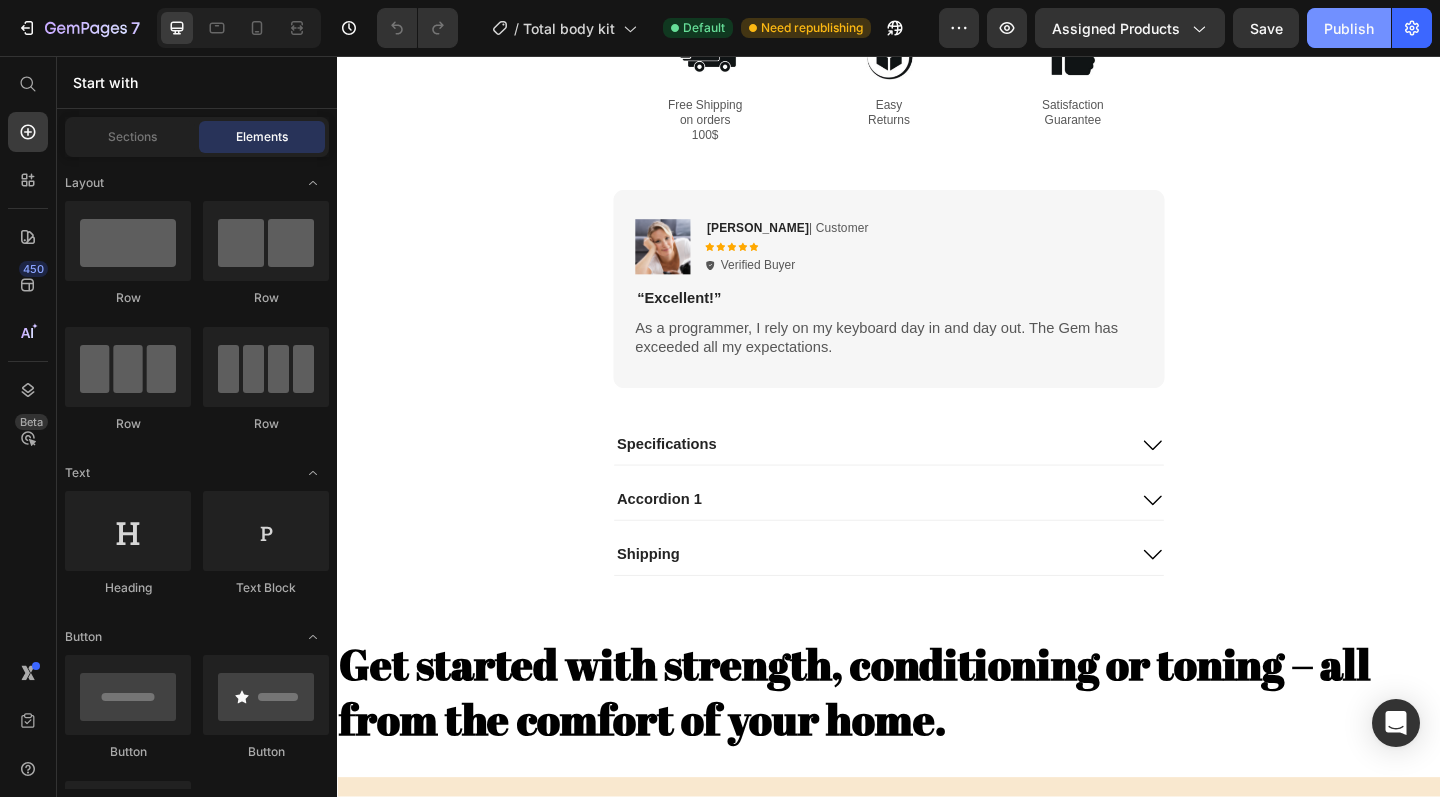 click on "Publish" 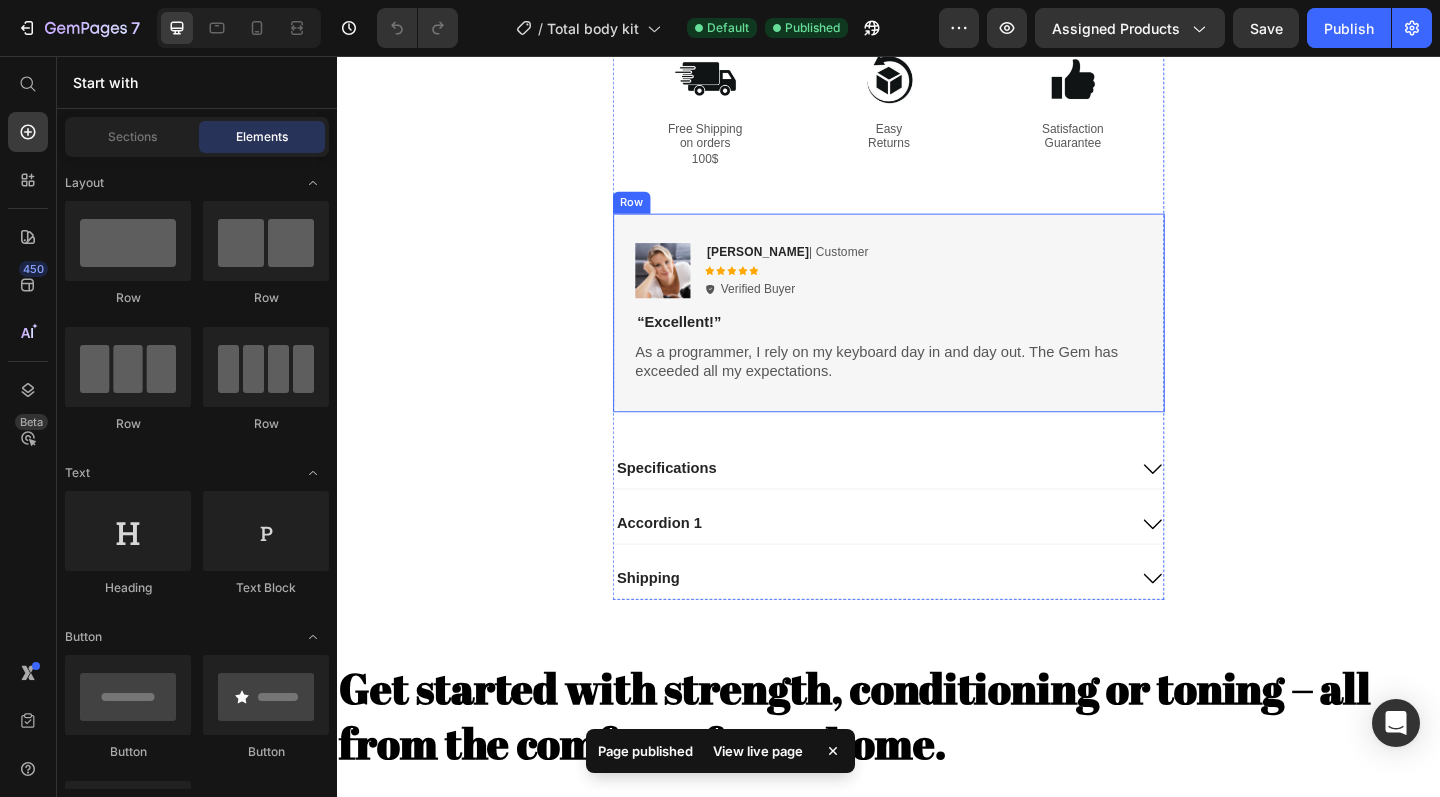 scroll, scrollTop: 1388, scrollLeft: 0, axis: vertical 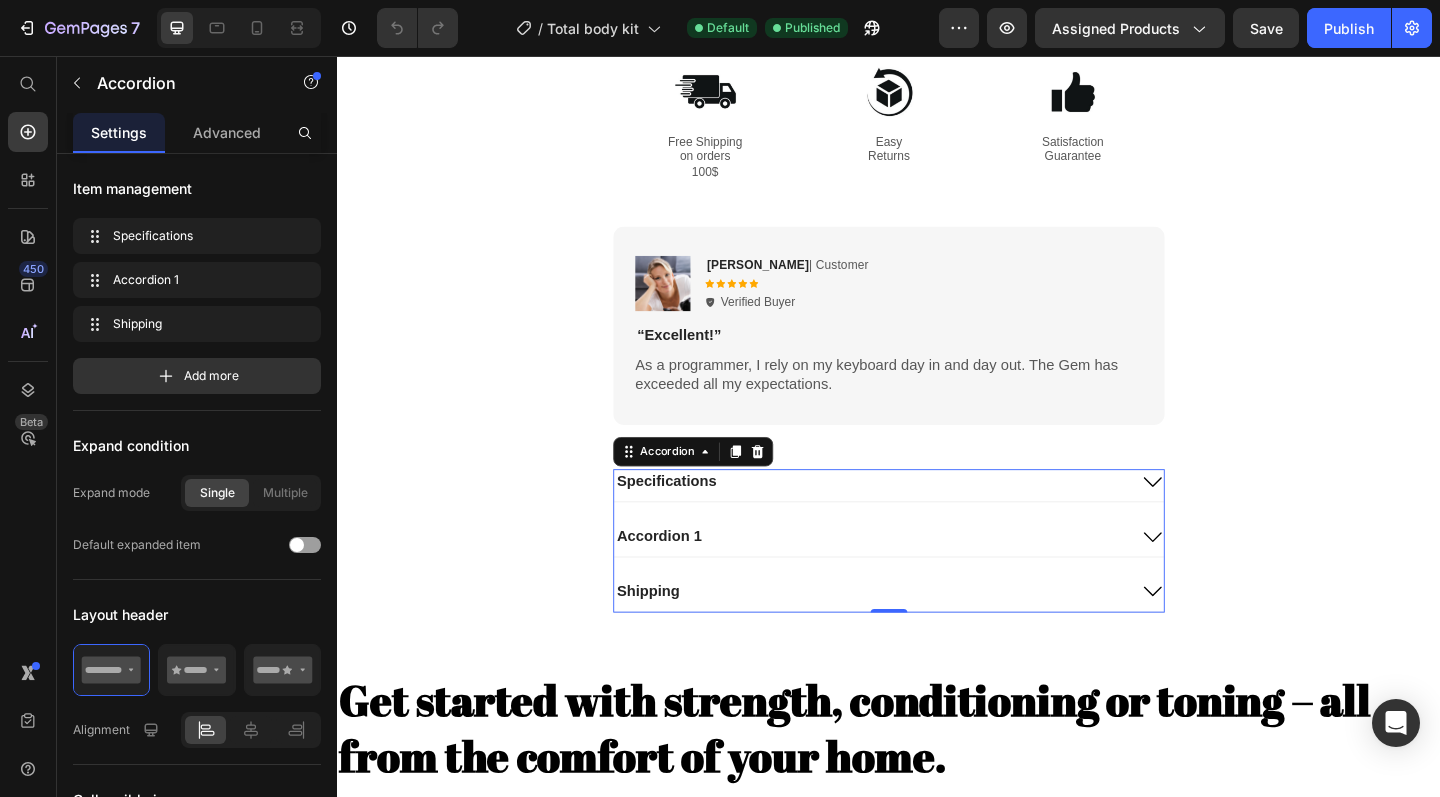click 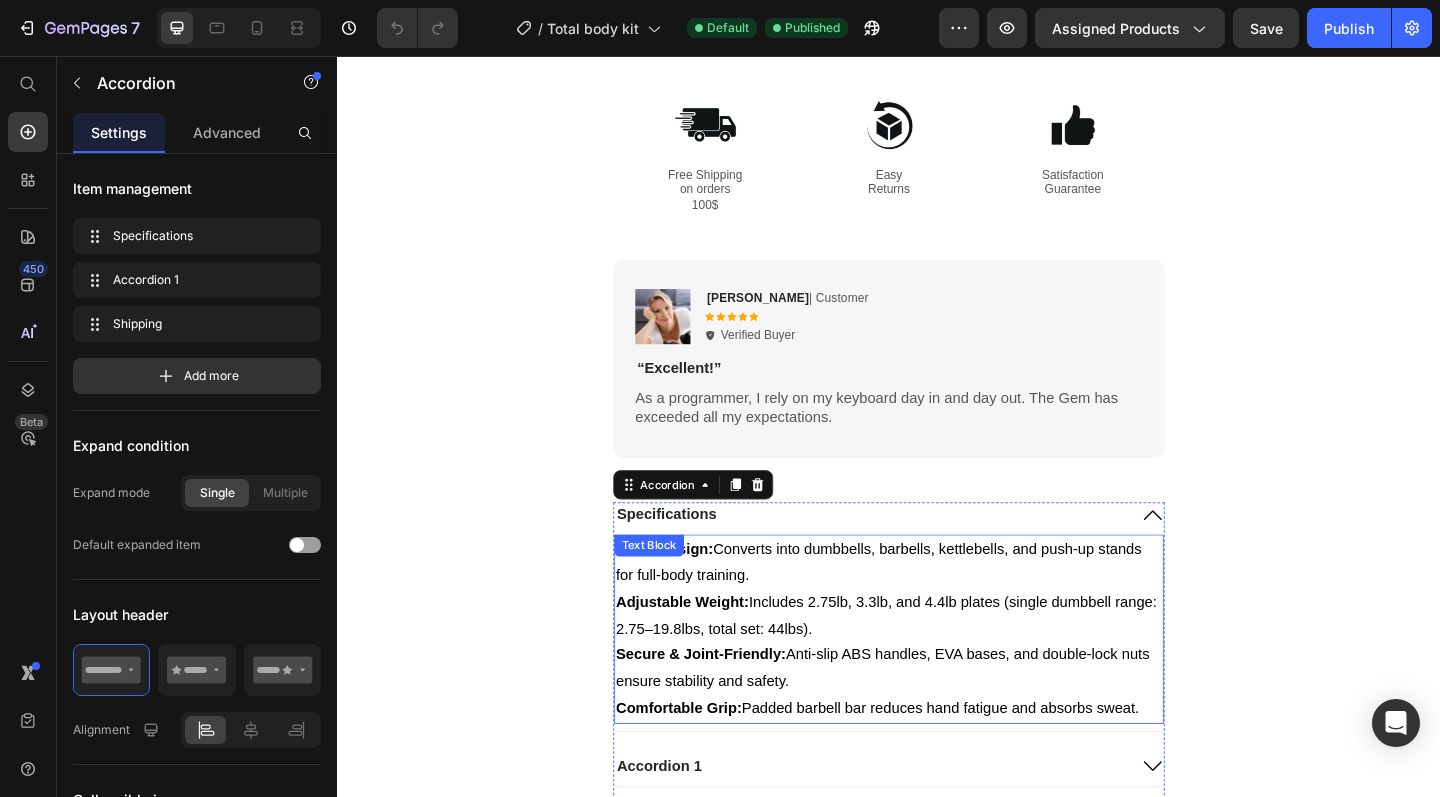 scroll, scrollTop: 1333, scrollLeft: 0, axis: vertical 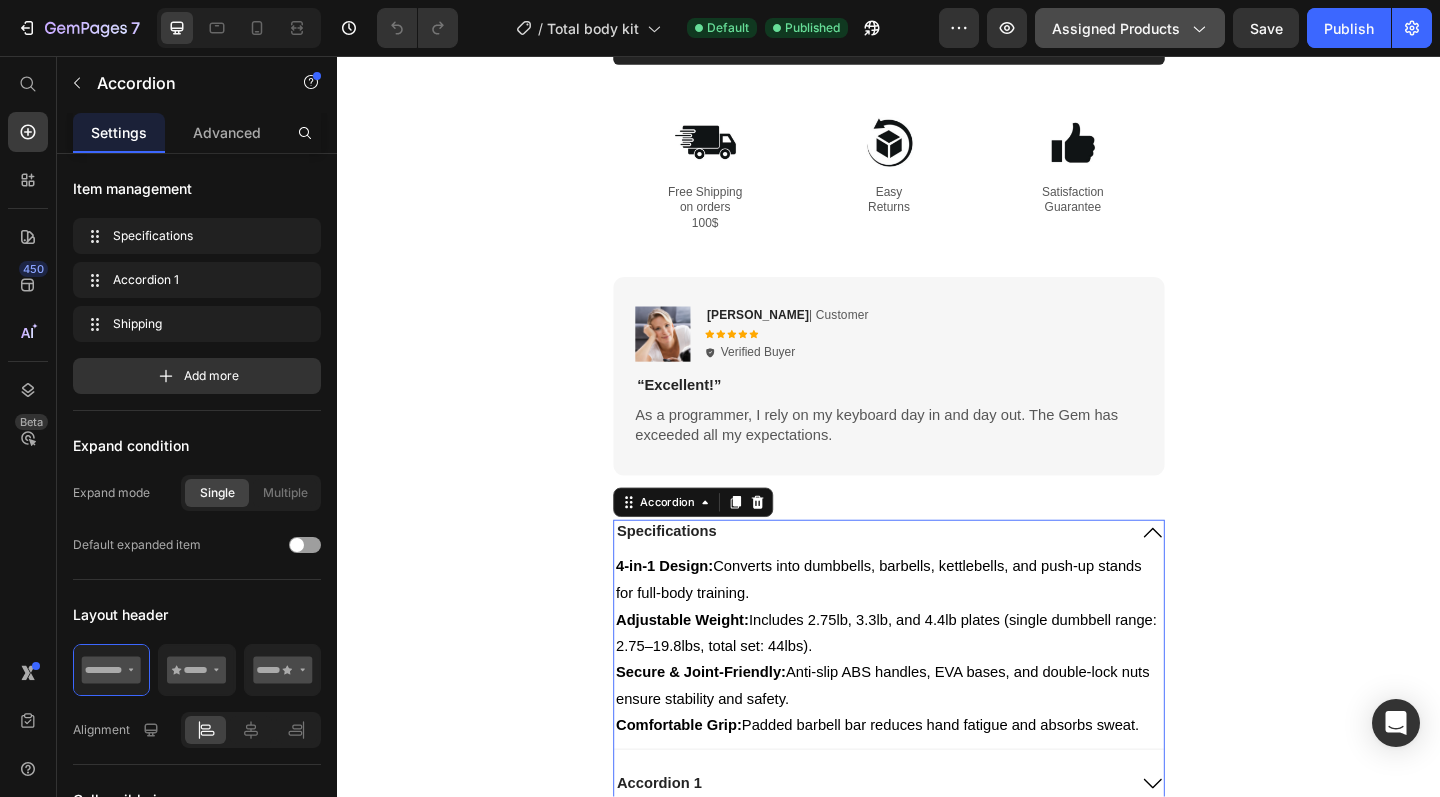 click on "Assigned Products" 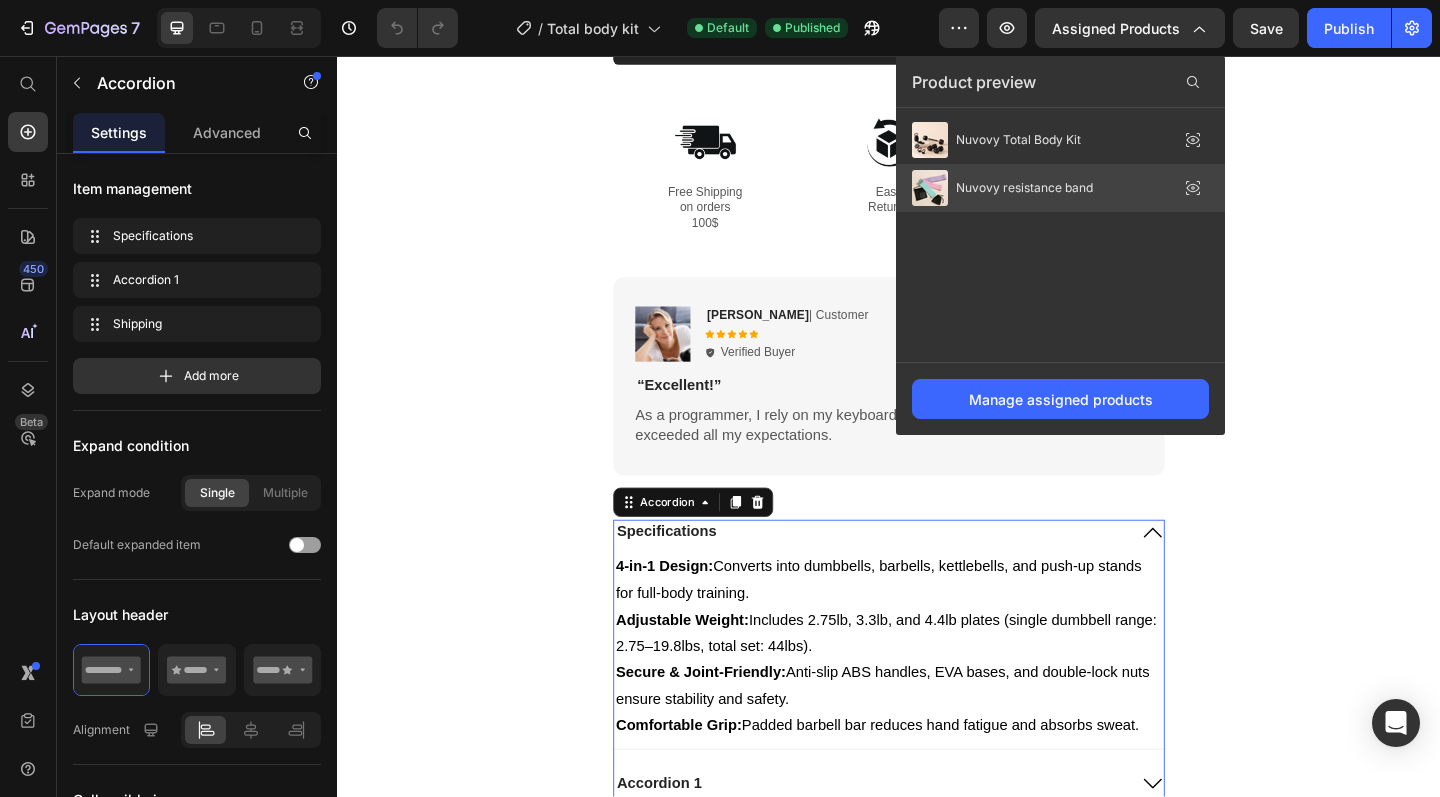 click on "Nuvovy resistance band" at bounding box center (1002, 188) 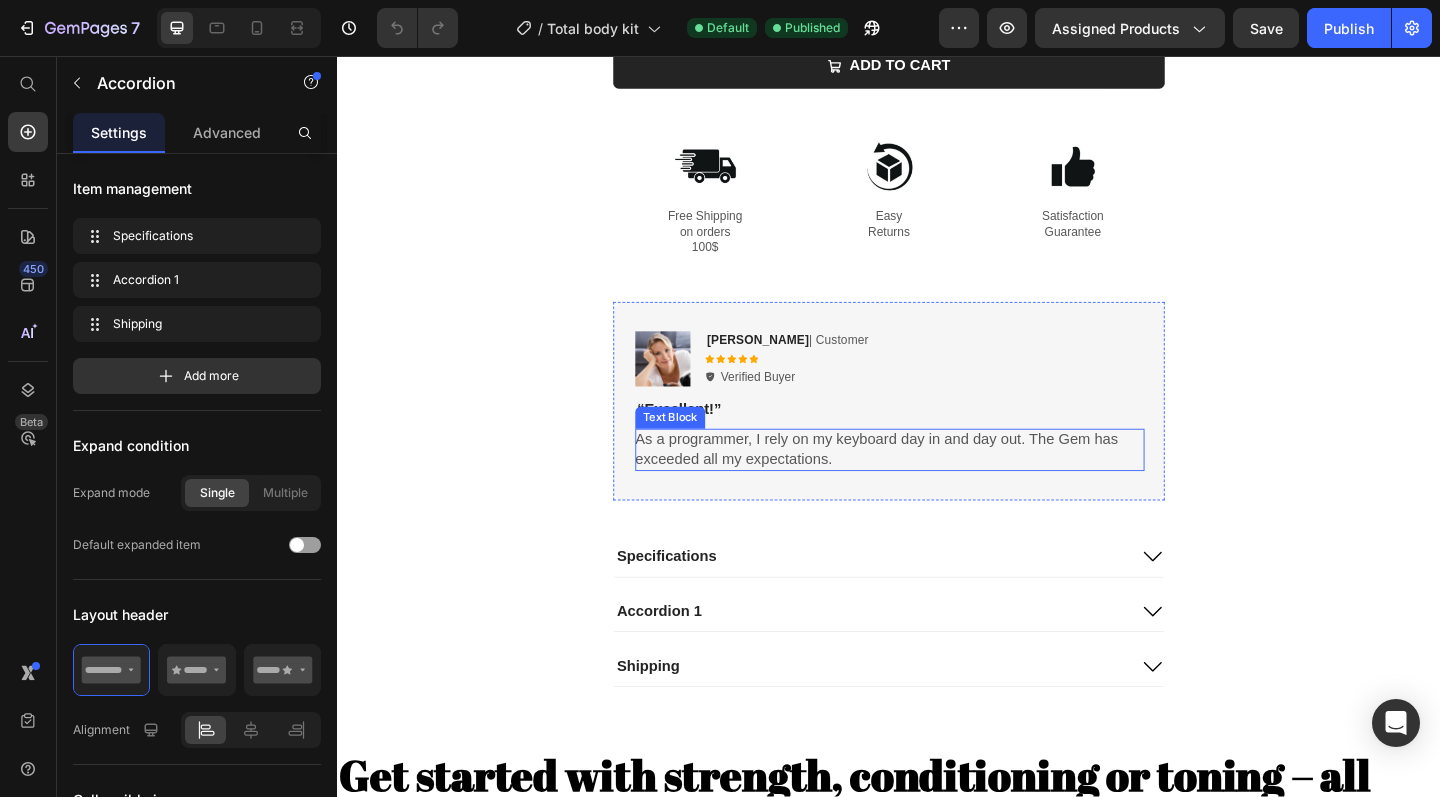 scroll, scrollTop: 1460, scrollLeft: 0, axis: vertical 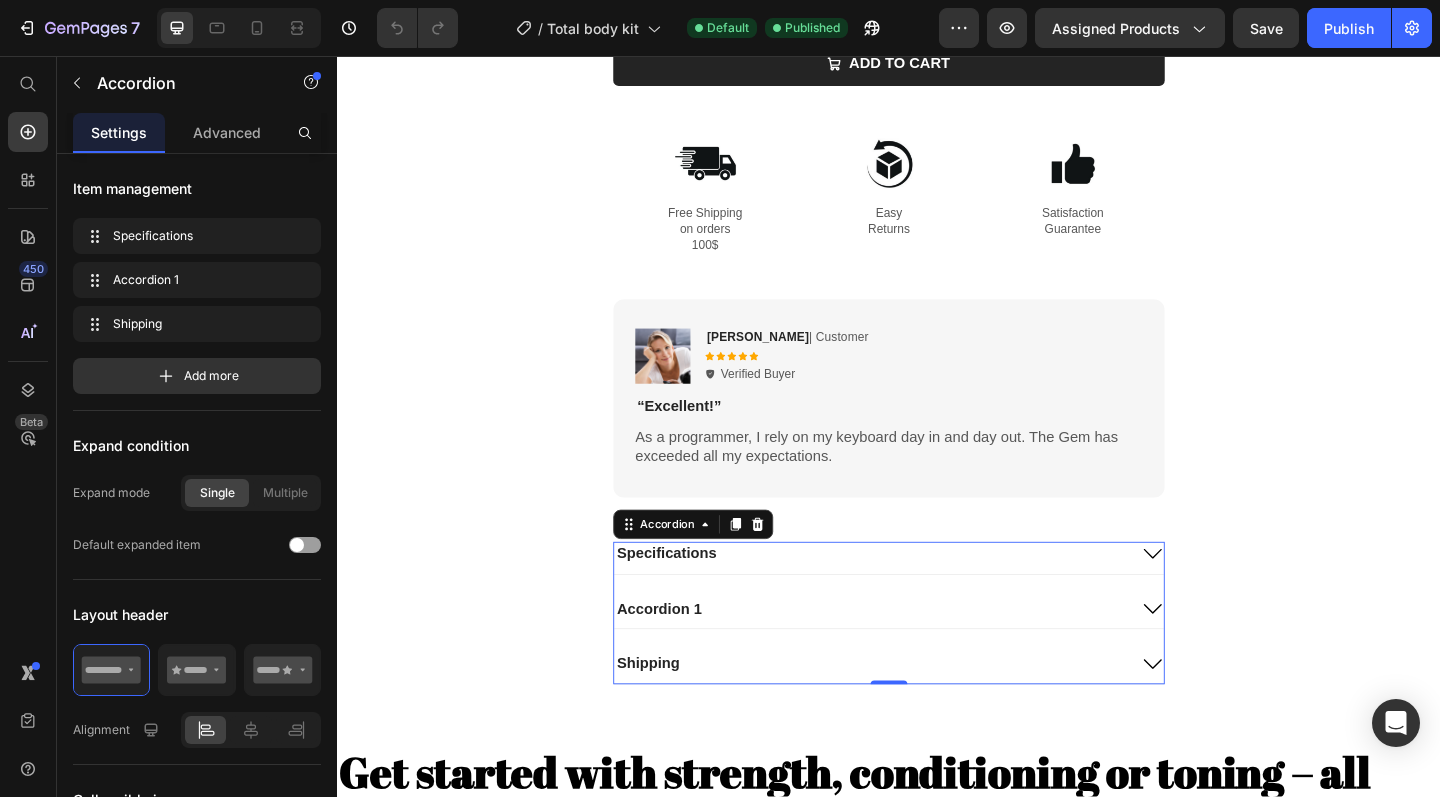 click on "Specifications" at bounding box center [917, 598] 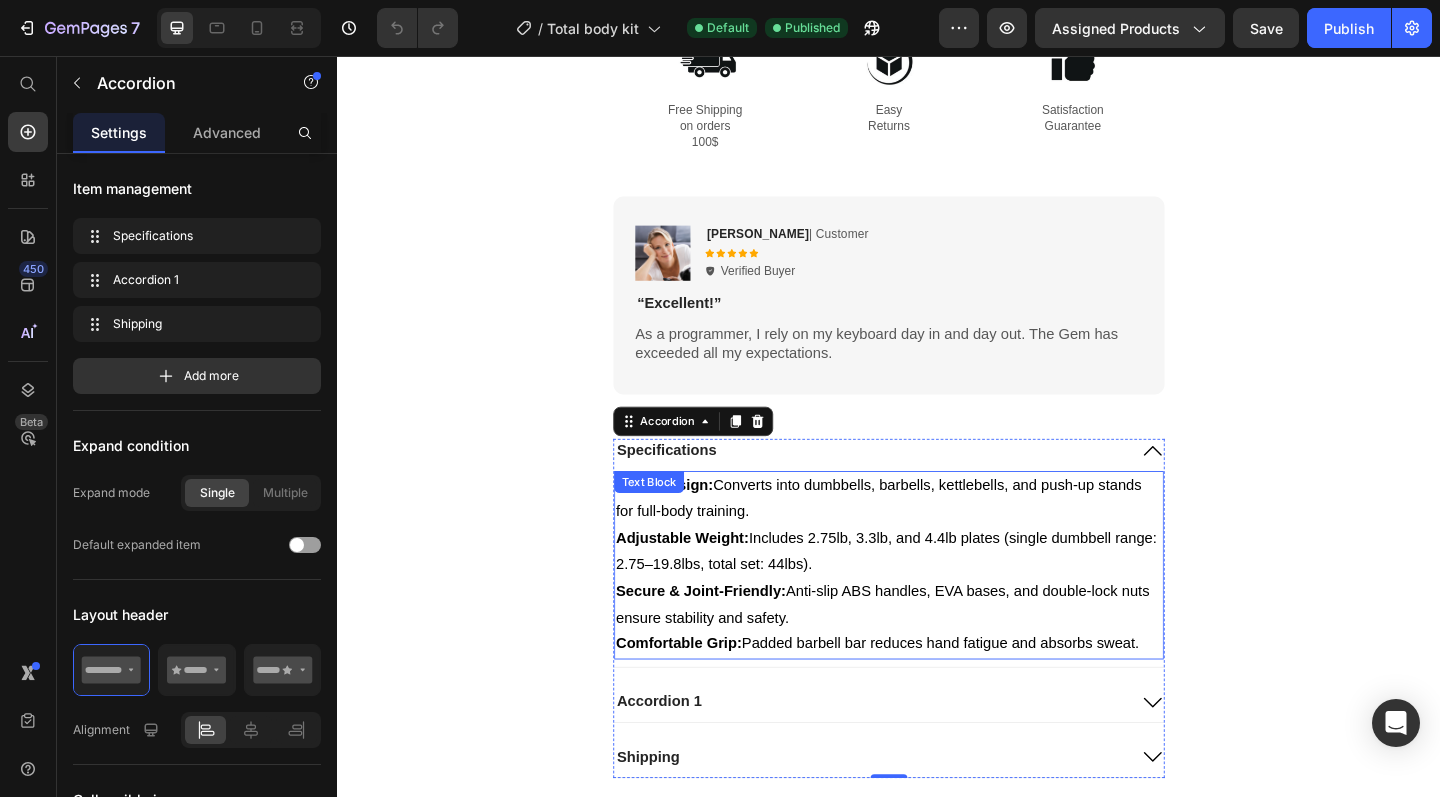 scroll, scrollTop: 1573, scrollLeft: 0, axis: vertical 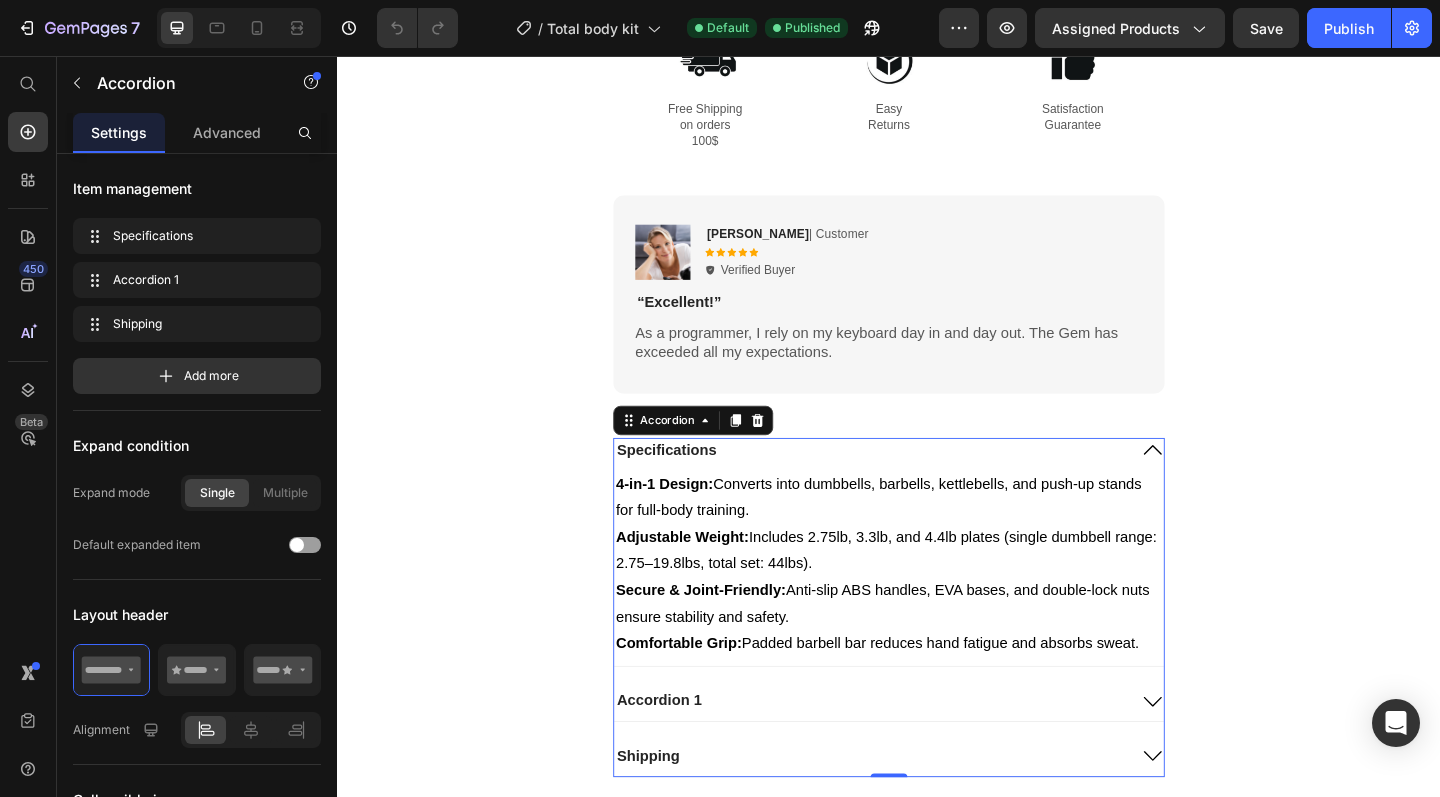 click 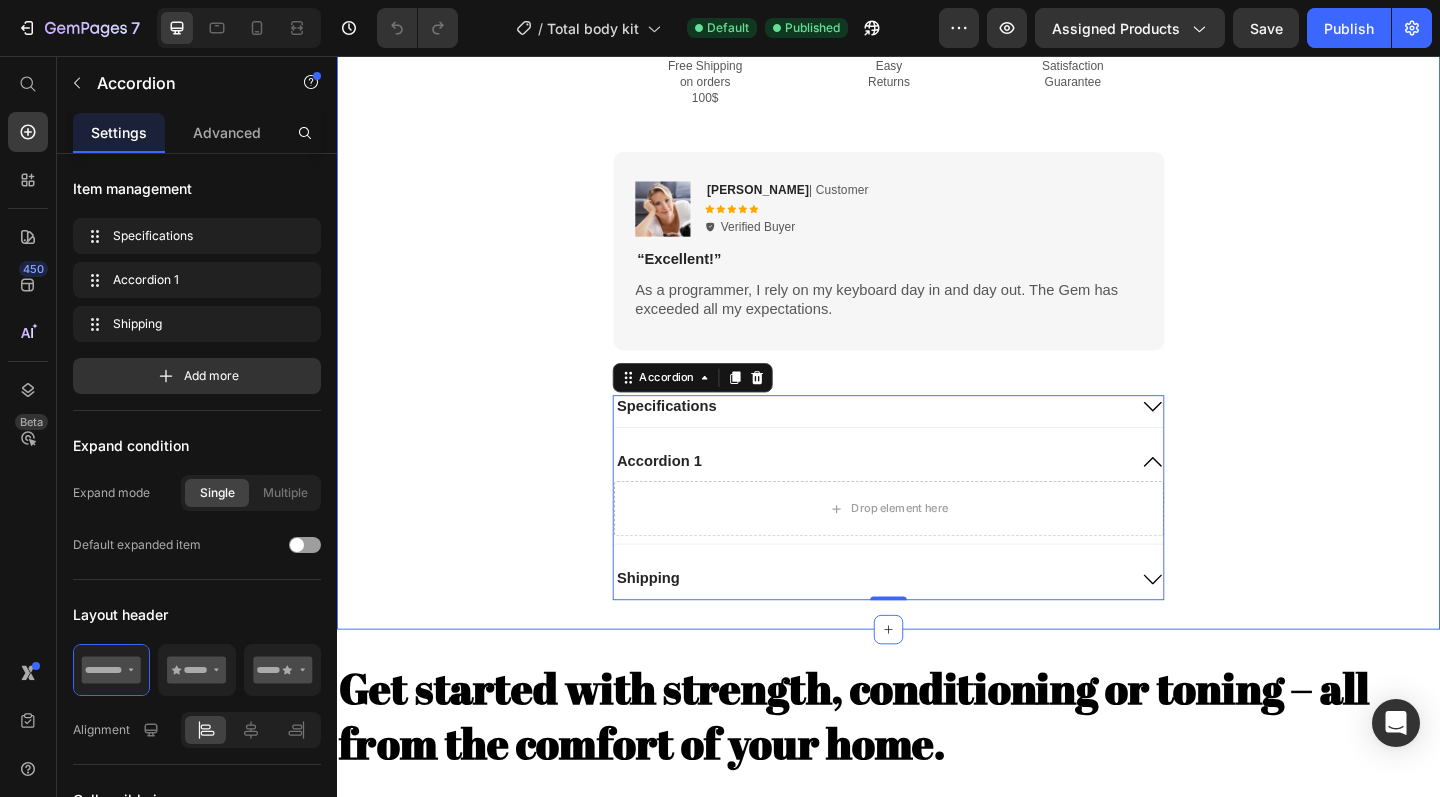 scroll, scrollTop: 1635, scrollLeft: 0, axis: vertical 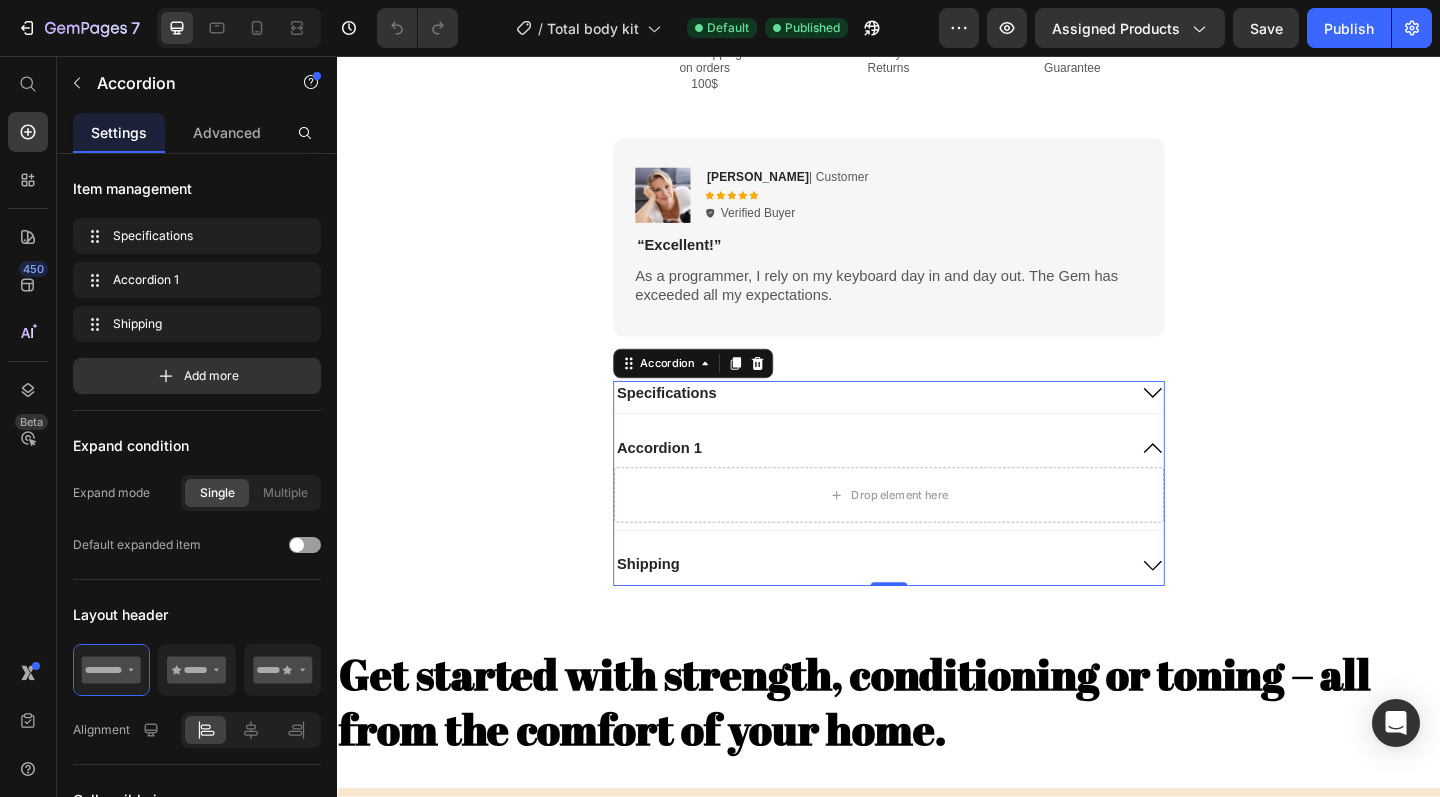 click 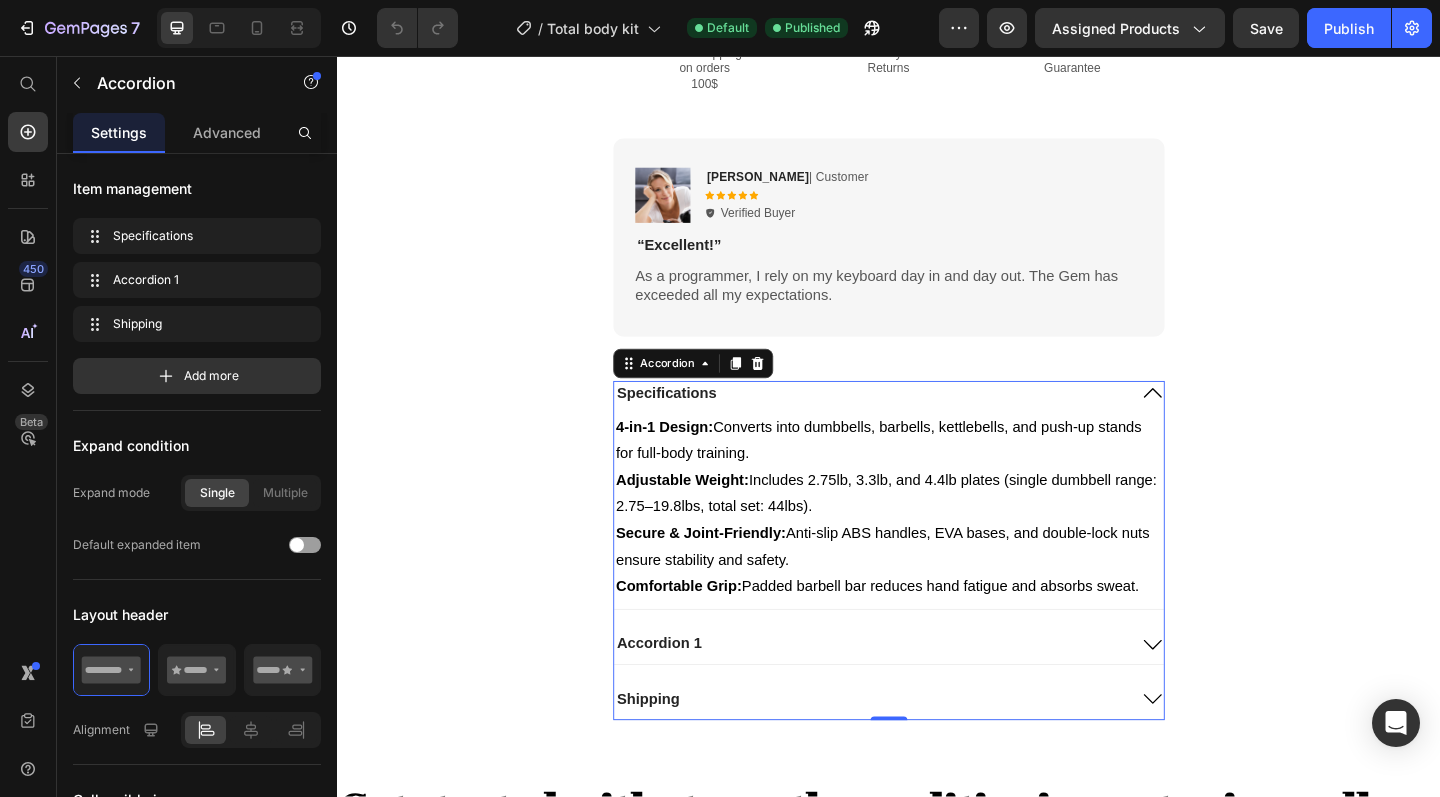 click 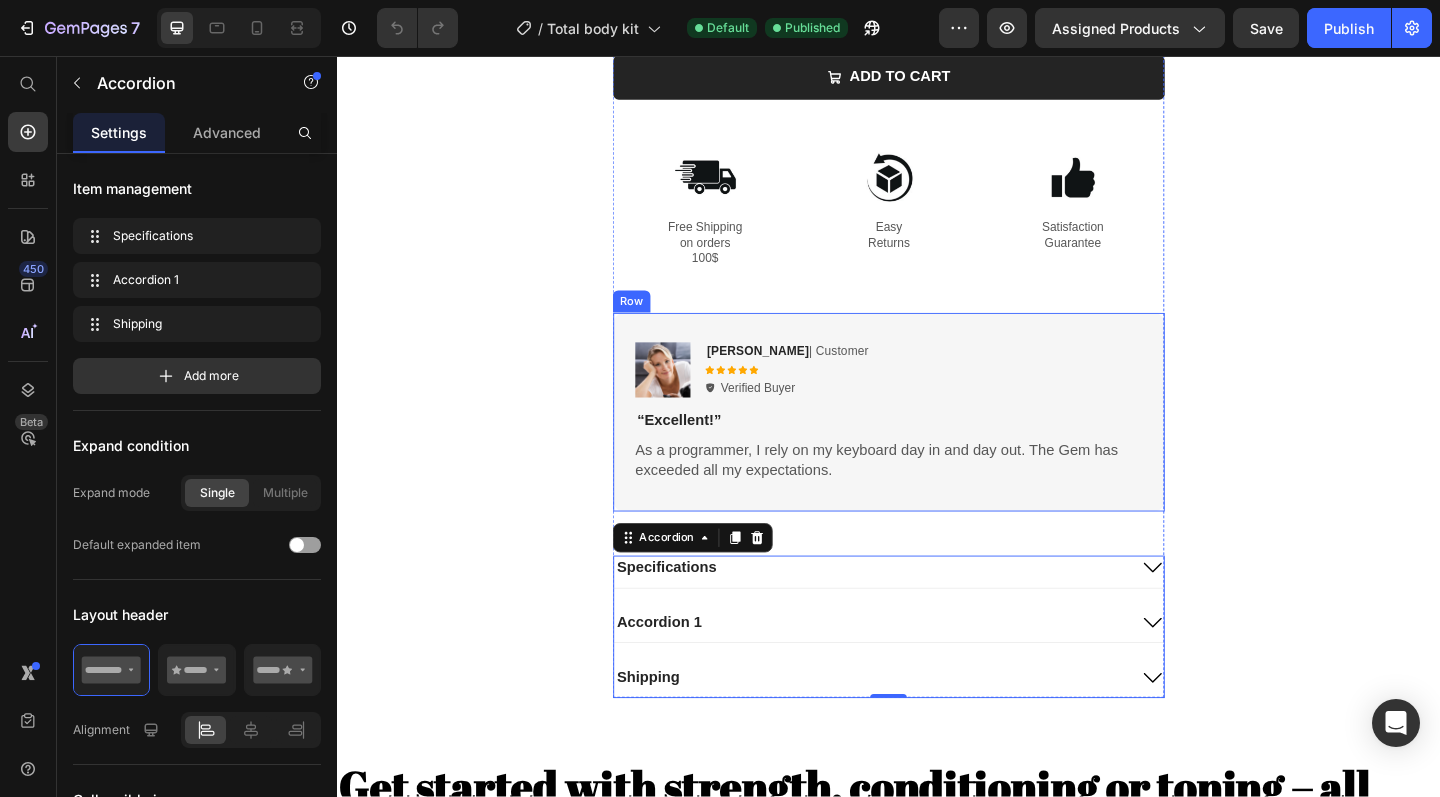 scroll, scrollTop: 1448, scrollLeft: 0, axis: vertical 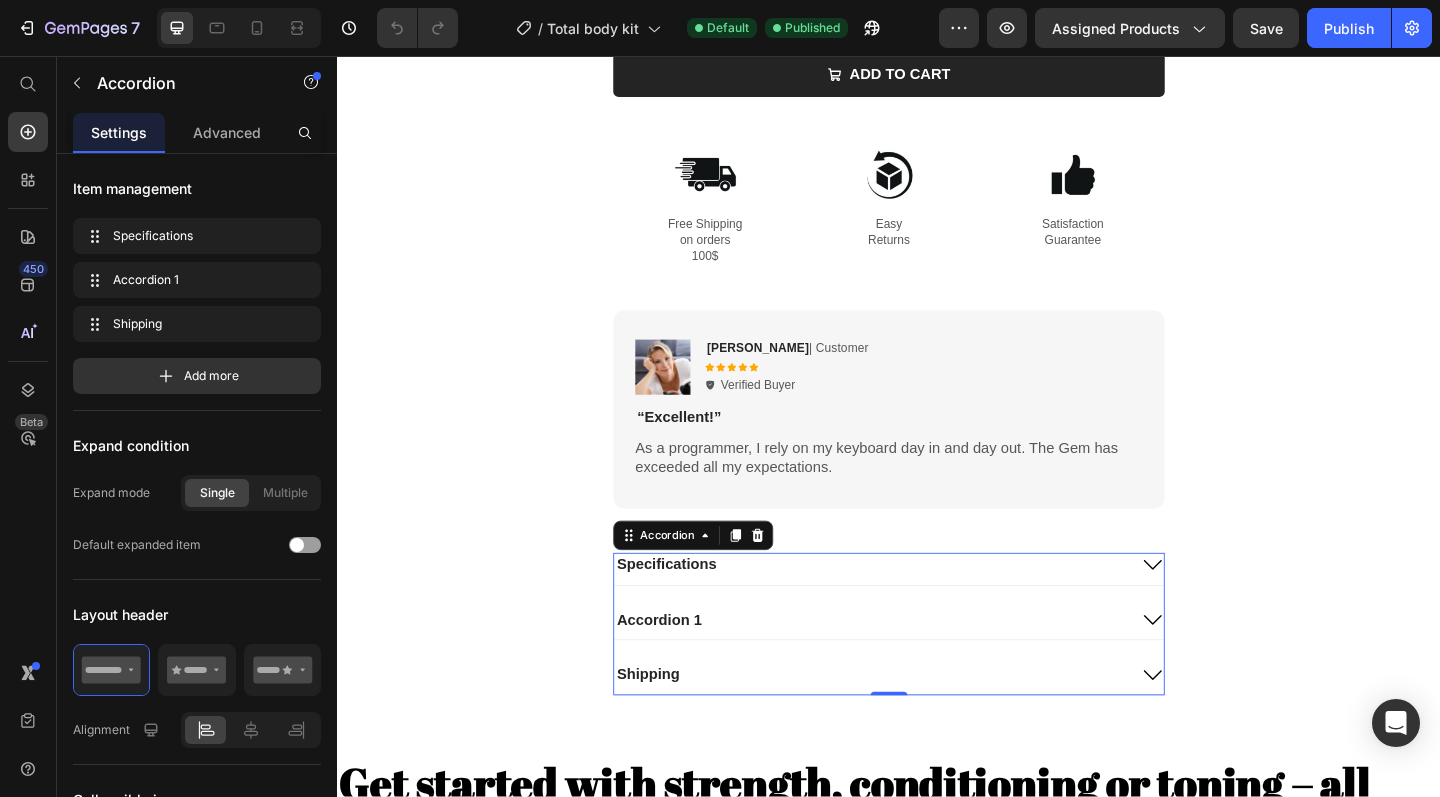 click 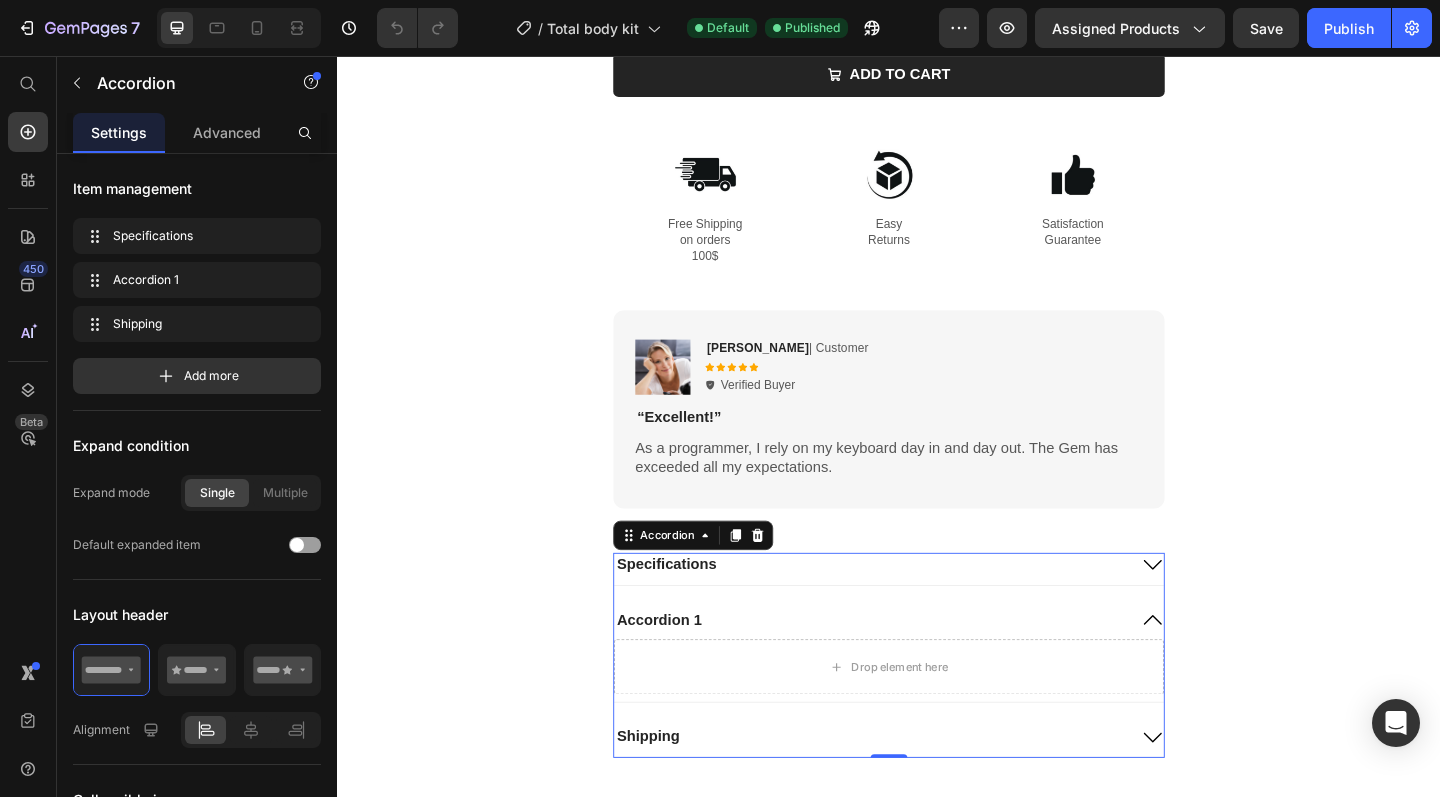 click on "Specifications" at bounding box center [937, 614] 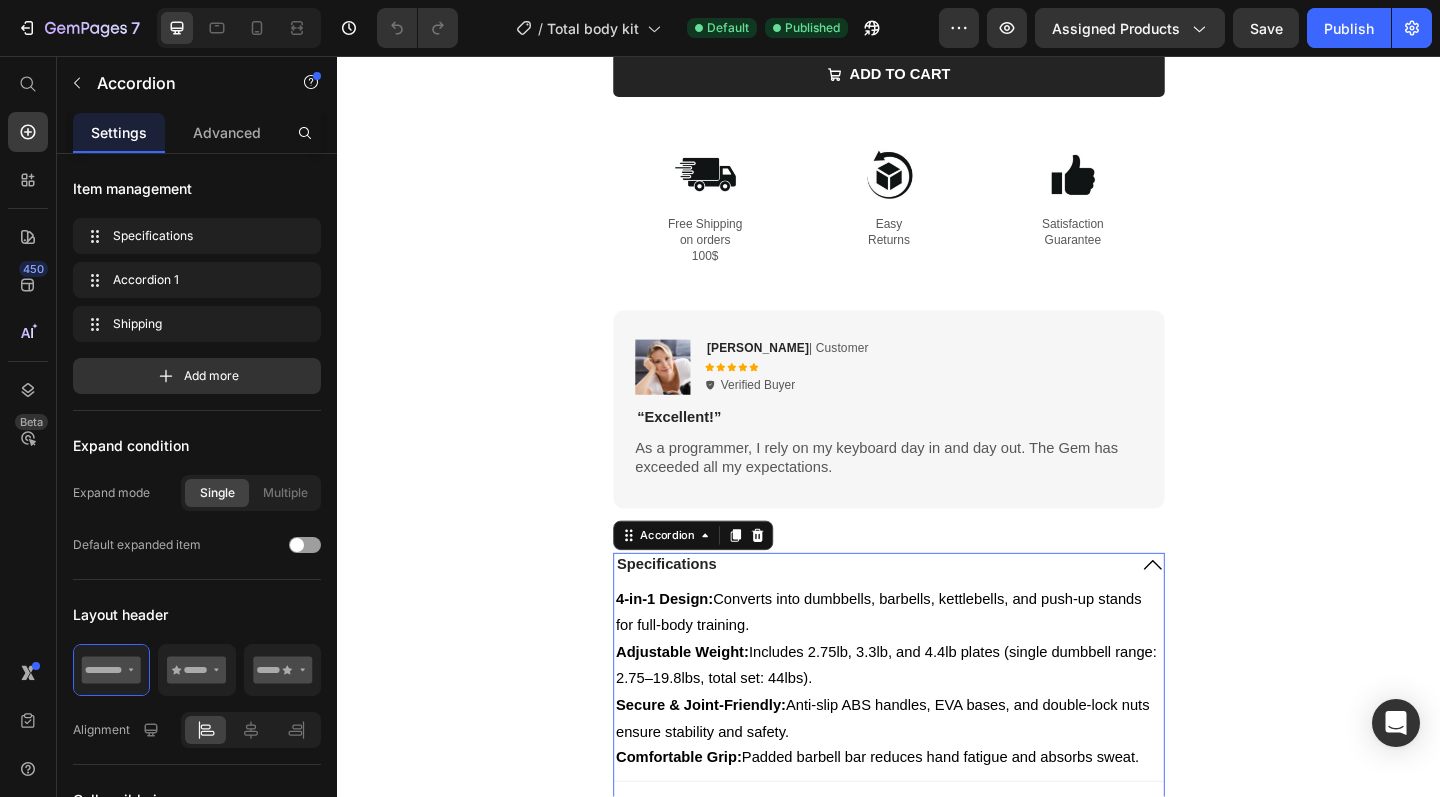 click on "Specifications" at bounding box center [937, 614] 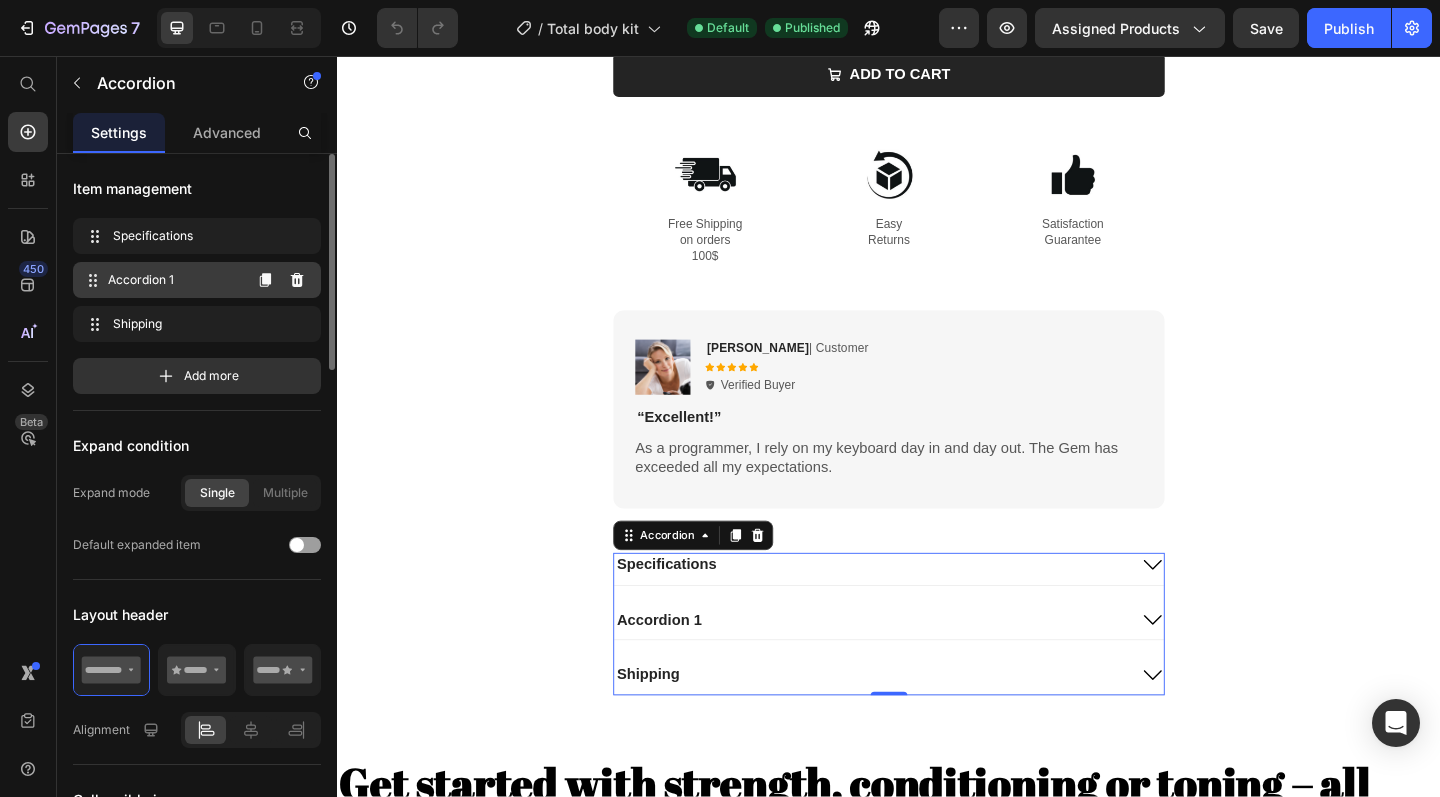 click on "Accordion 1" at bounding box center (174, 280) 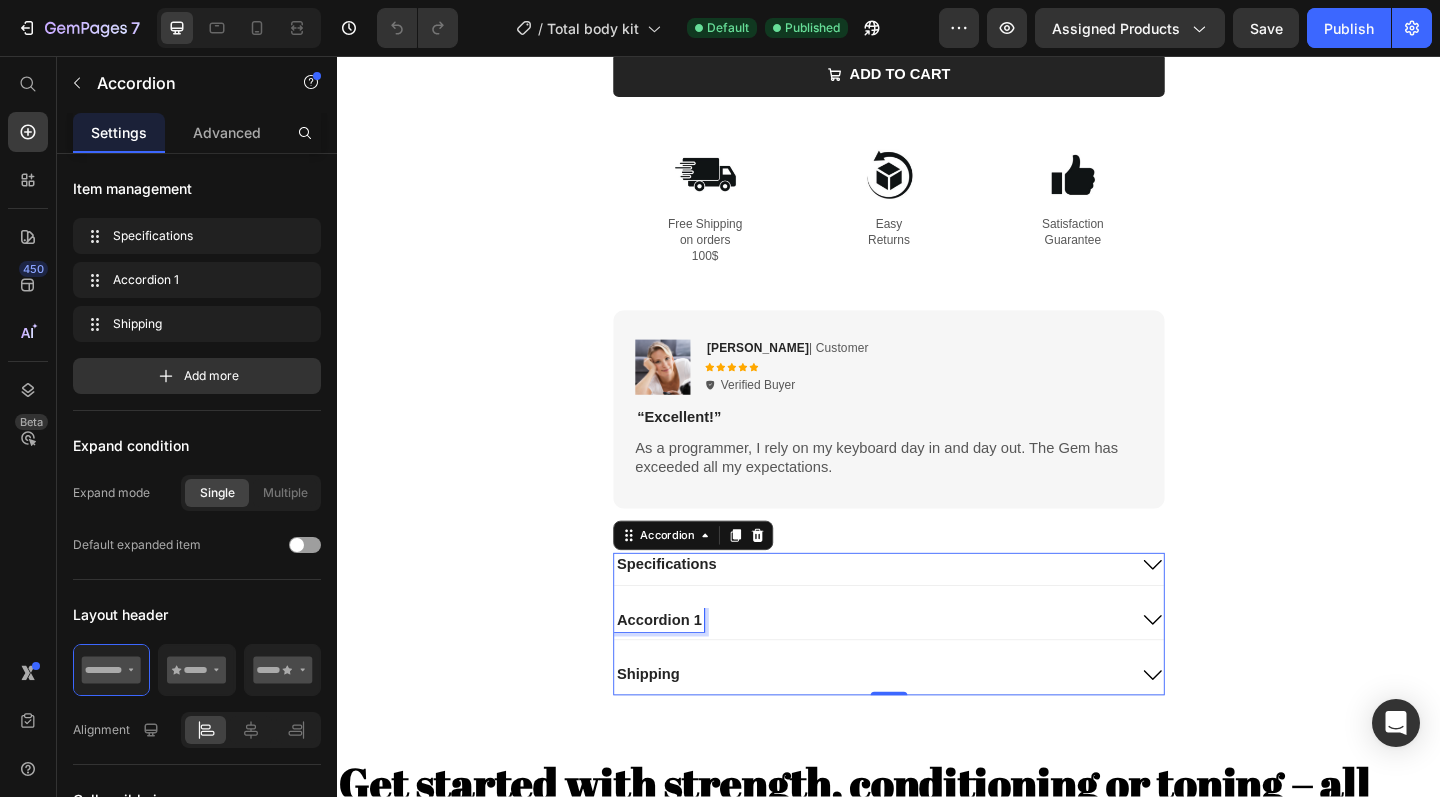 click on "Accordion 1" at bounding box center [687, 670] 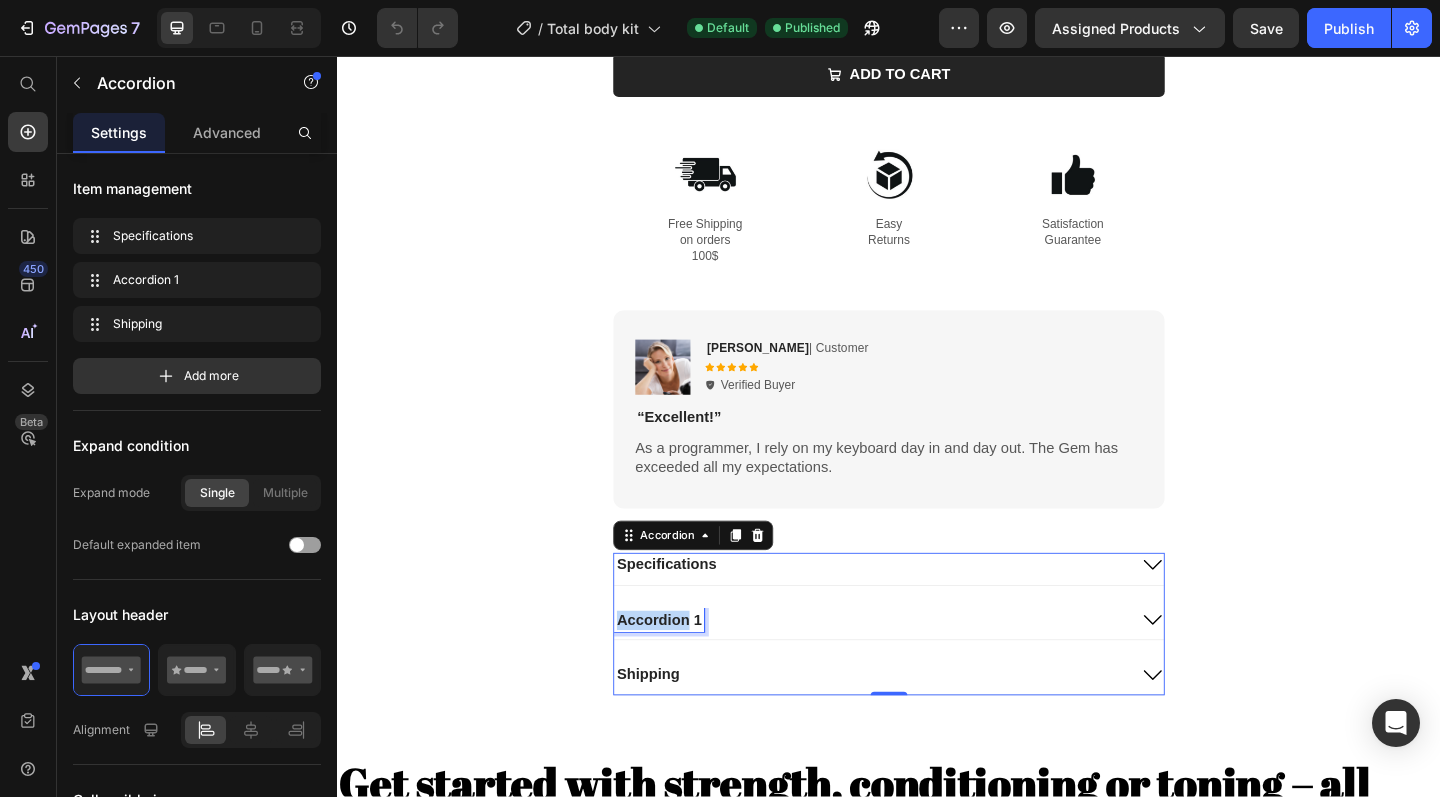 click on "Accordion 1" at bounding box center (687, 670) 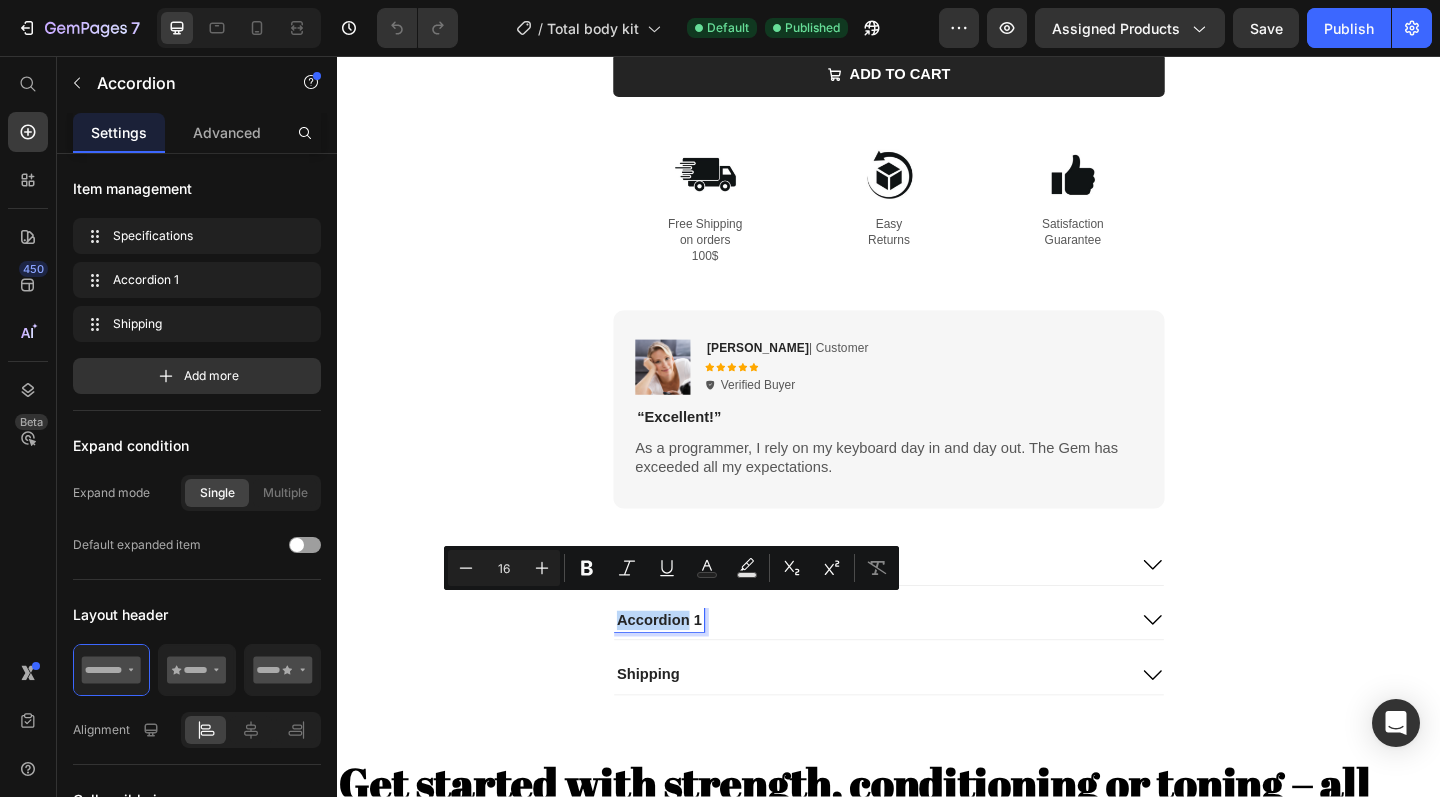 click on "Accordion 1" at bounding box center (687, 670) 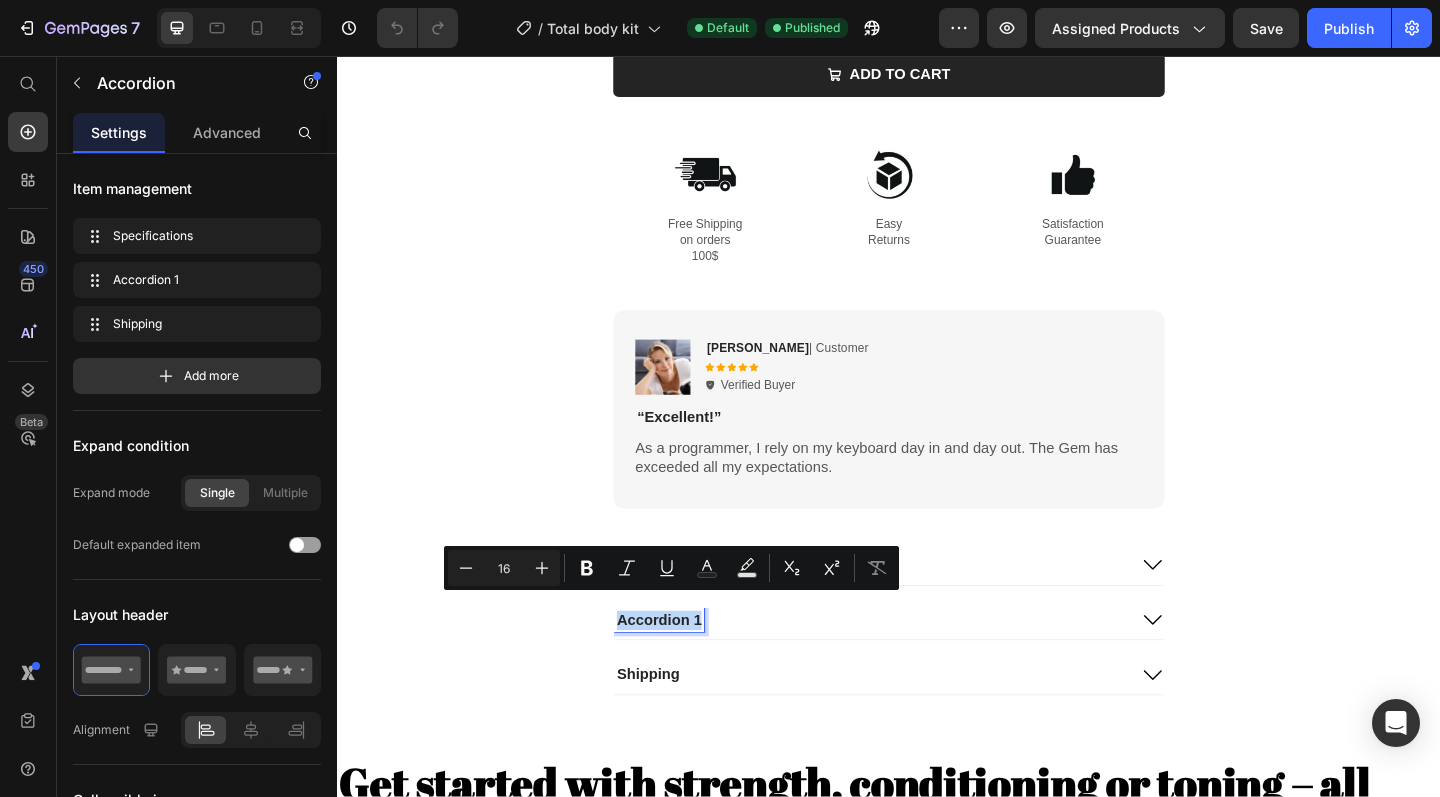 click on "Accordion 1" at bounding box center (687, 670) 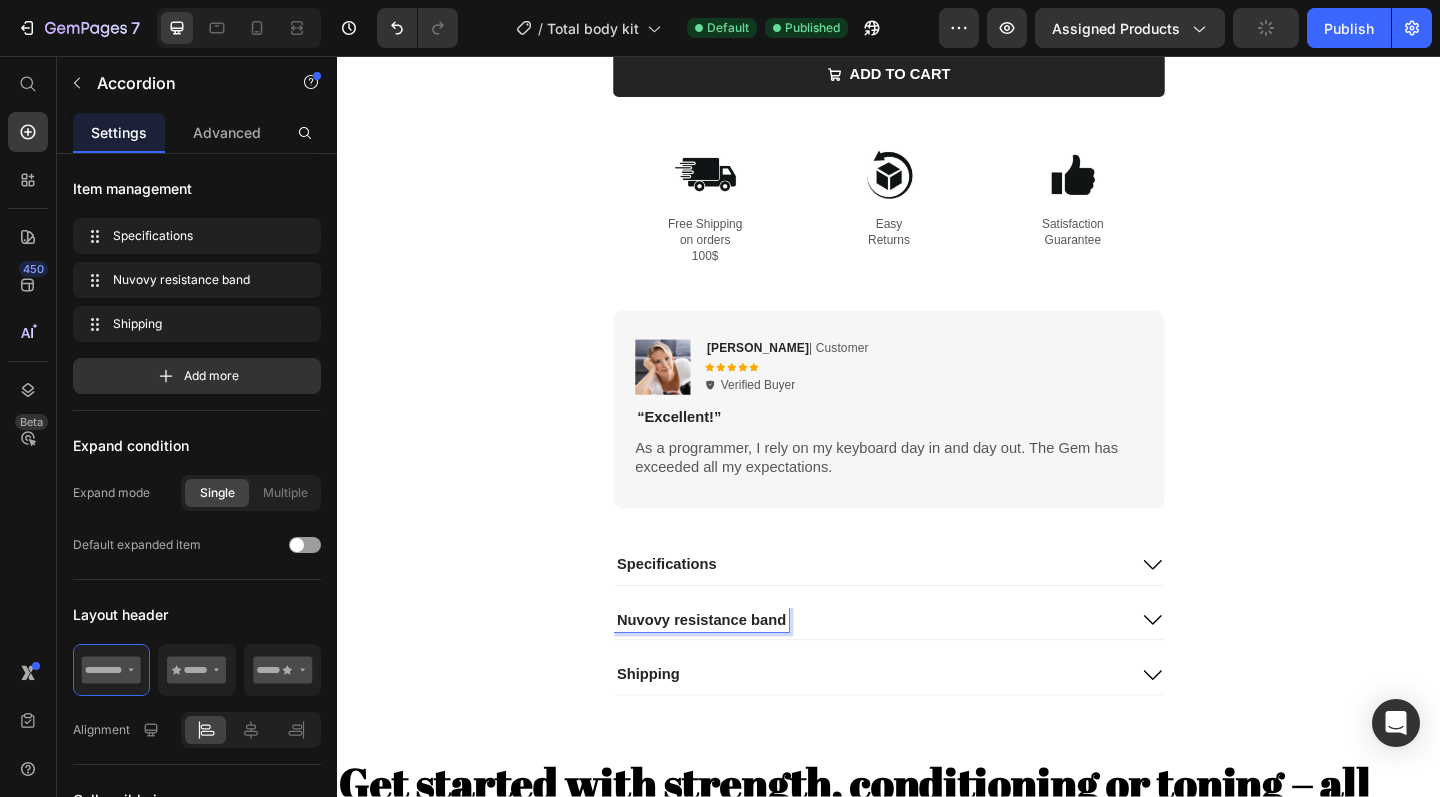 click on "Specifications" at bounding box center (695, 610) 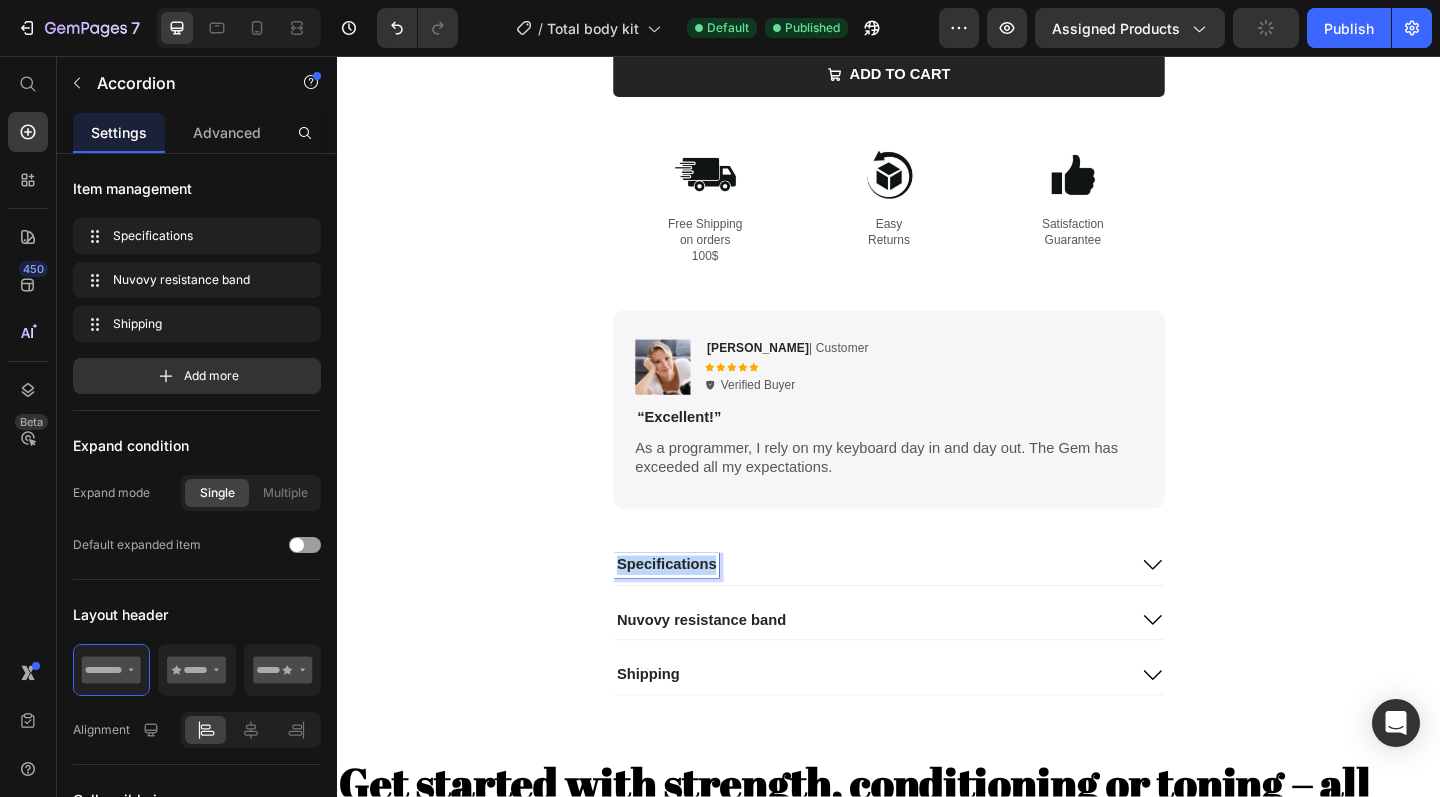 click on "Specifications" at bounding box center [695, 610] 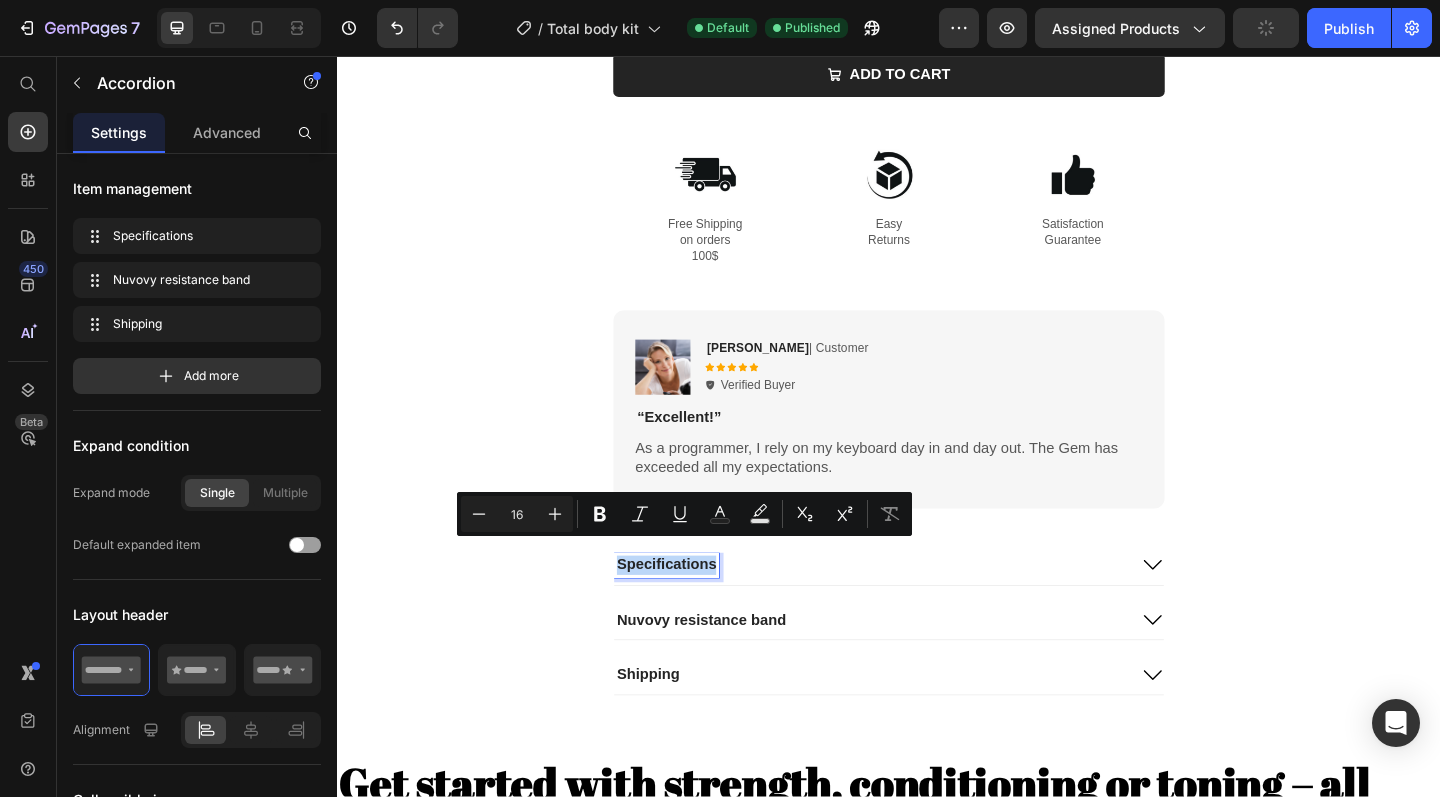 click on "Specifications" at bounding box center [695, 610] 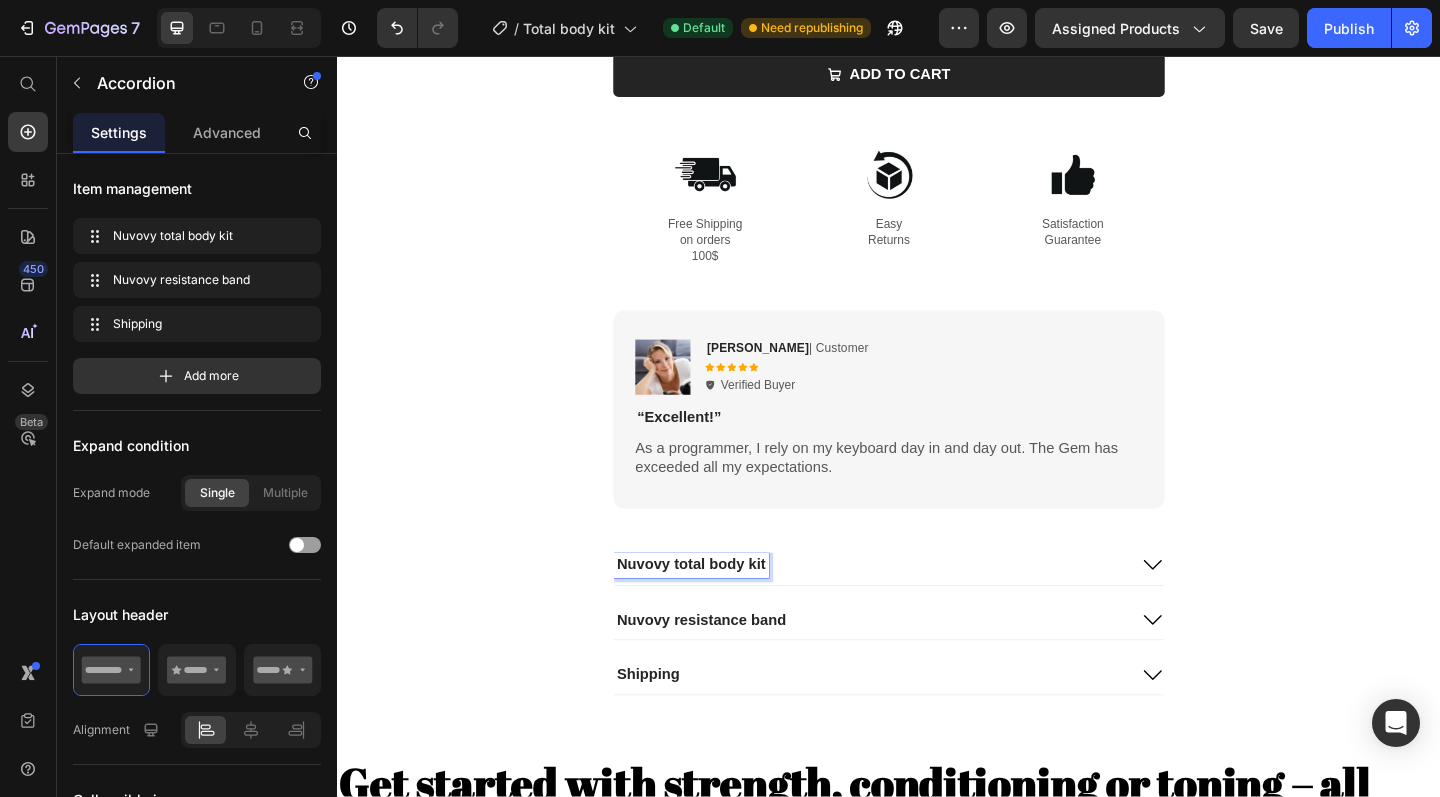 click on "Nuvovy resistance band" at bounding box center (917, 670) 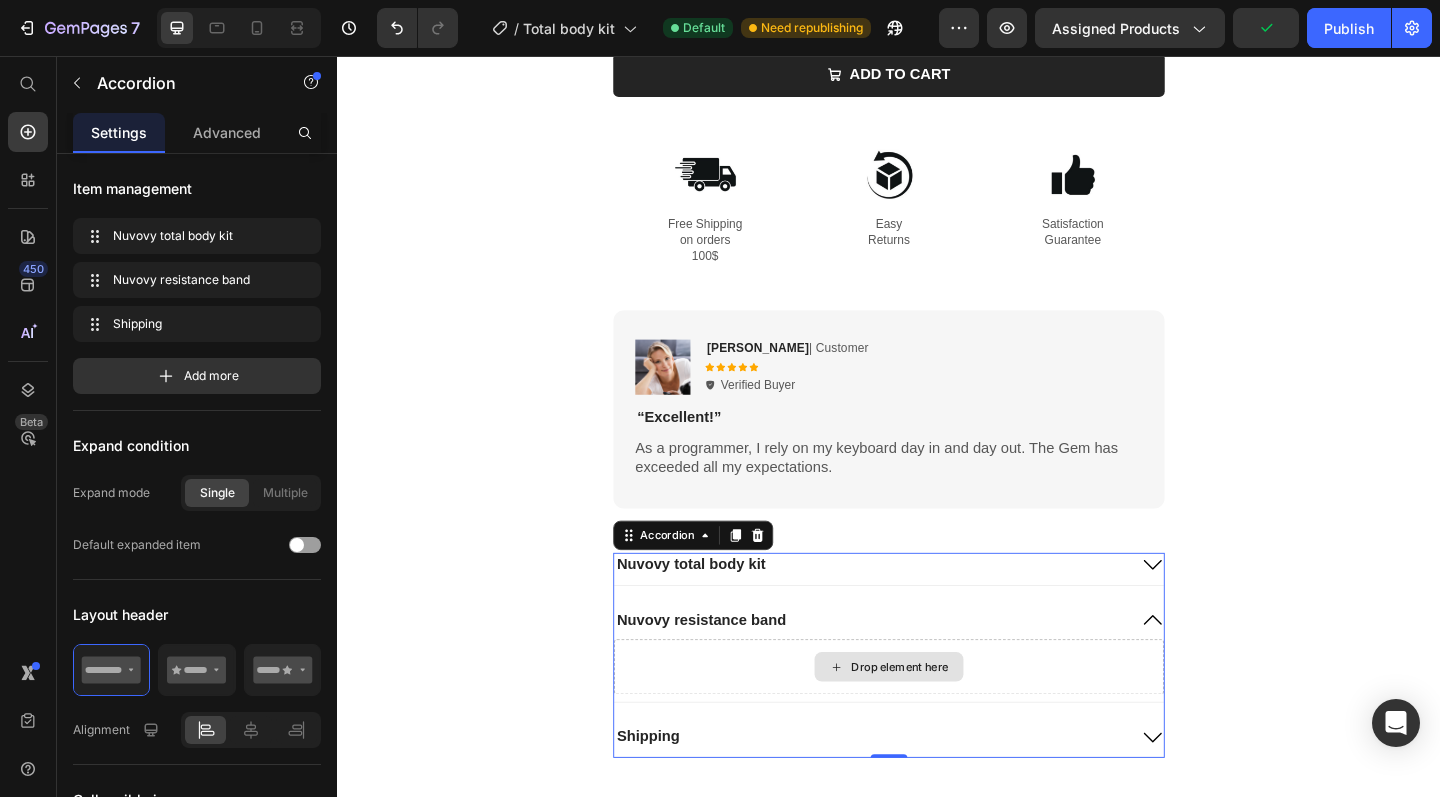 click on "Drop element here" at bounding box center [937, 721] 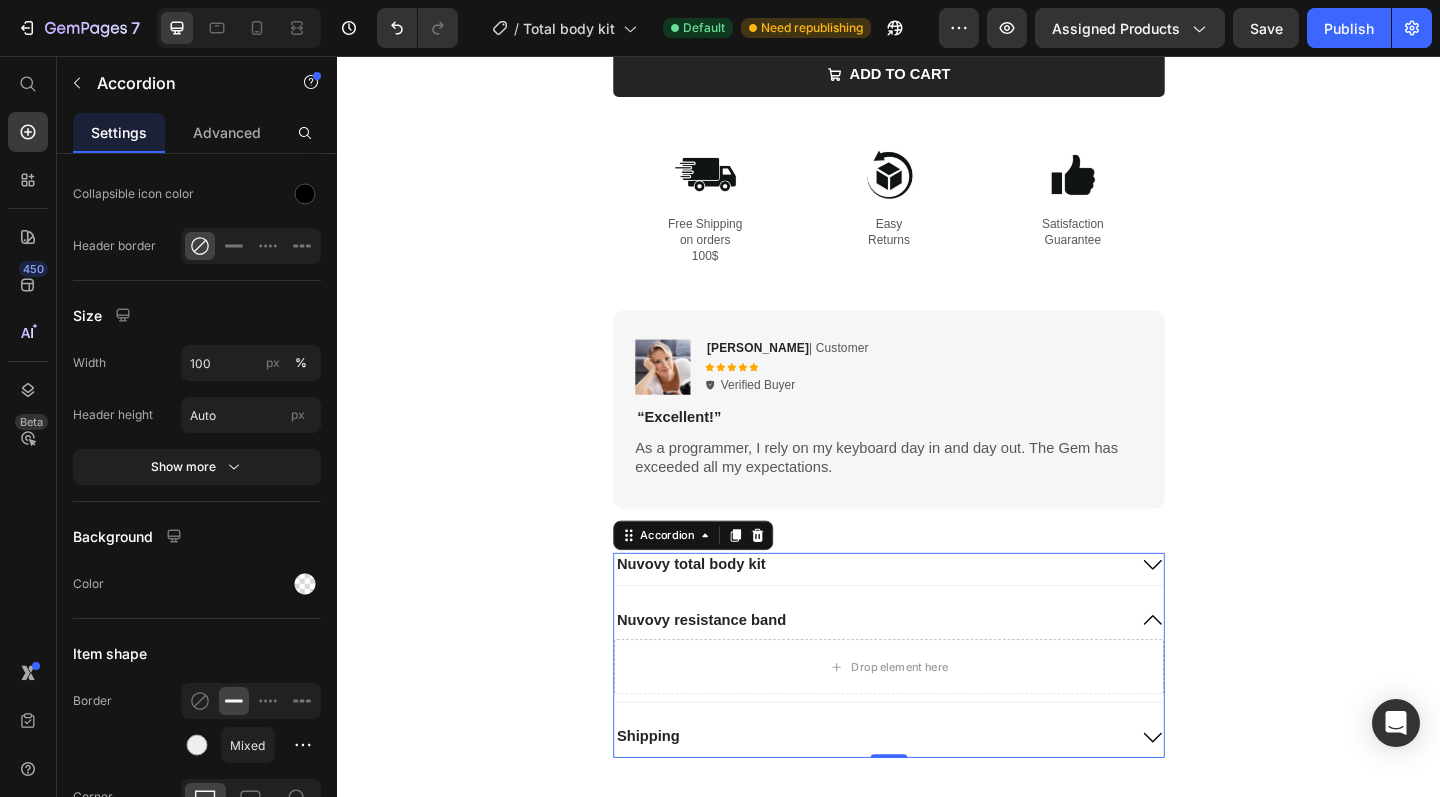scroll, scrollTop: 1564, scrollLeft: 0, axis: vertical 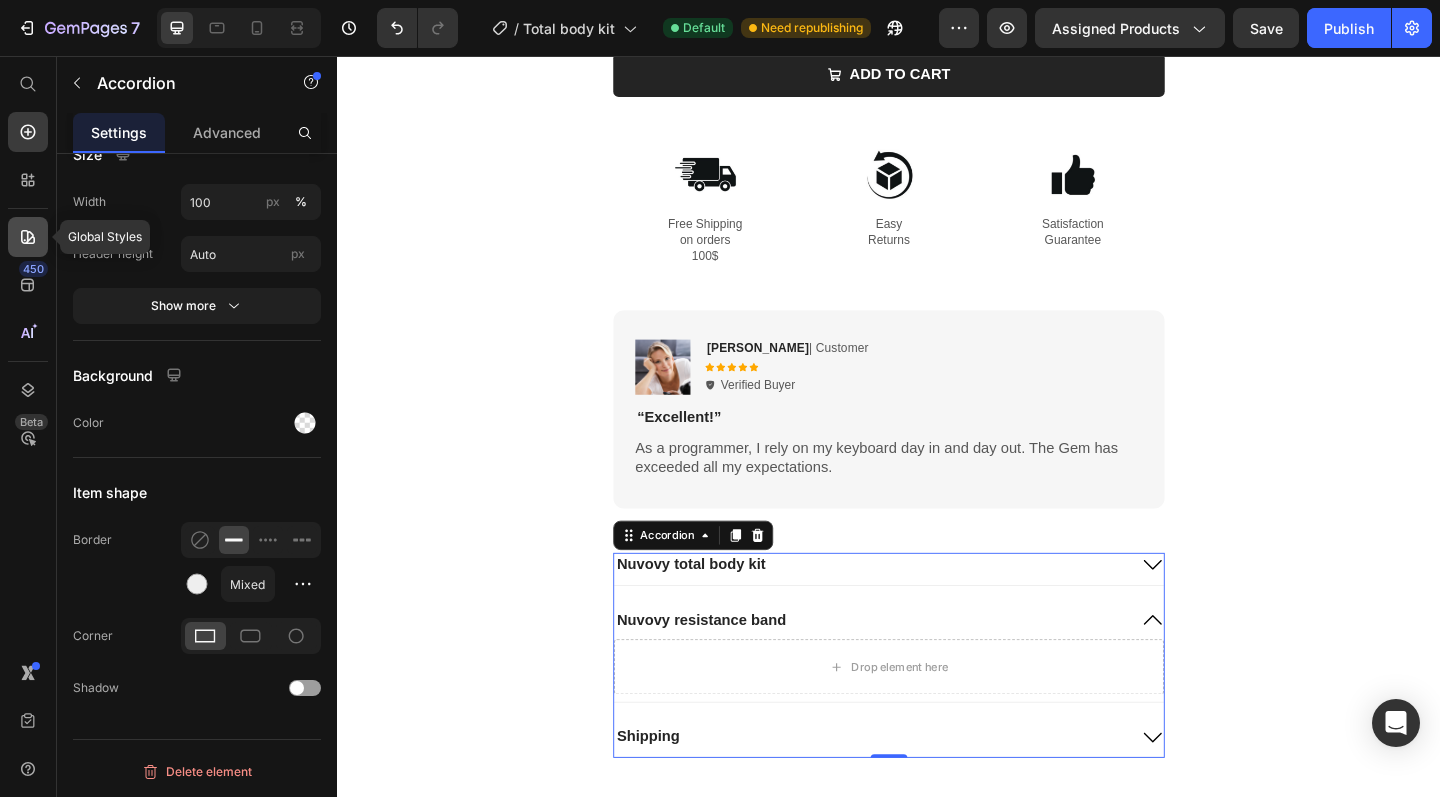 click 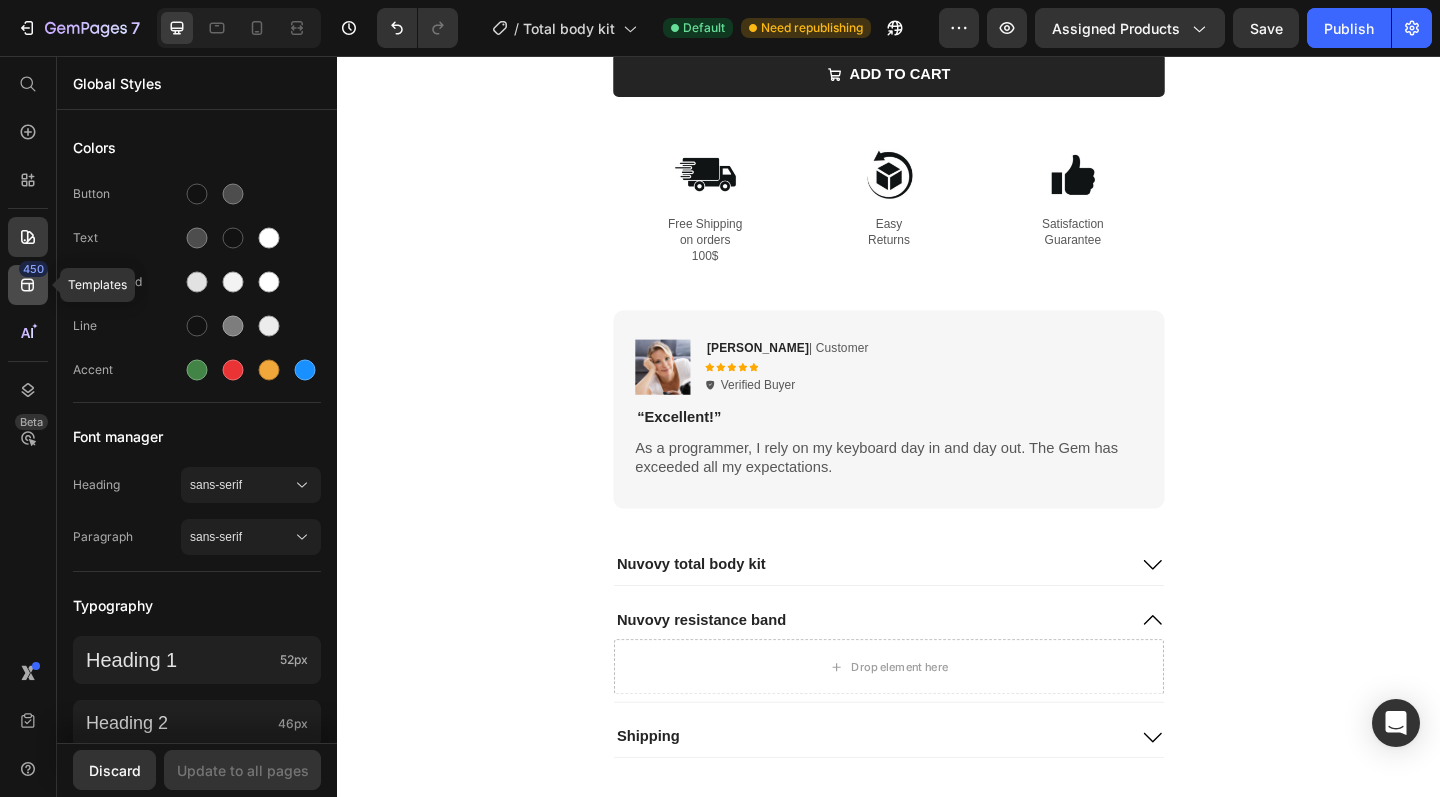 click 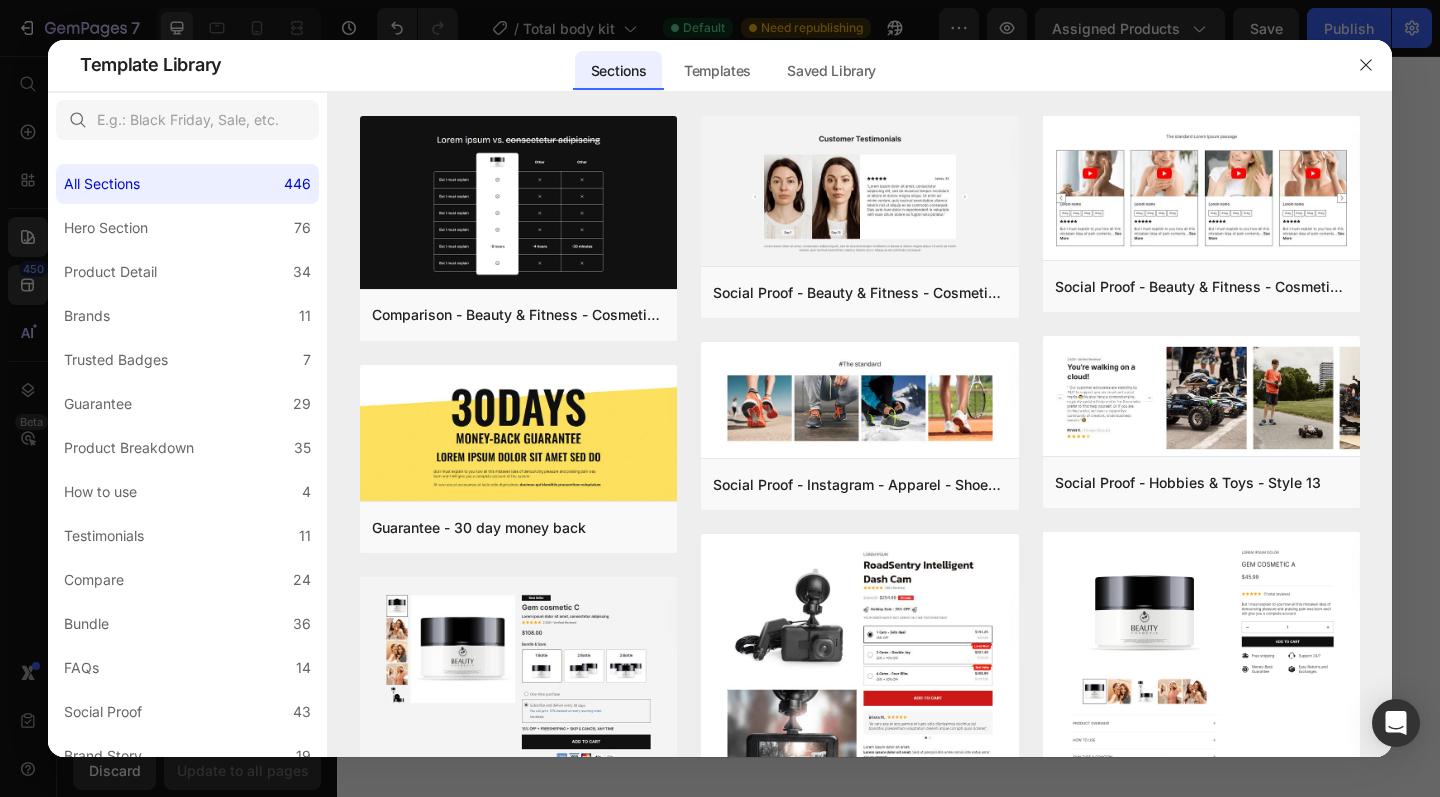 click at bounding box center [720, 398] 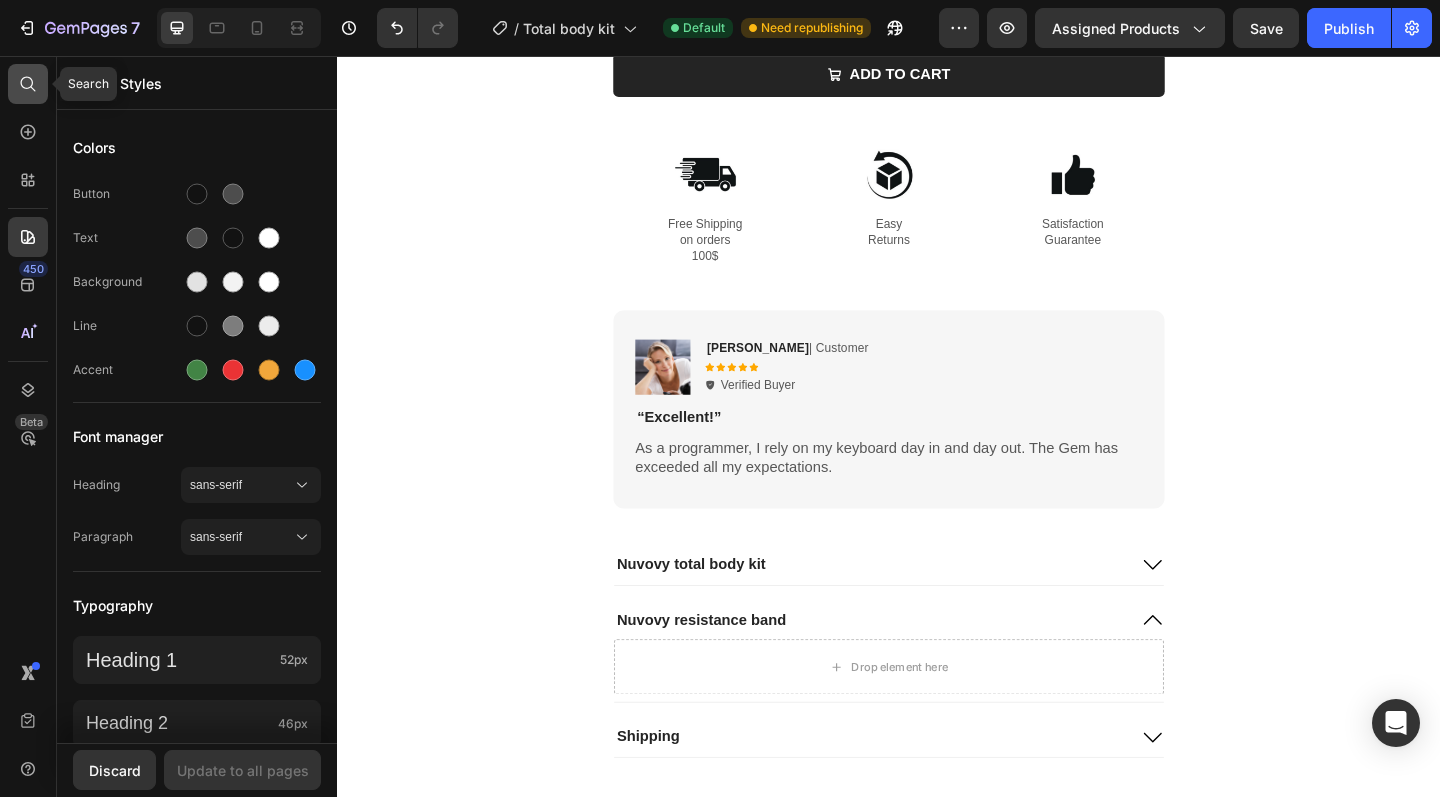 click 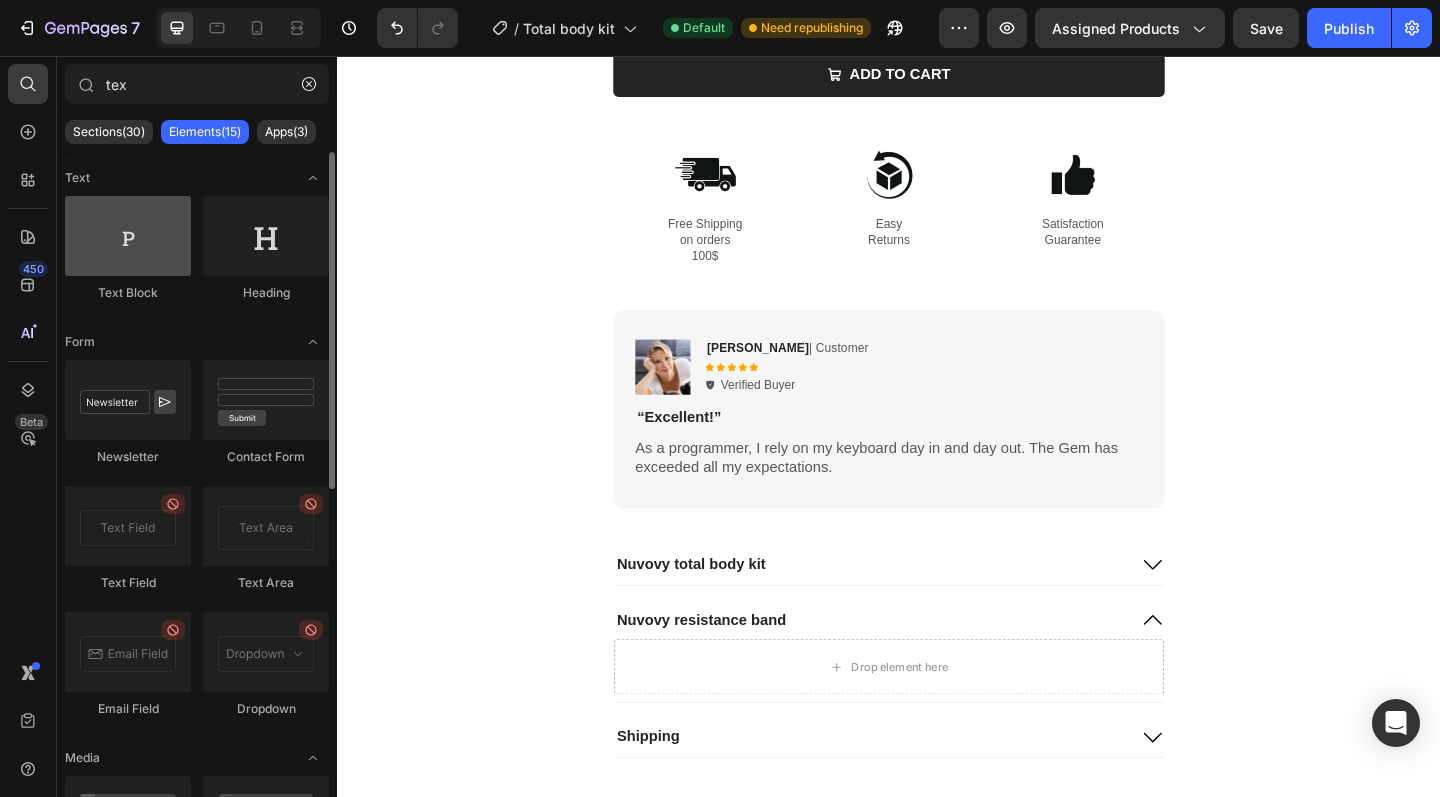 type on "tex" 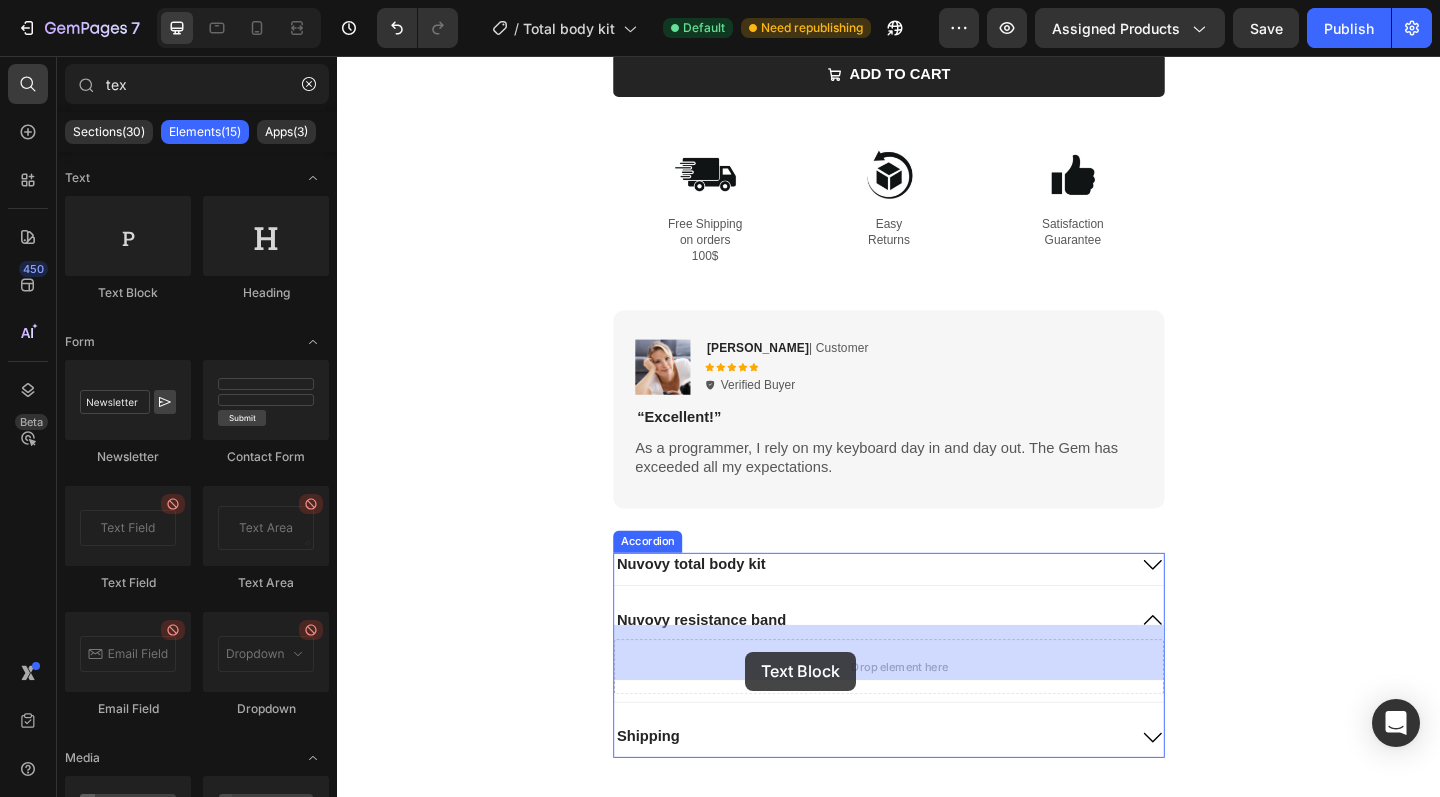 drag, startPoint x: 470, startPoint y: 286, endPoint x: 781, endPoint y: 704, distance: 521.00385 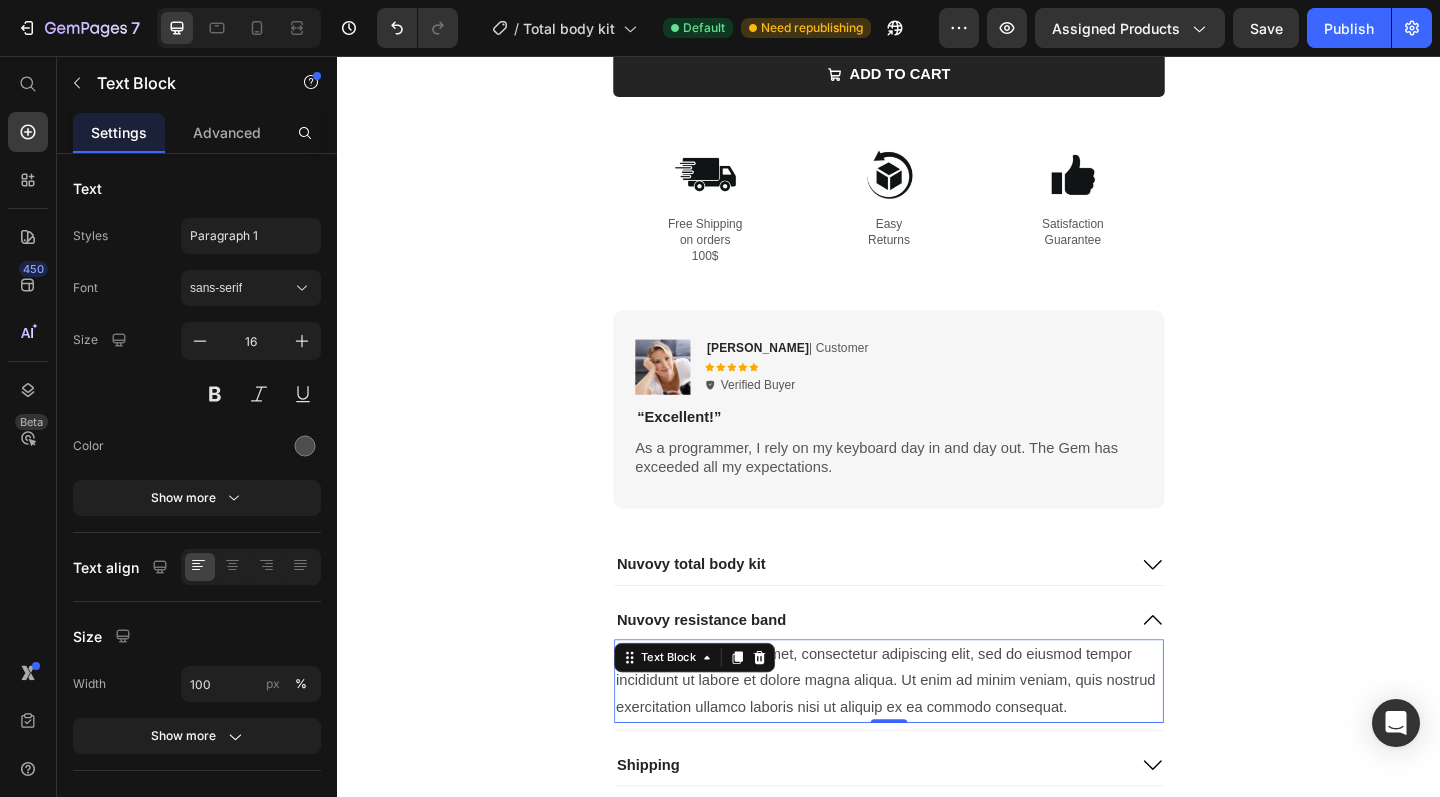 click on "Lorem ipsum dolor sit amet, consectetur adipiscing elit, sed do eiusmod tempor incididunt ut labore et dolore magna aliqua. Ut enim ad minim veniam, quis nostrud exercitation ullamco laboris nisi ut aliquip ex ea commodo consequat." at bounding box center (937, 736) 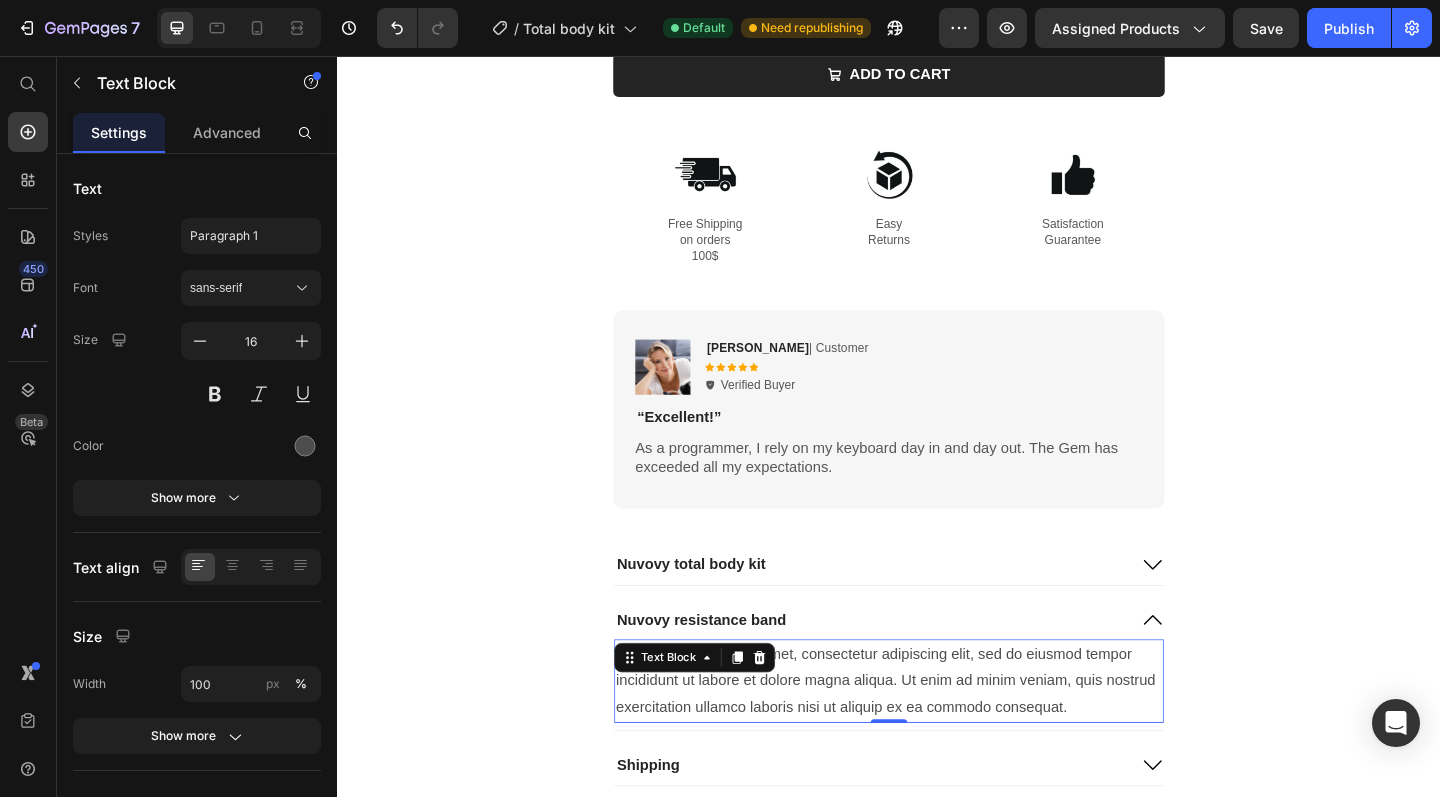 click on "Lorem ipsum dolor sit amet, consectetur adipiscing elit, sed do eiusmod tempor incididunt ut labore et dolore magna aliqua. Ut enim ad minim veniam, quis nostrud exercitation ullamco laboris nisi ut aliquip ex ea commodo consequat." at bounding box center (937, 736) 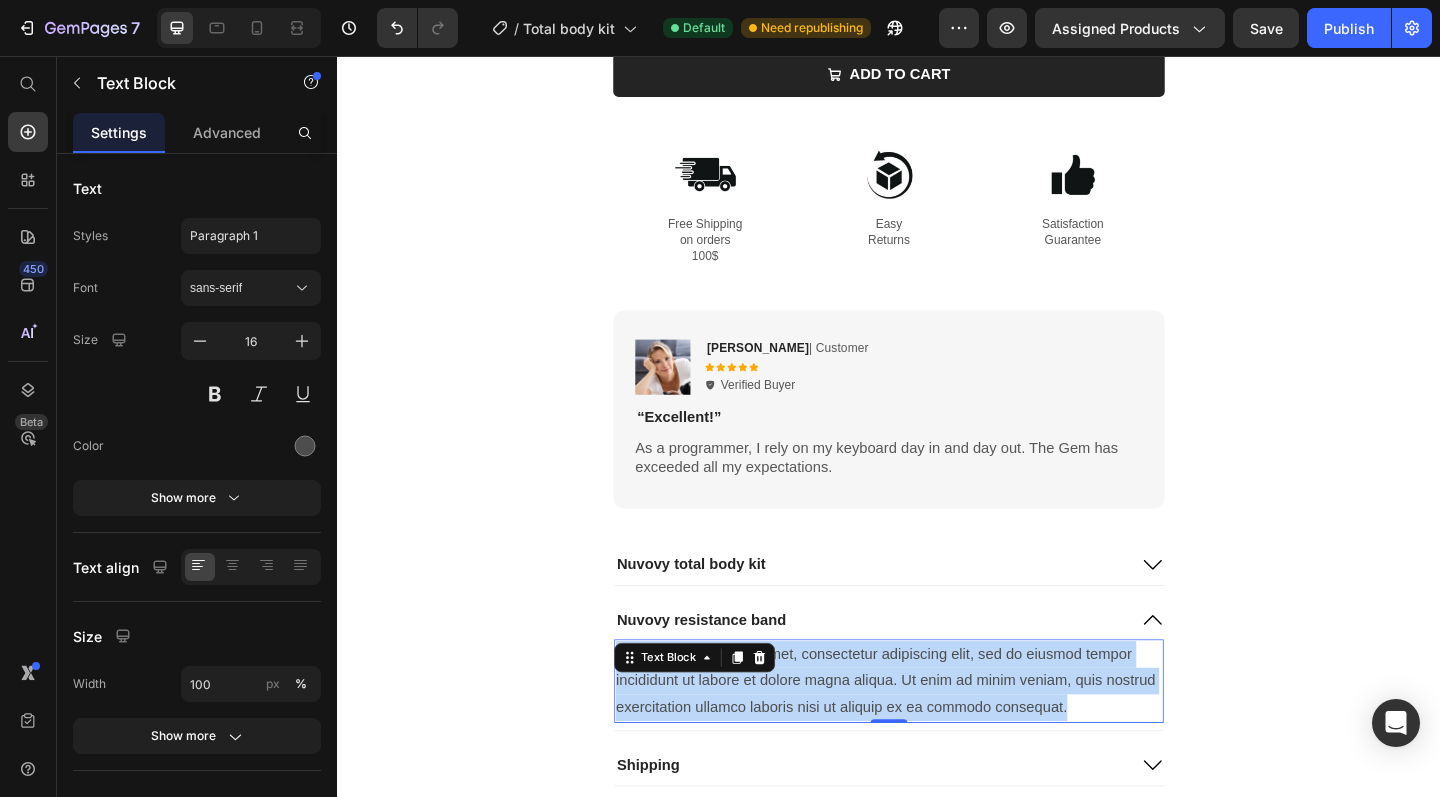 click on "Lorem ipsum dolor sit amet, consectetur adipiscing elit, sed do eiusmod tempor incididunt ut labore et dolore magna aliqua. Ut enim ad minim veniam, quis nostrud exercitation ullamco laboris nisi ut aliquip ex ea commodo consequat." at bounding box center (937, 736) 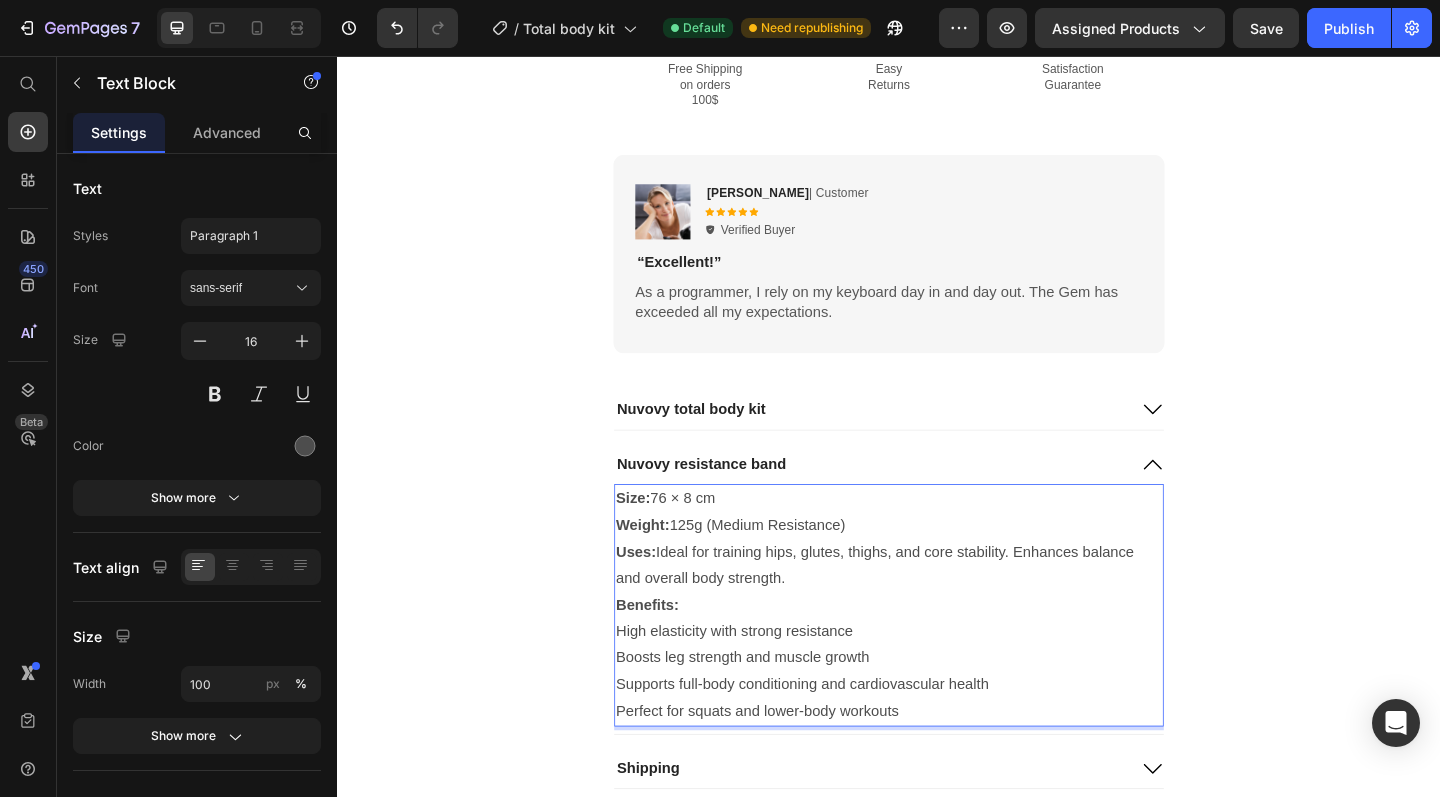 scroll, scrollTop: 1635, scrollLeft: 0, axis: vertical 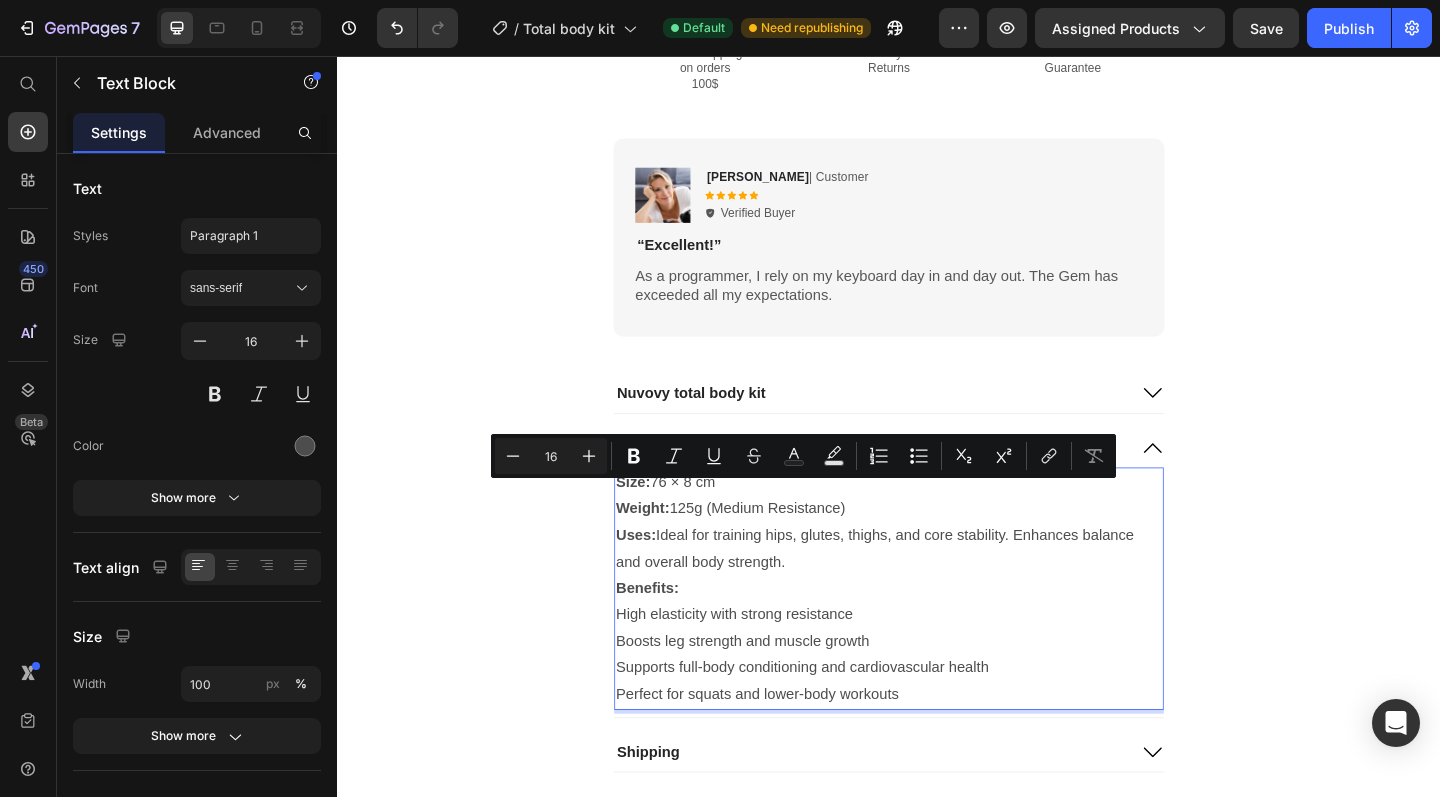drag, startPoint x: 928, startPoint y: 521, endPoint x: 745, endPoint y: 530, distance: 183.22118 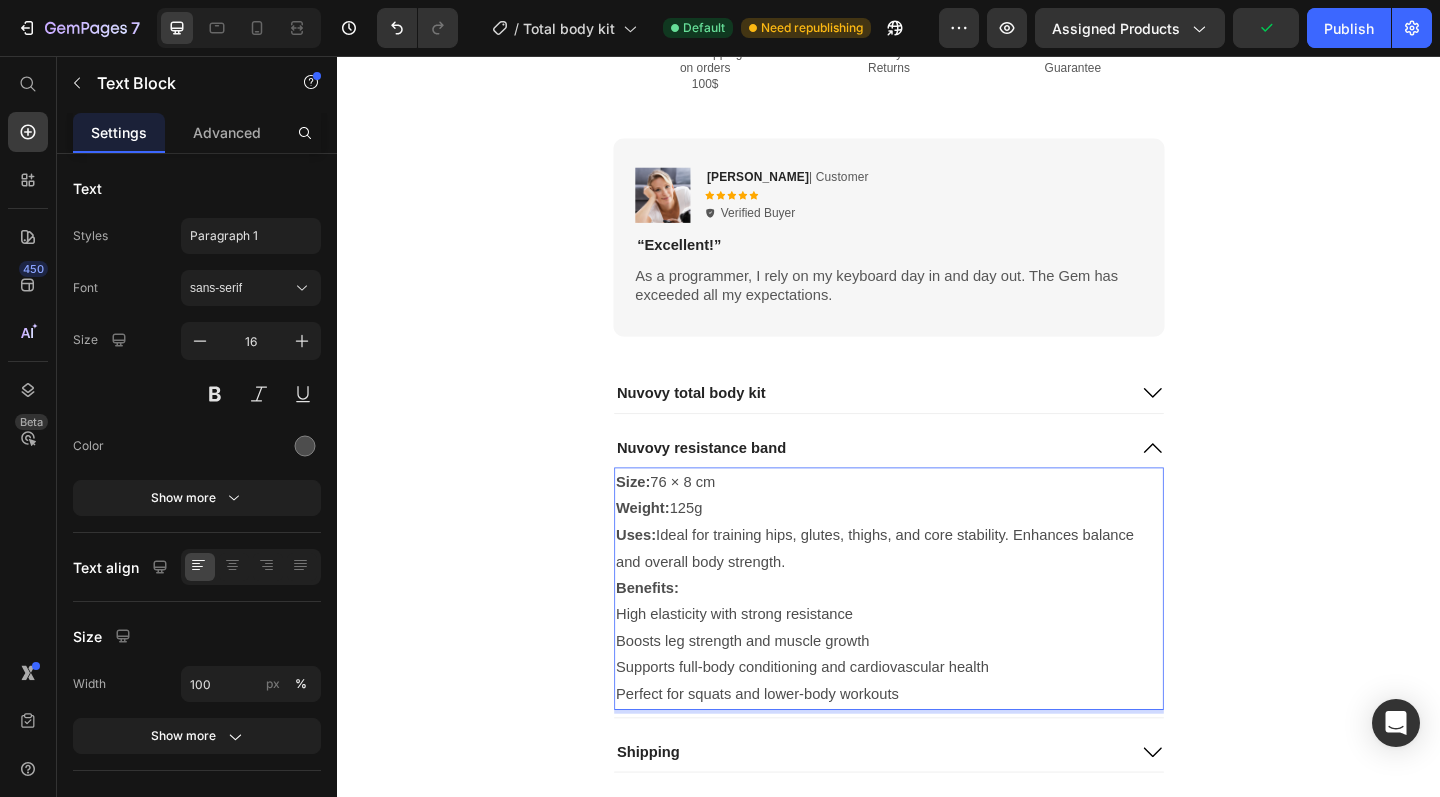 click on "Uses:  Ideal for training hips, glutes, thighs, and core stability. Enhances balance and overall body strength." at bounding box center (937, 593) 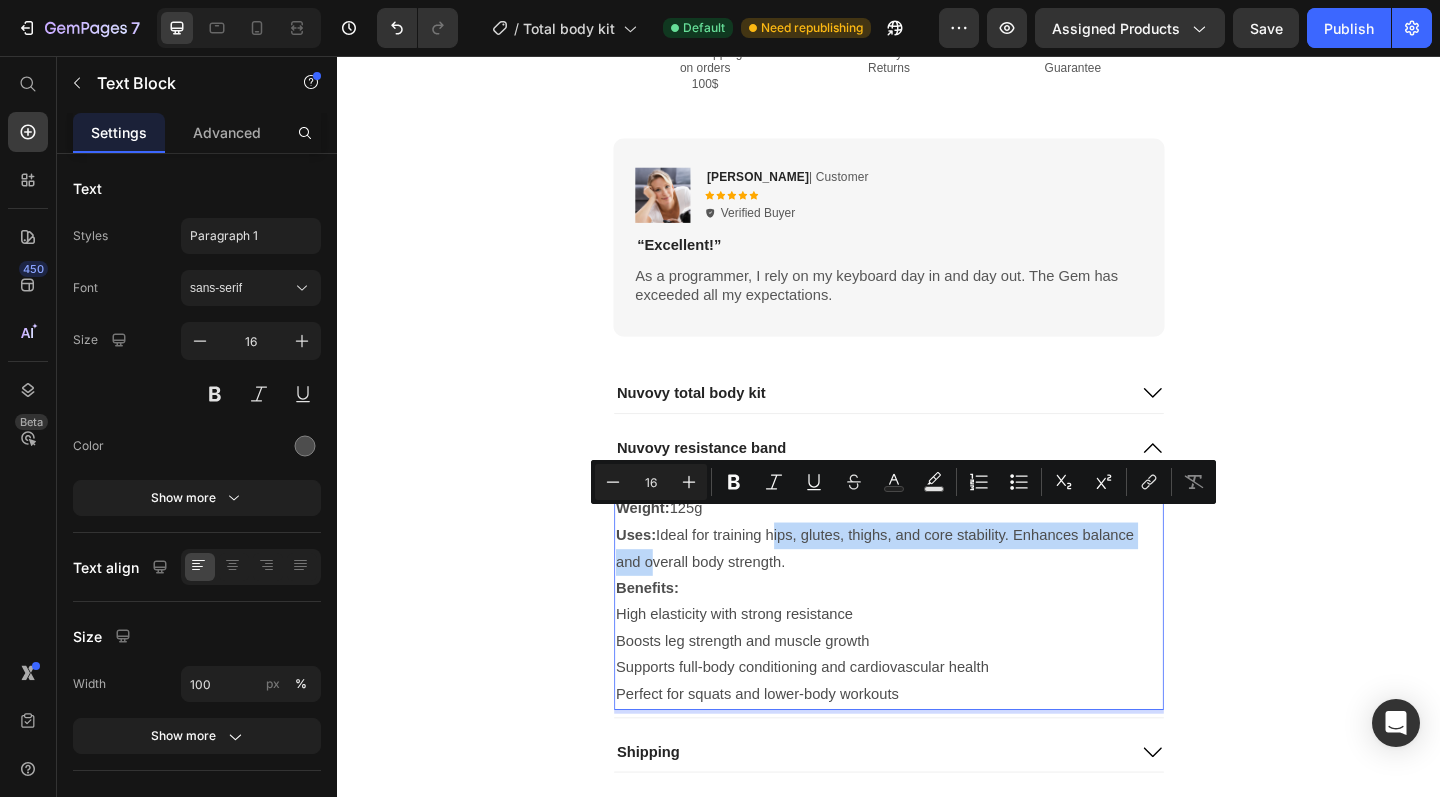 drag, startPoint x: 671, startPoint y: 586, endPoint x: 809, endPoint y: 560, distance: 140.42792 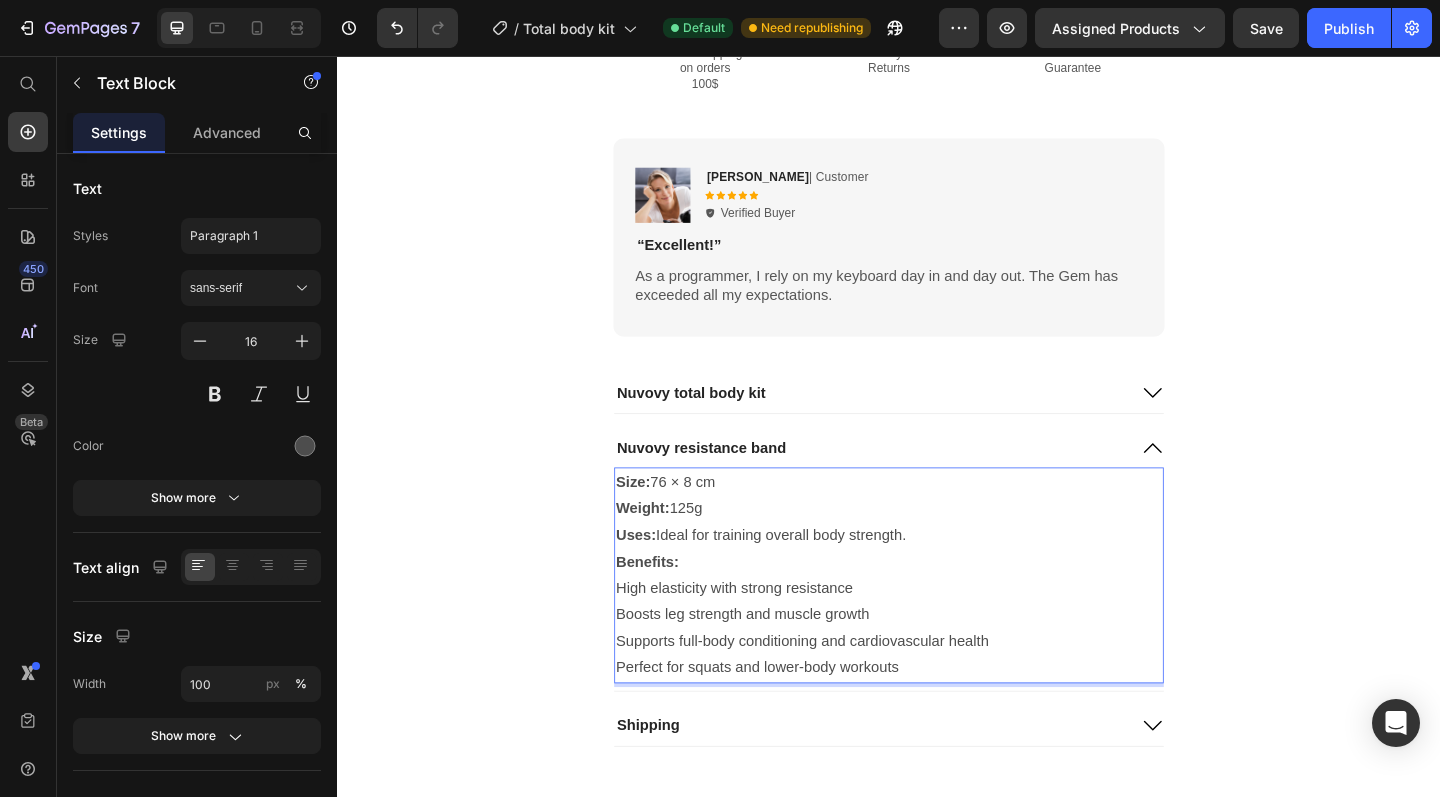 click on "Uses:  Ideal for training overall body strength." at bounding box center (937, 578) 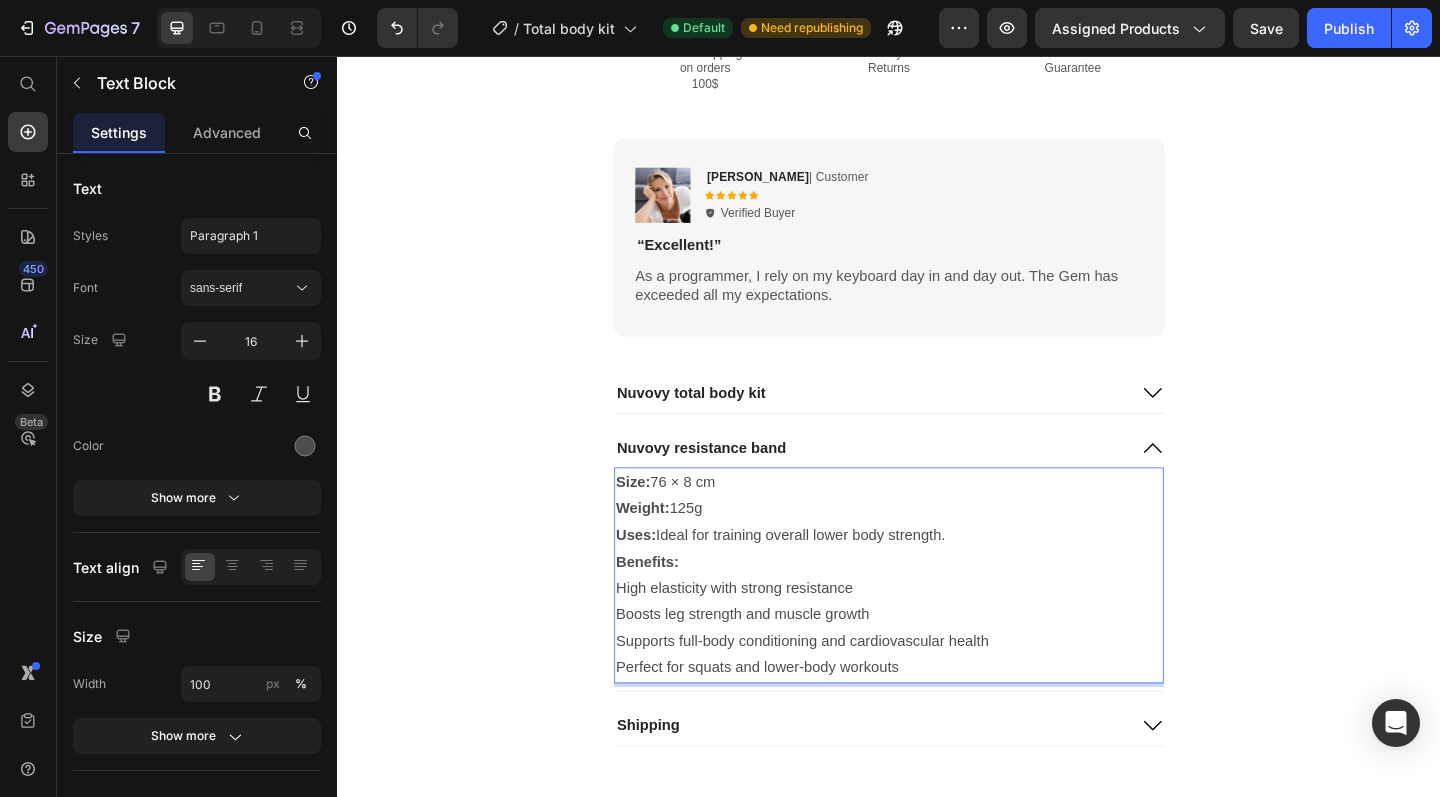 click on "Uses:  Ideal for training overall lower body strength." at bounding box center (937, 578) 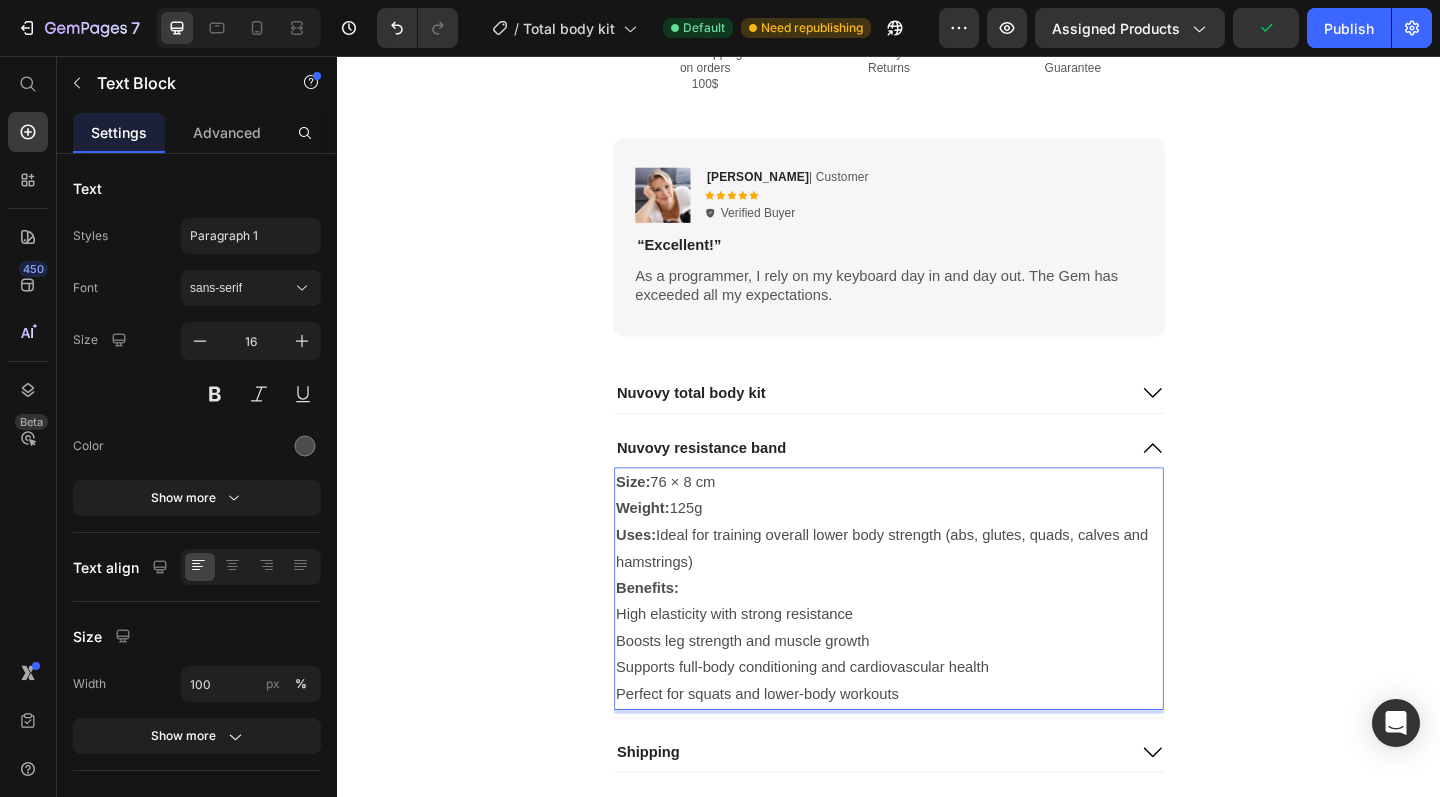 click on "Perfect for squats and lower-body workouts" at bounding box center (937, 751) 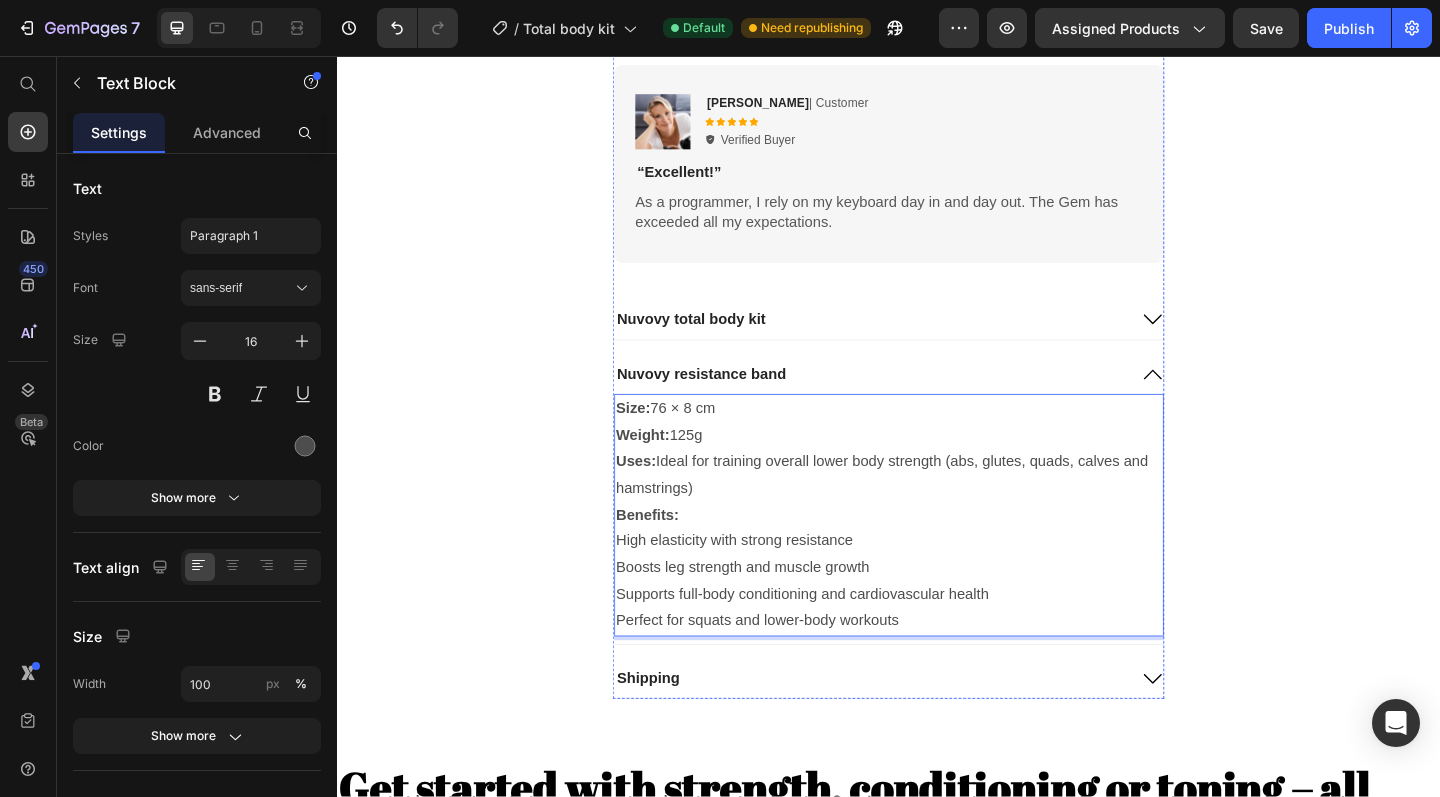 scroll, scrollTop: 1718, scrollLeft: 0, axis: vertical 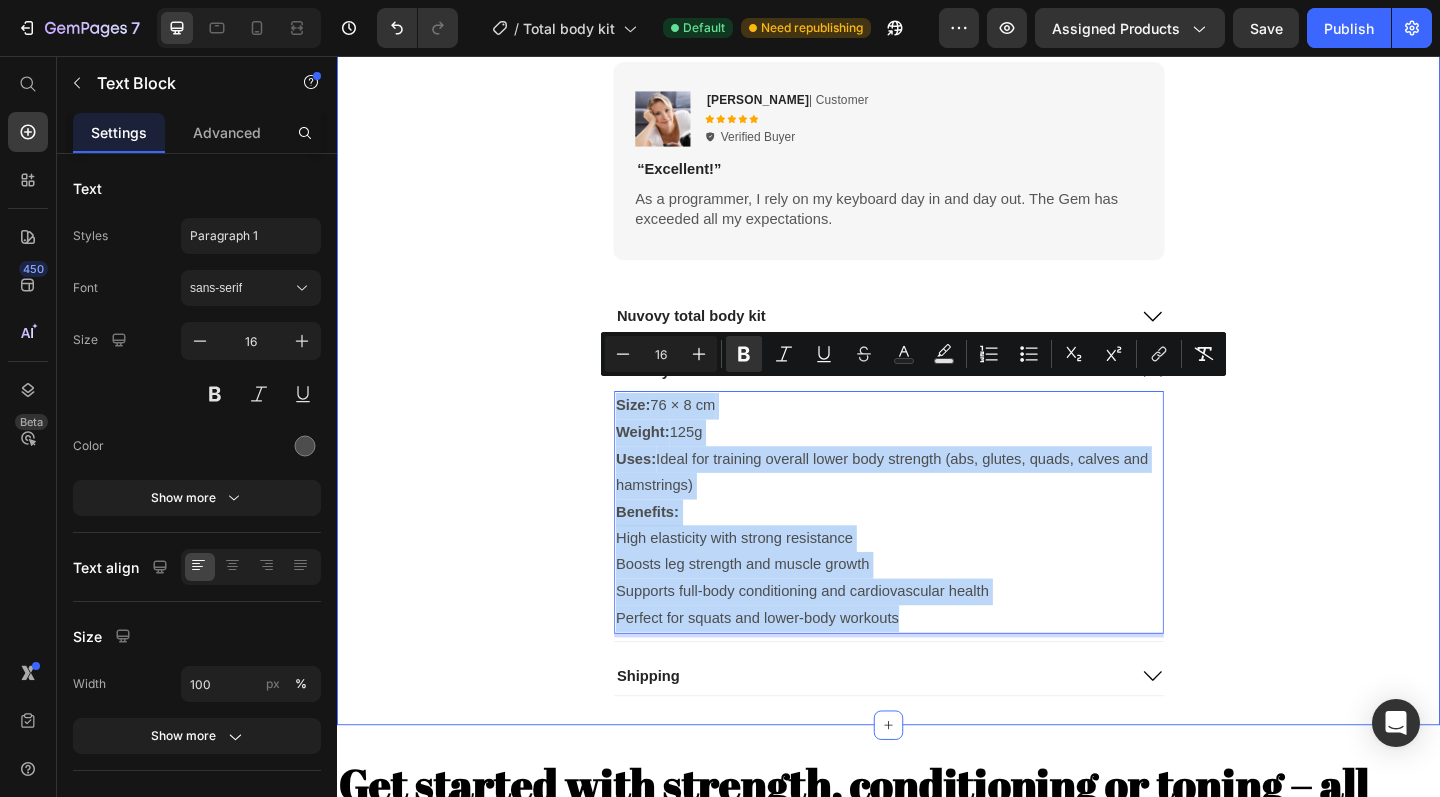 drag, startPoint x: 973, startPoint y: 643, endPoint x: 606, endPoint y: 416, distance: 431.52985 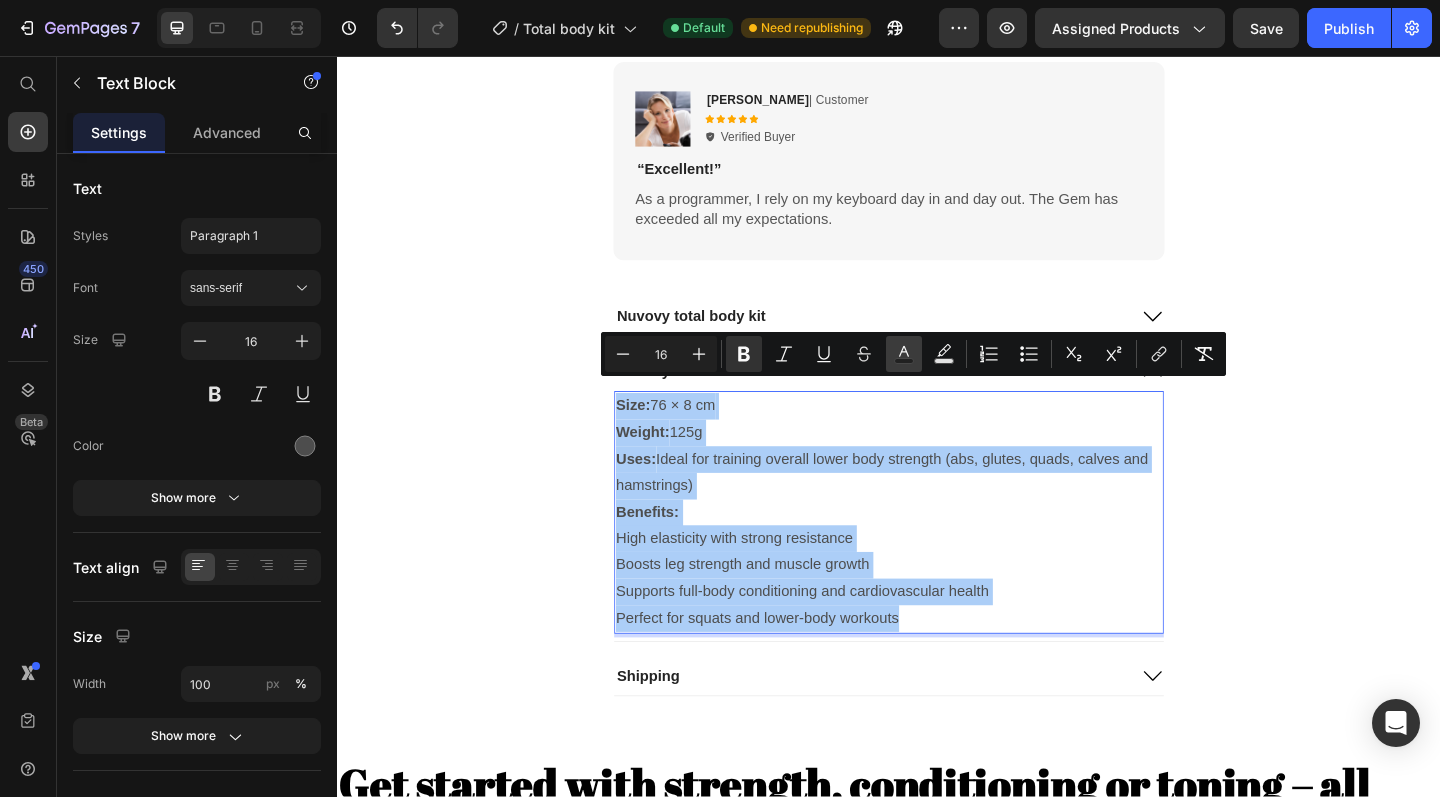 click on "Text Color" at bounding box center (904, 354) 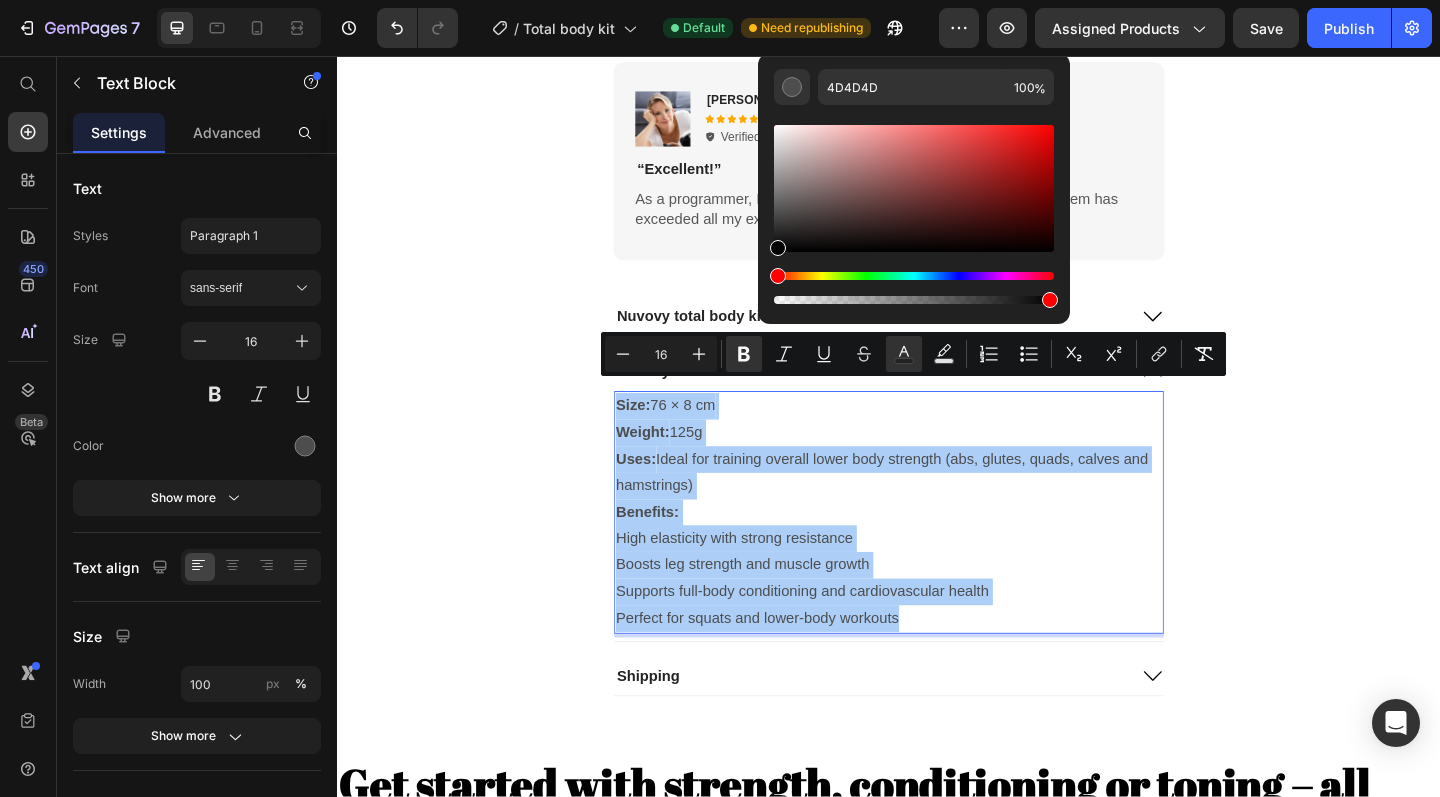 drag, startPoint x: 793, startPoint y: 235, endPoint x: 758, endPoint y: 270, distance: 49.497475 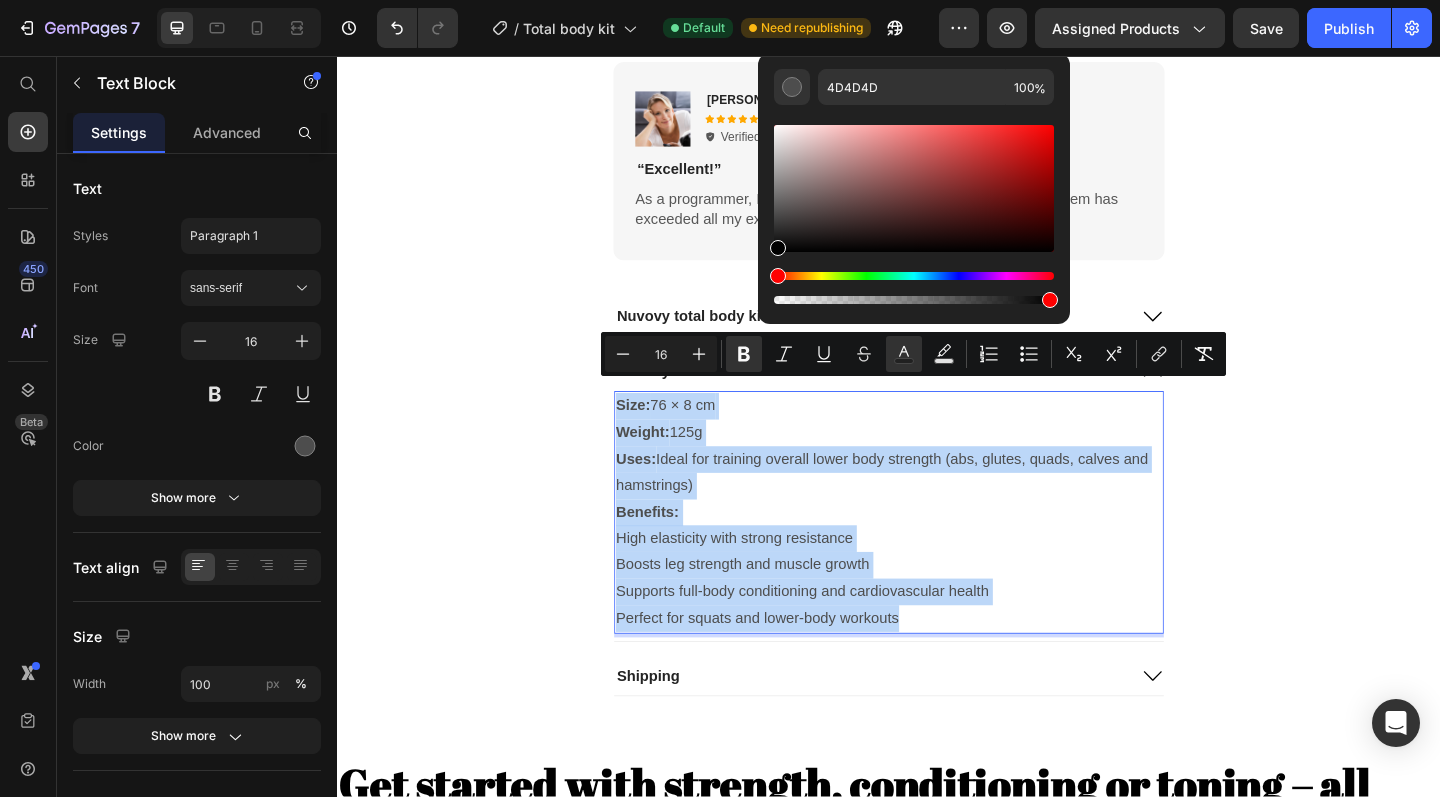 type on "000000" 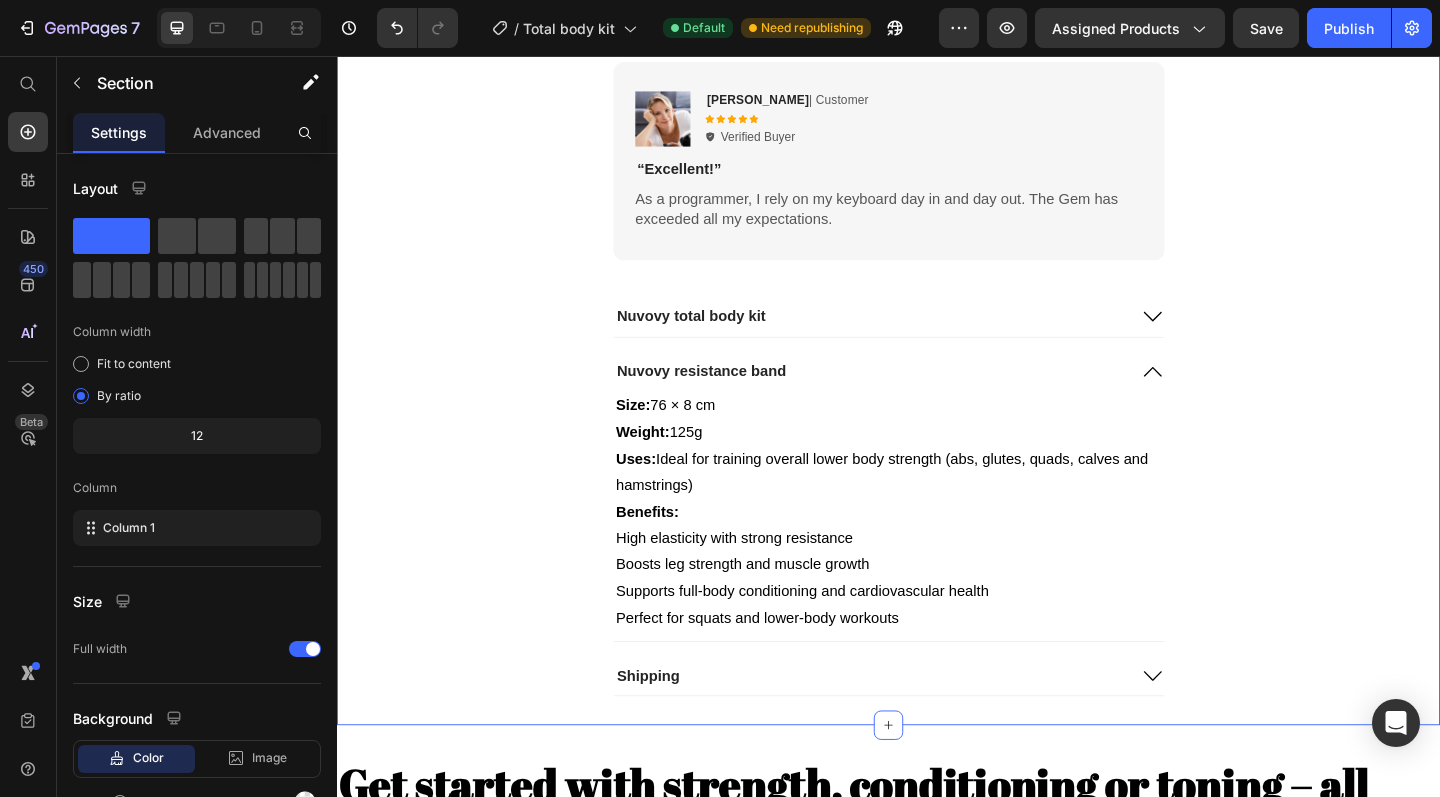 click on "Product Images
Icon
Icon
Icon
Icon
Icon Icon List 2,500+ Verified Reviews! Text Block Row Nuvovy resistance band Product Title $24.99 Product Price $29.99 Product Price 17% OFF Discount Tag Row
Product introduction:
Product Name: squat resistance band Material: latex mesh Product specifications: S code circumference lake blue 76*8cm (different tensile strength of the same specification) Weak Weight: 110g M code circumference pink 76*8cm (different tension in the same specification) Medium Weight: 125g L code circumference purple 76*8cm (different tensile strength of the same specification) Strong Weight: 154g Use; used to practice hips, large and small leg muscles, as well as body balance, enhance the core strength of the body
Packing list:  Yoga belt*1
Show more Product Description 1 Product Quantity
Add to cart Add to Cart Image Free Shipping  on orders 100$" at bounding box center (937, -393) 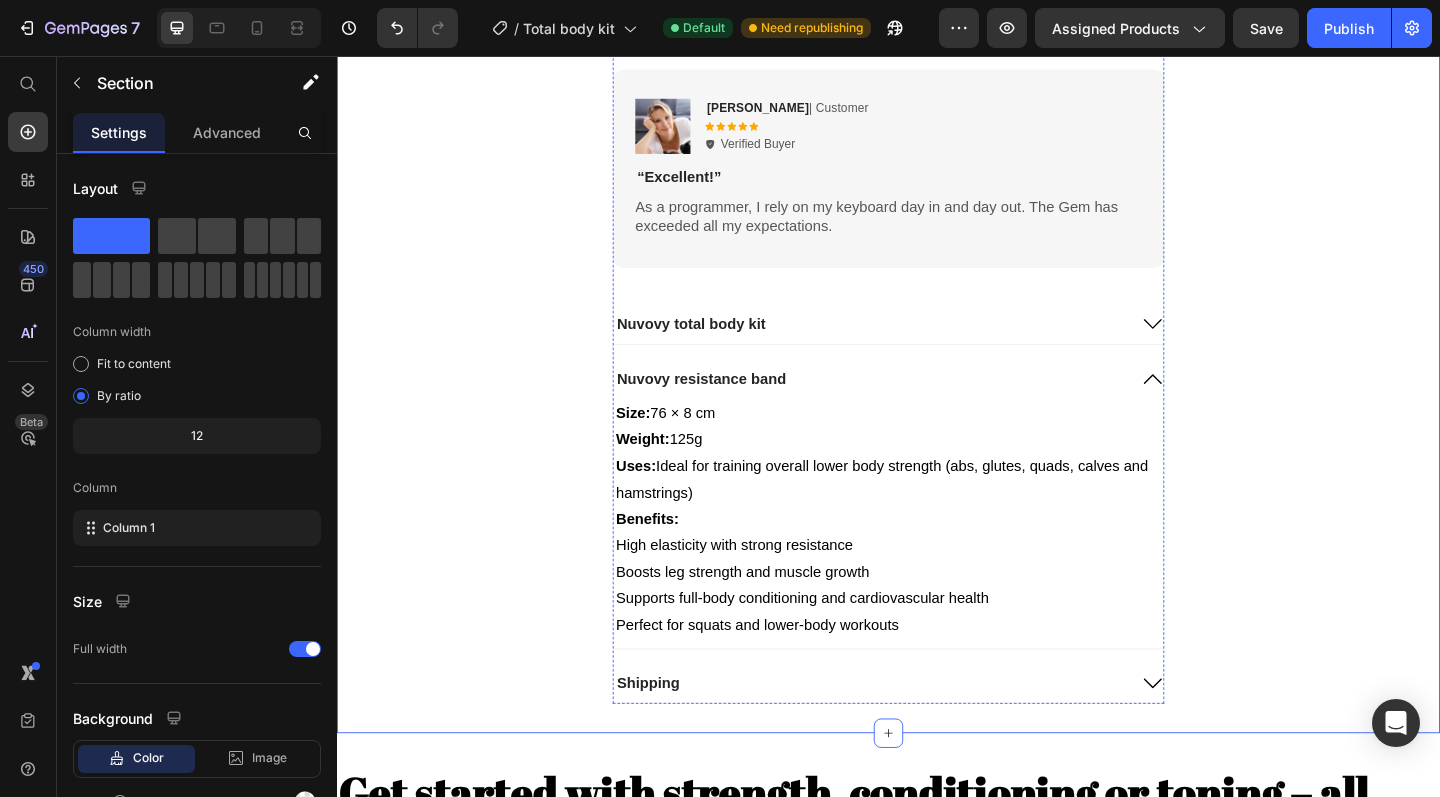 scroll, scrollTop: 1758, scrollLeft: 0, axis: vertical 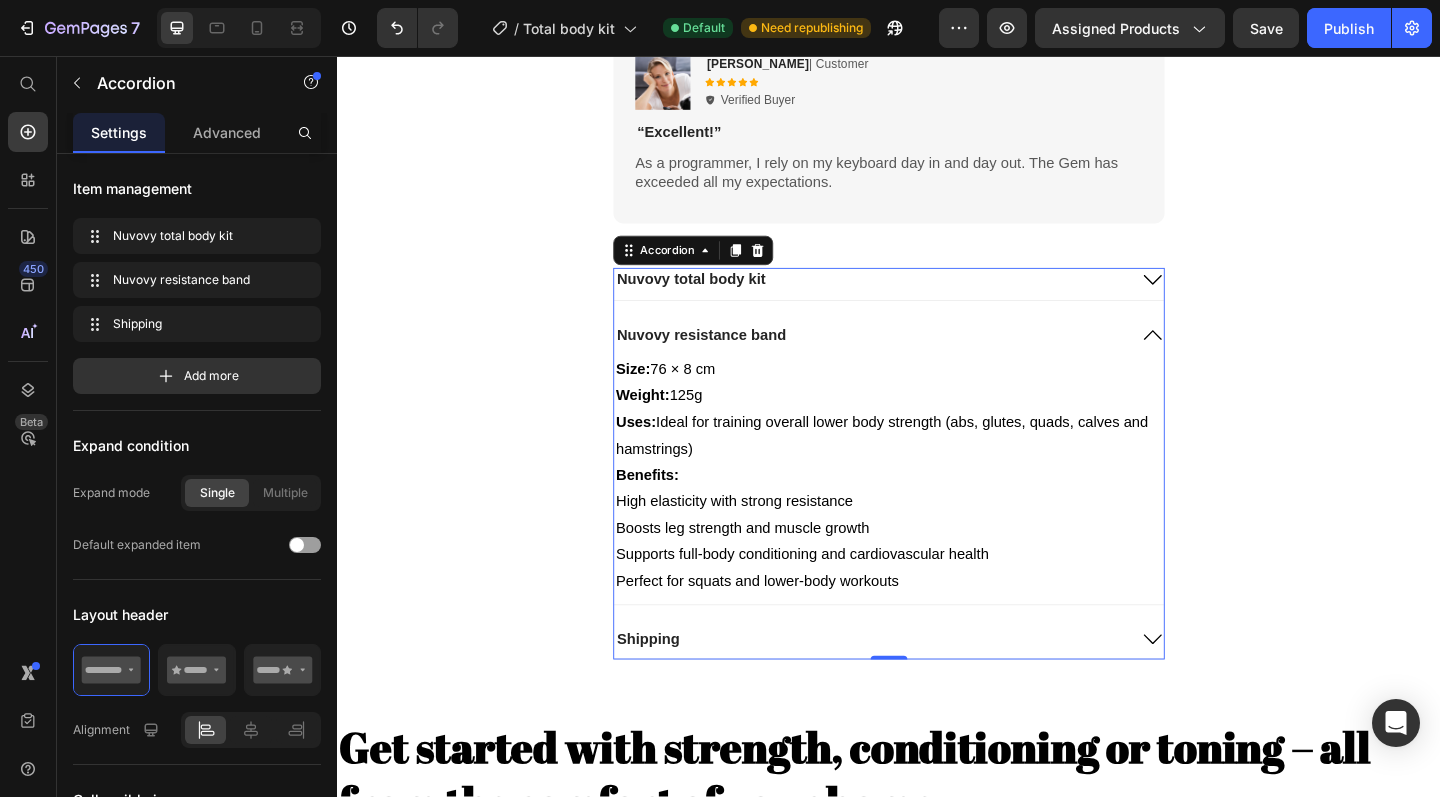 click 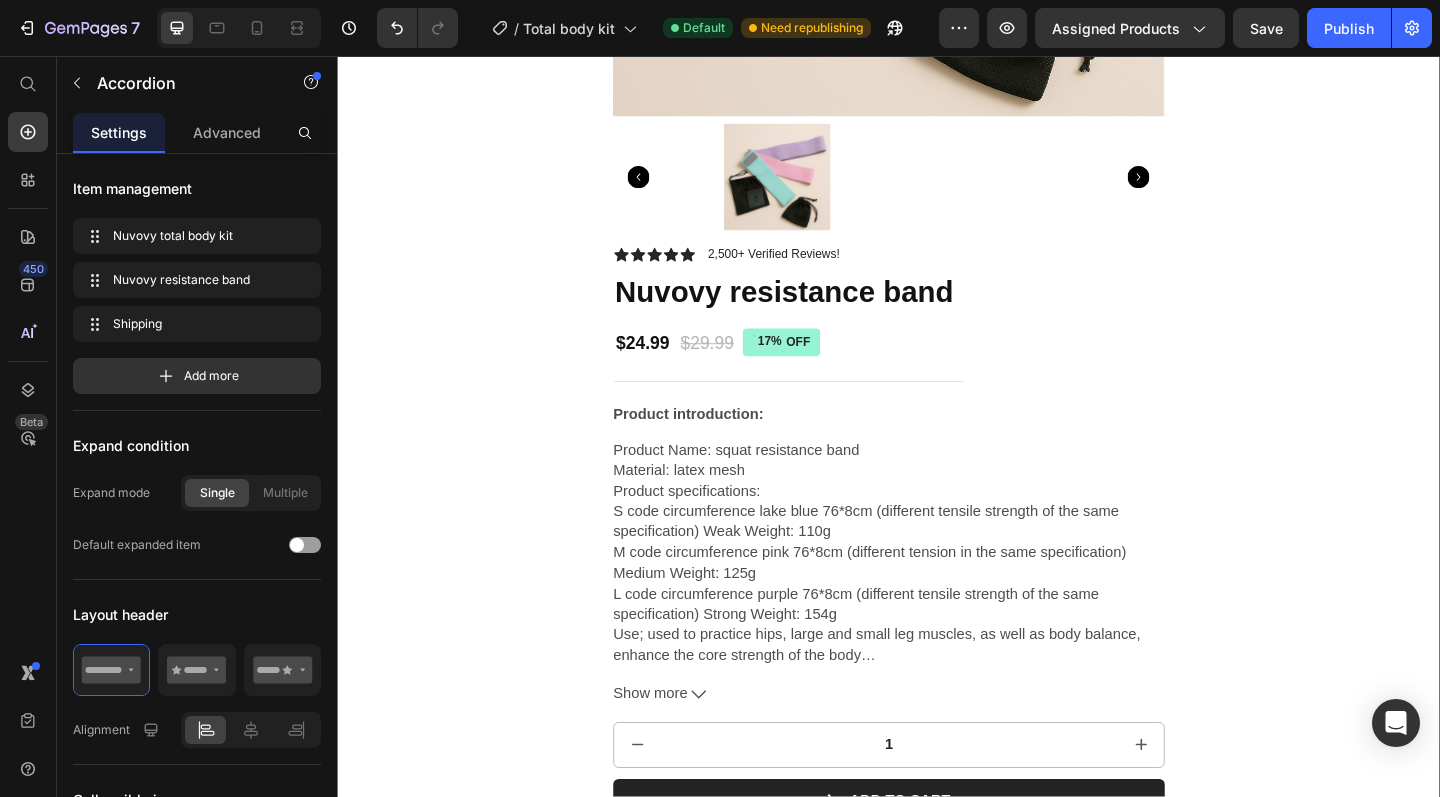 scroll, scrollTop: 670, scrollLeft: 0, axis: vertical 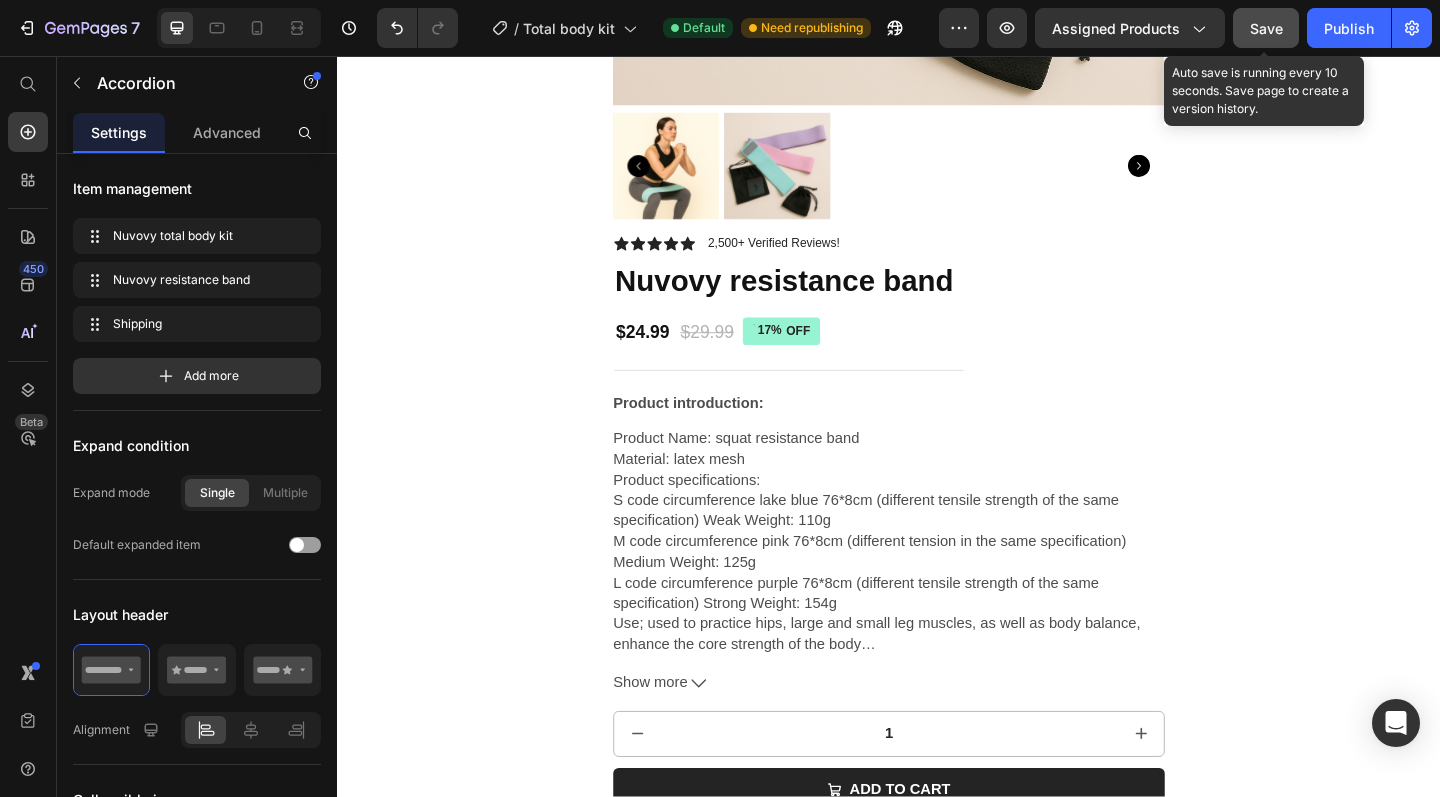 click on "Save" at bounding box center [1266, 28] 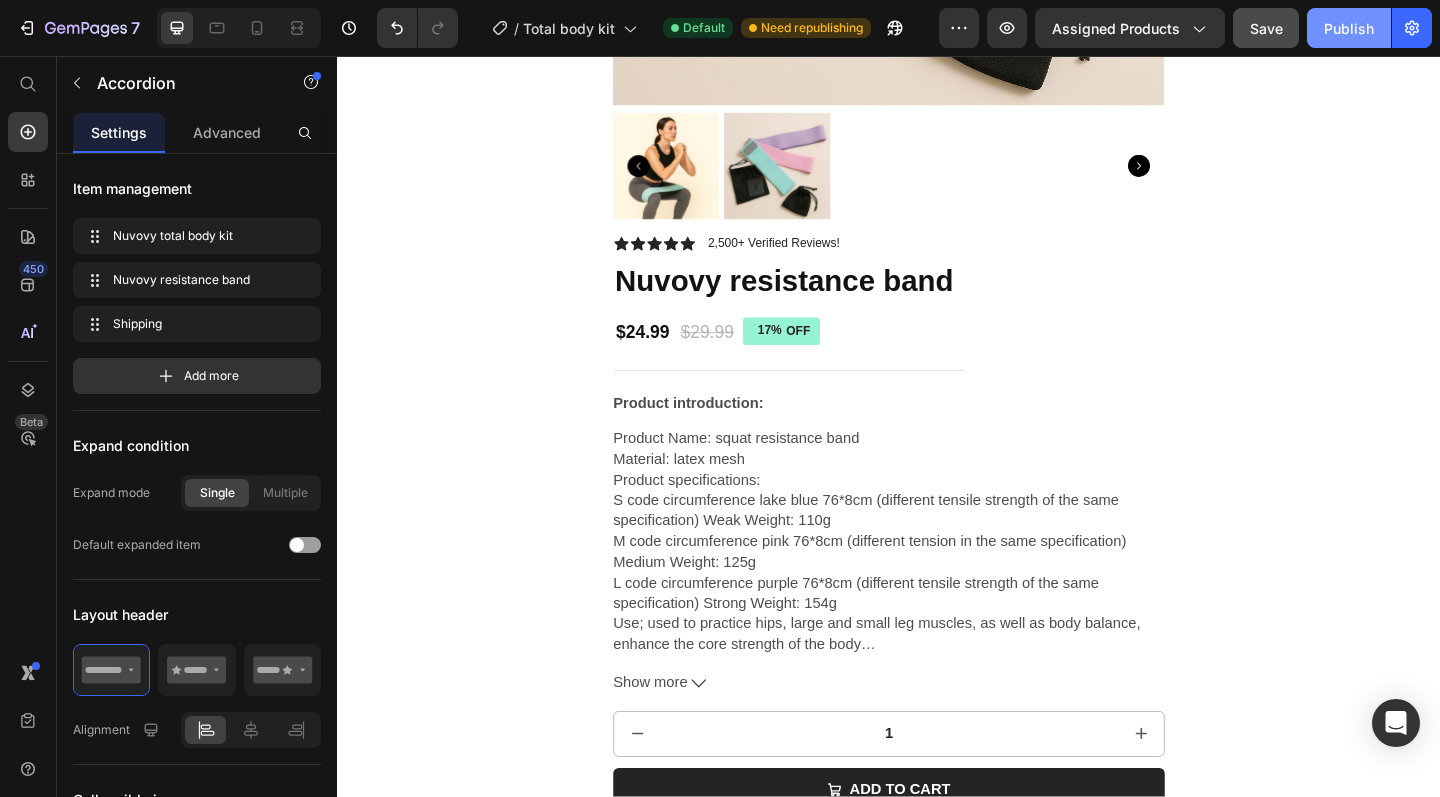 click on "Publish" at bounding box center (1349, 28) 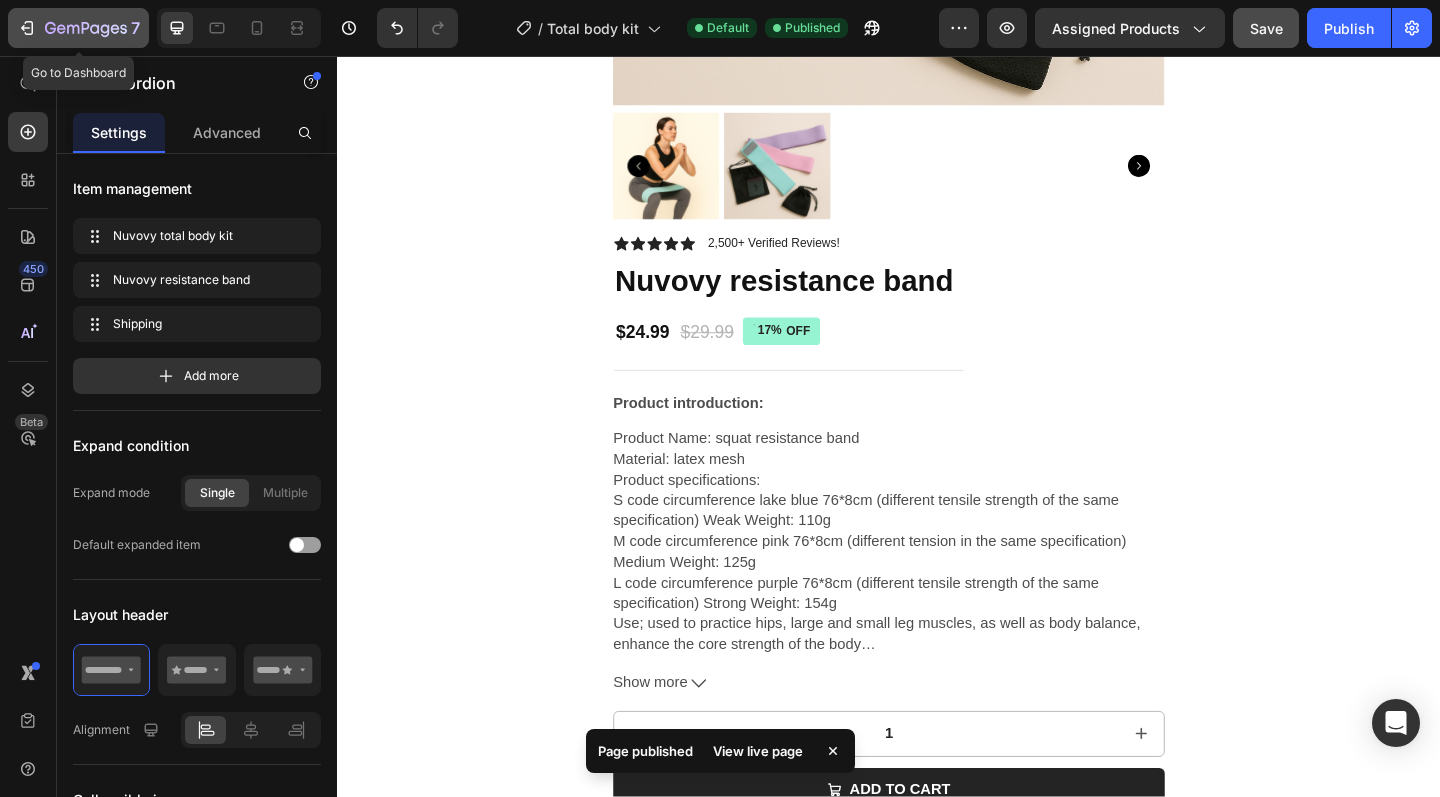 click on "7" at bounding box center (78, 28) 